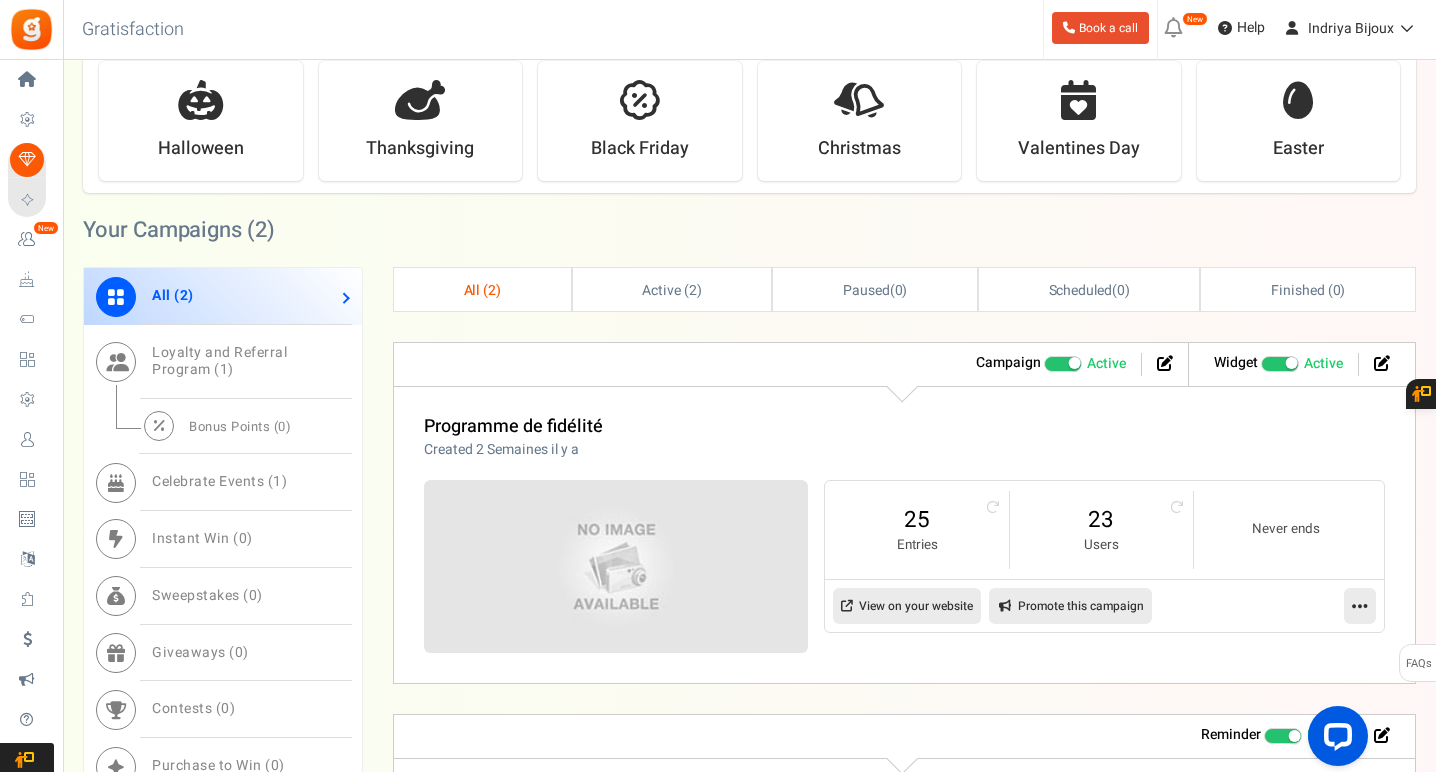 scroll, scrollTop: 770, scrollLeft: 0, axis: vertical 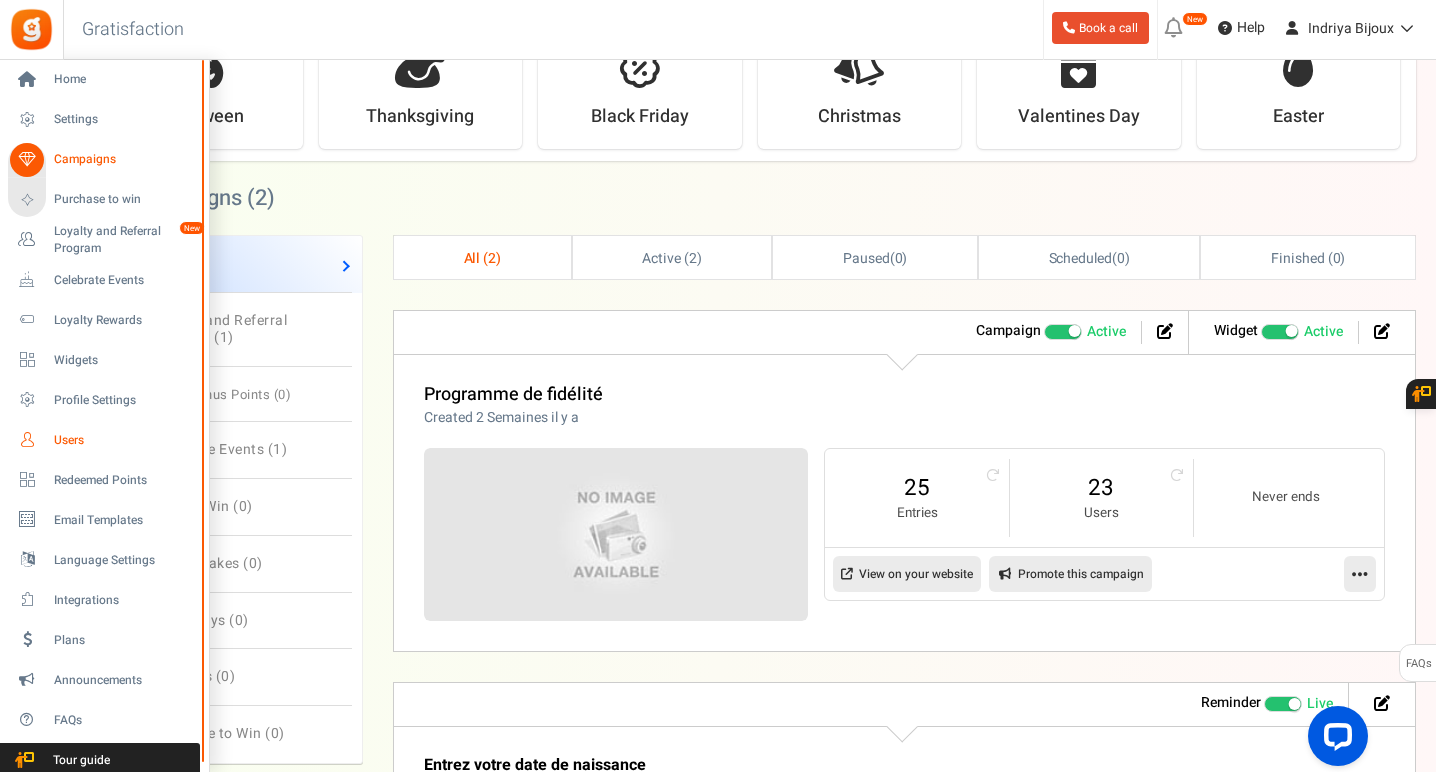 click on "Users" at bounding box center [124, 440] 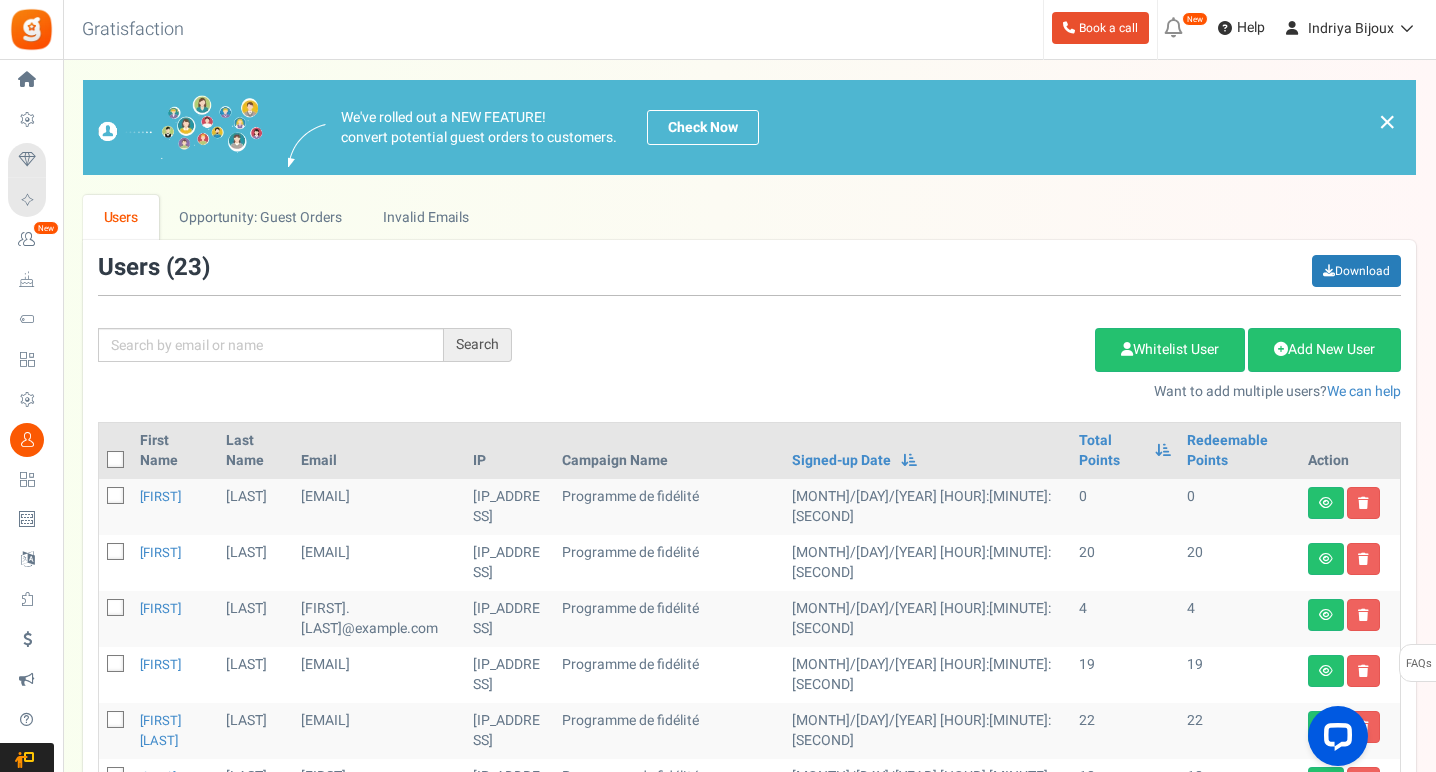 scroll, scrollTop: 0, scrollLeft: 0, axis: both 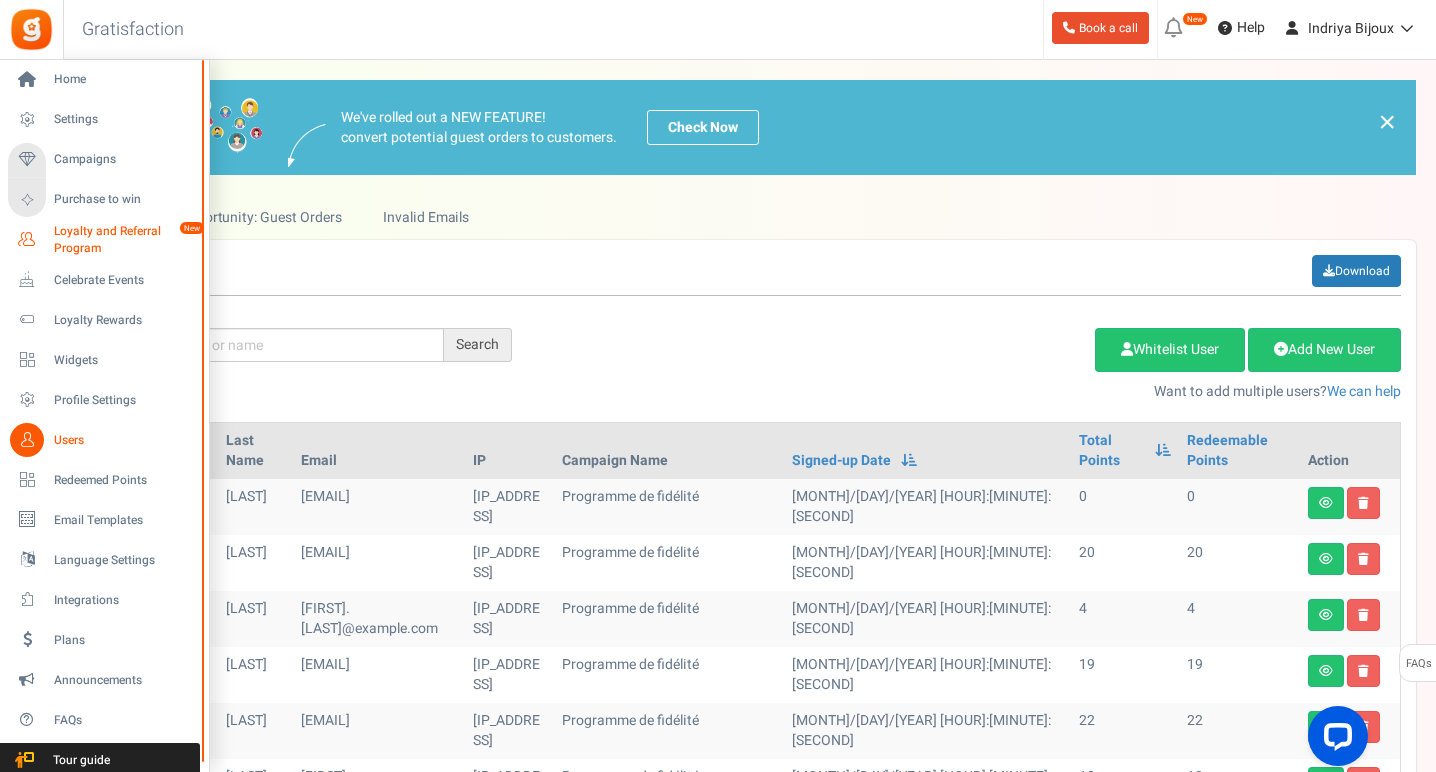 click on "Loyalty and Referral Program" at bounding box center [127, 240] 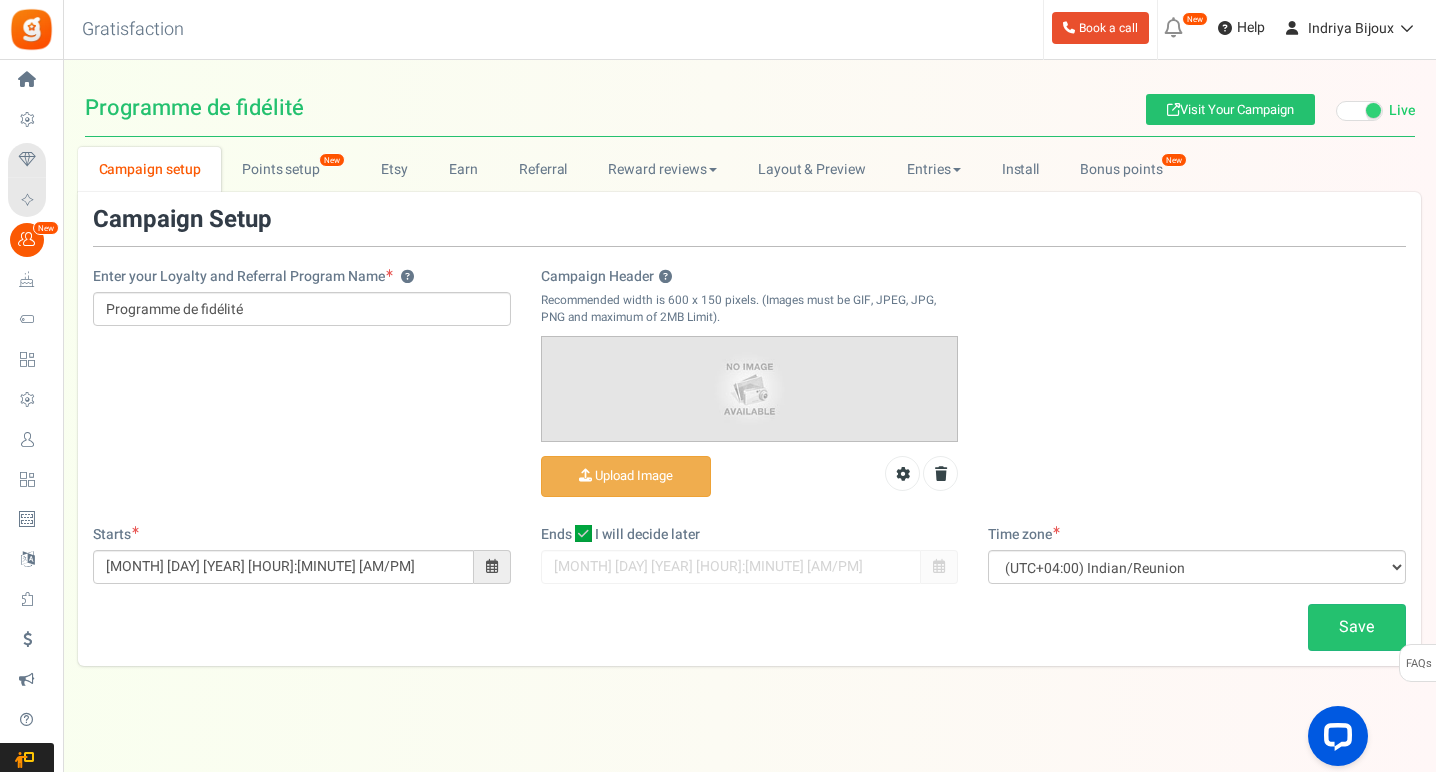 scroll, scrollTop: 0, scrollLeft: 0, axis: both 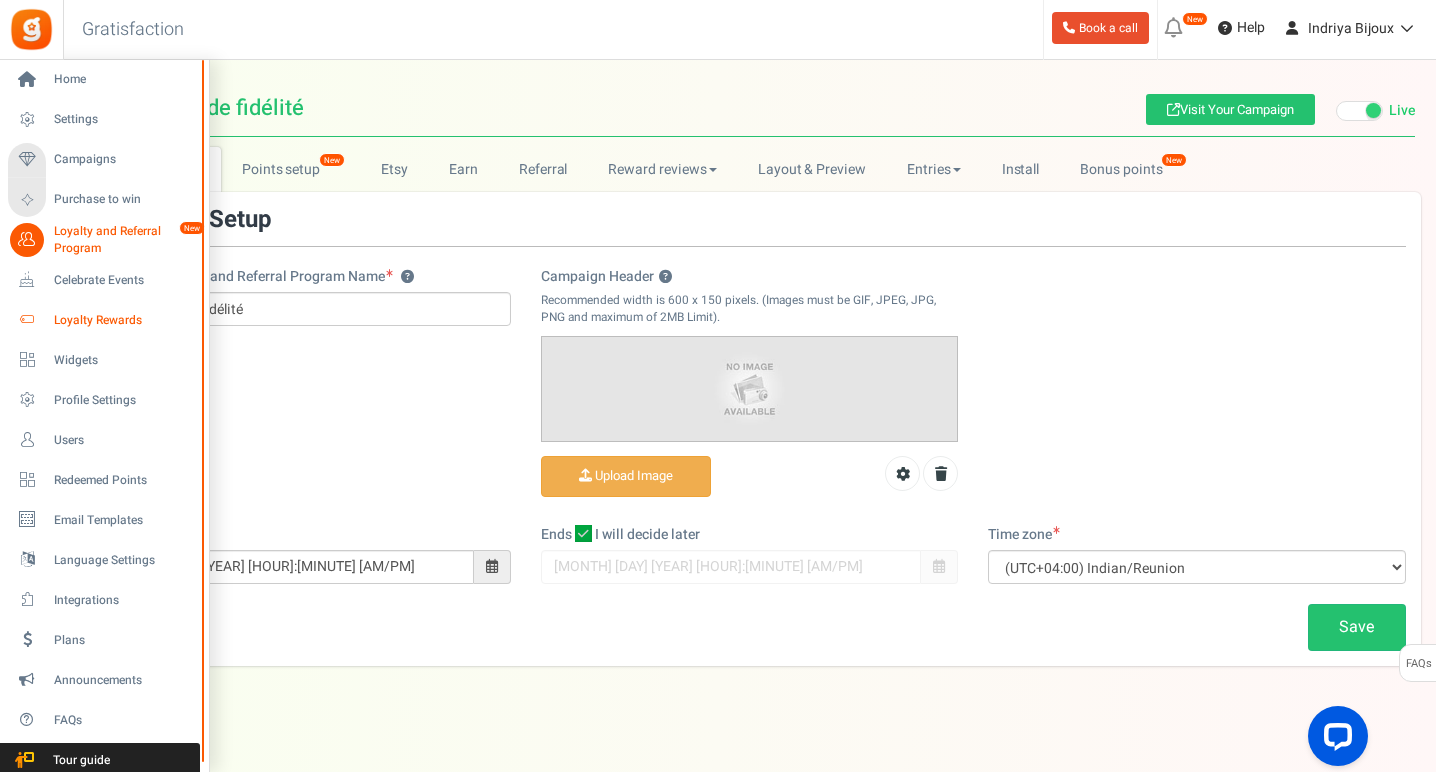 click on "Loyalty Rewards" at bounding box center [124, 320] 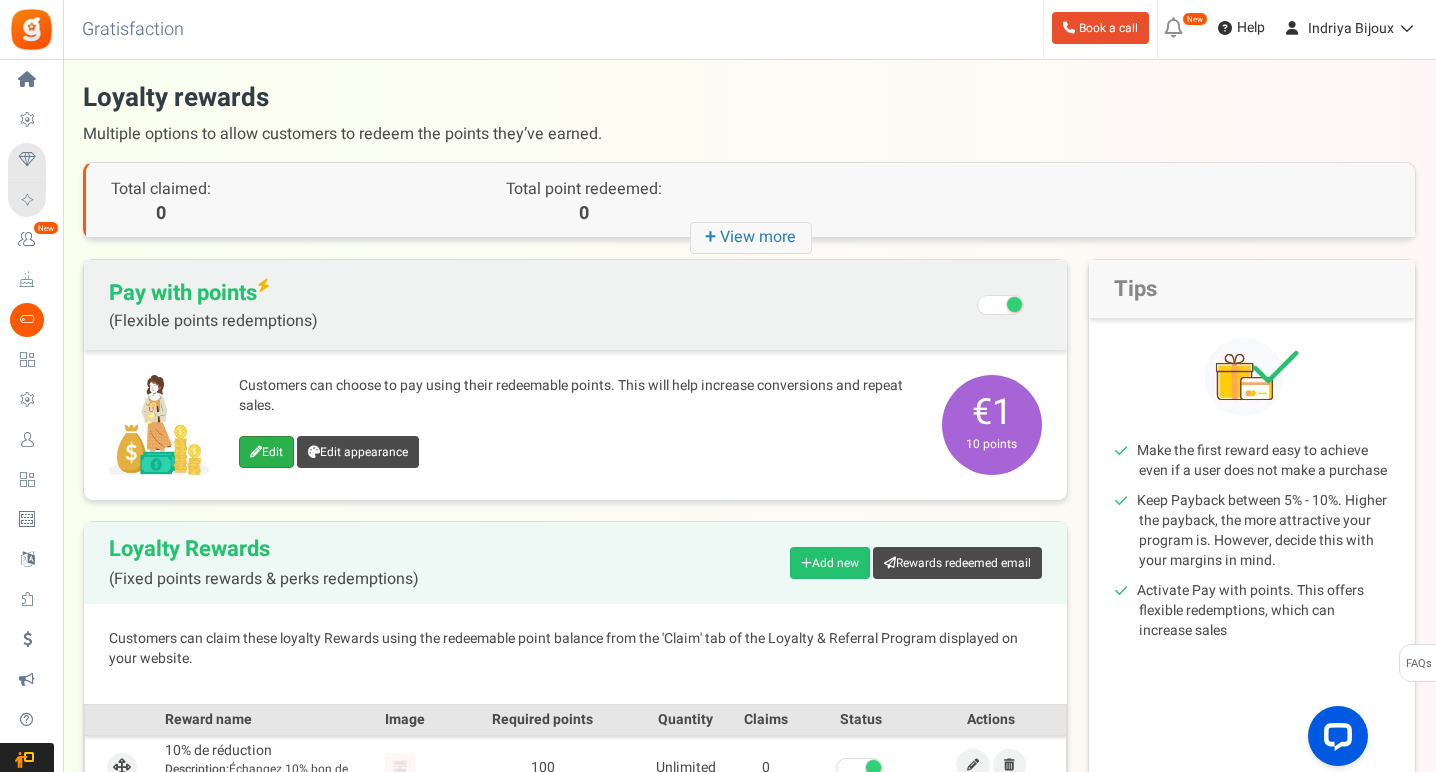 click on "Edit" at bounding box center (266, 452) 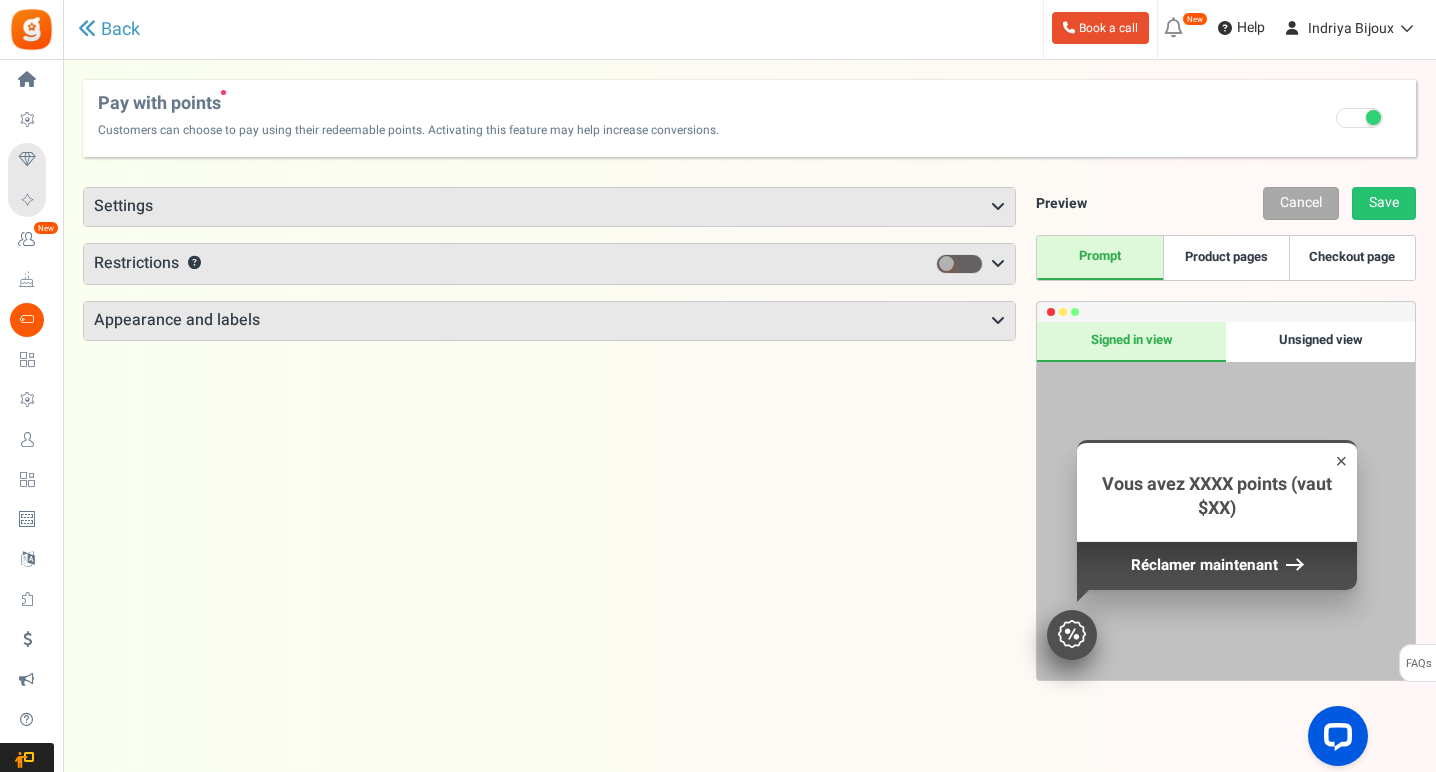 click on "Settings" at bounding box center [549, 207] 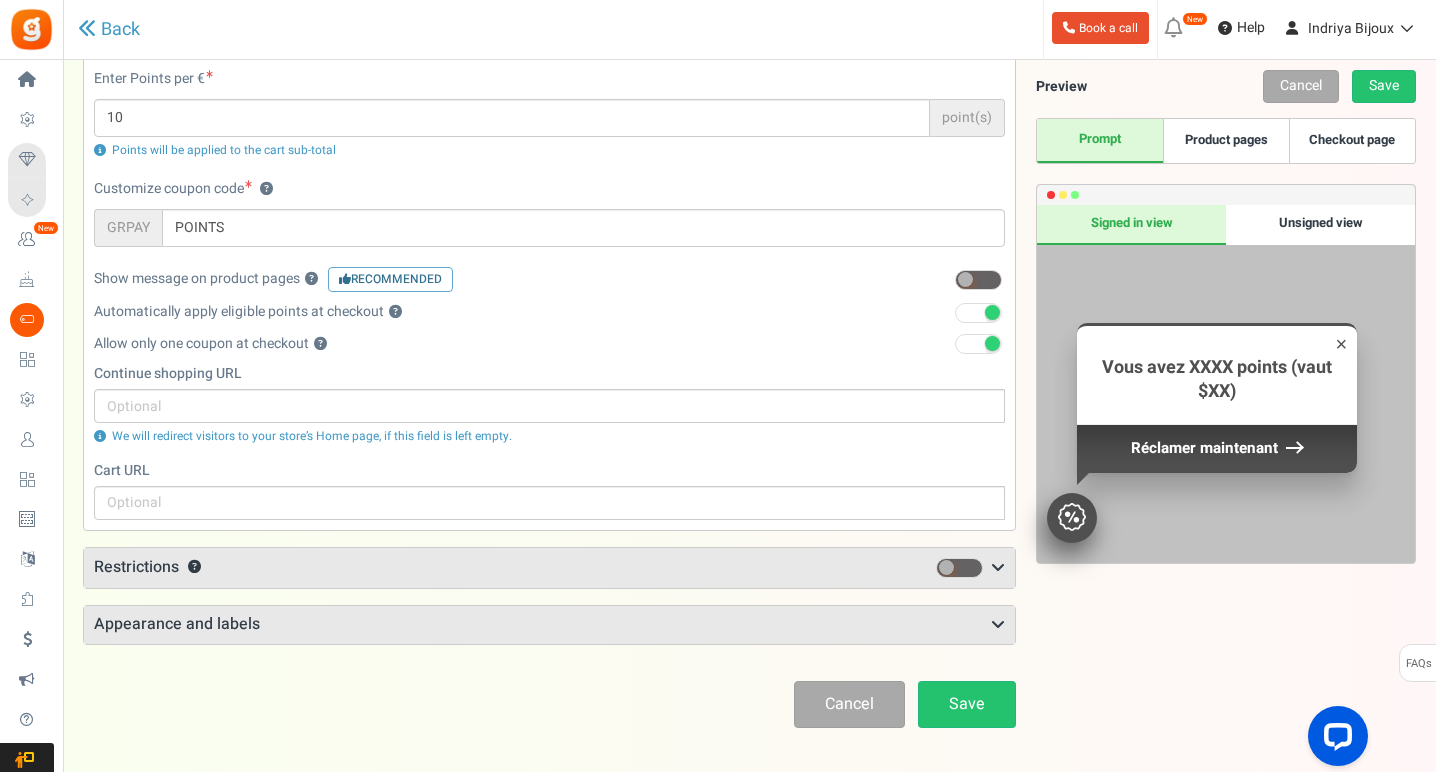 scroll, scrollTop: 169, scrollLeft: 0, axis: vertical 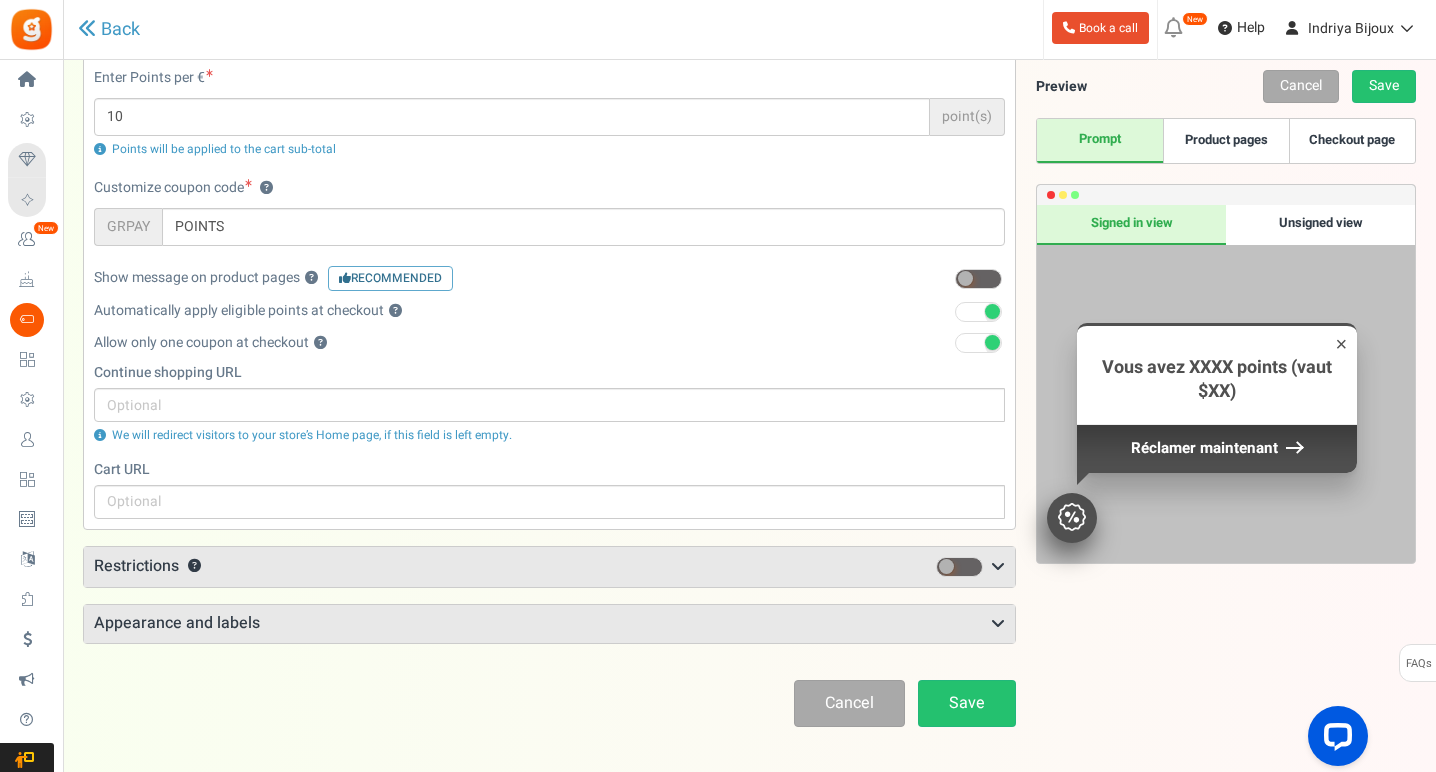 click on "Appearance and labels" at bounding box center (549, 624) 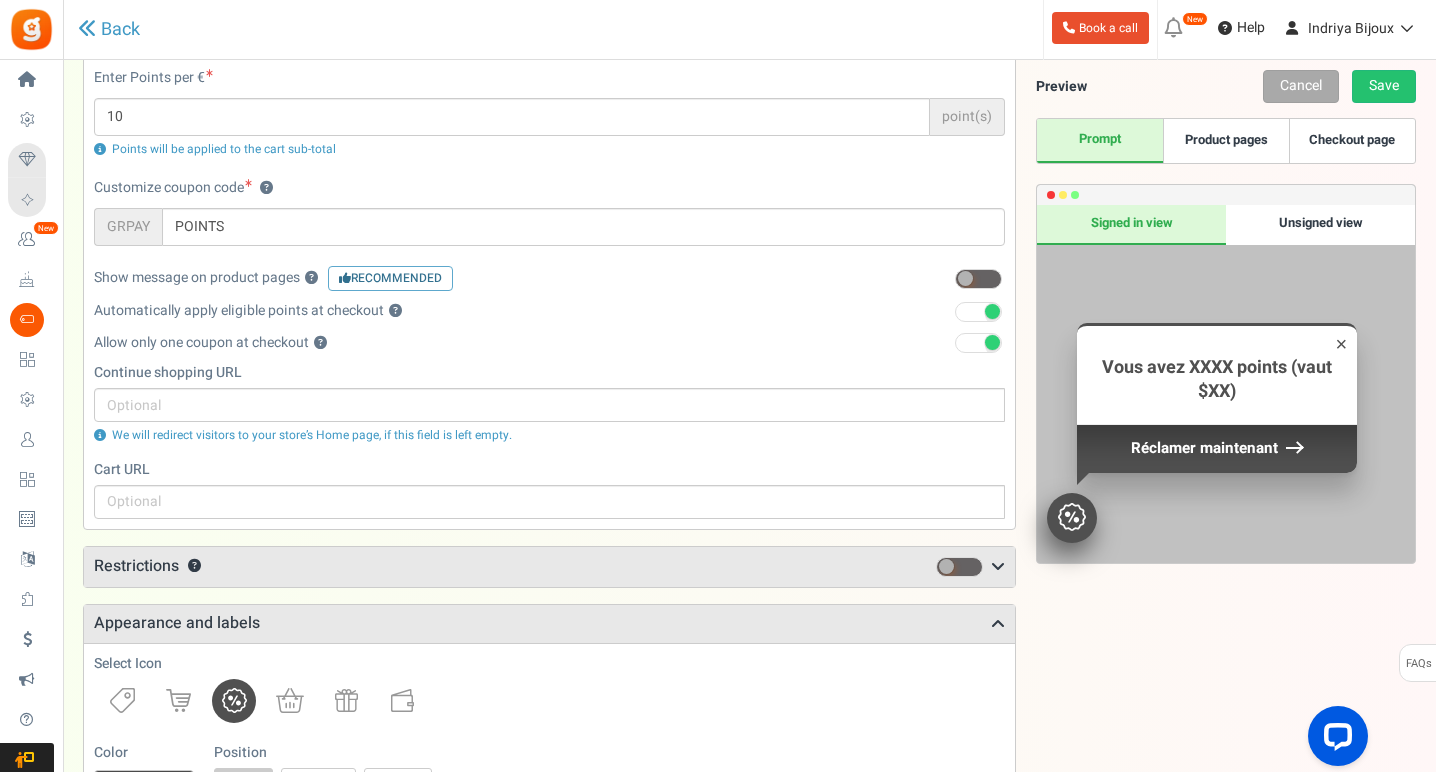 click on "Appearance and labels" at bounding box center (549, 624) 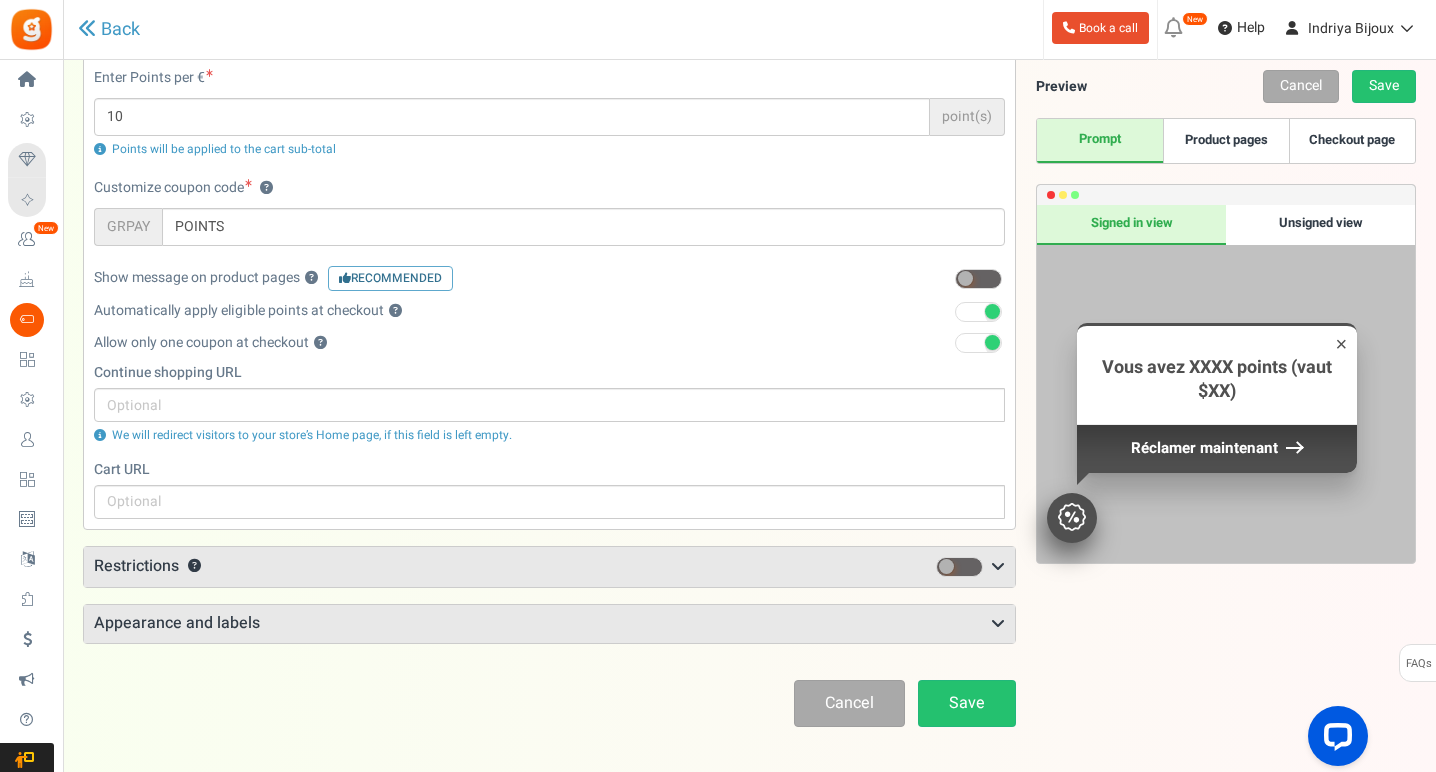 click on "Product pages" at bounding box center (1226, 141) 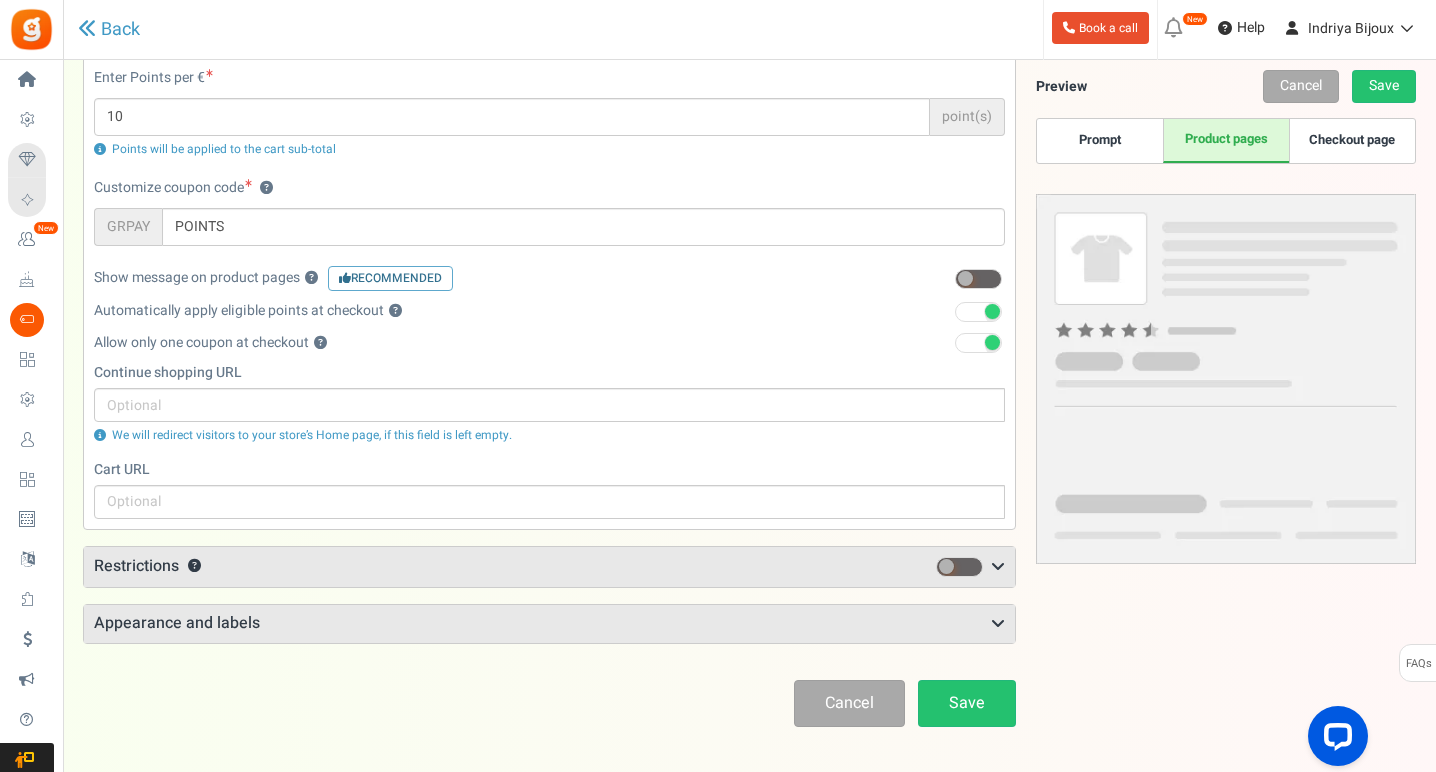 click on "Checkout page" at bounding box center (1352, 141) 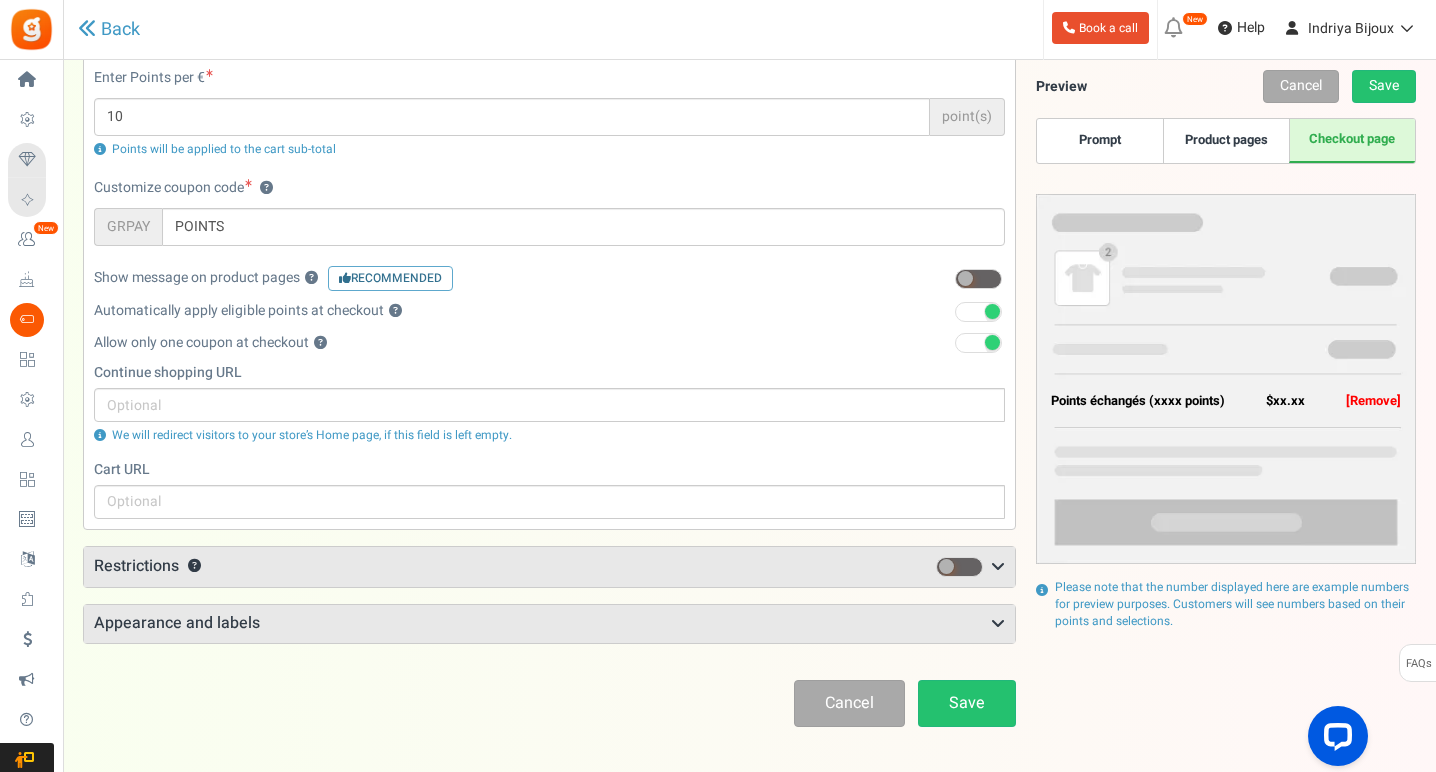 click on "Allow only one coupon at checkout  ?" at bounding box center [549, 347] 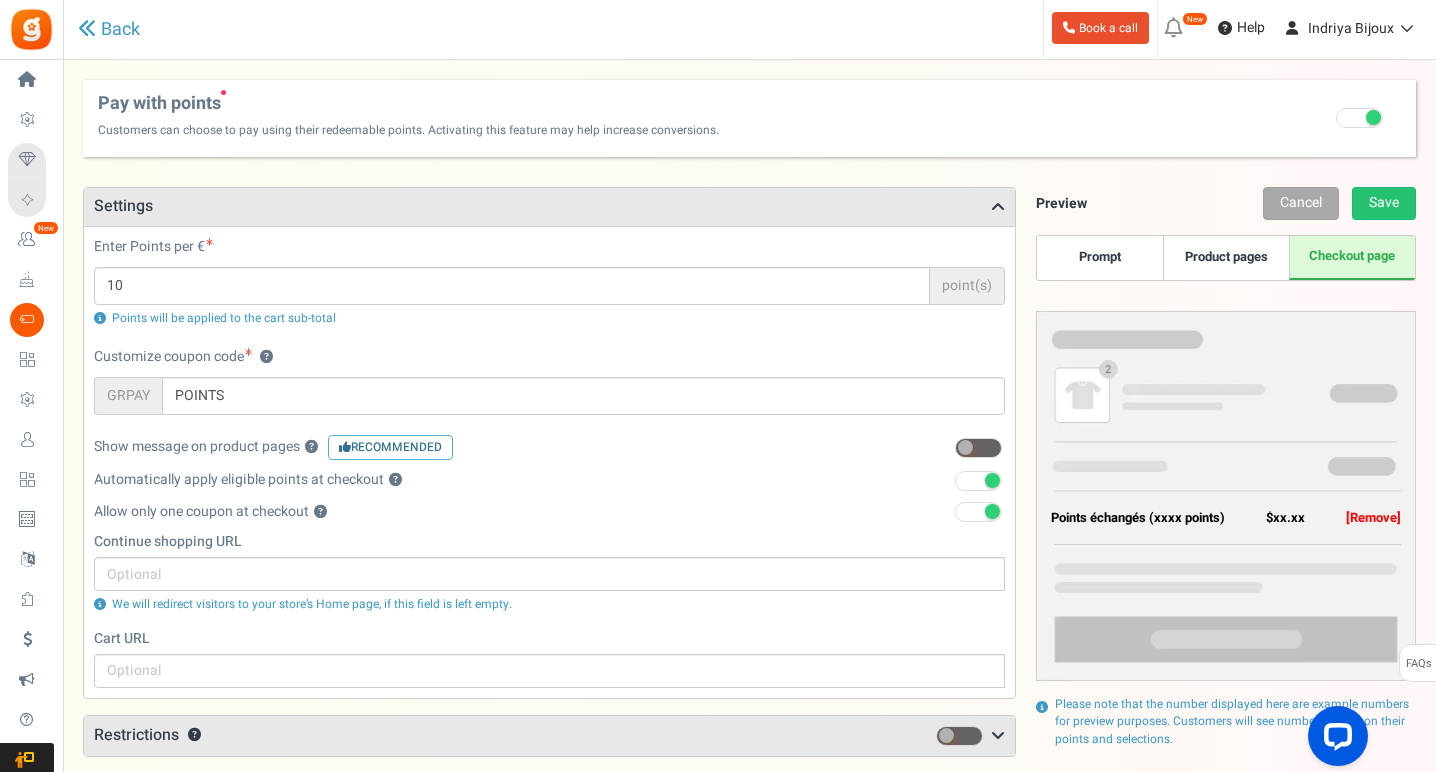 scroll, scrollTop: 0, scrollLeft: 0, axis: both 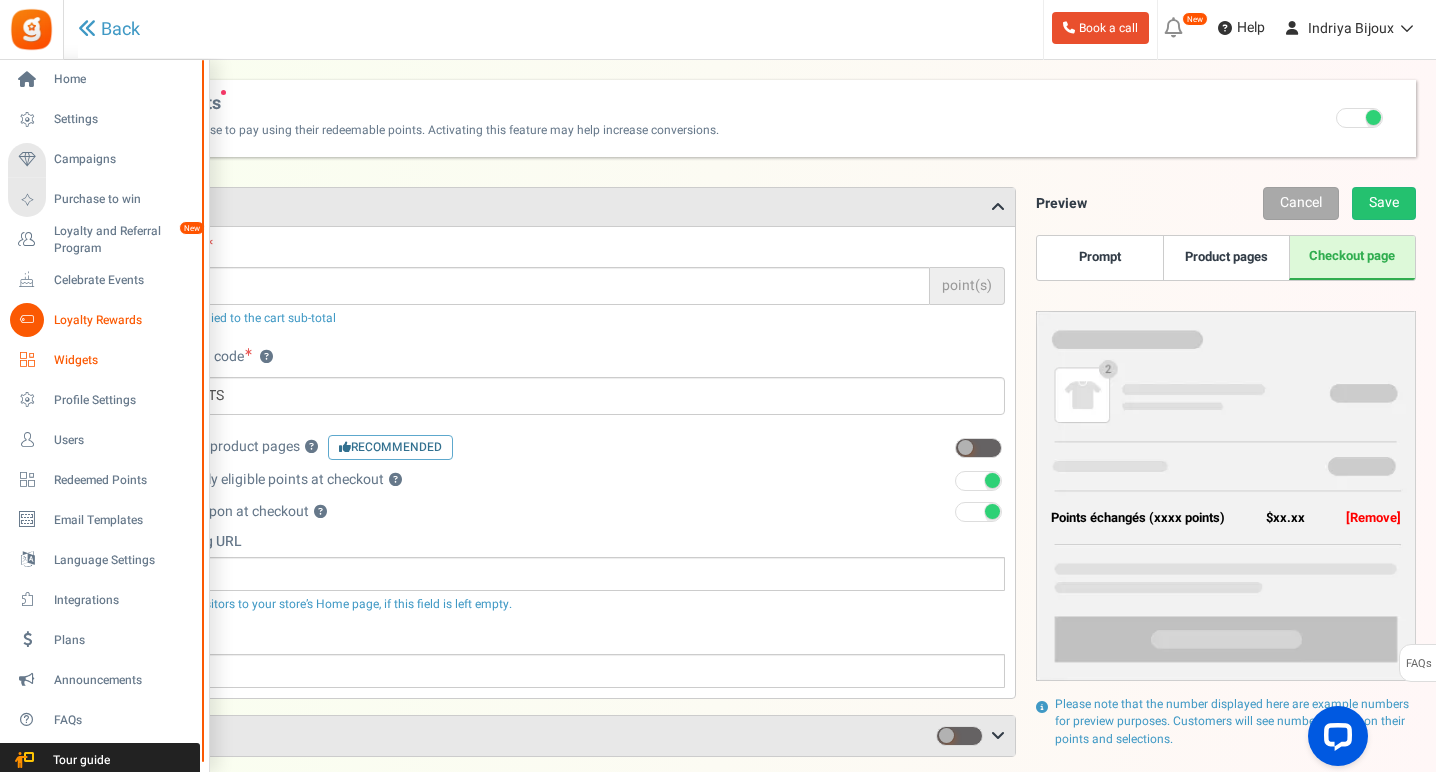click at bounding box center (27, 360) 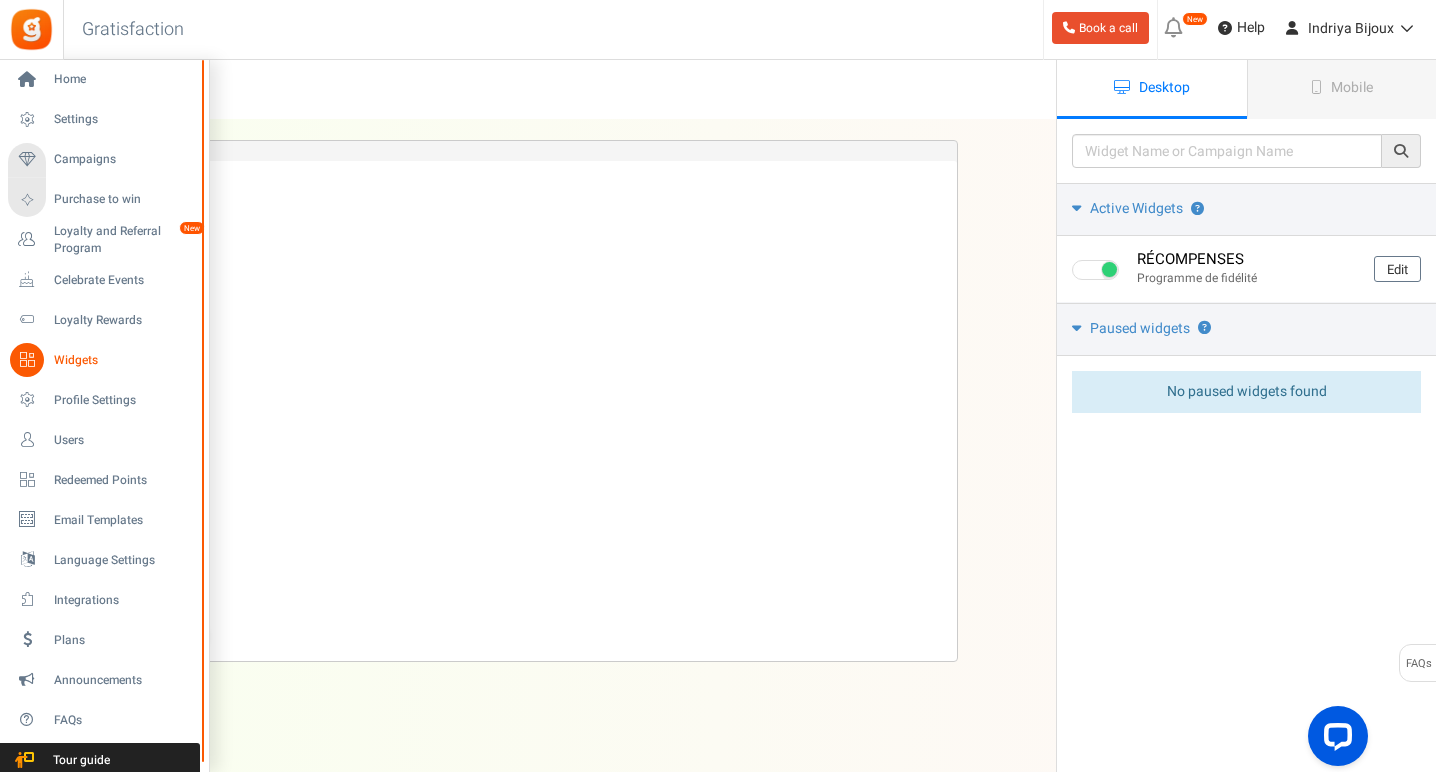 scroll, scrollTop: 0, scrollLeft: 0, axis: both 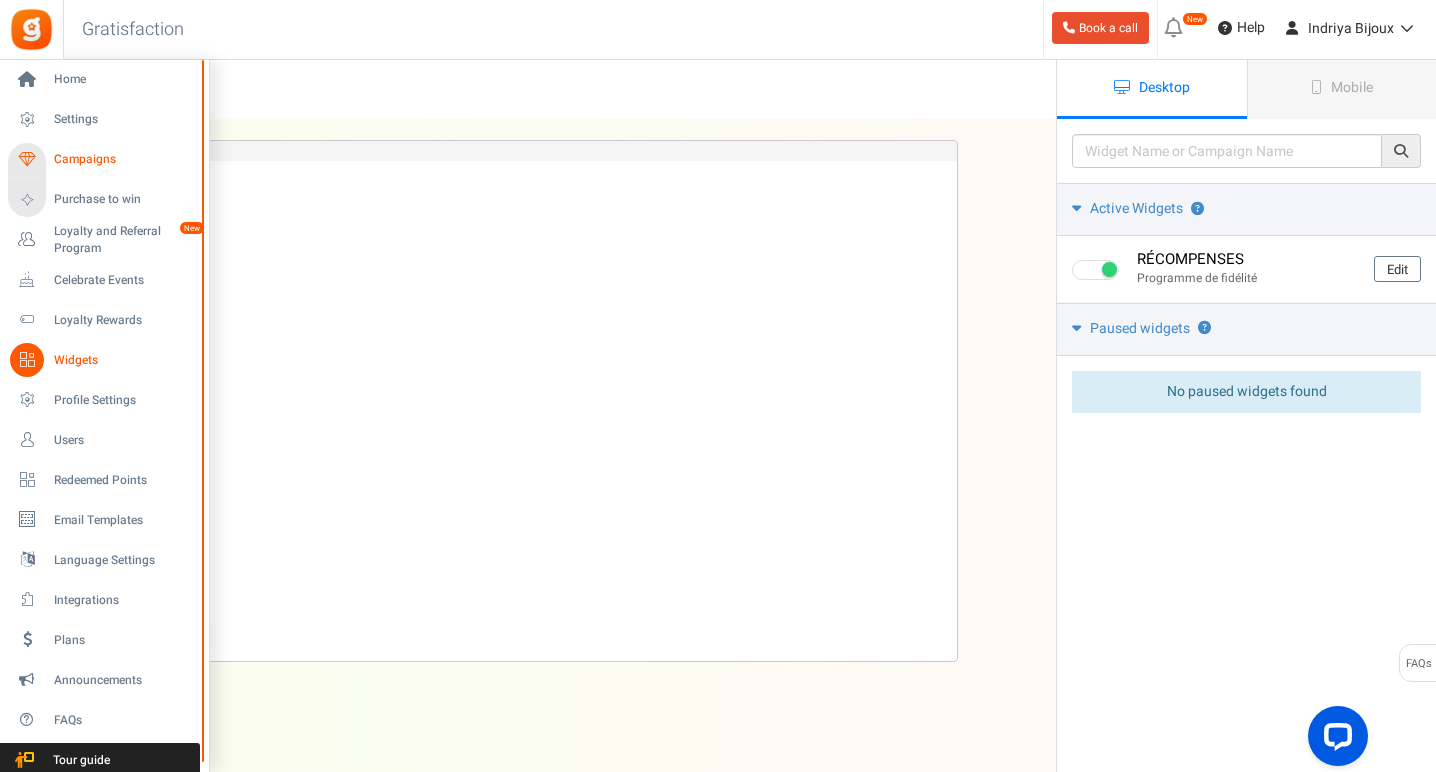click on "Campaigns" at bounding box center (124, 159) 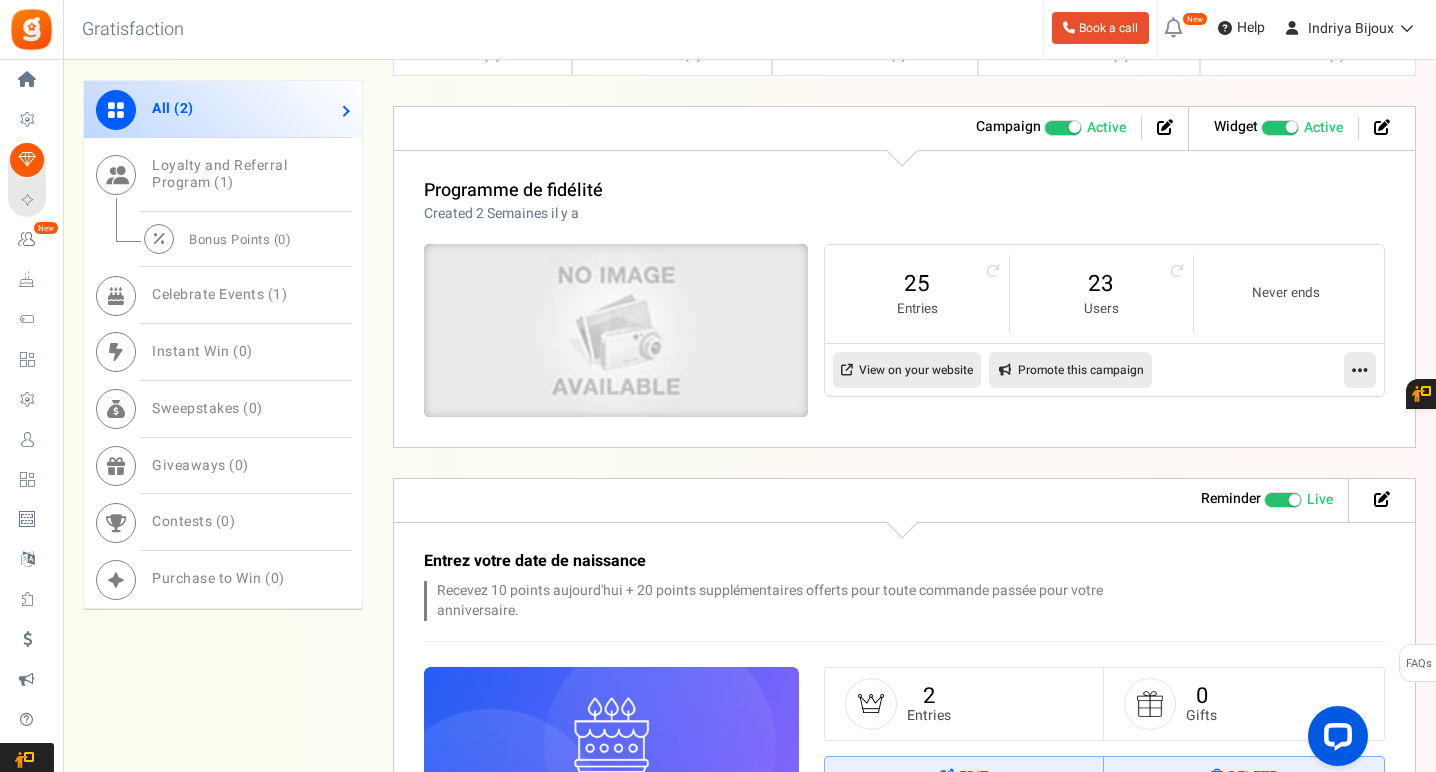 scroll, scrollTop: 965, scrollLeft: 0, axis: vertical 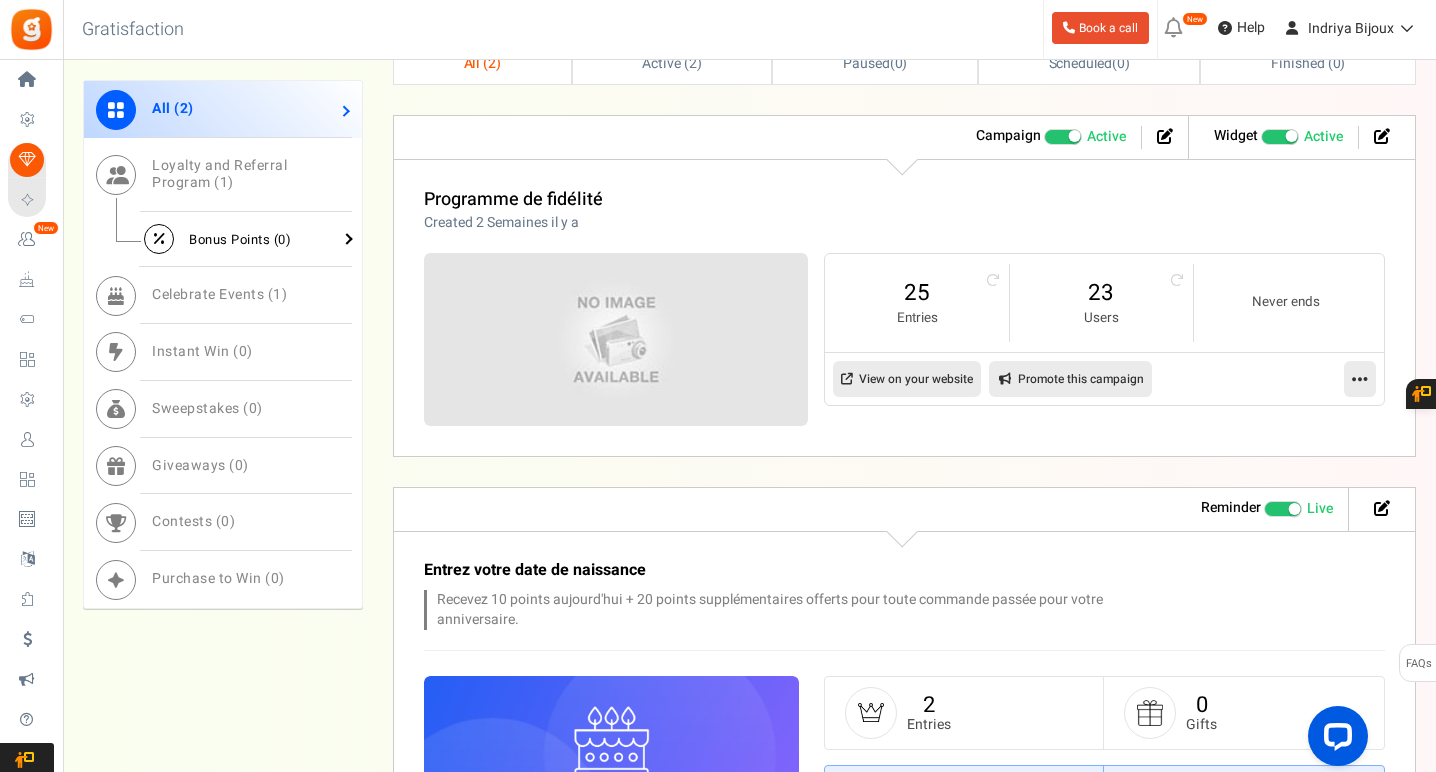 click on "Bonus Points ( 0 )" at bounding box center [240, 238] 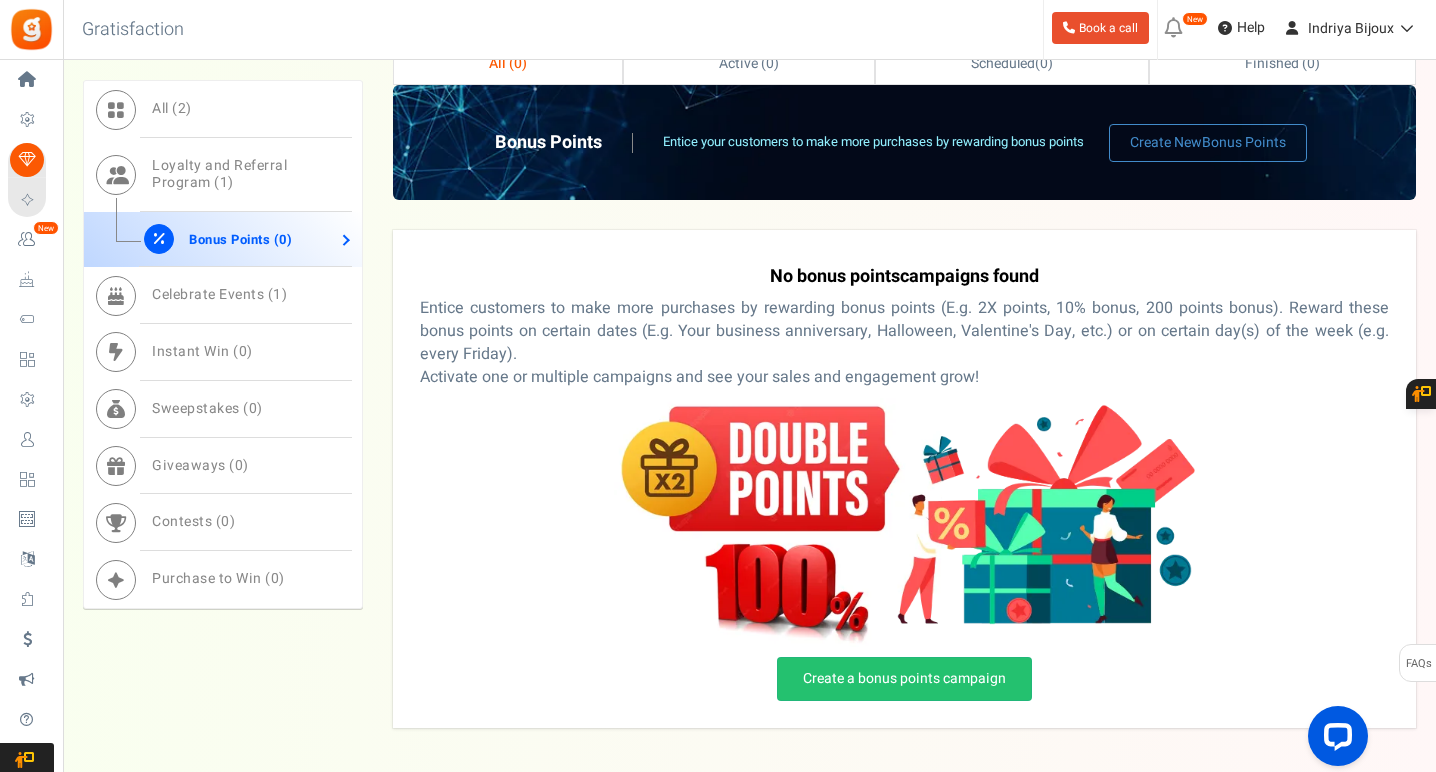 scroll, scrollTop: 894, scrollLeft: 0, axis: vertical 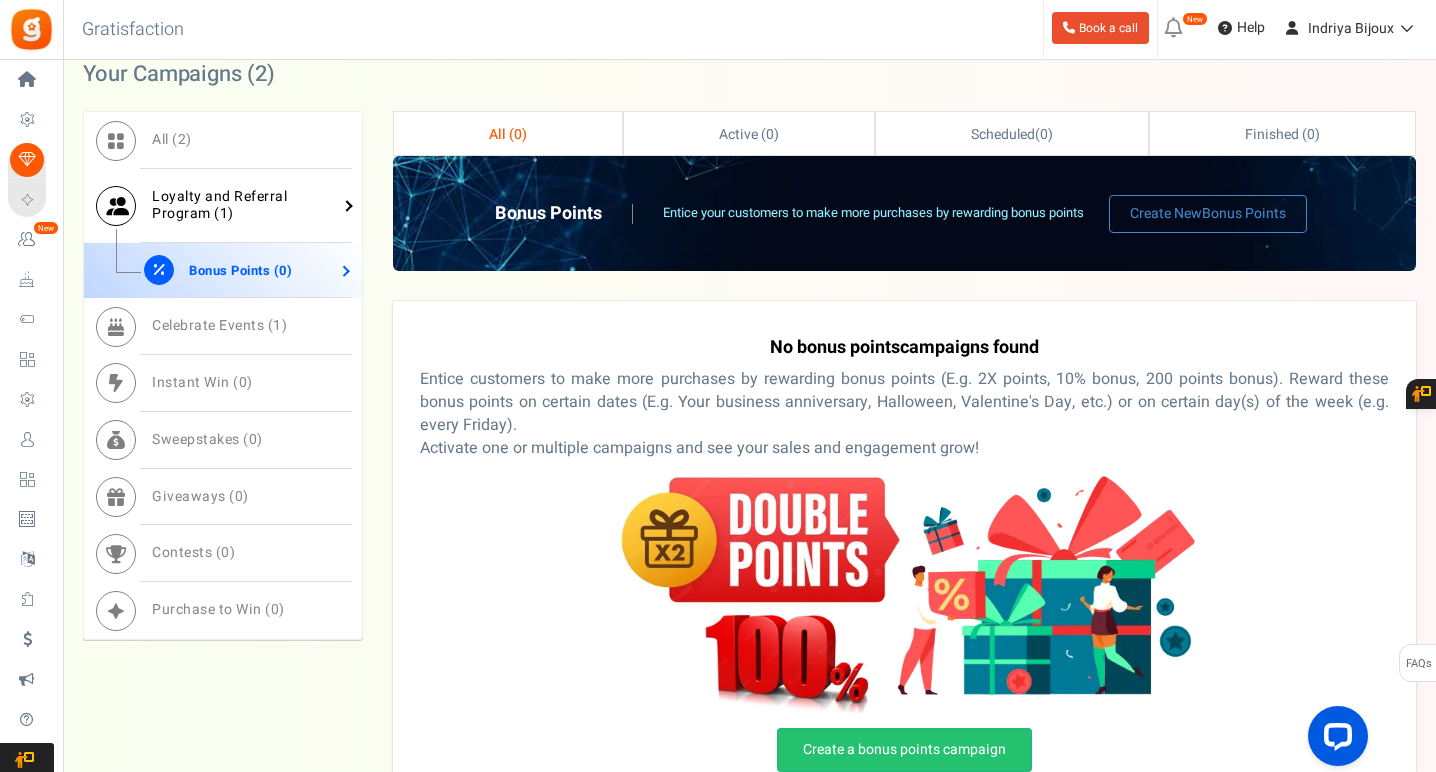 click on "Loyalty and Referral Program ( 1 )" at bounding box center (223, 206) 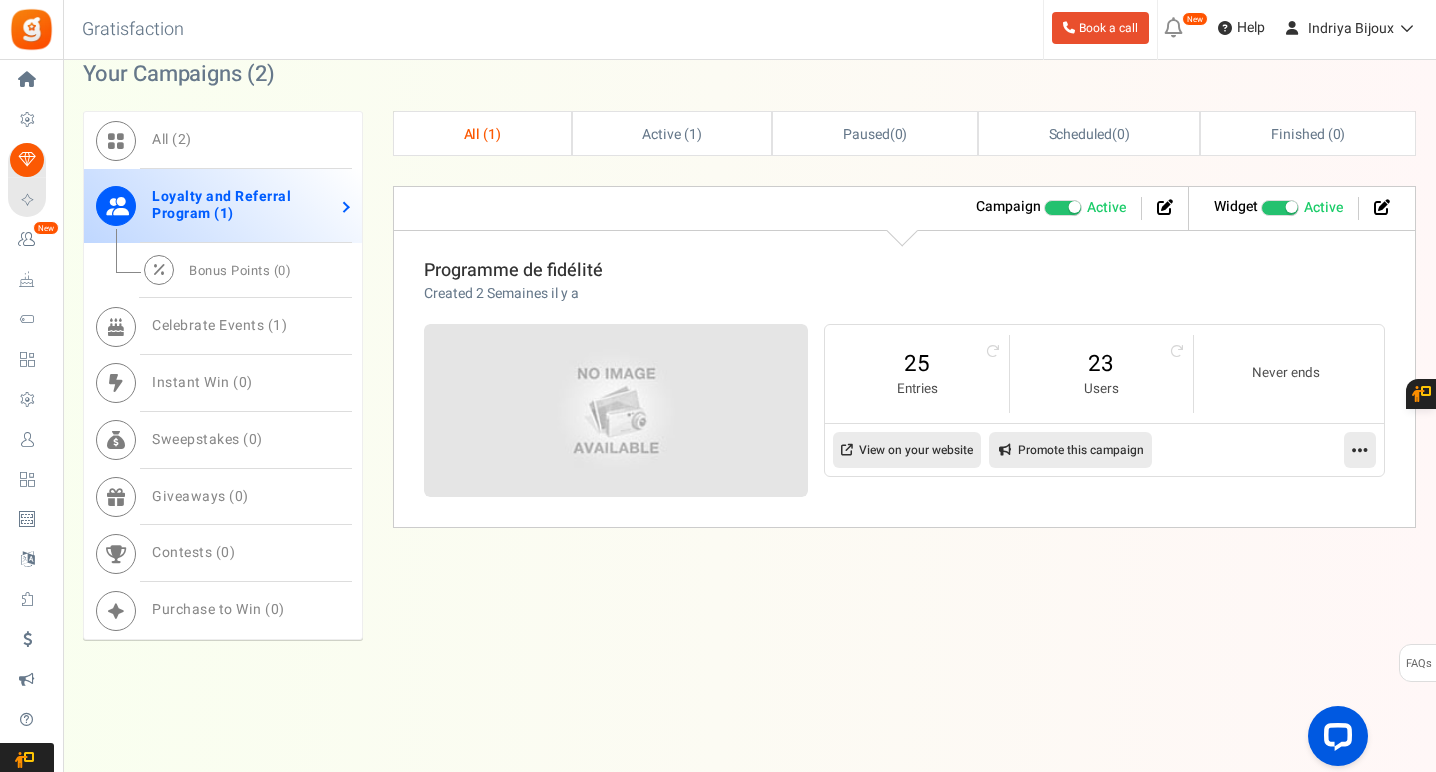 click on "Programme de fidélité" at bounding box center (513, 270) 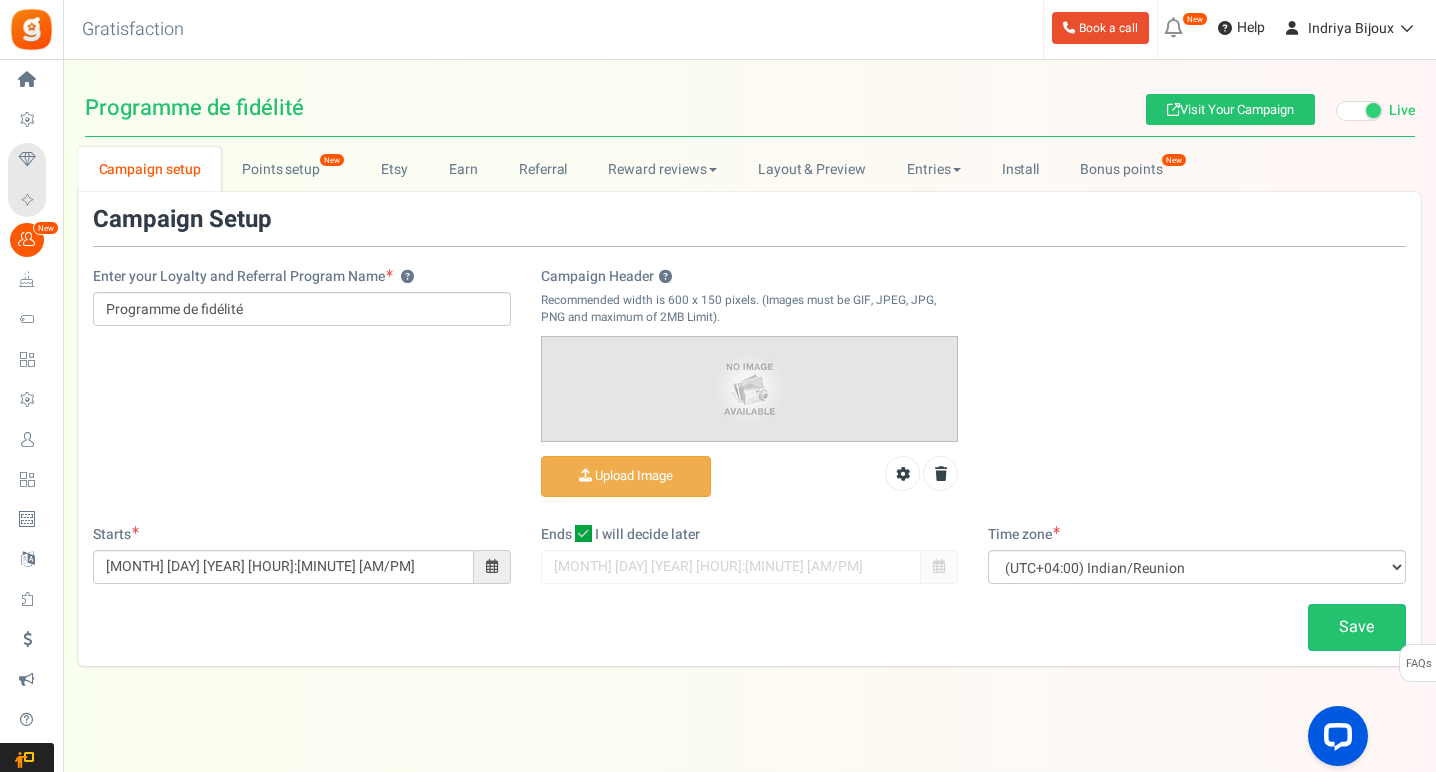 scroll, scrollTop: 0, scrollLeft: 0, axis: both 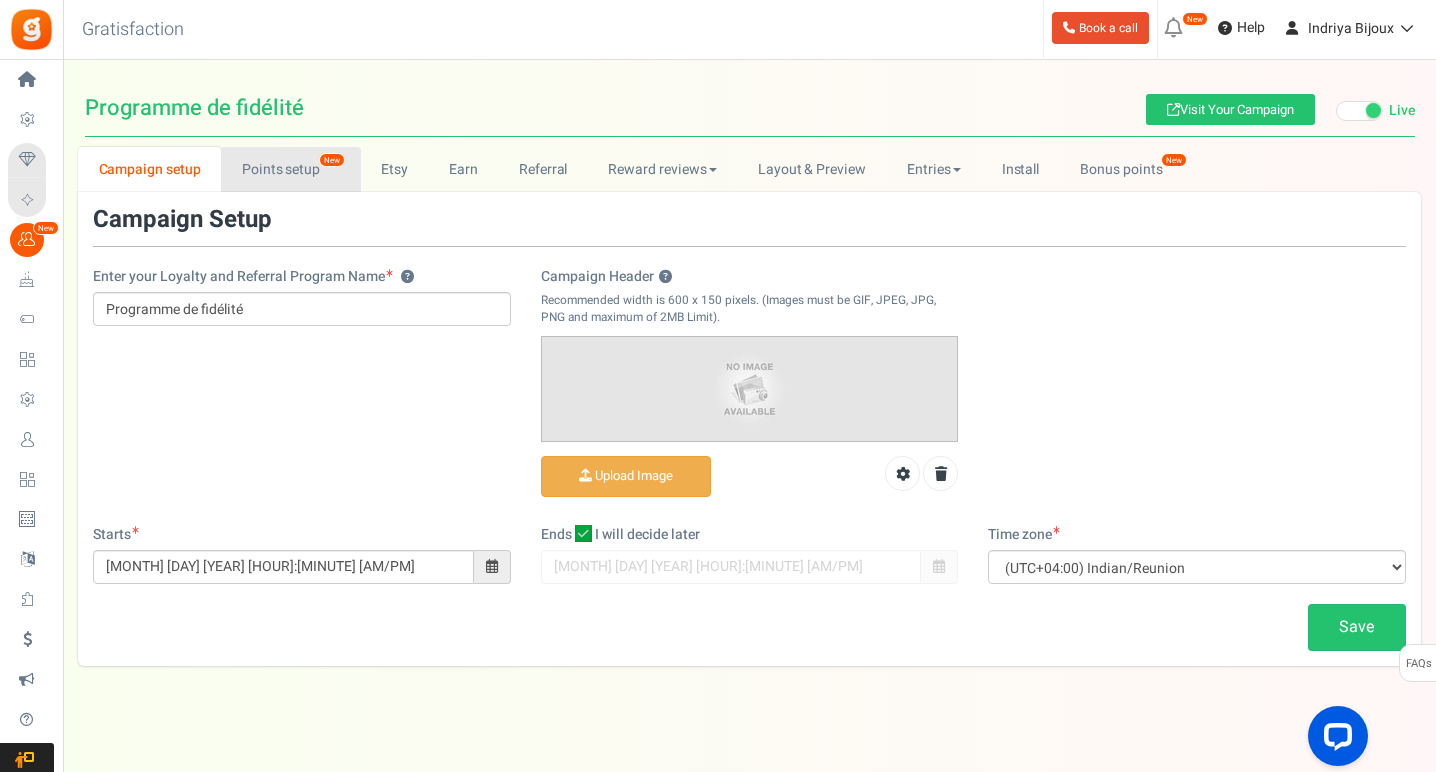 click on "Points setup
New" at bounding box center [290, 169] 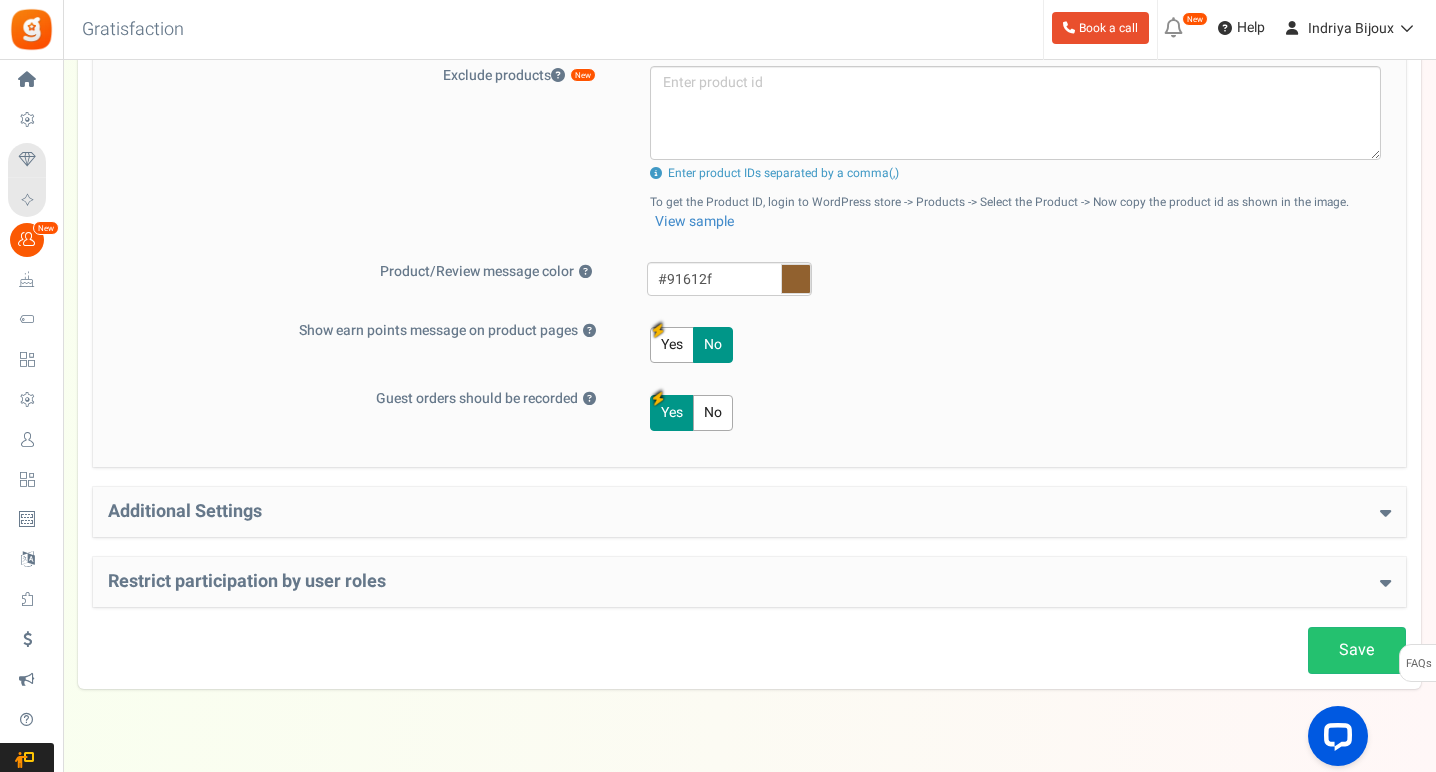 scroll, scrollTop: 830, scrollLeft: 0, axis: vertical 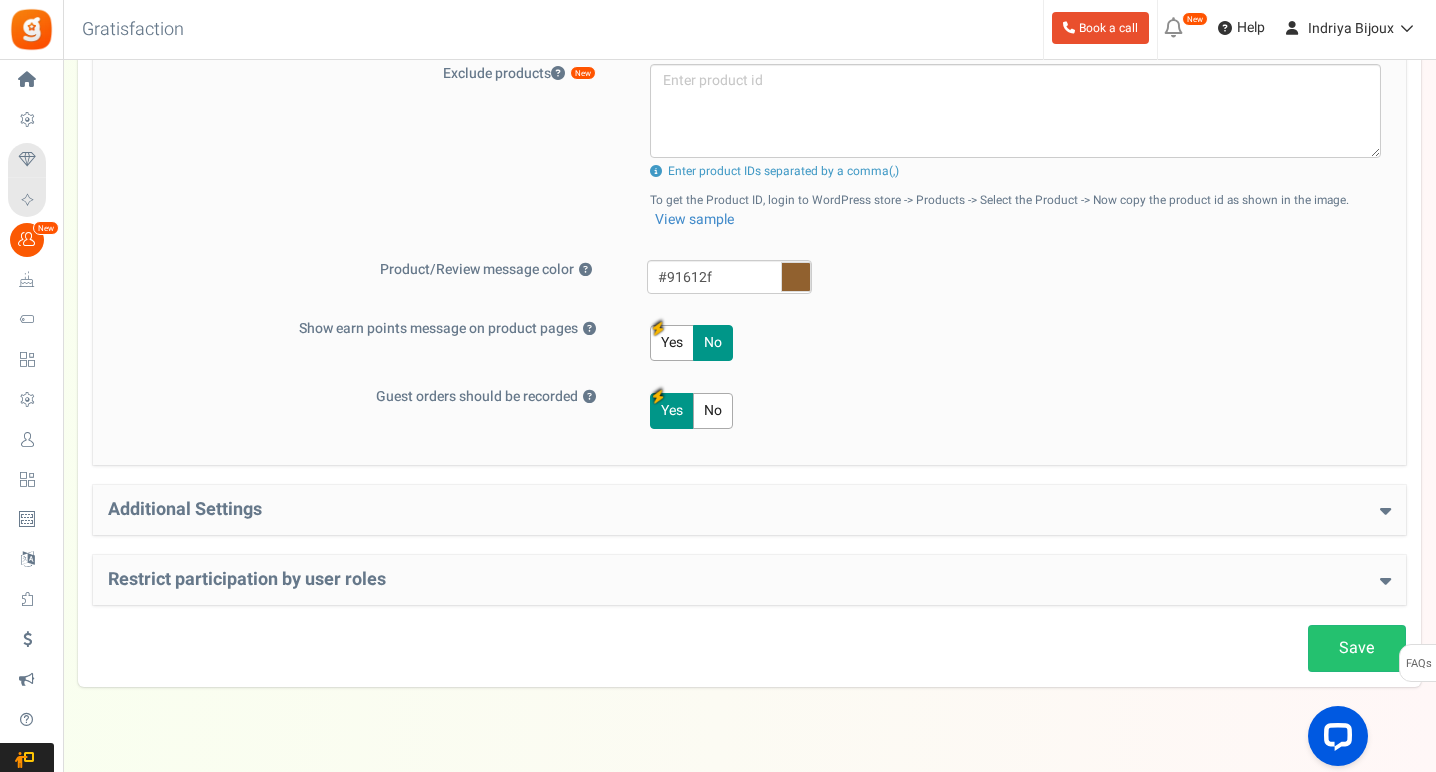 click on "Yes
No" at bounding box center [1002, 343] 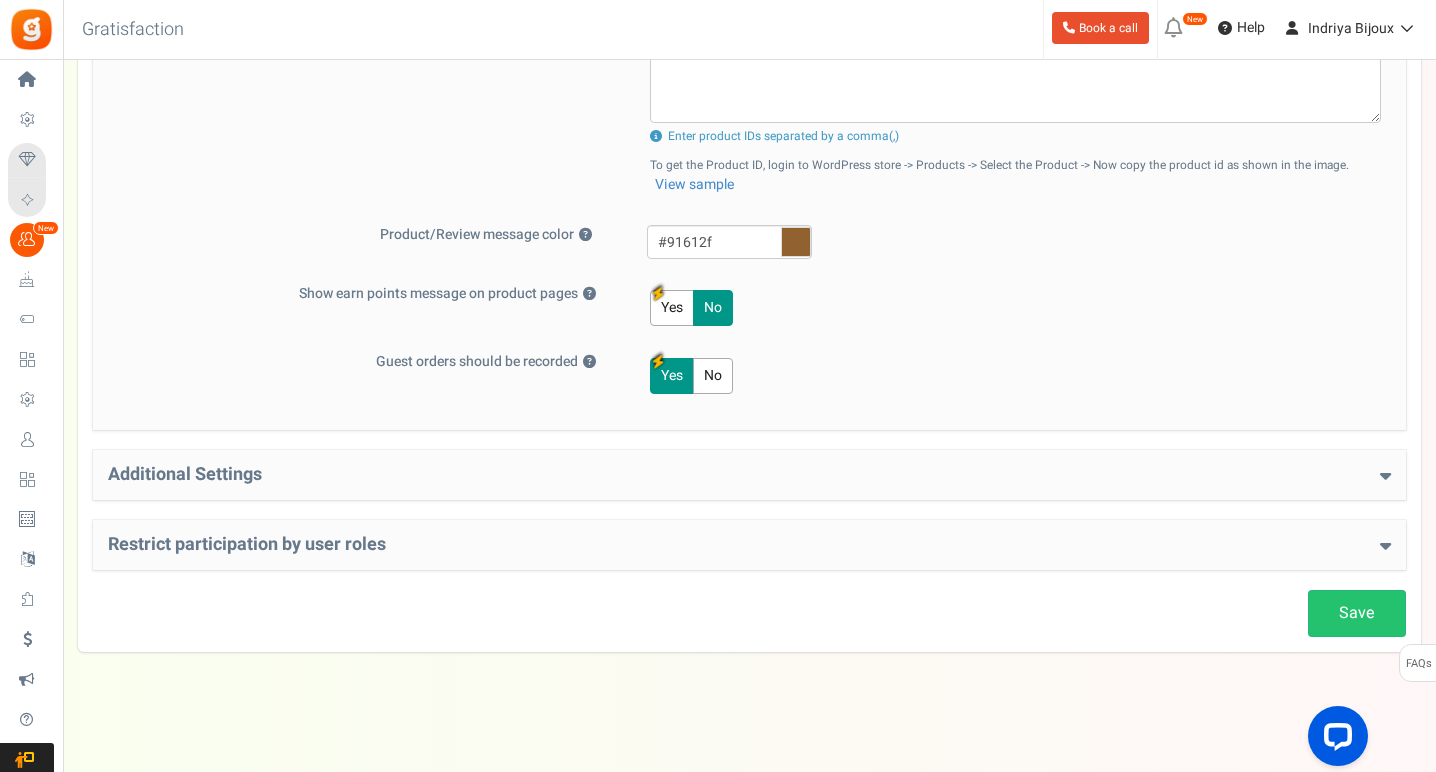scroll, scrollTop: 864, scrollLeft: 0, axis: vertical 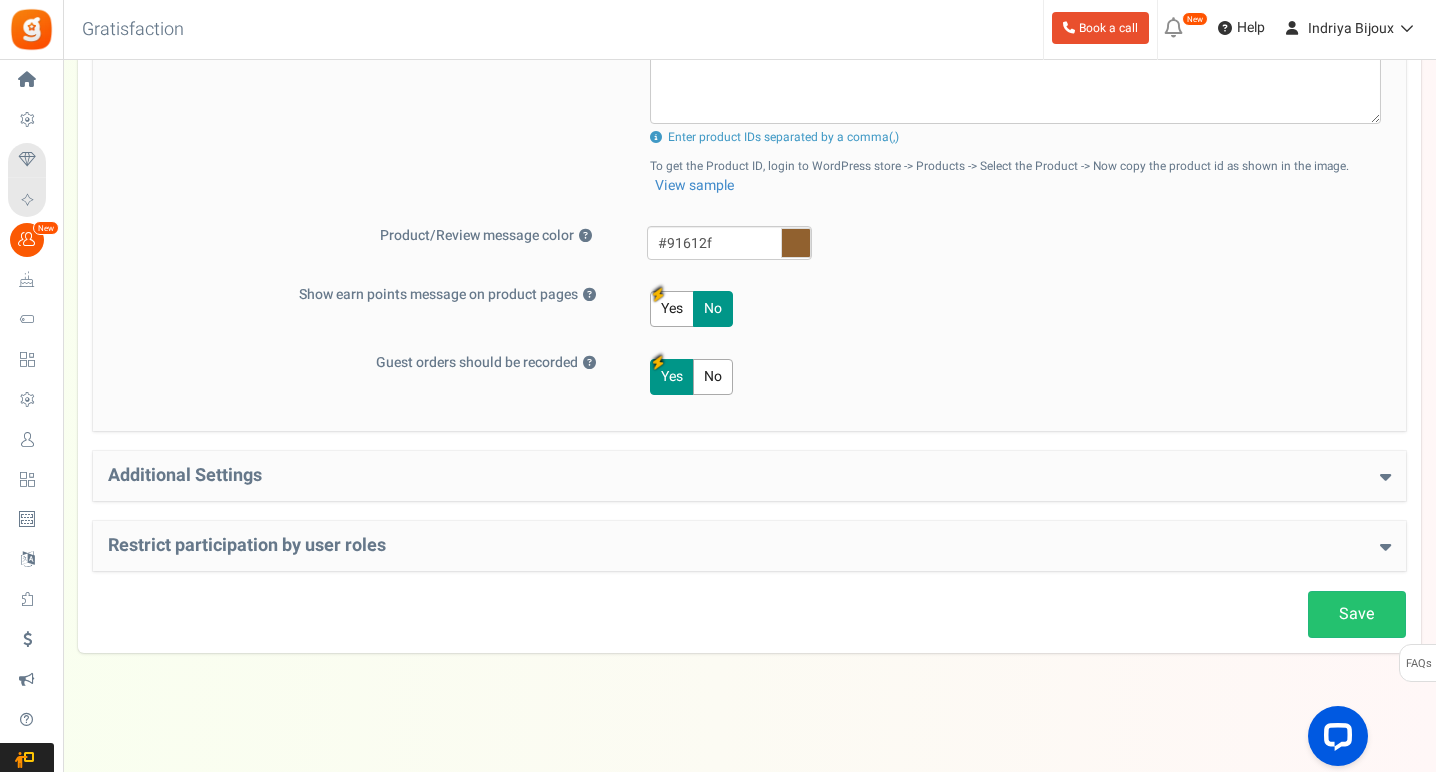 click on "Additional Settings" at bounding box center [749, 476] 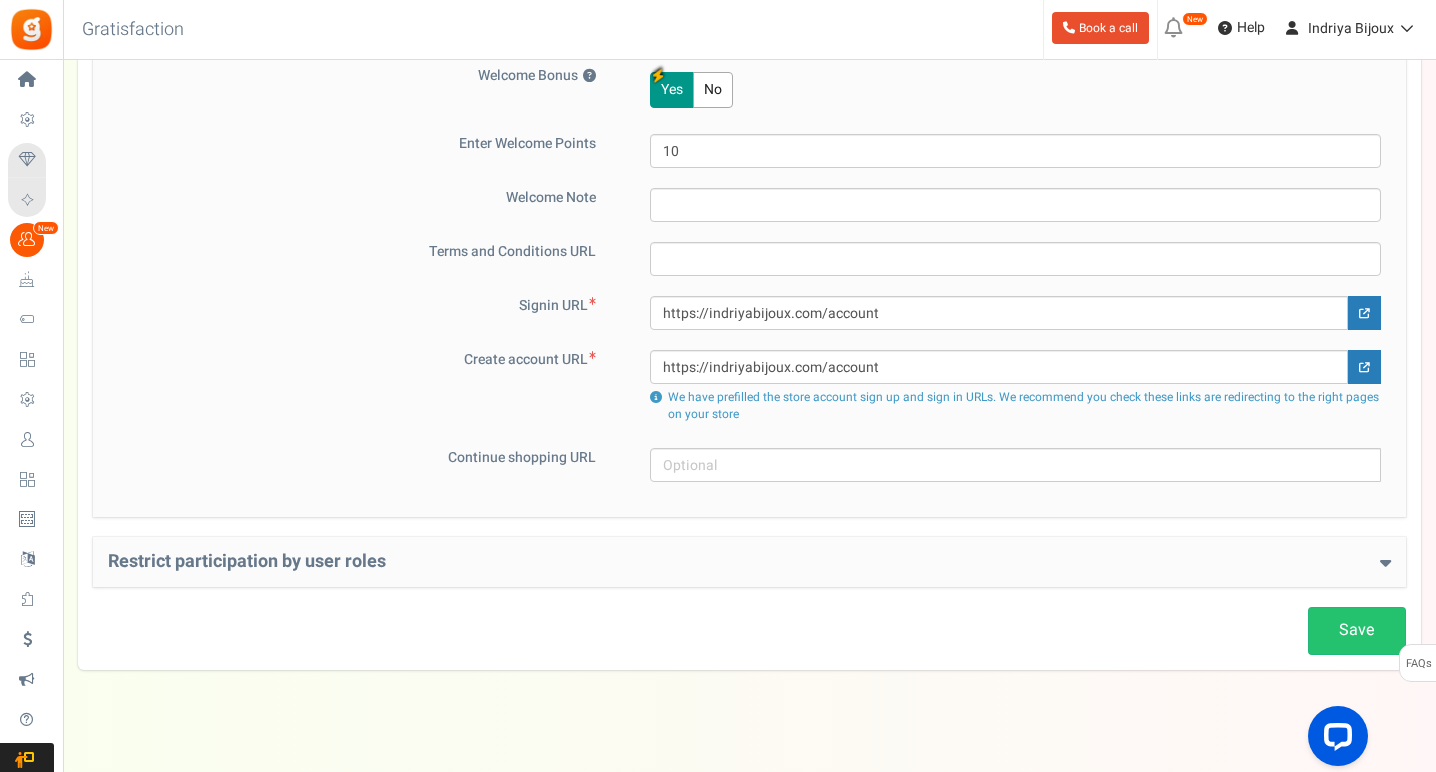 scroll, scrollTop: 1315, scrollLeft: 0, axis: vertical 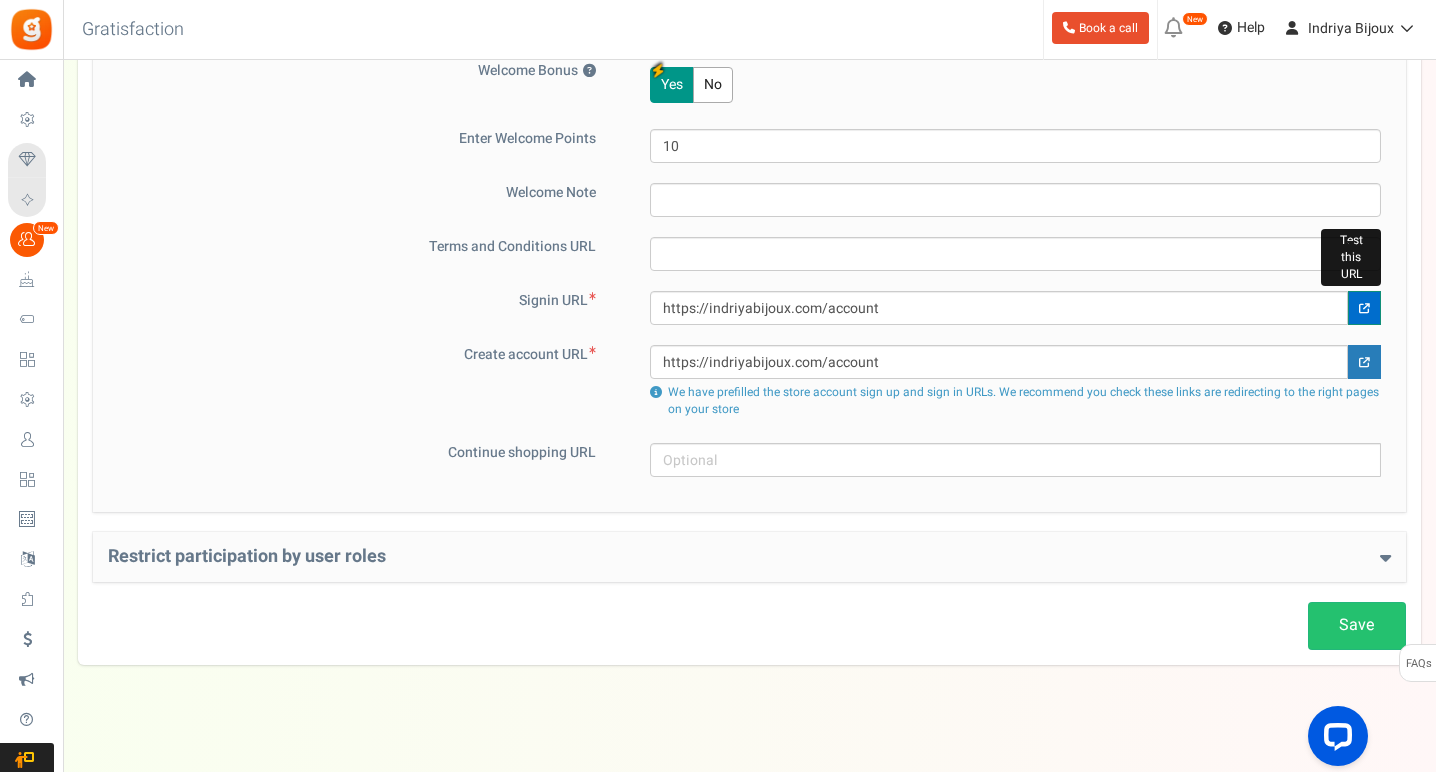 click at bounding box center [1364, 308] 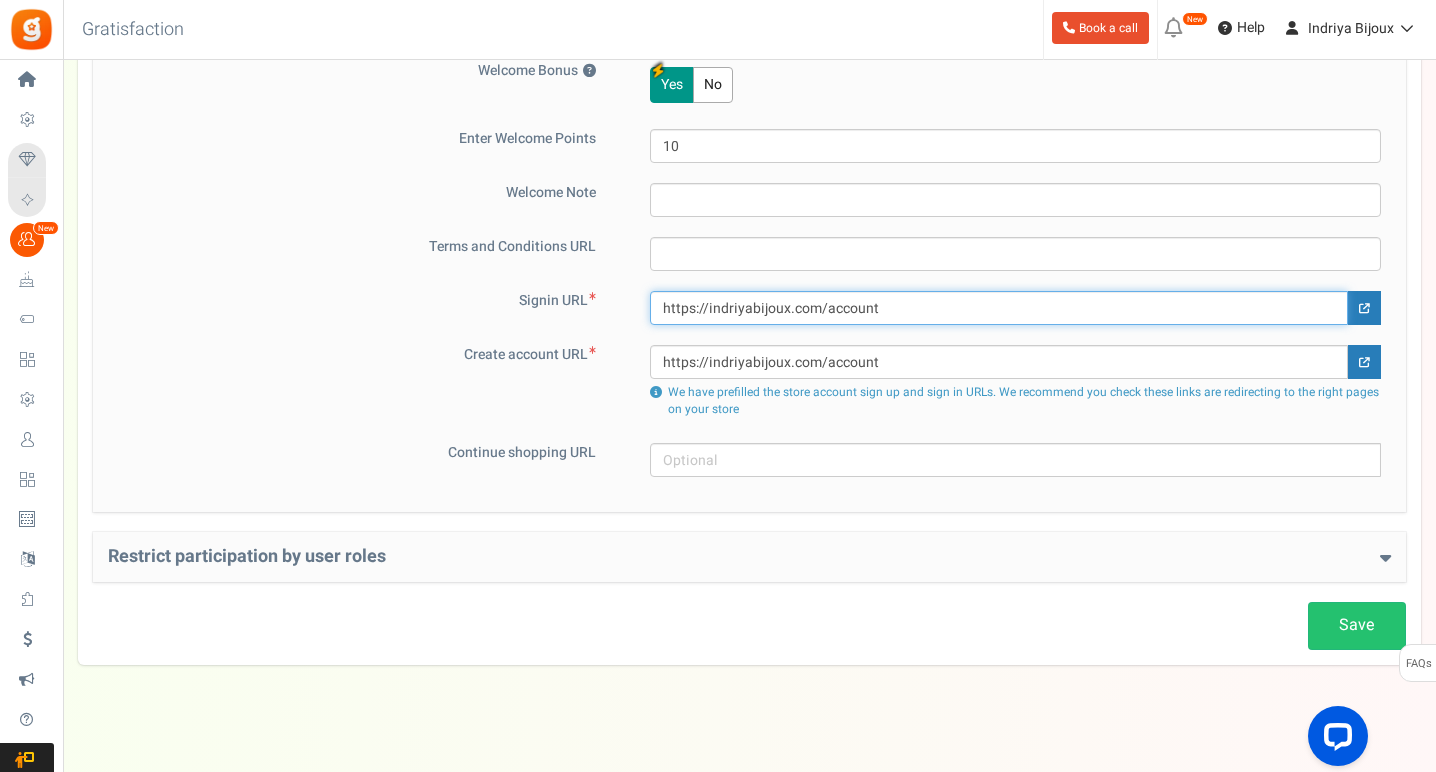 click on "https://indriyabijoux.com/account" at bounding box center [999, 308] 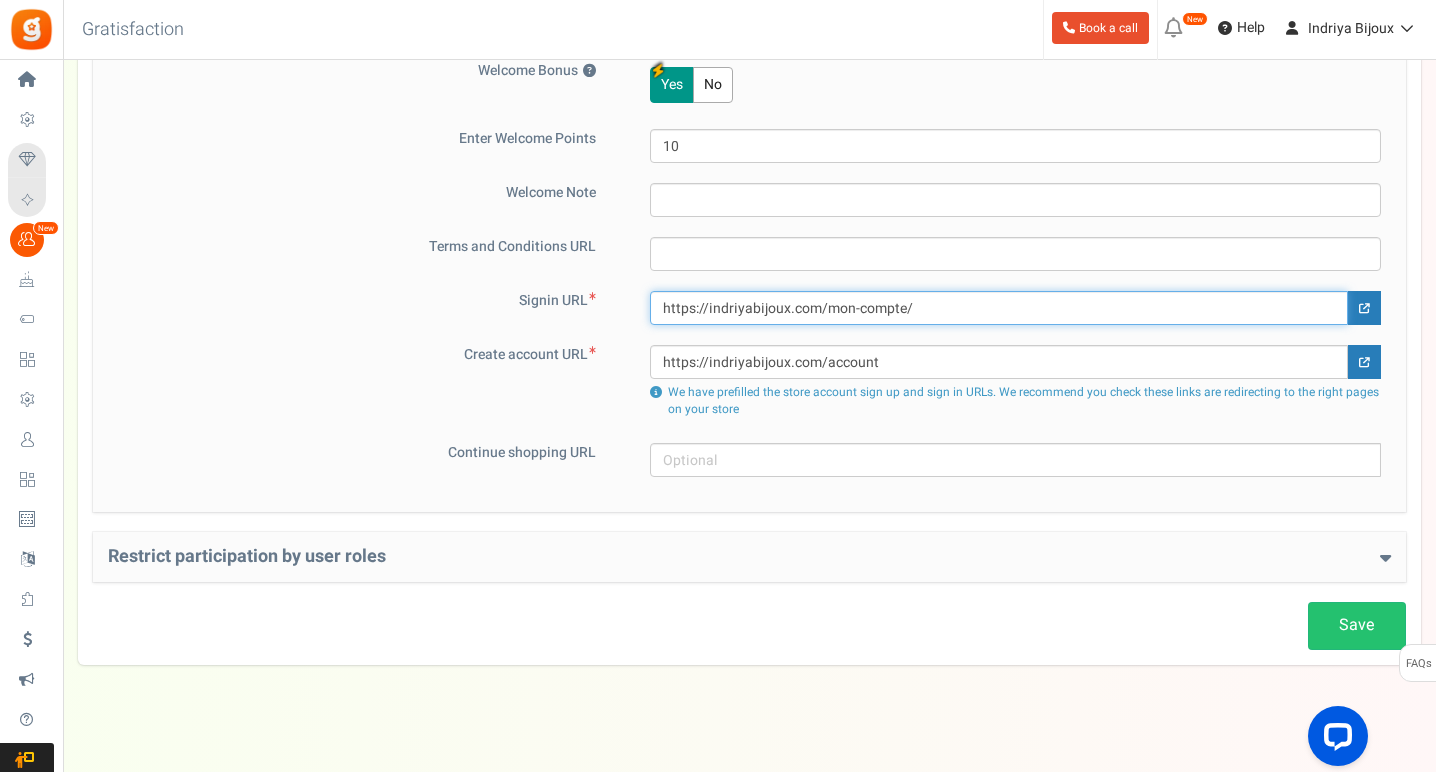 type on "https://indriyabijoux.com/mon-compte/" 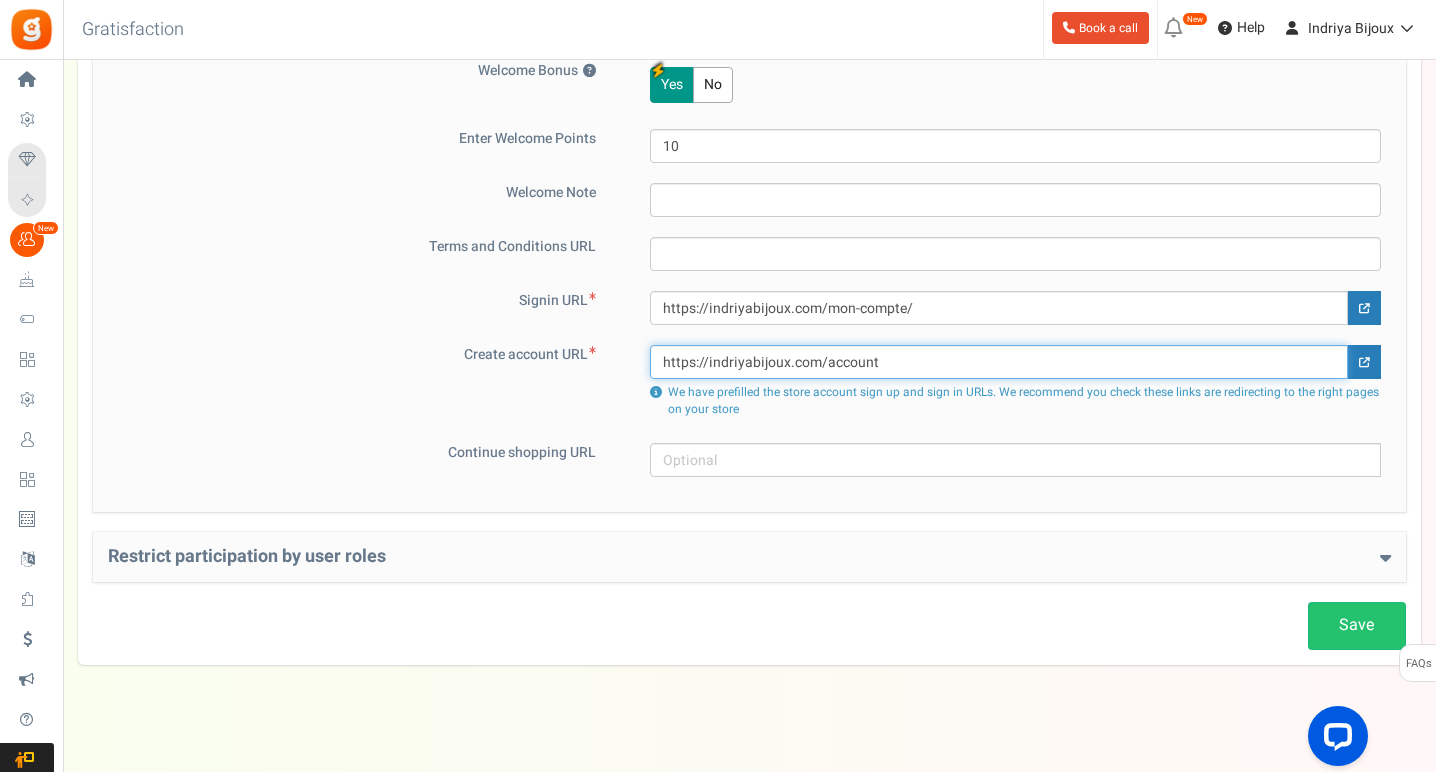 click on "https://indriyabijoux.com/account" at bounding box center [999, 362] 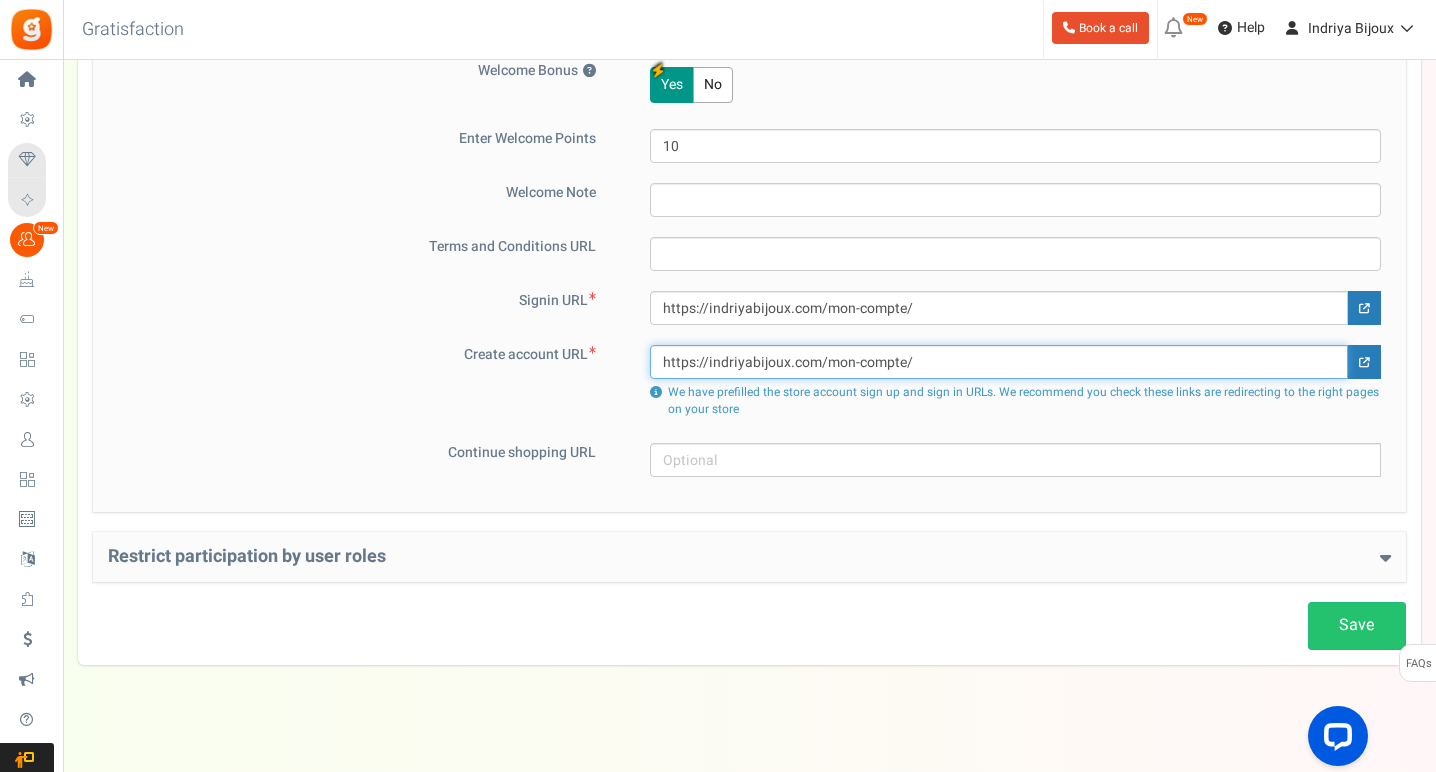 type on "https://indriyabijoux.com/mon-compte/" 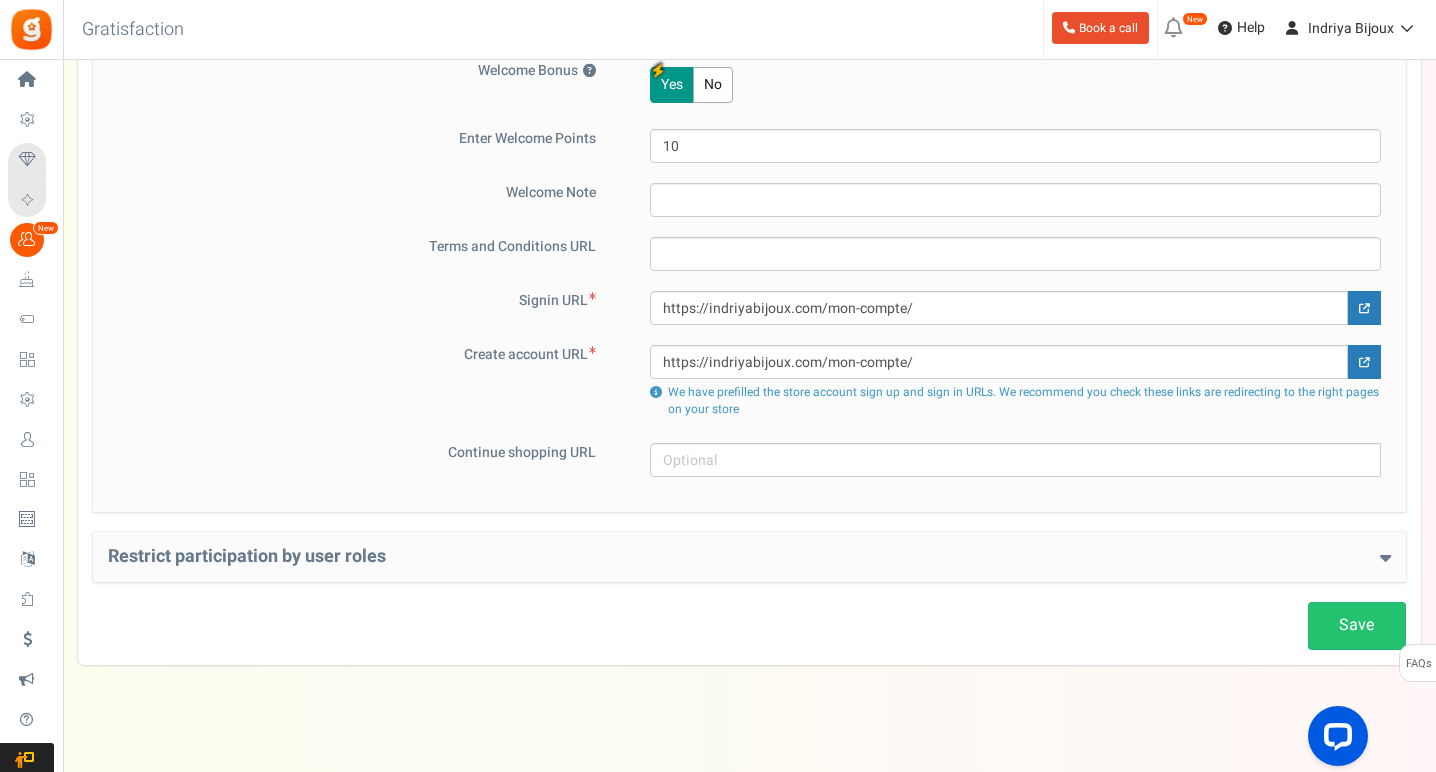 click on "Additional Settings
Welcome Bonus
?
Yes
No
Enter Welcome Points
10
Welcome Note
Terms and Conditions URL
Signin URL
https://indriyabijoux.com/mon-compte/" at bounding box center (749, 256) 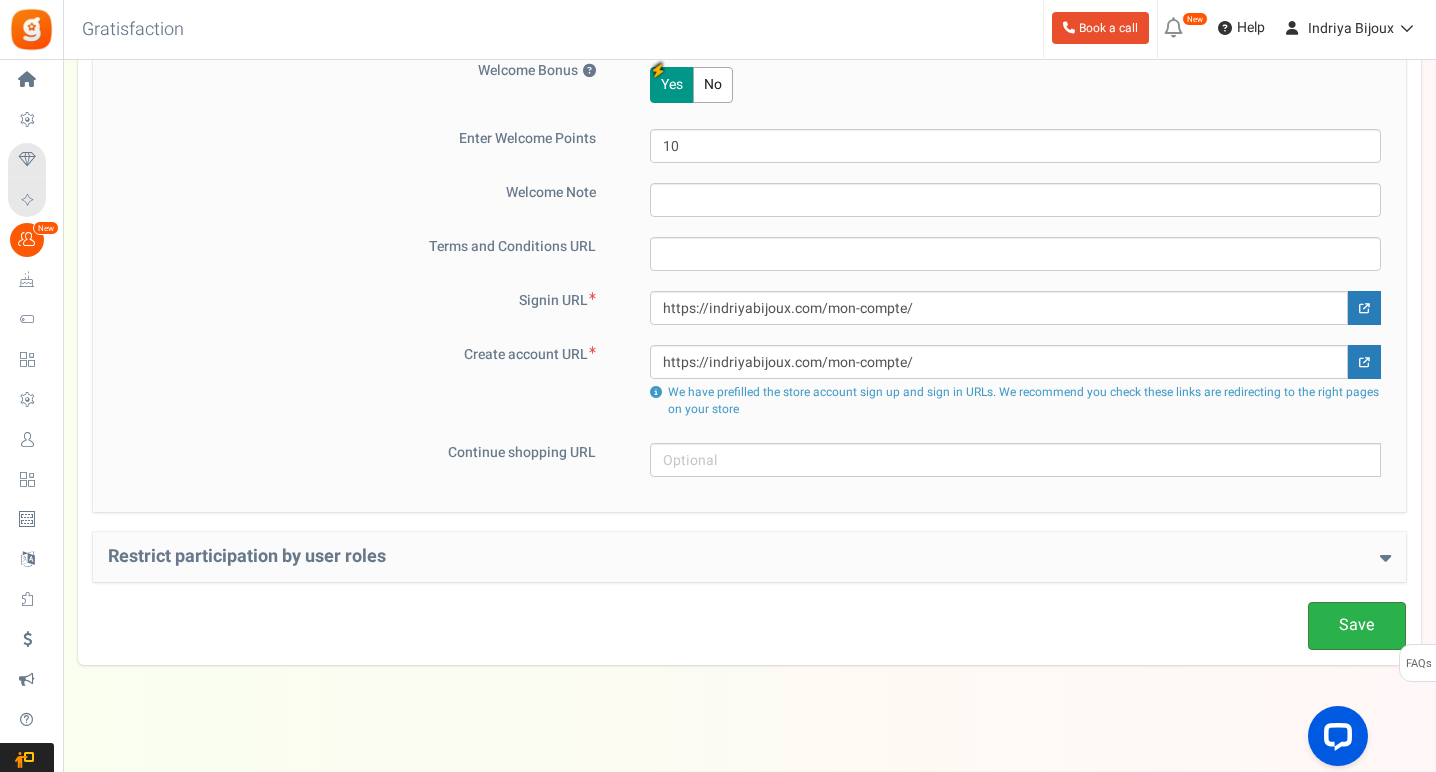 click on "Save" at bounding box center [1357, 625] 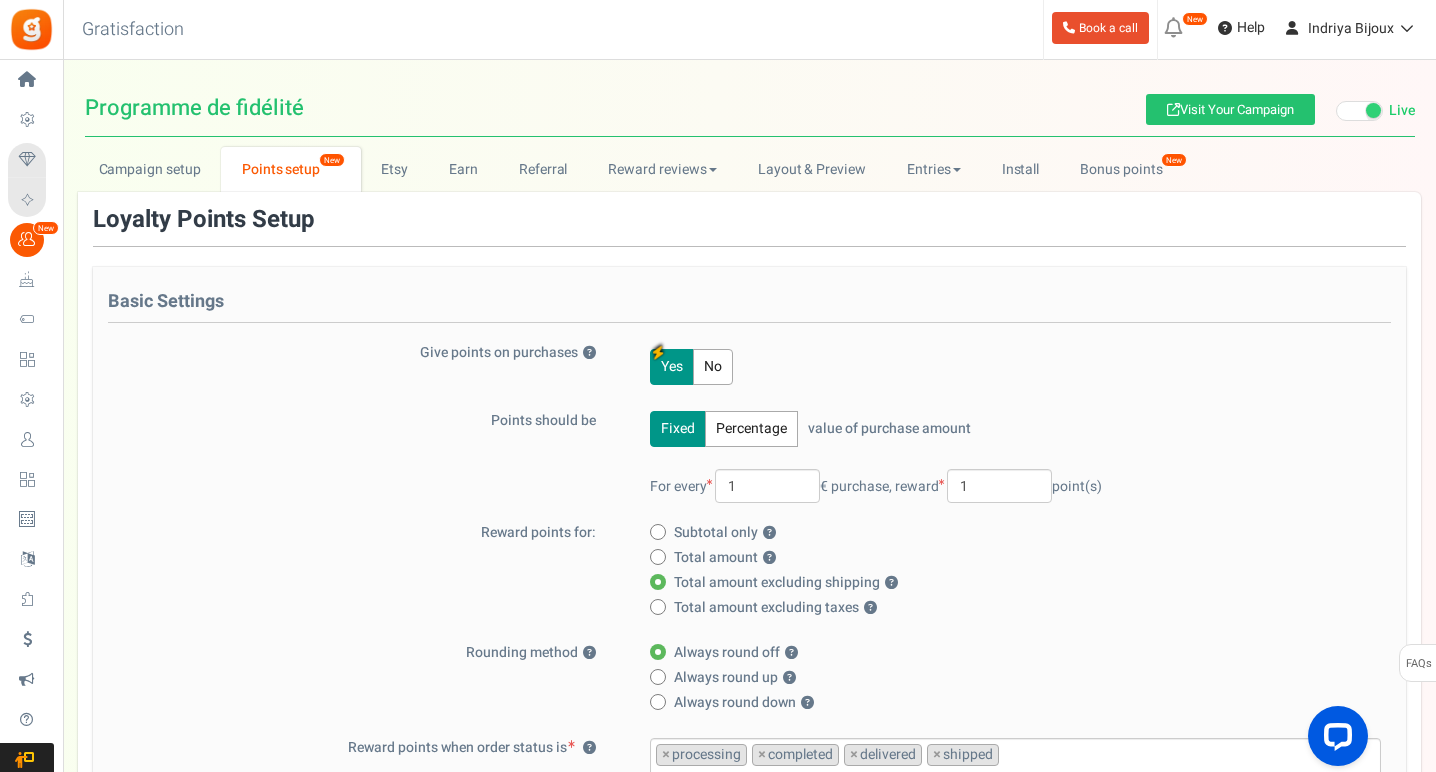 scroll, scrollTop: 0, scrollLeft: 0, axis: both 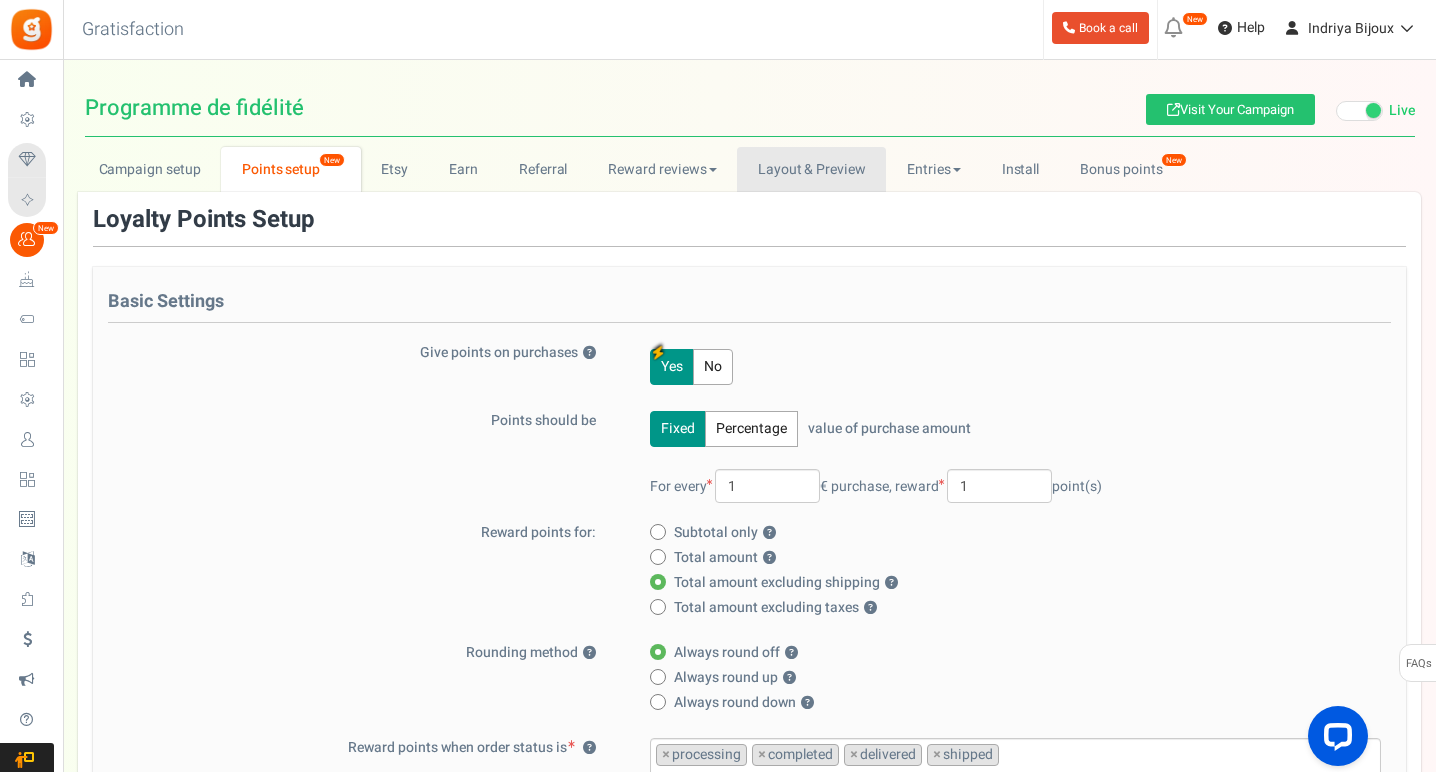 click on "Layout & Preview" at bounding box center (811, 169) 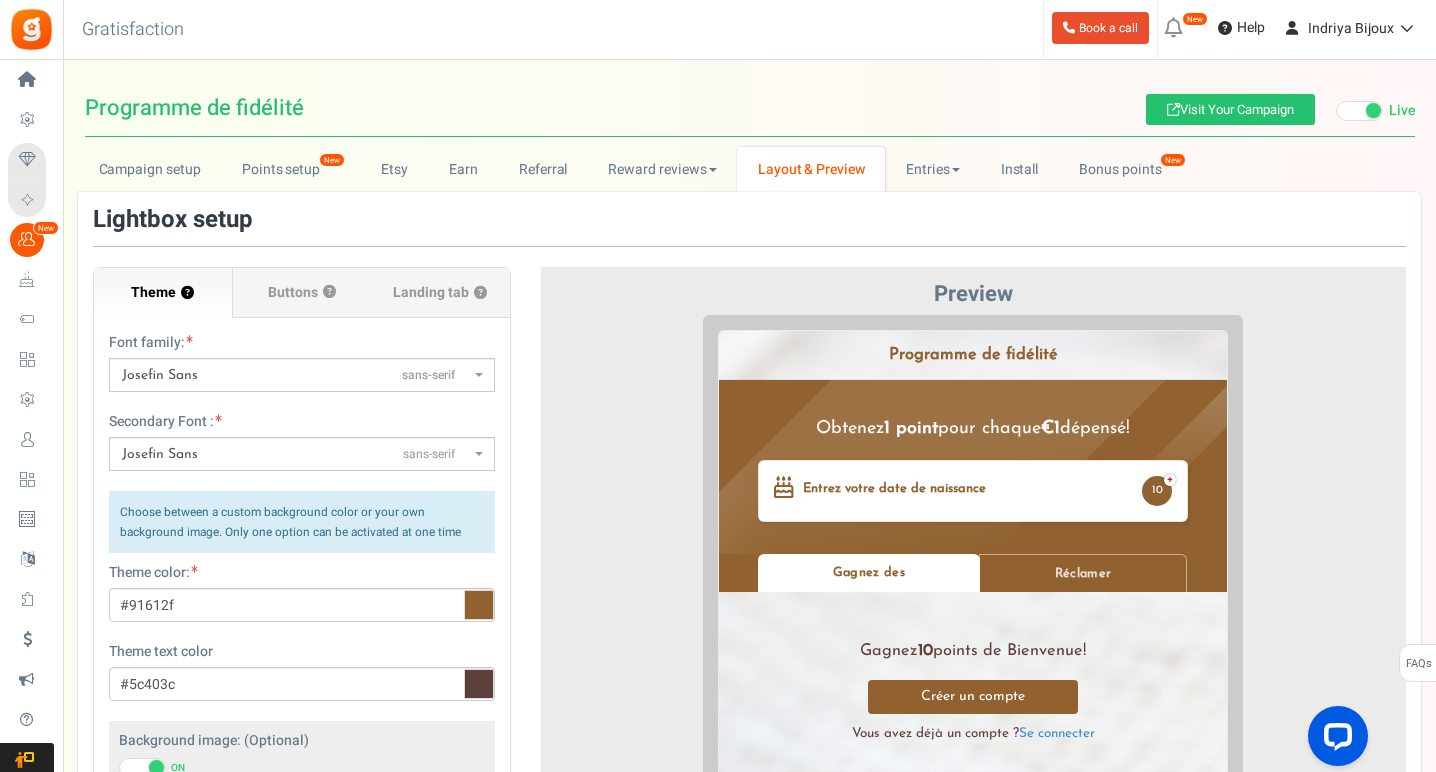 scroll, scrollTop: 0, scrollLeft: 0, axis: both 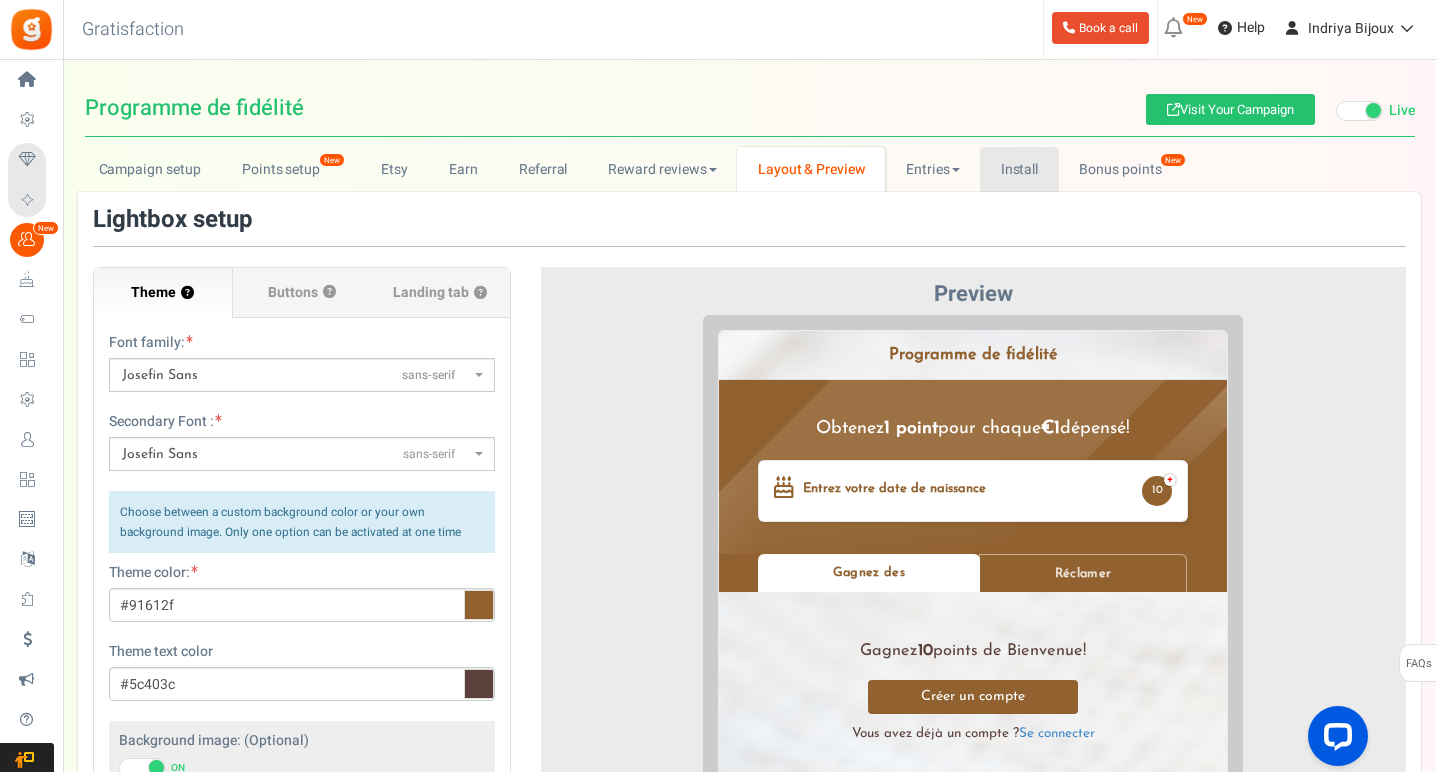 click on "Install" at bounding box center (1019, 169) 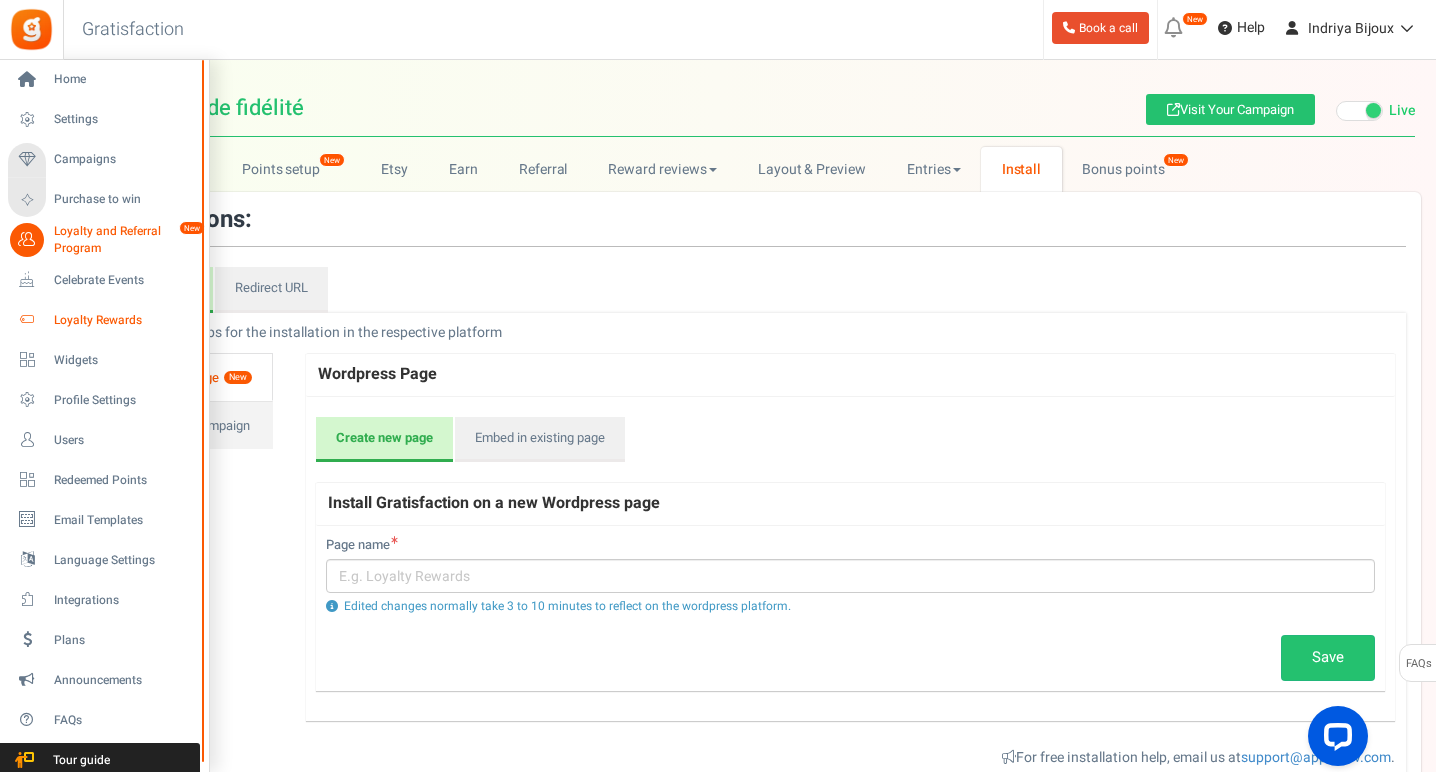 click on "Loyalty Rewards" at bounding box center (124, 320) 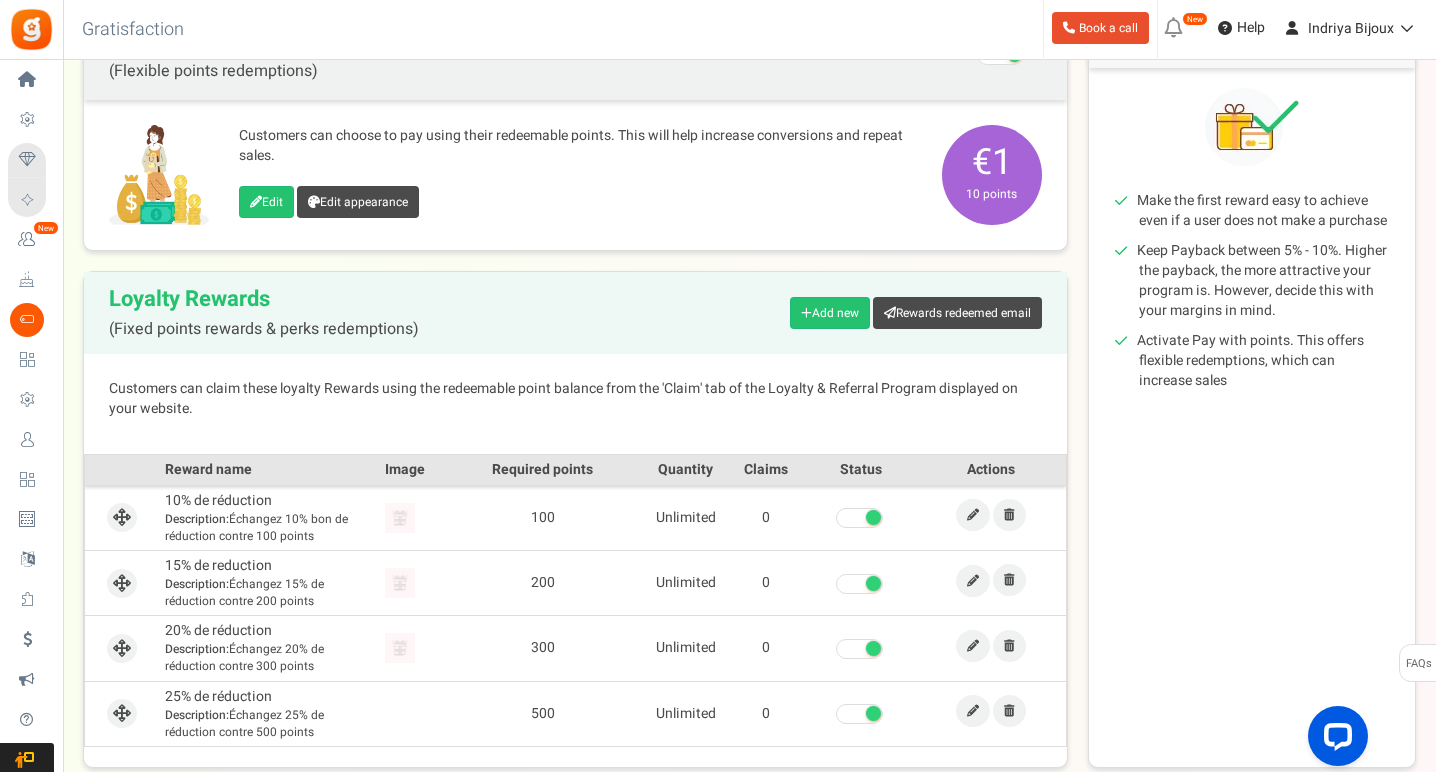 scroll, scrollTop: 252, scrollLeft: 0, axis: vertical 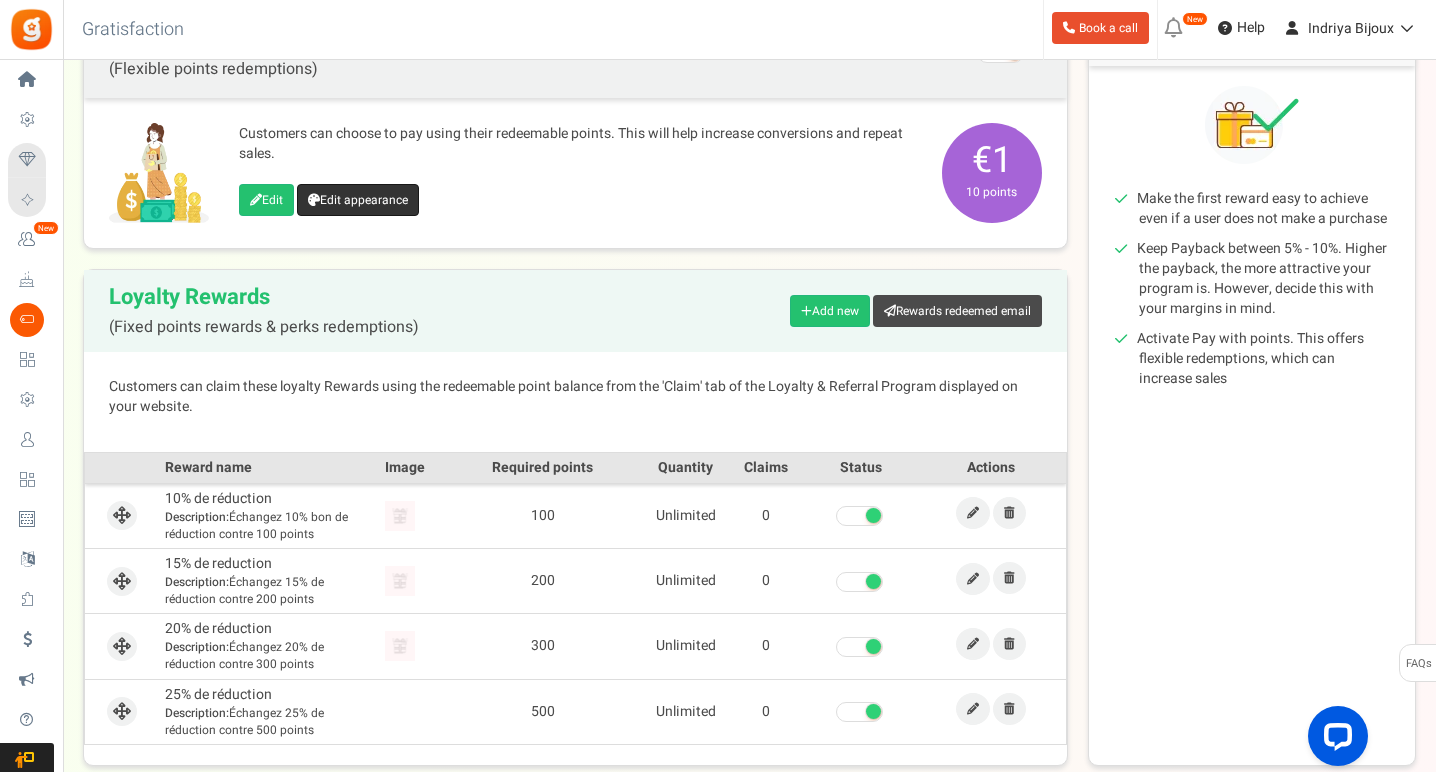 click on "Edit appearance" at bounding box center (358, 200) 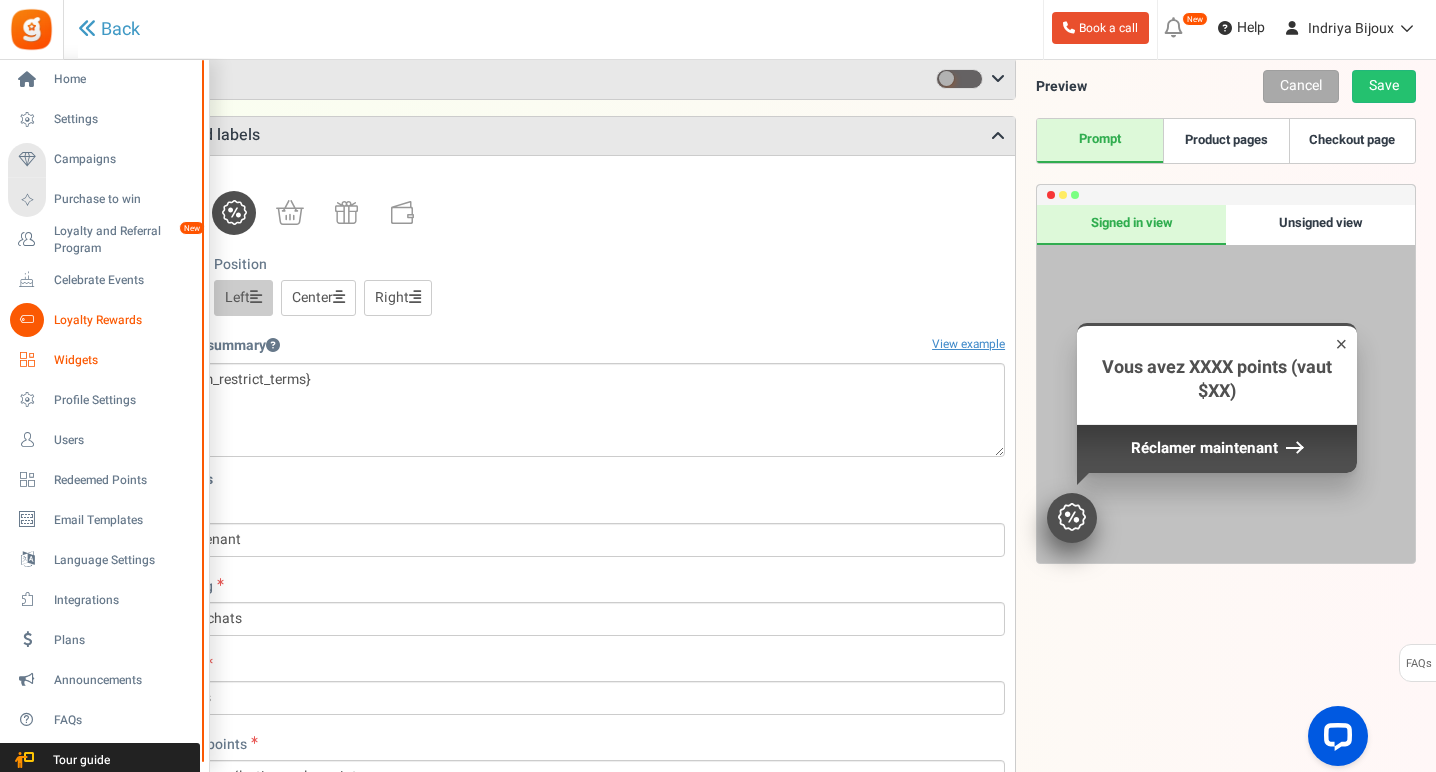 scroll, scrollTop: 184, scrollLeft: 0, axis: vertical 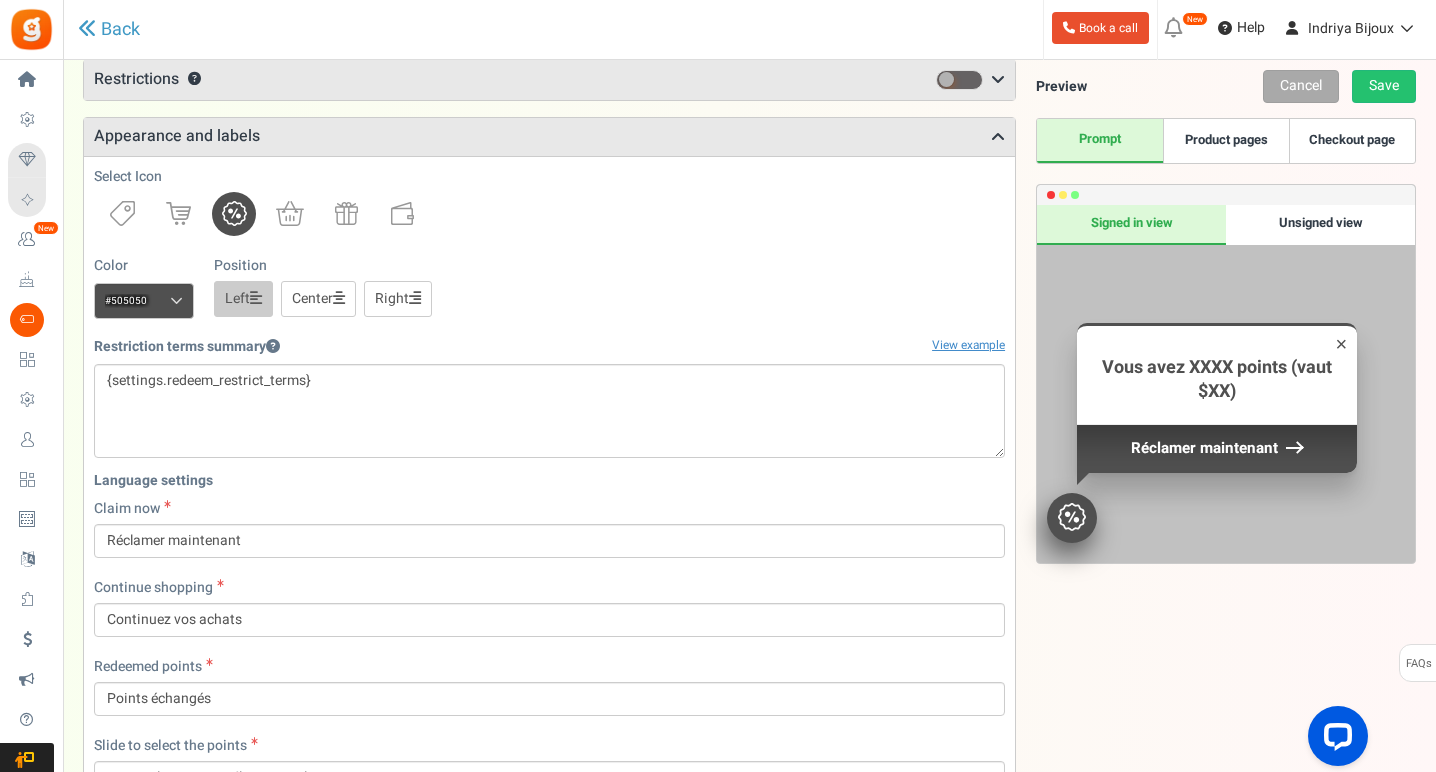 click on "Color
#505050
We recommend a darker color
Position
Left
Center
Right" at bounding box center (549, 287) 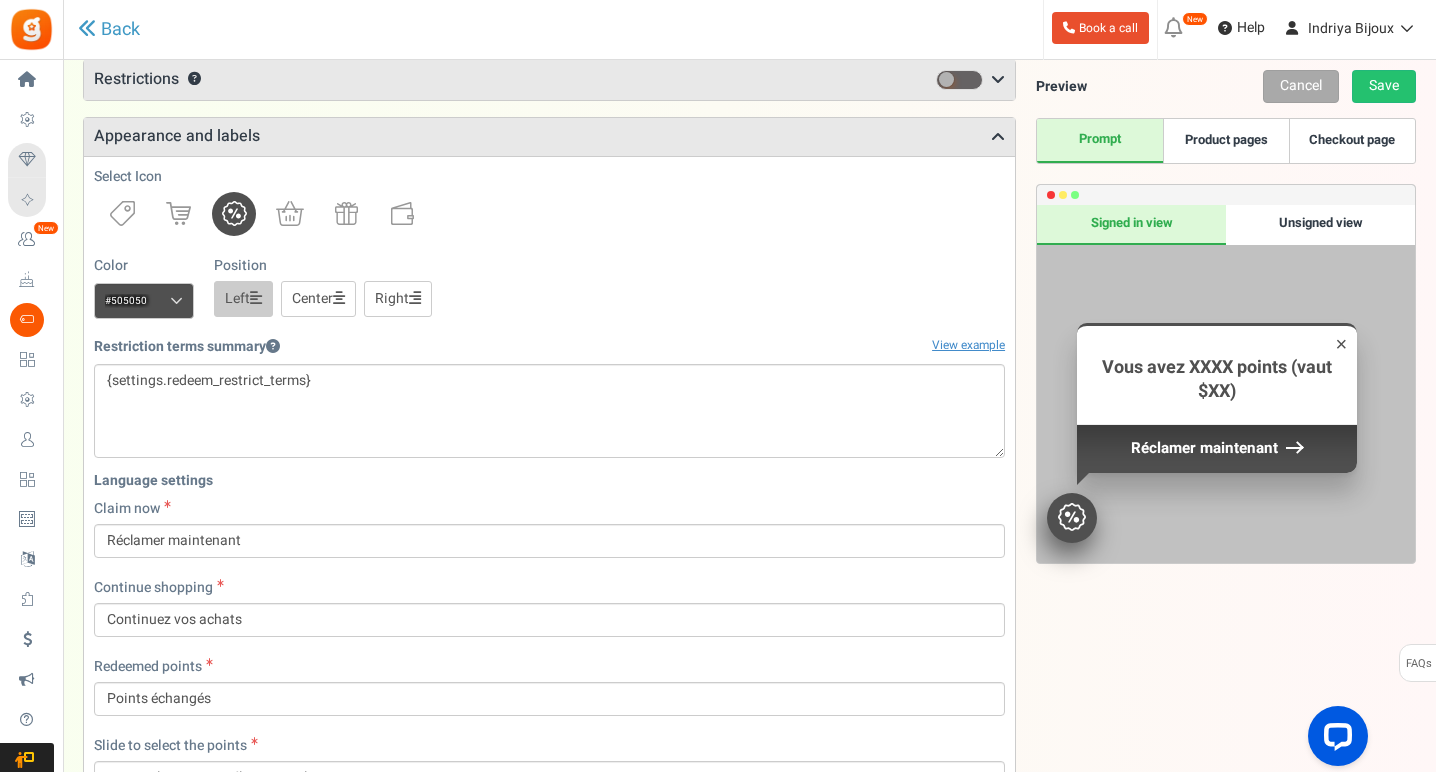 click at bounding box center [176, 301] 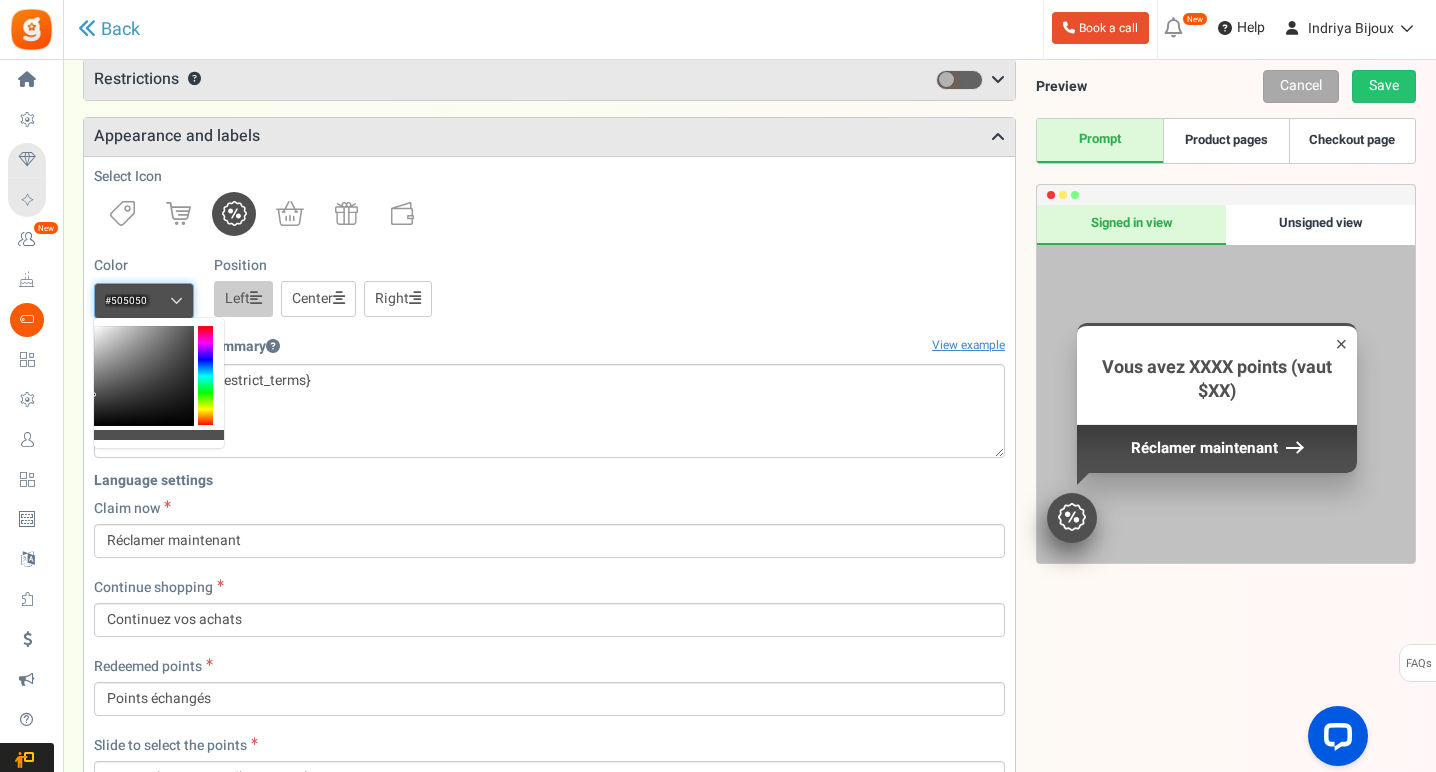 click on "#505050" at bounding box center [144, 301] 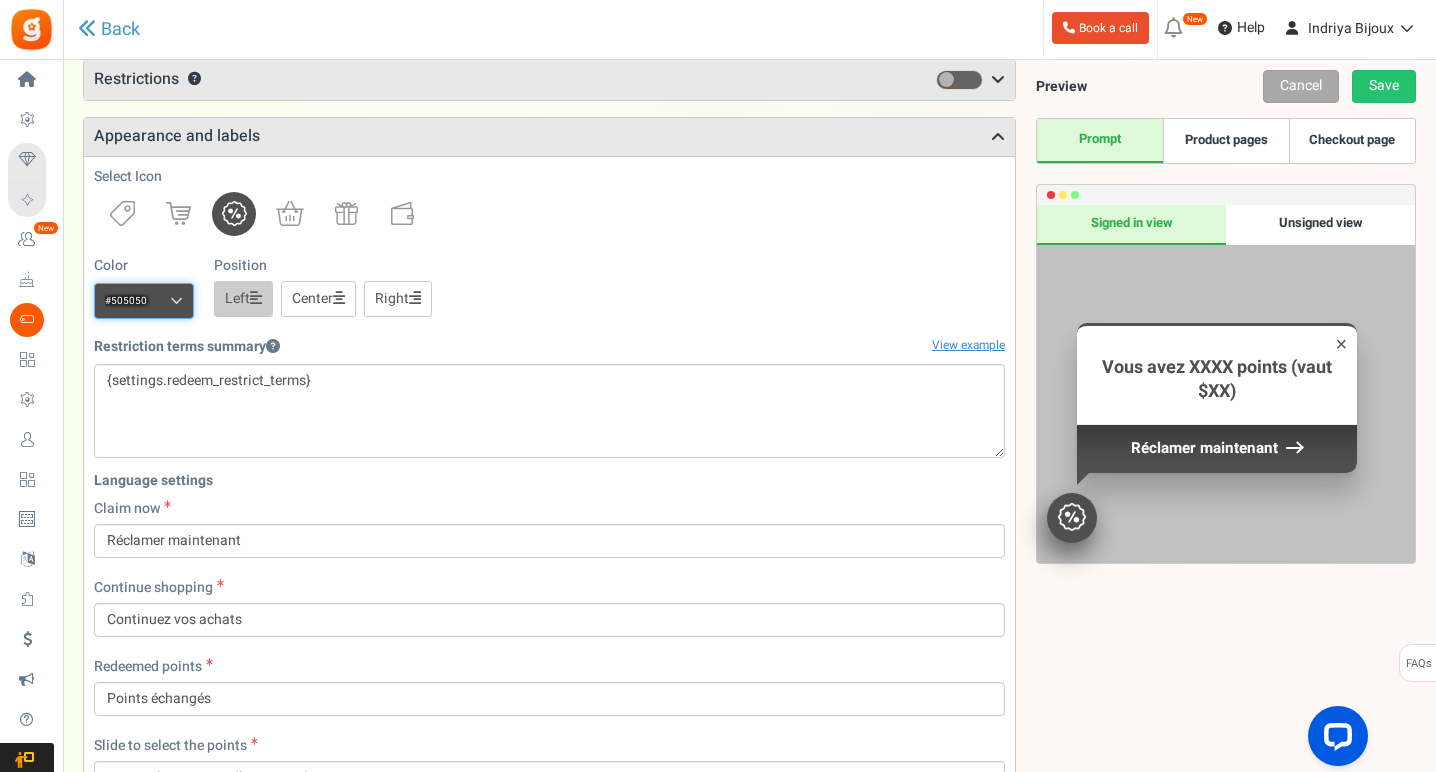 click on "#505050" at bounding box center (144, 301) 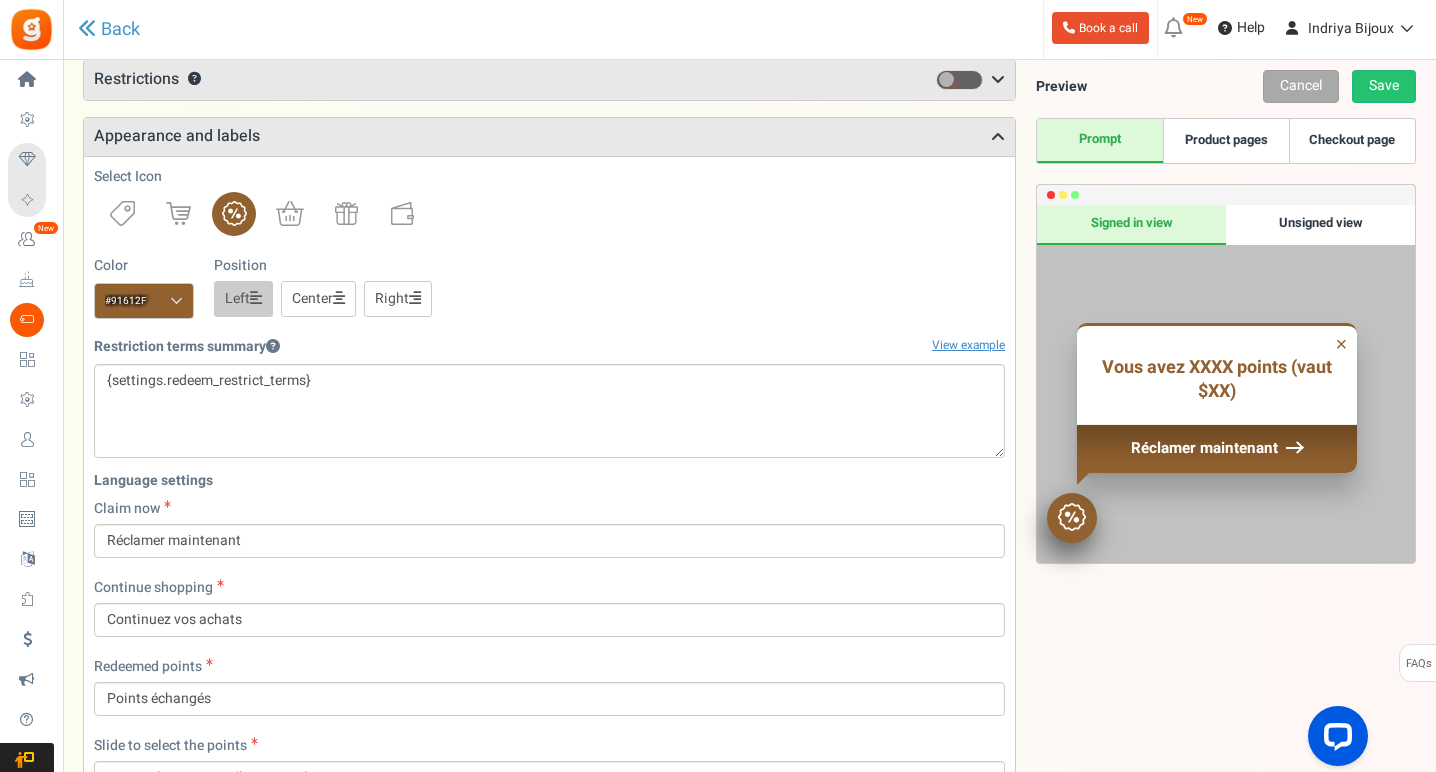 click on "Color
#91612f
We recommend a darker color
Position
Left
Center
Right" at bounding box center [549, 287] 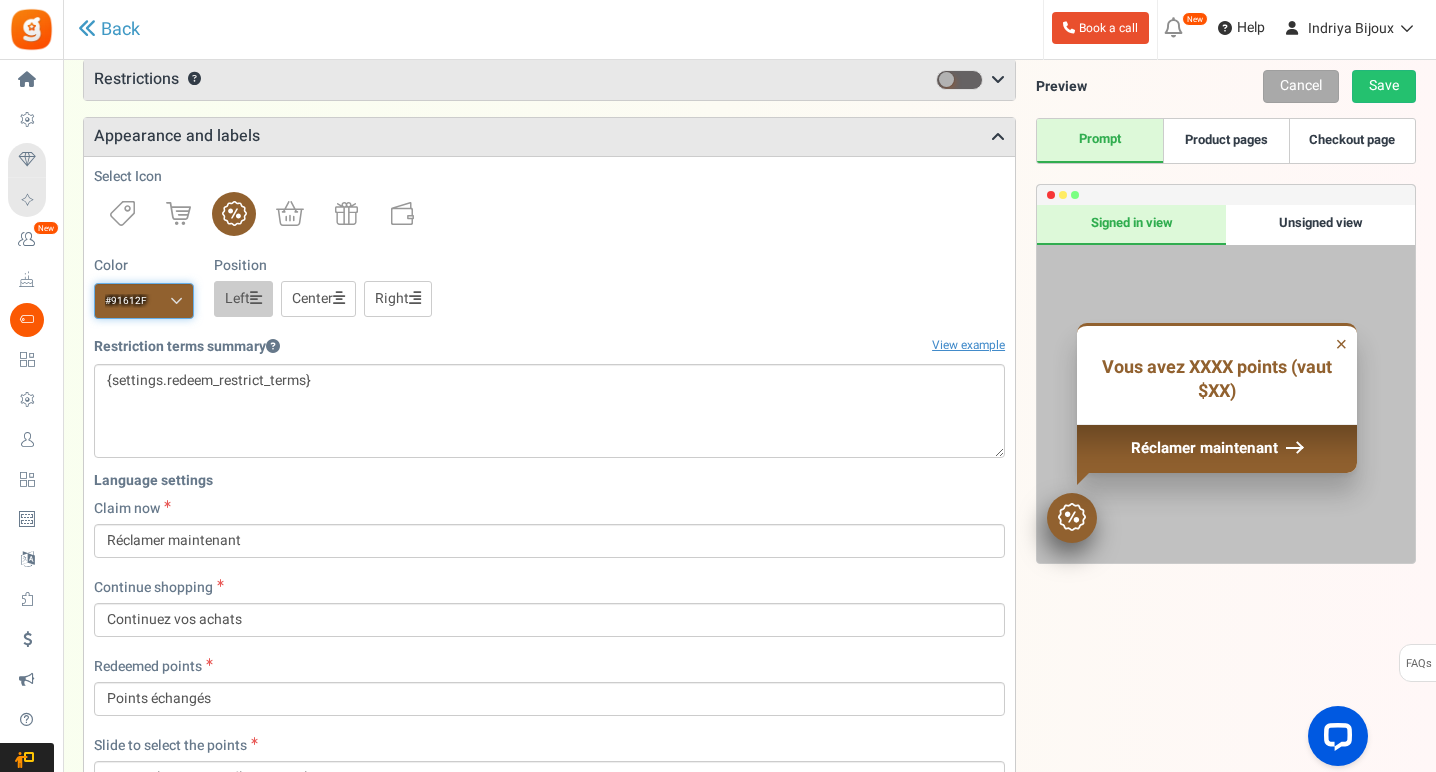 click on "#91612f" at bounding box center [144, 301] 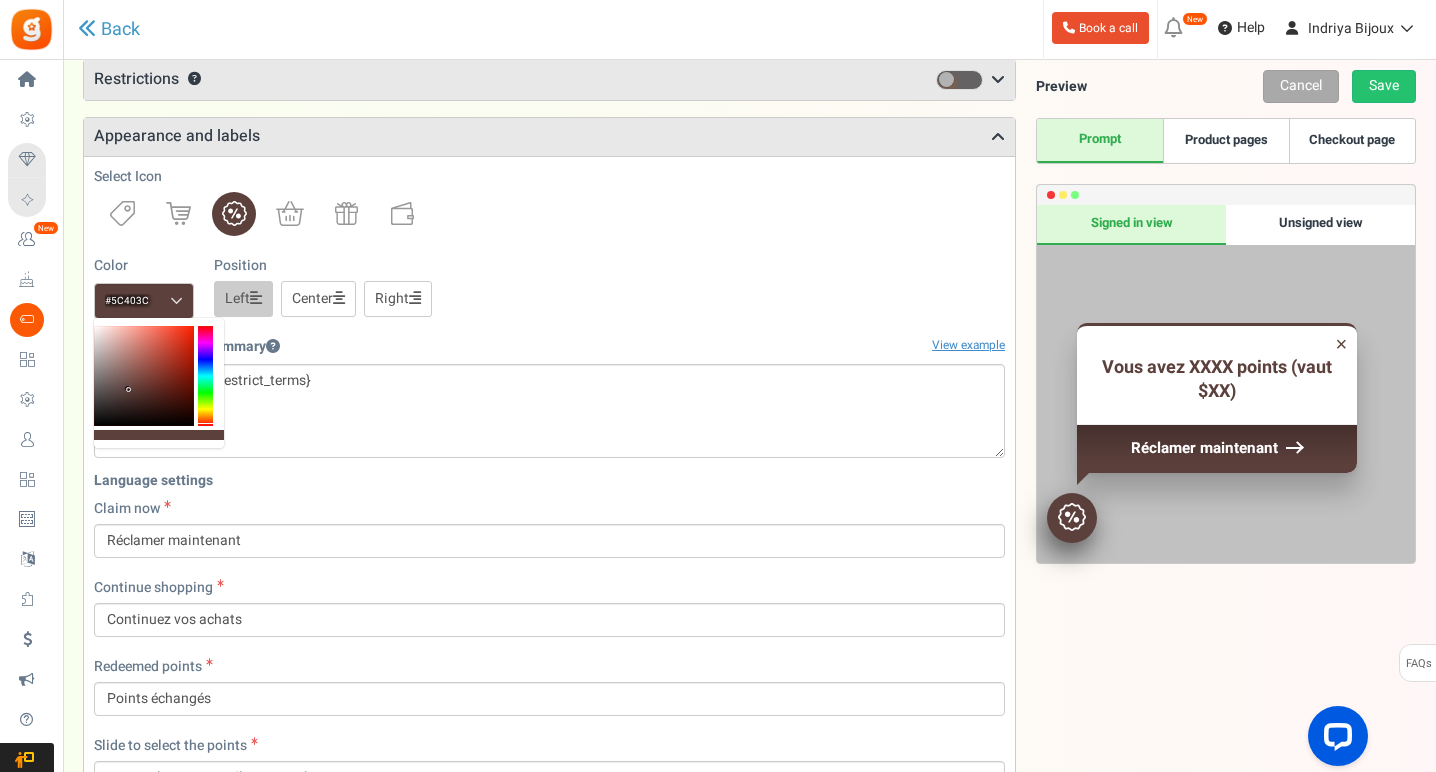 click on "Color
#5C403C
We recommend a darker color
Position
Left
Center
Right" at bounding box center [549, 287] 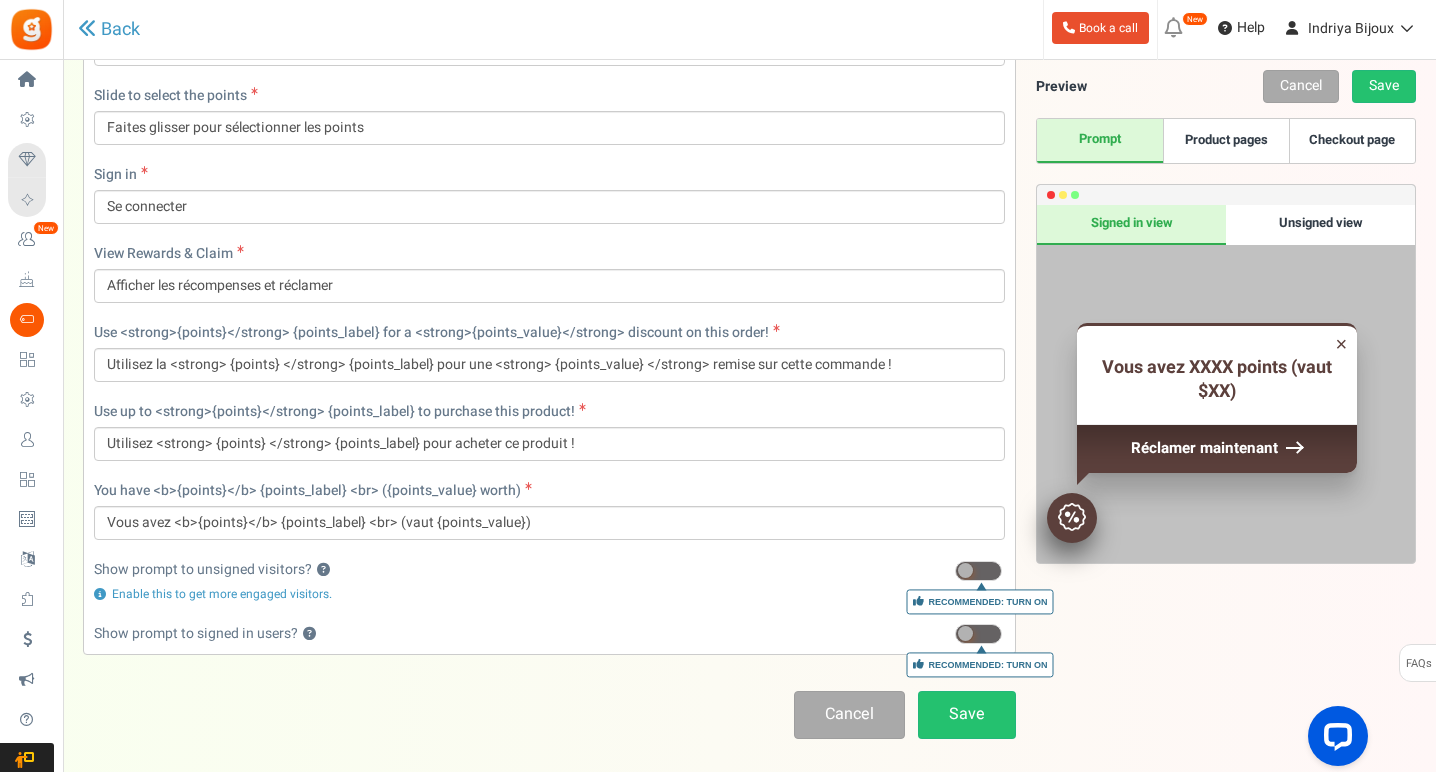 scroll, scrollTop: 836, scrollLeft: 0, axis: vertical 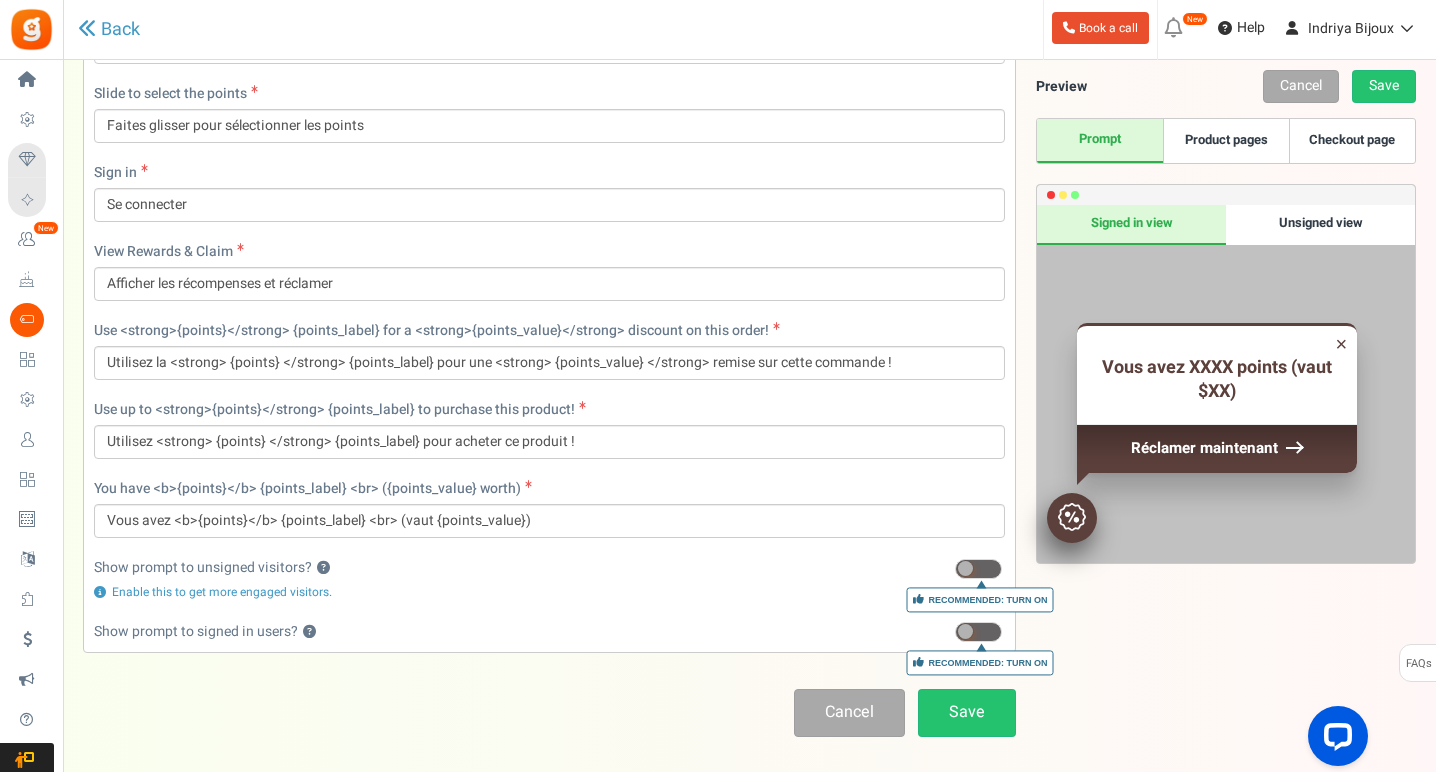 click on "Unsigned view" at bounding box center [1320, 225] 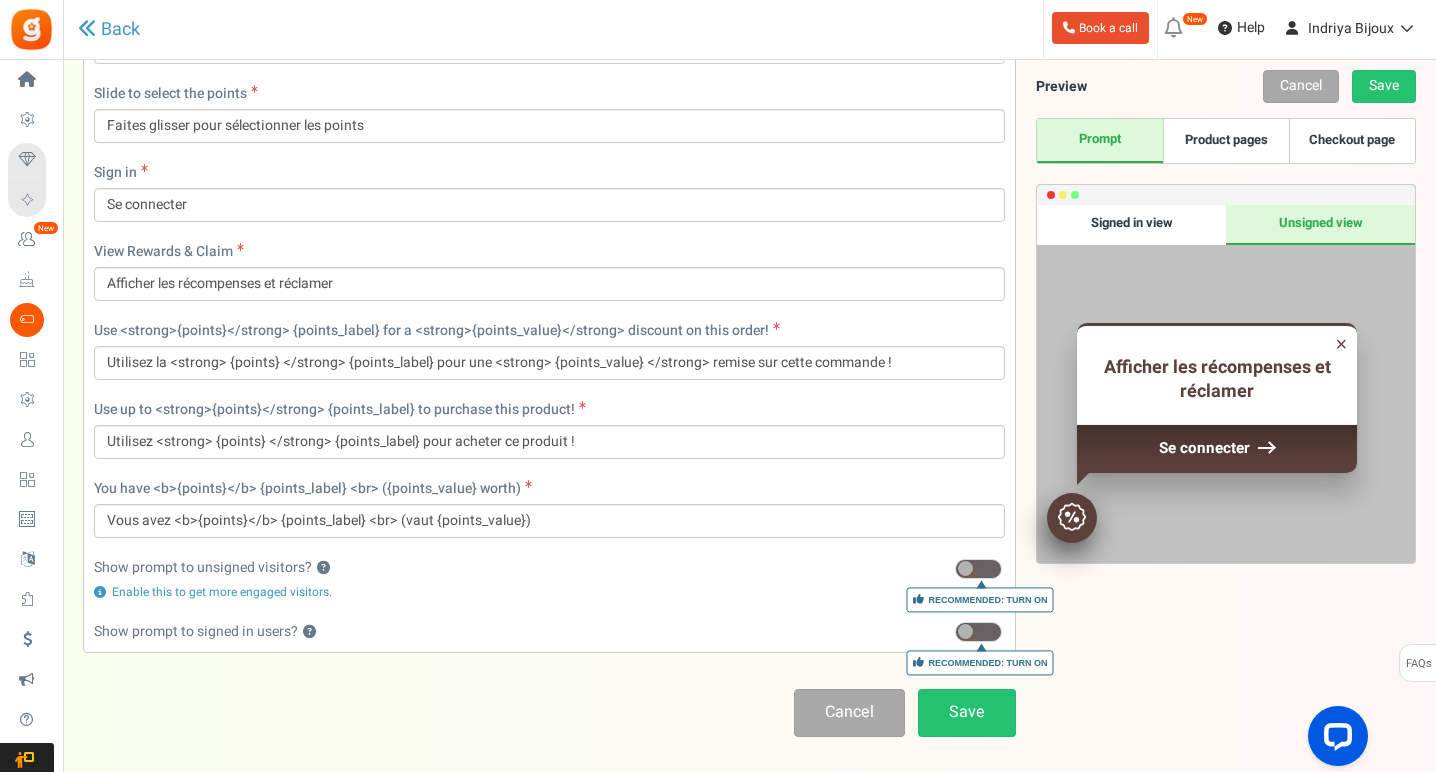 click on "Signed in view" at bounding box center [1131, 225] 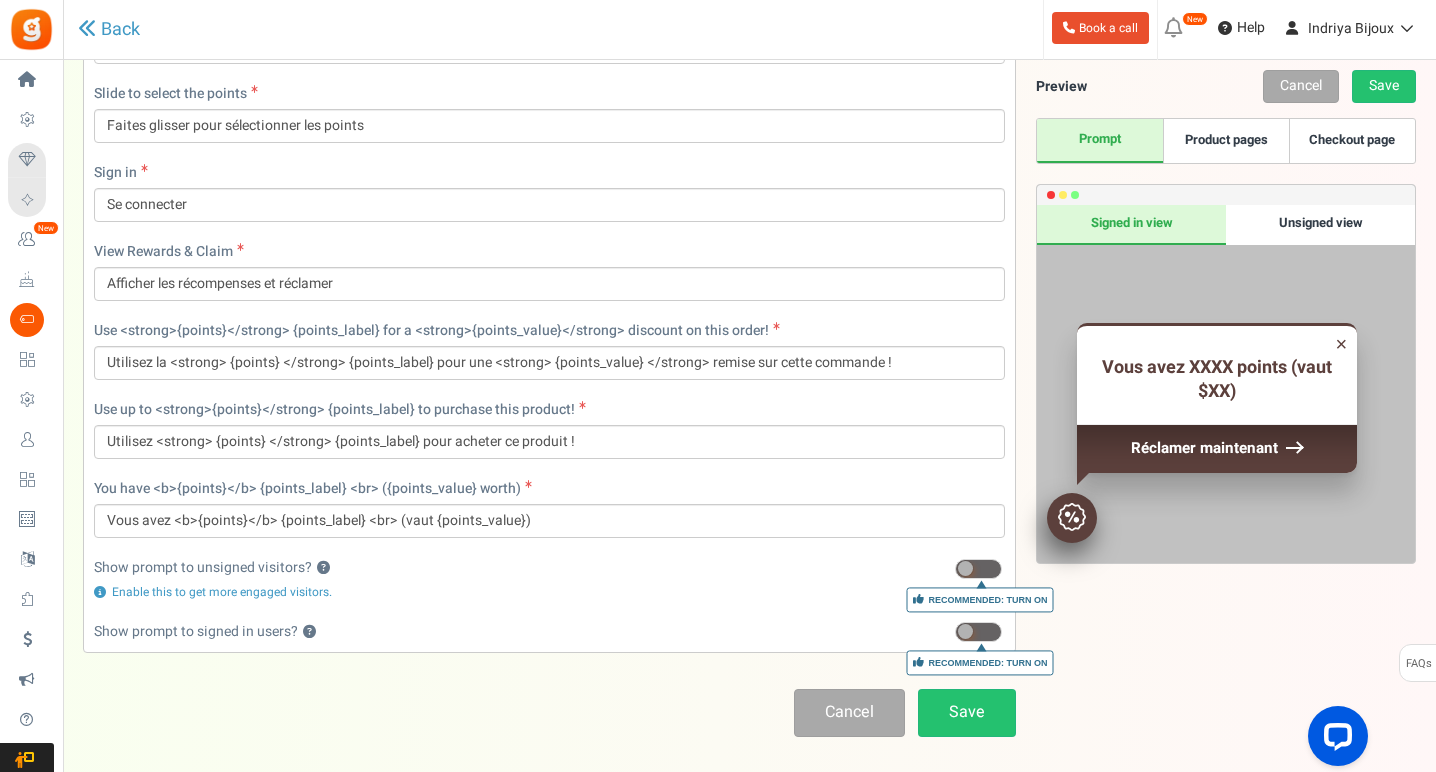 click on "Unsigned view" at bounding box center [1320, 225] 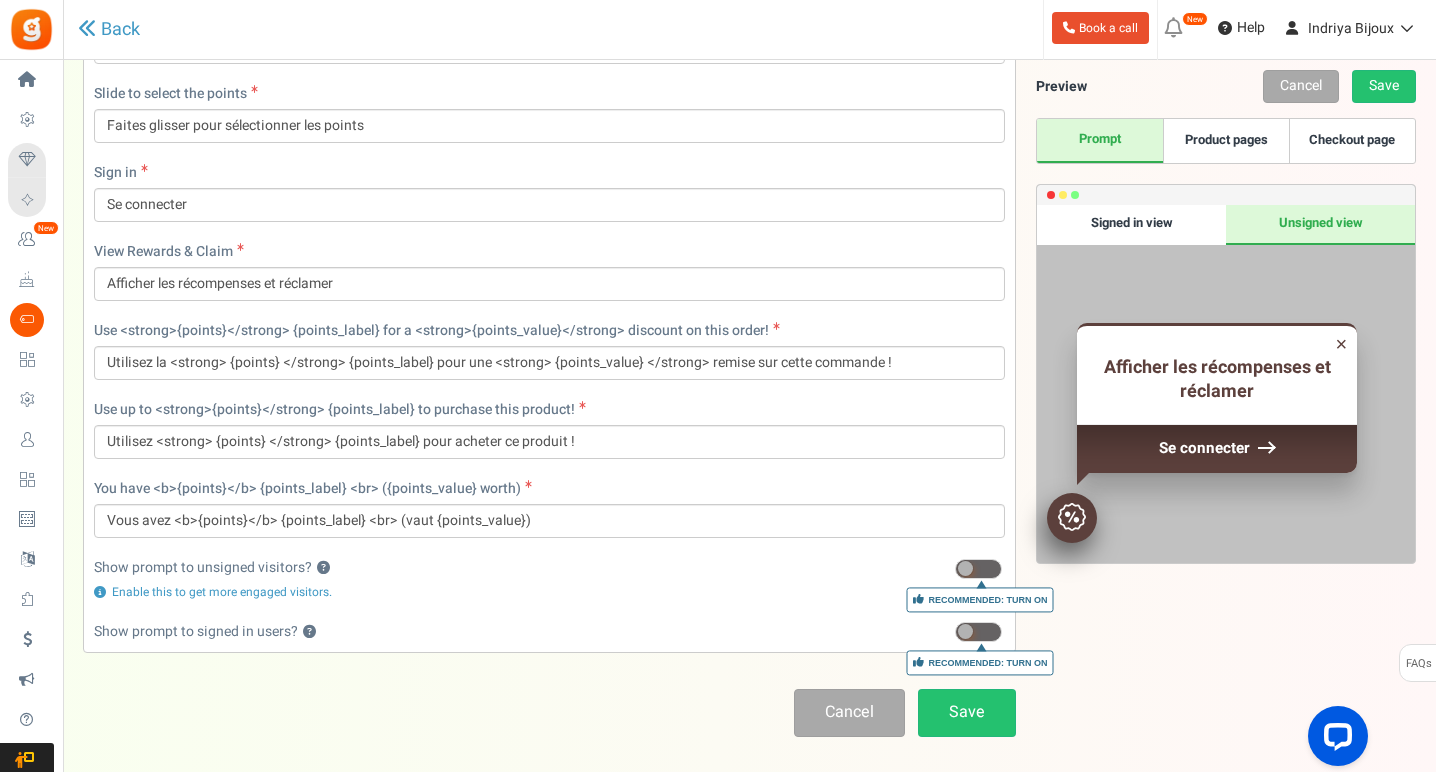 click at bounding box center (978, 569) 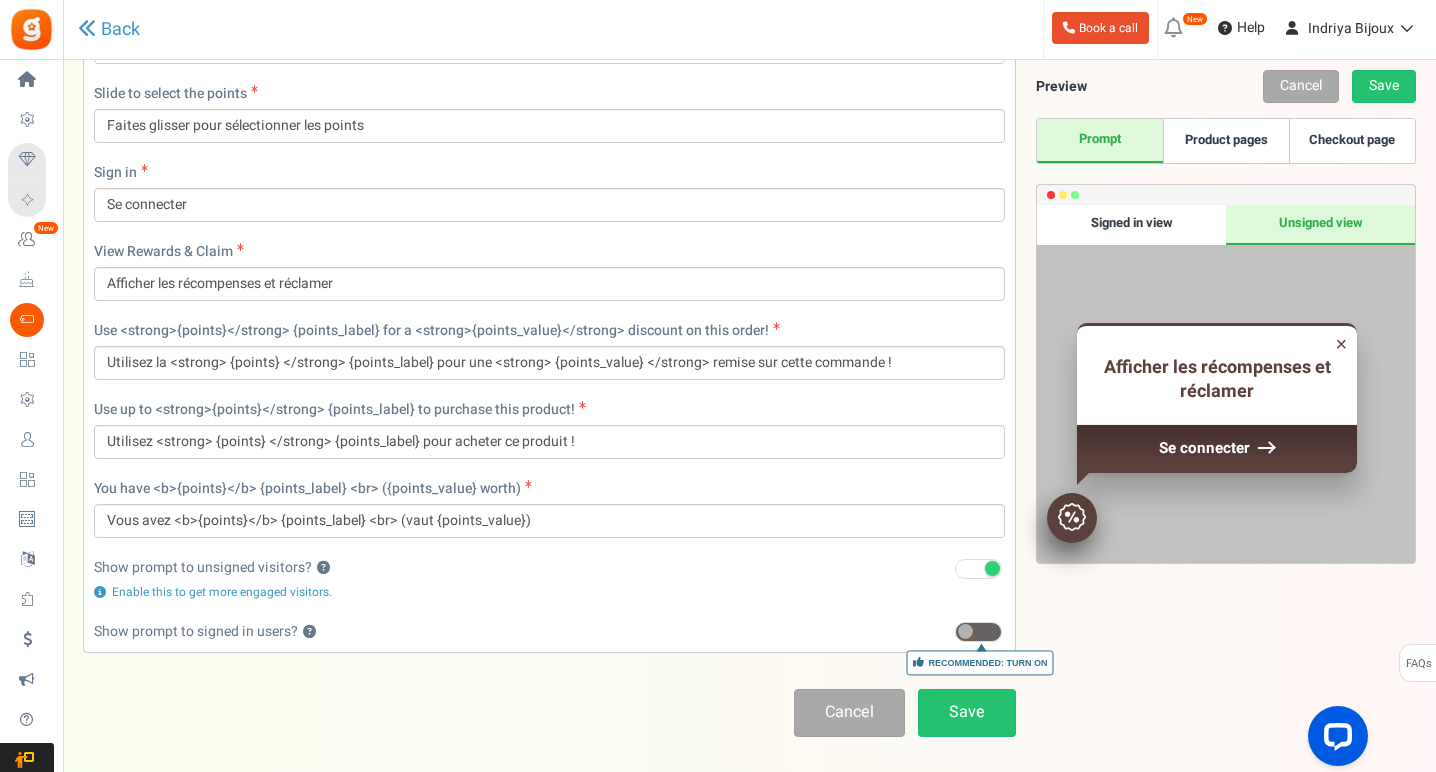 click at bounding box center [978, 632] 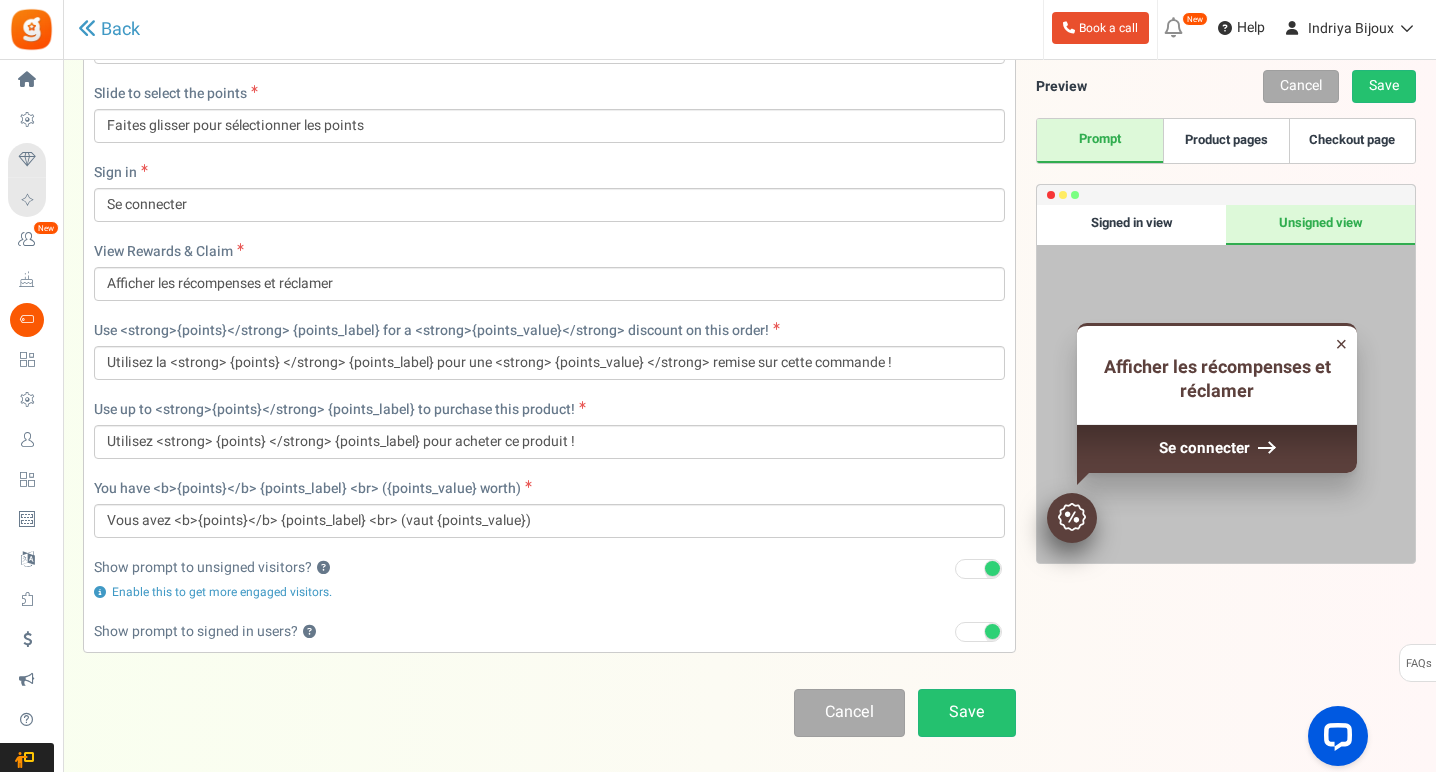 click on "Product pages" at bounding box center (1226, 141) 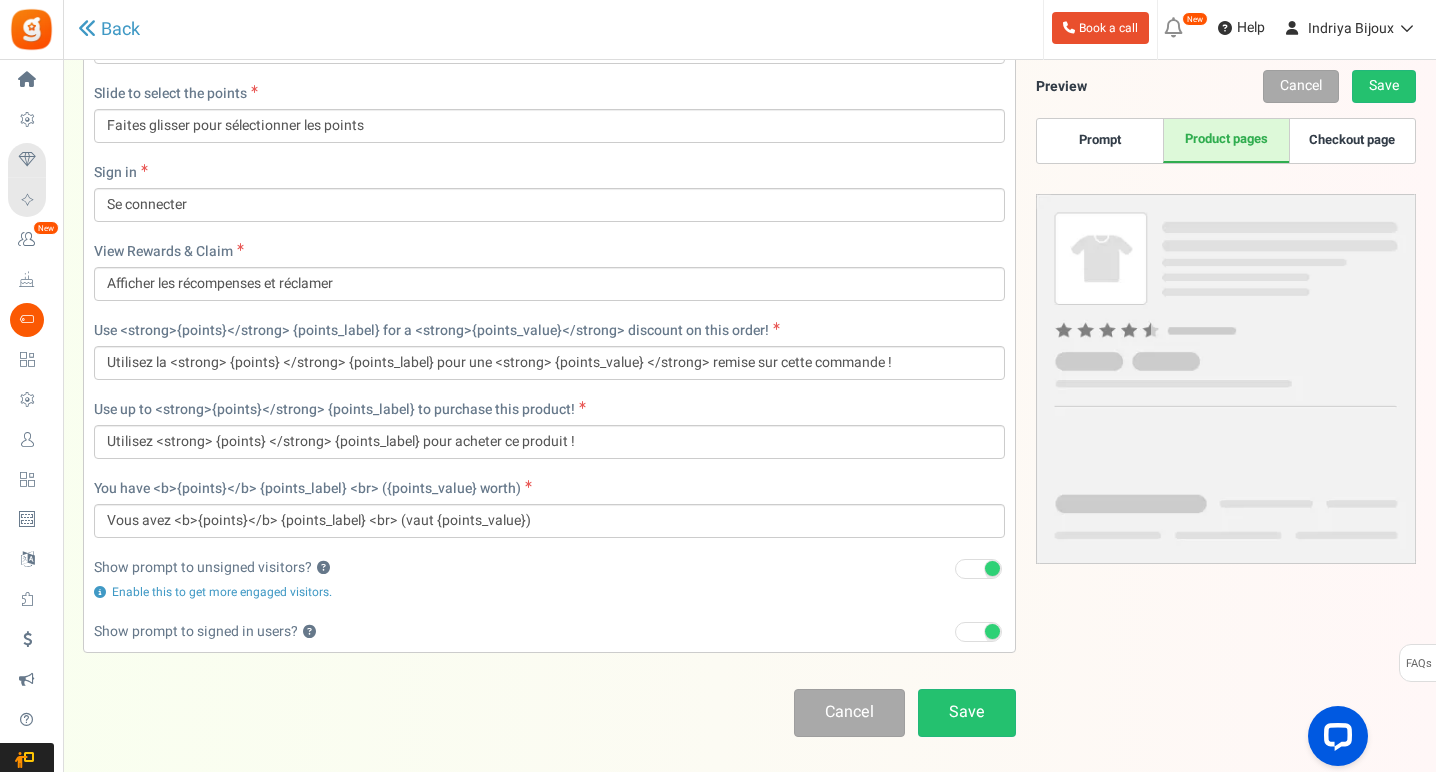 click on "Prompt" at bounding box center [1100, 141] 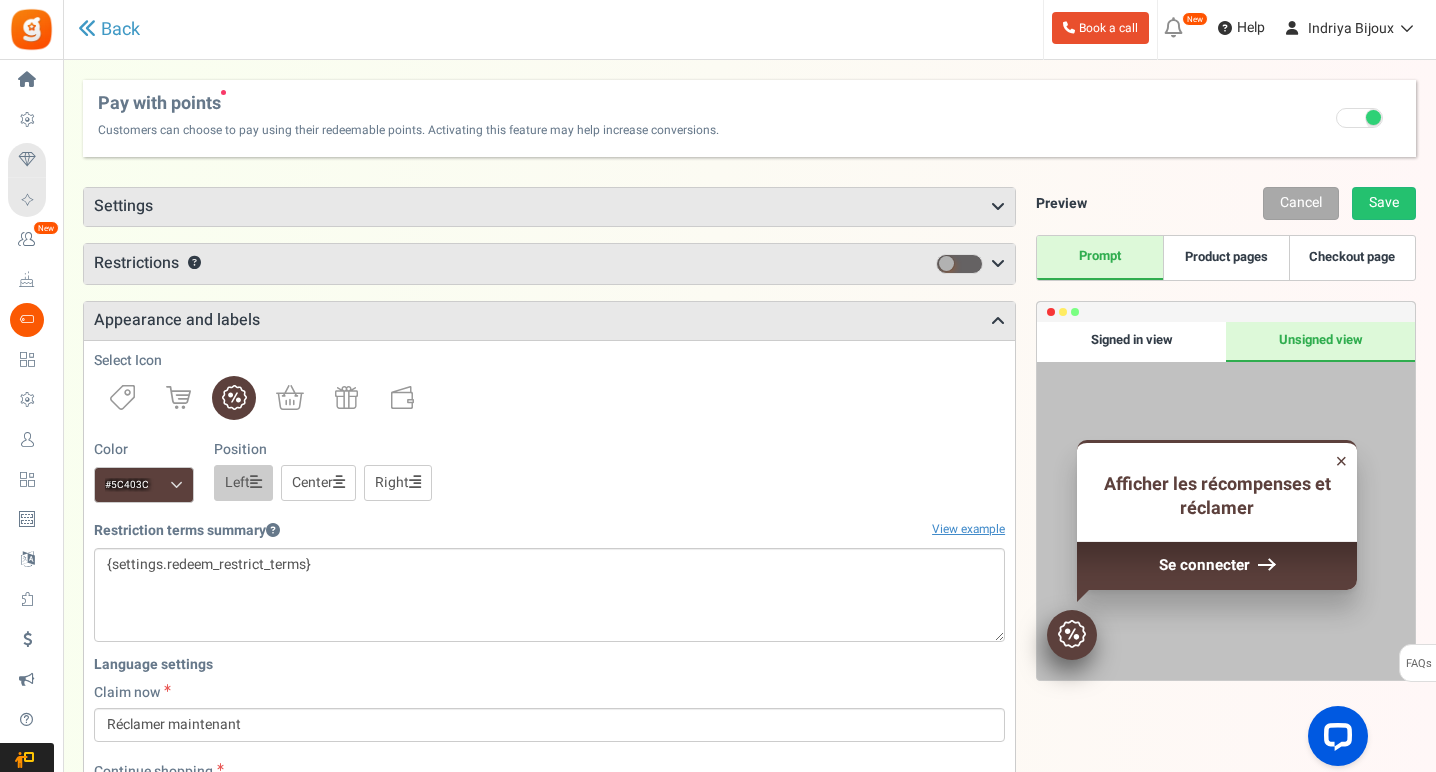scroll, scrollTop: 0, scrollLeft: 0, axis: both 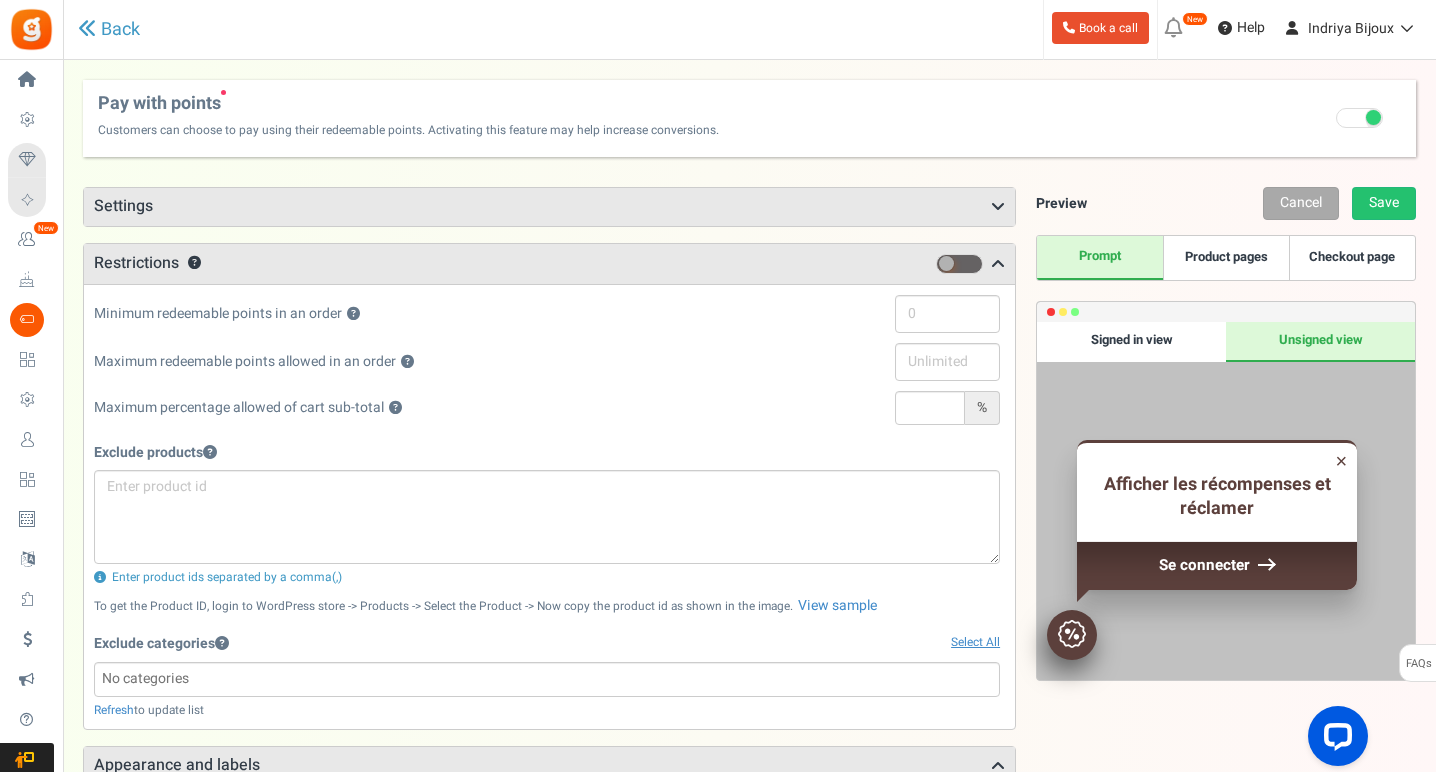 click on "Settings" at bounding box center [549, 207] 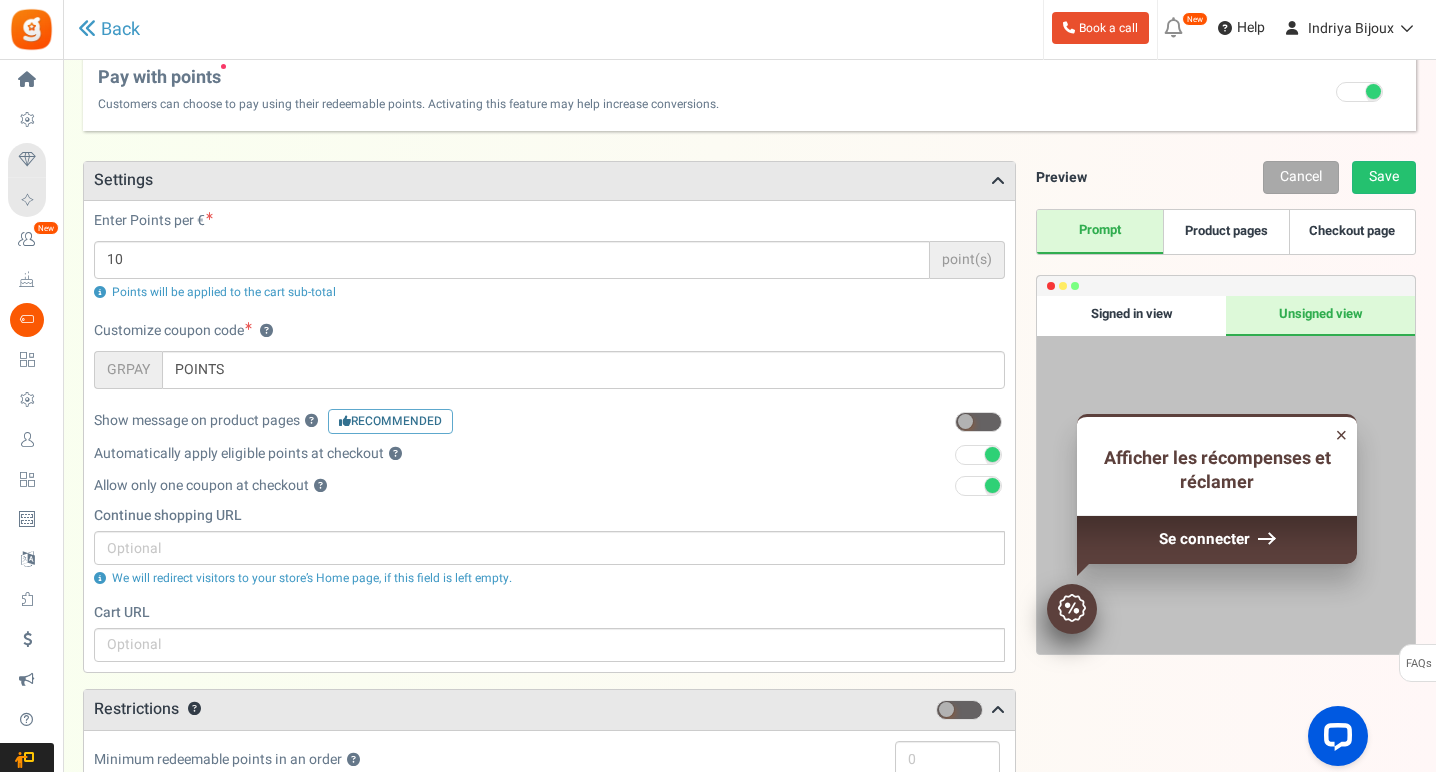 scroll, scrollTop: 32, scrollLeft: 0, axis: vertical 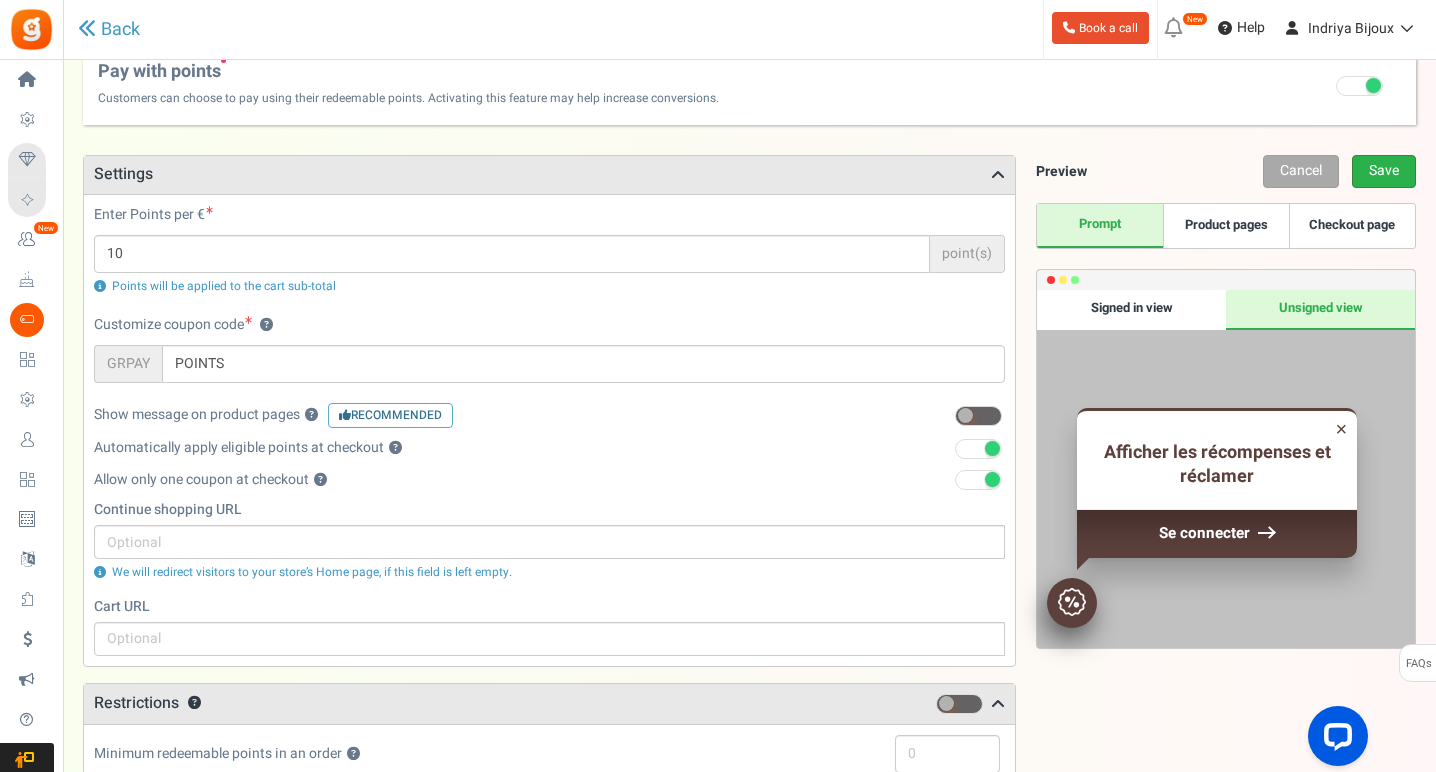click on "Save" at bounding box center [1384, 171] 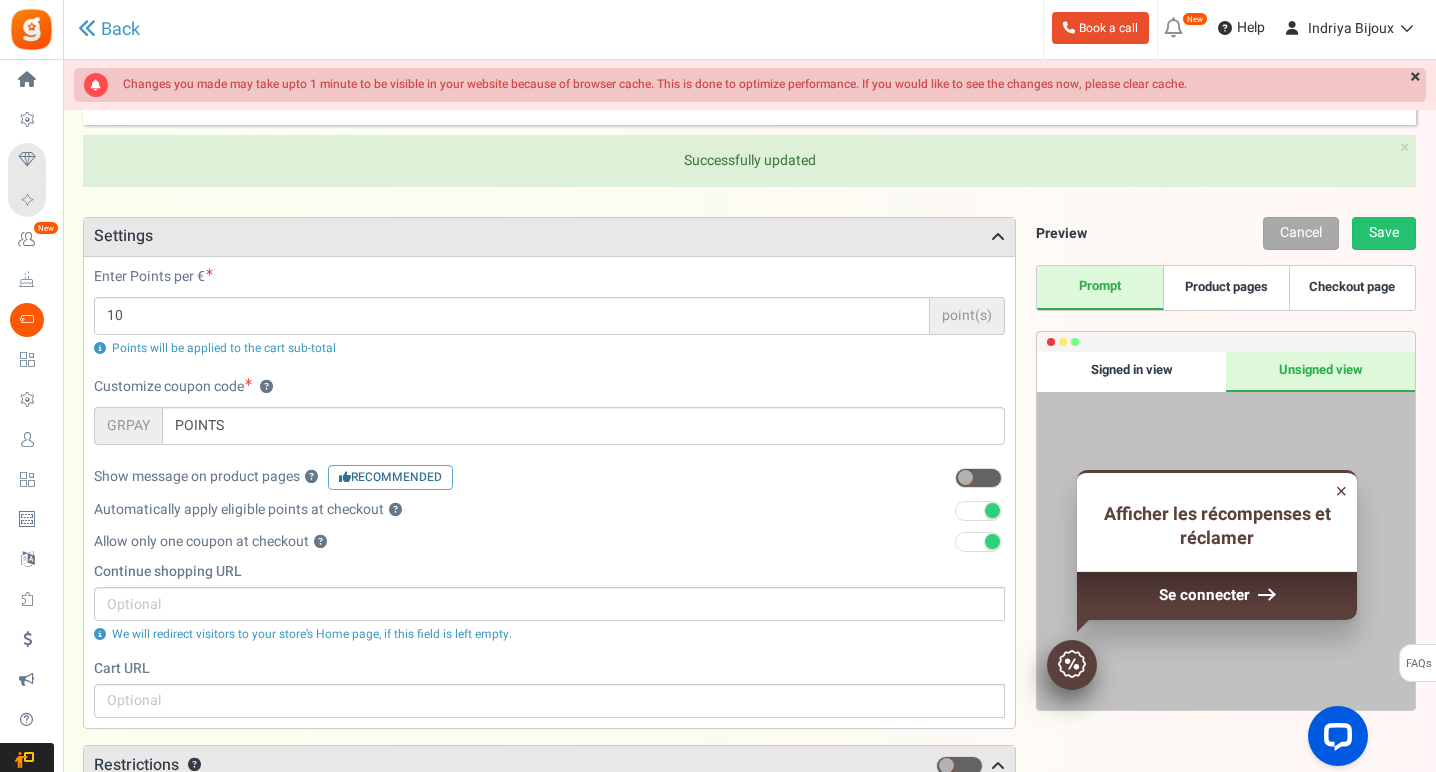 scroll, scrollTop: 66, scrollLeft: 0, axis: vertical 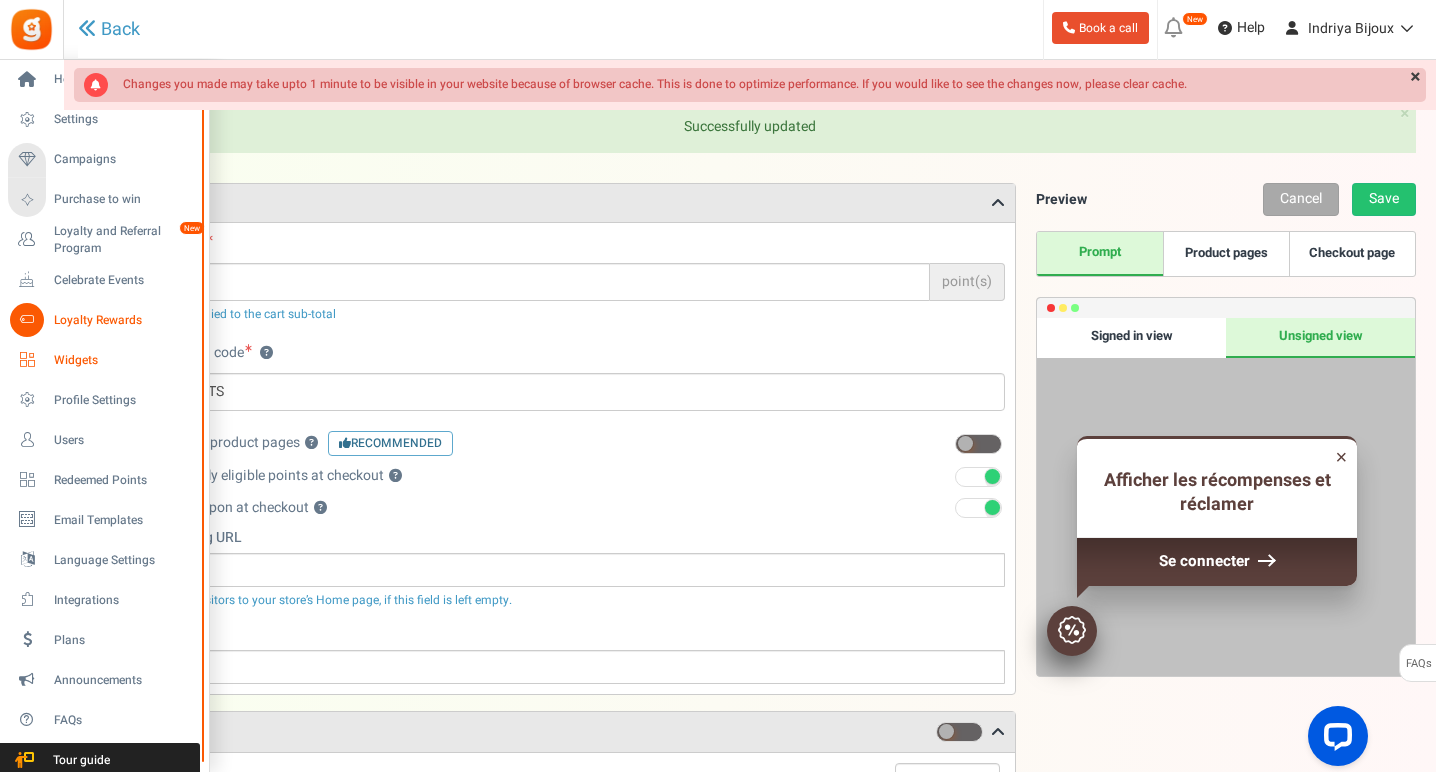 click on "Widgets" at bounding box center [124, 360] 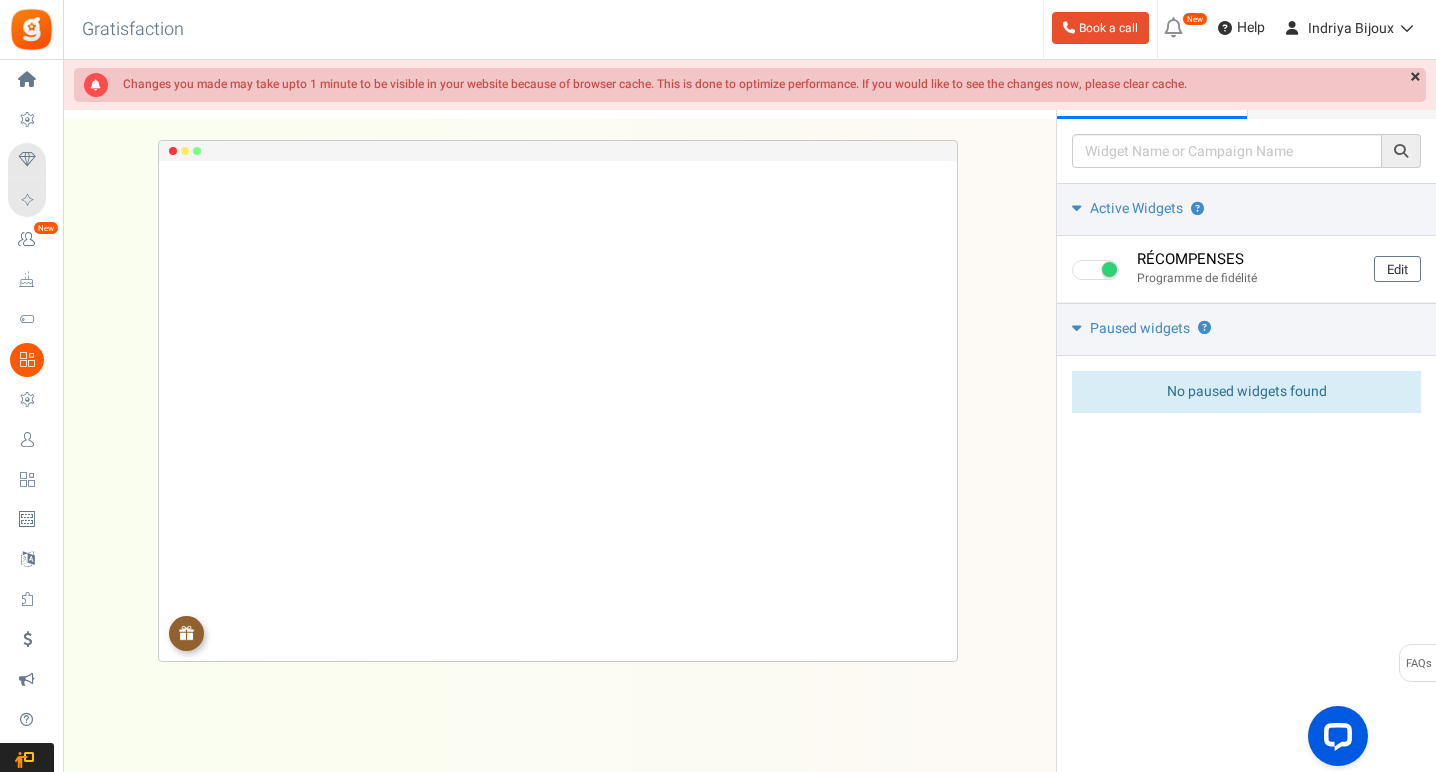 scroll, scrollTop: 0, scrollLeft: 0, axis: both 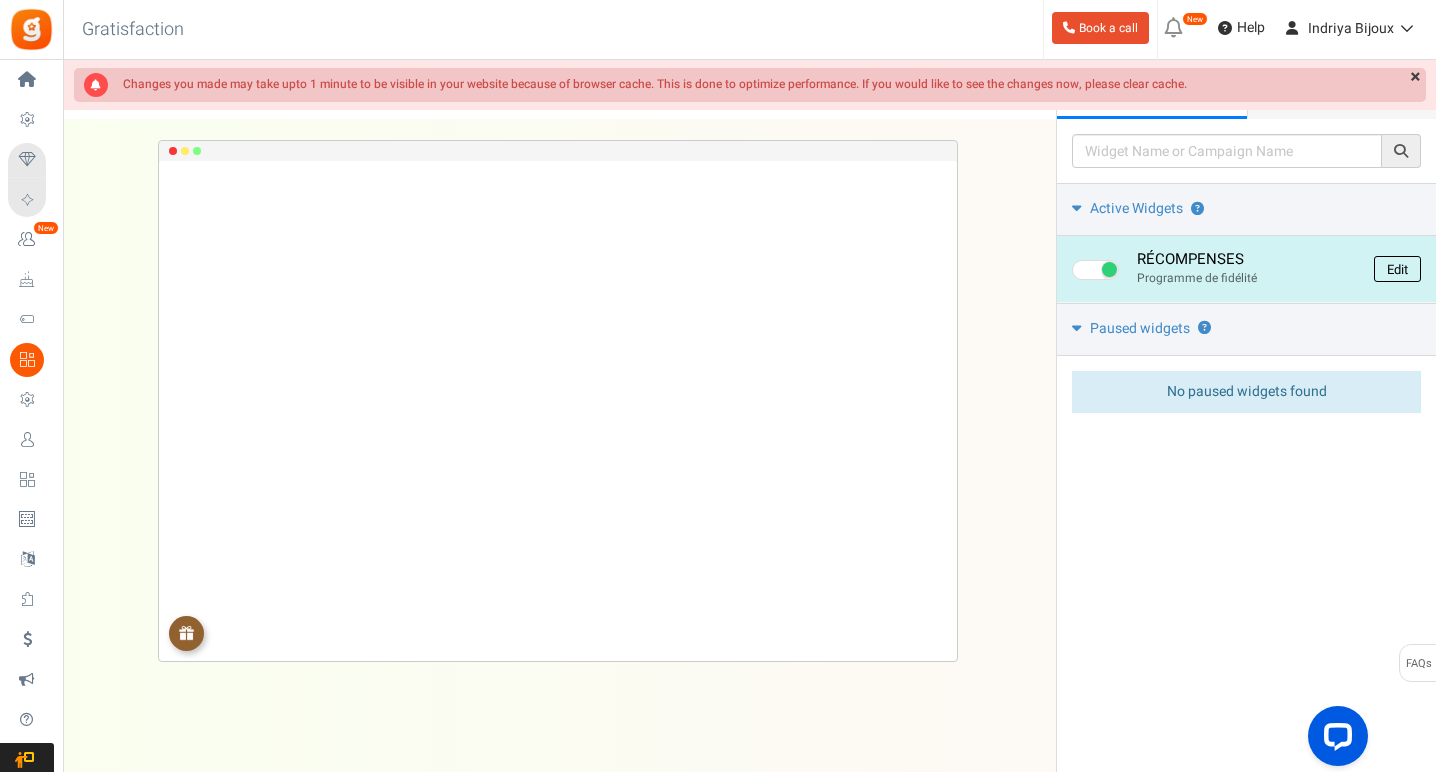 click on "Edit" at bounding box center [1397, 269] 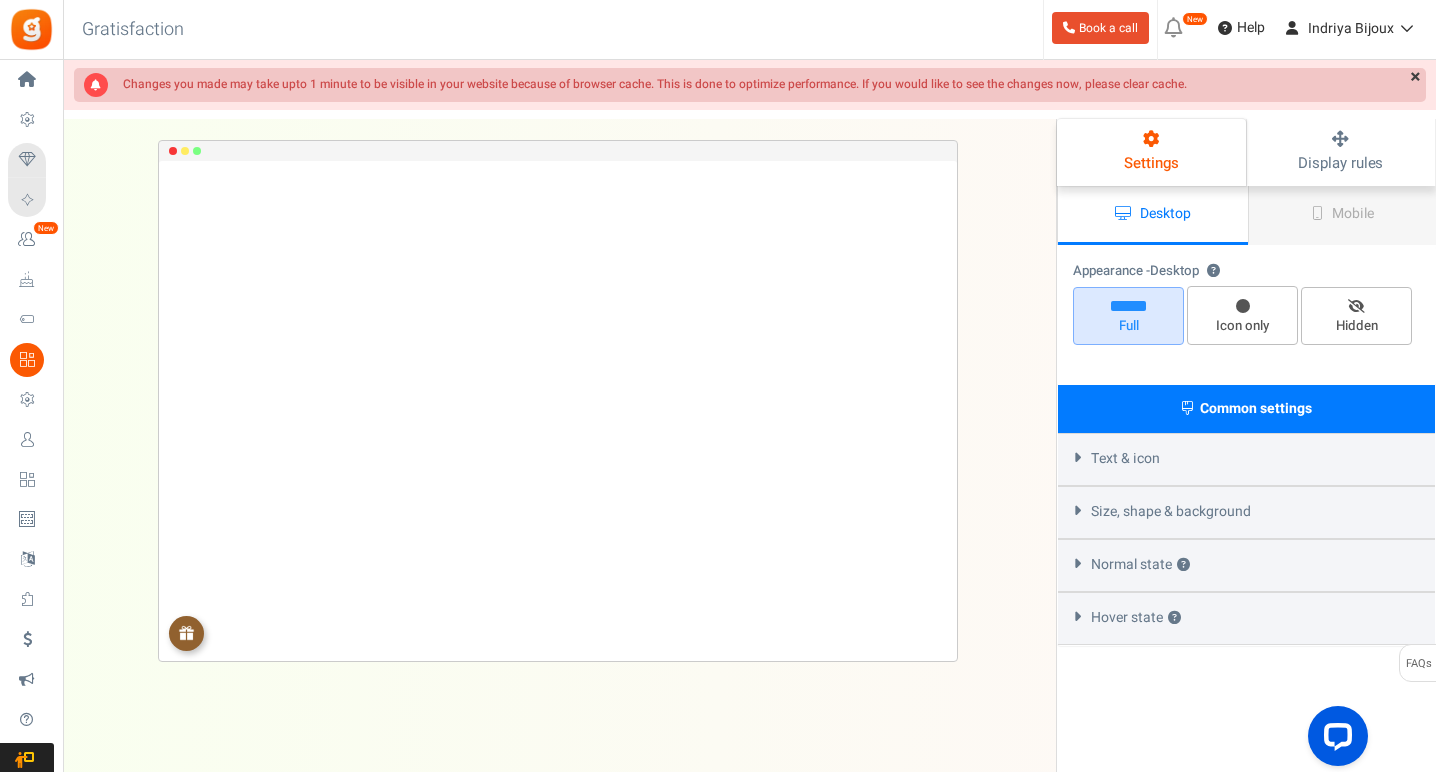 select on "left-bottom-bar" 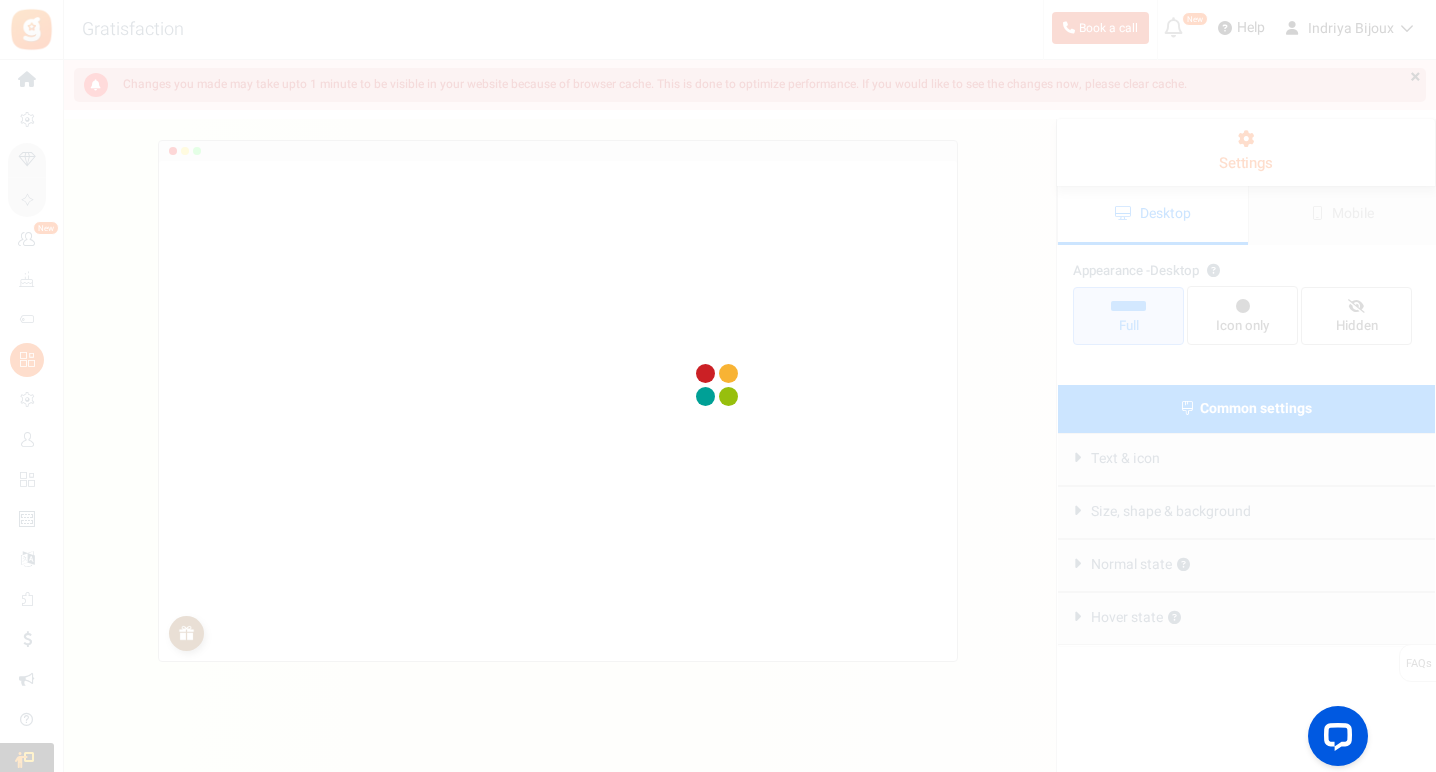 radio on "true" 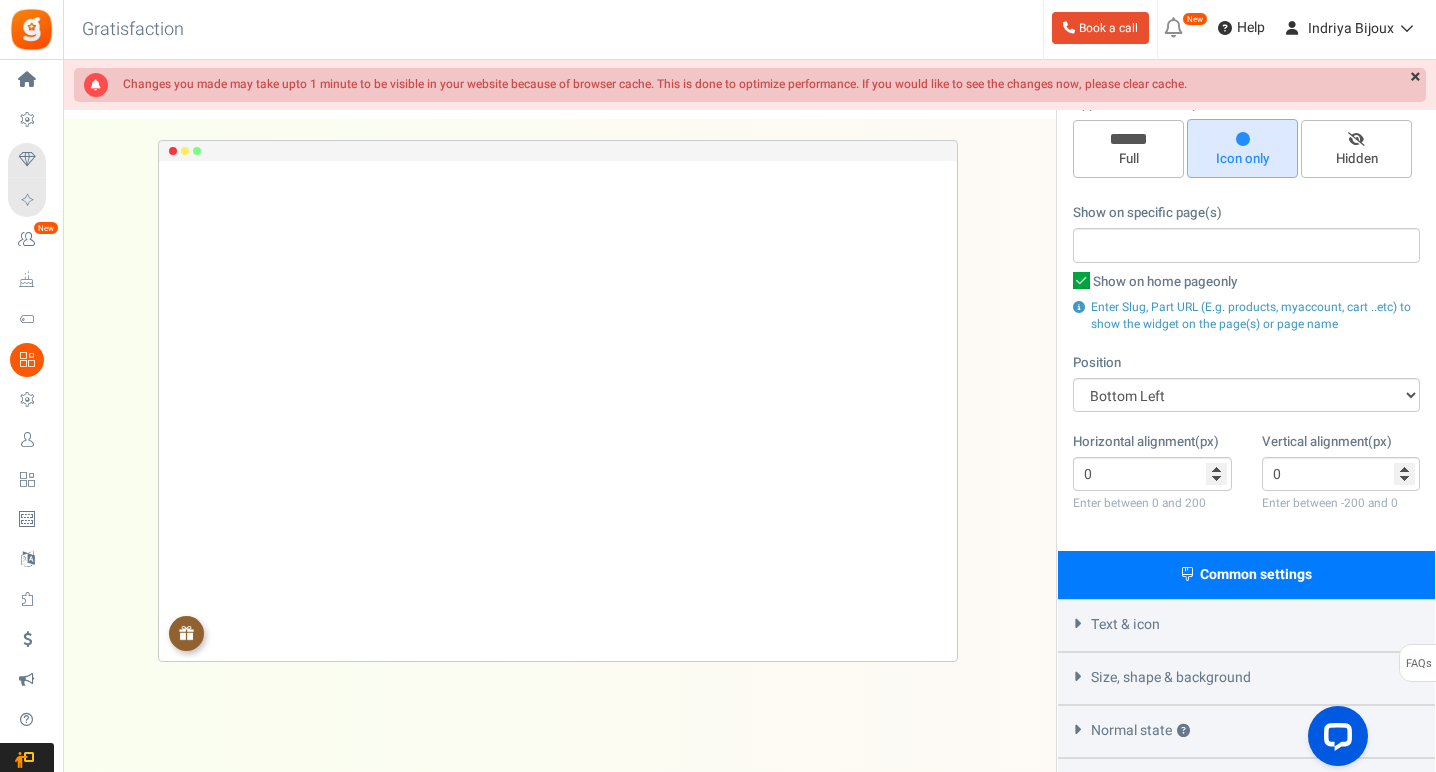 scroll, scrollTop: 132, scrollLeft: 0, axis: vertical 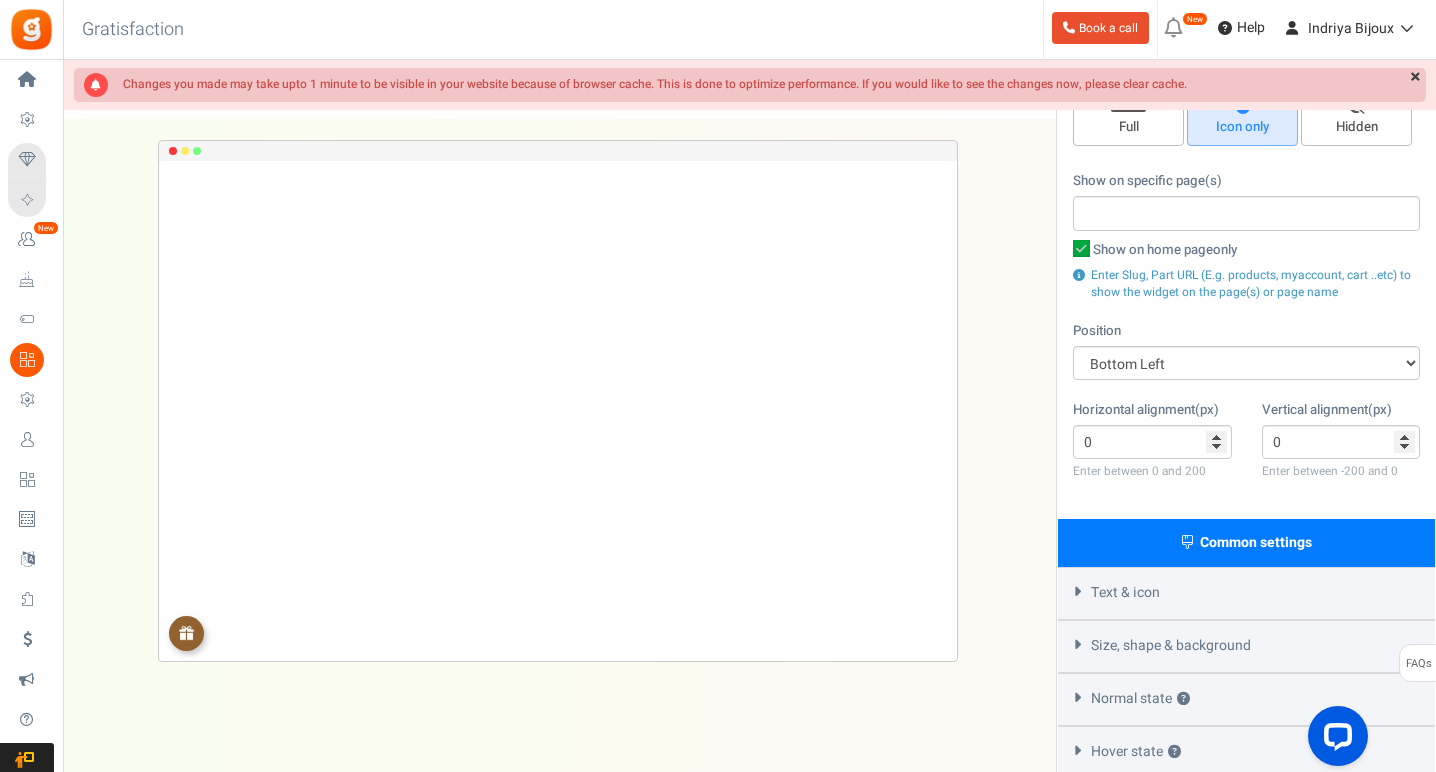 click on "Text & icon" at bounding box center [1246, 593] 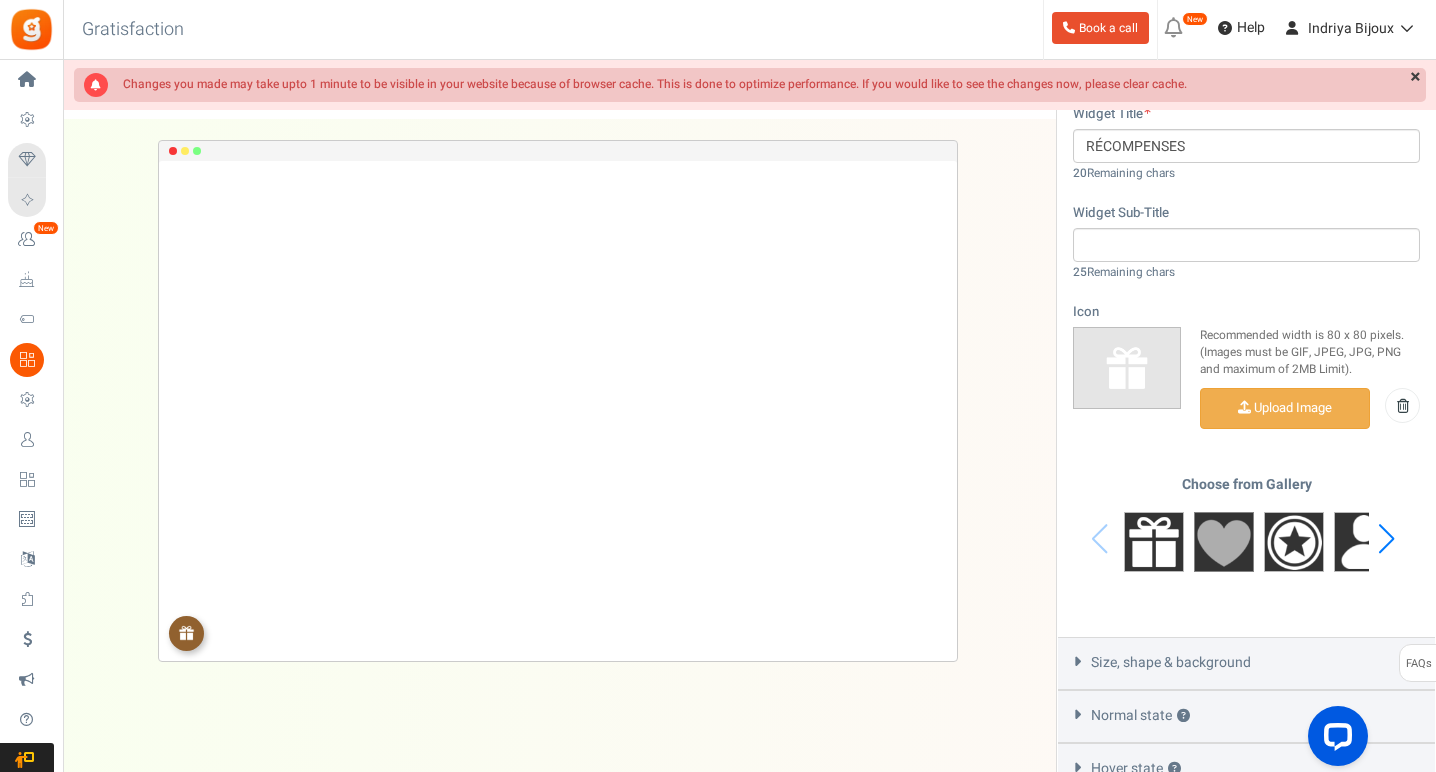 scroll, scrollTop: 686, scrollLeft: 0, axis: vertical 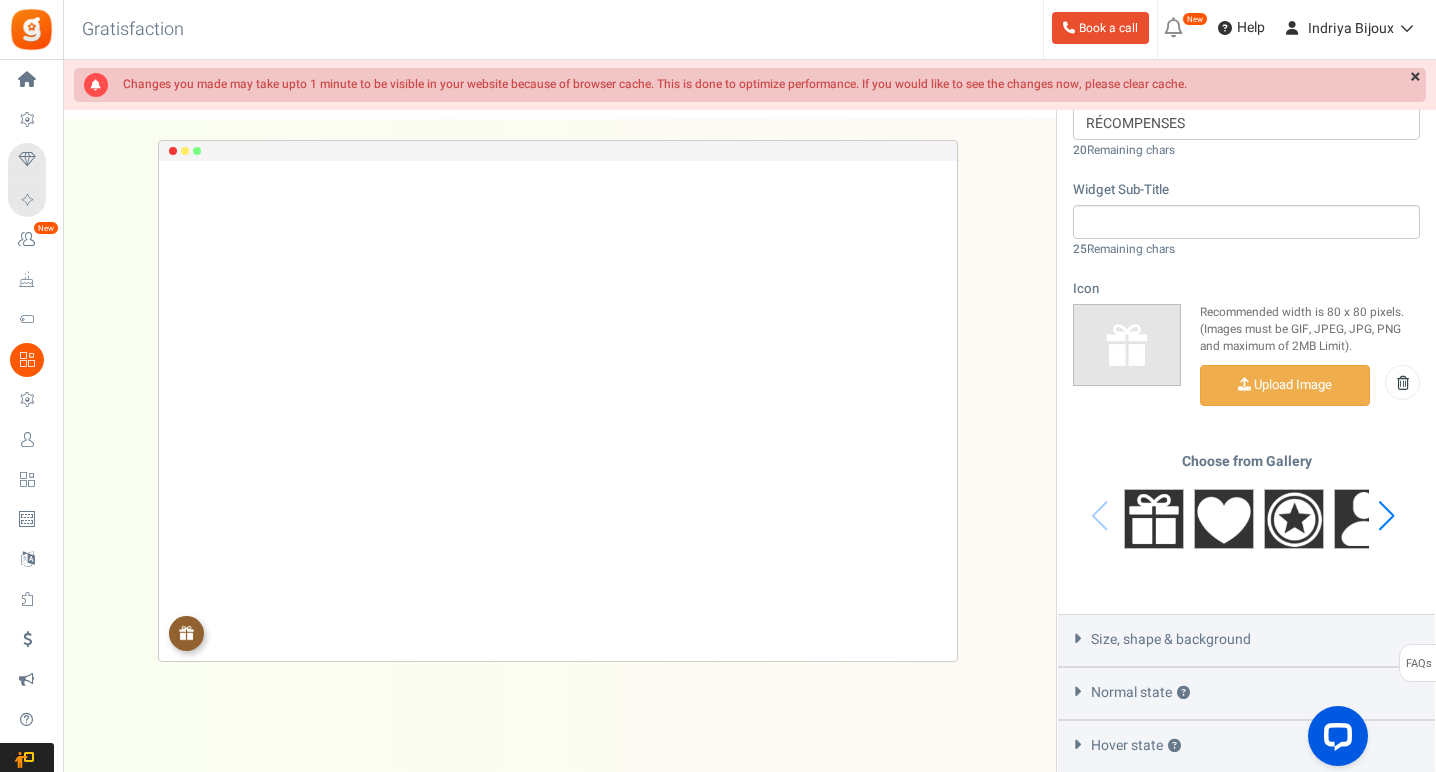 click on "Size, shape & background" at bounding box center [1171, 640] 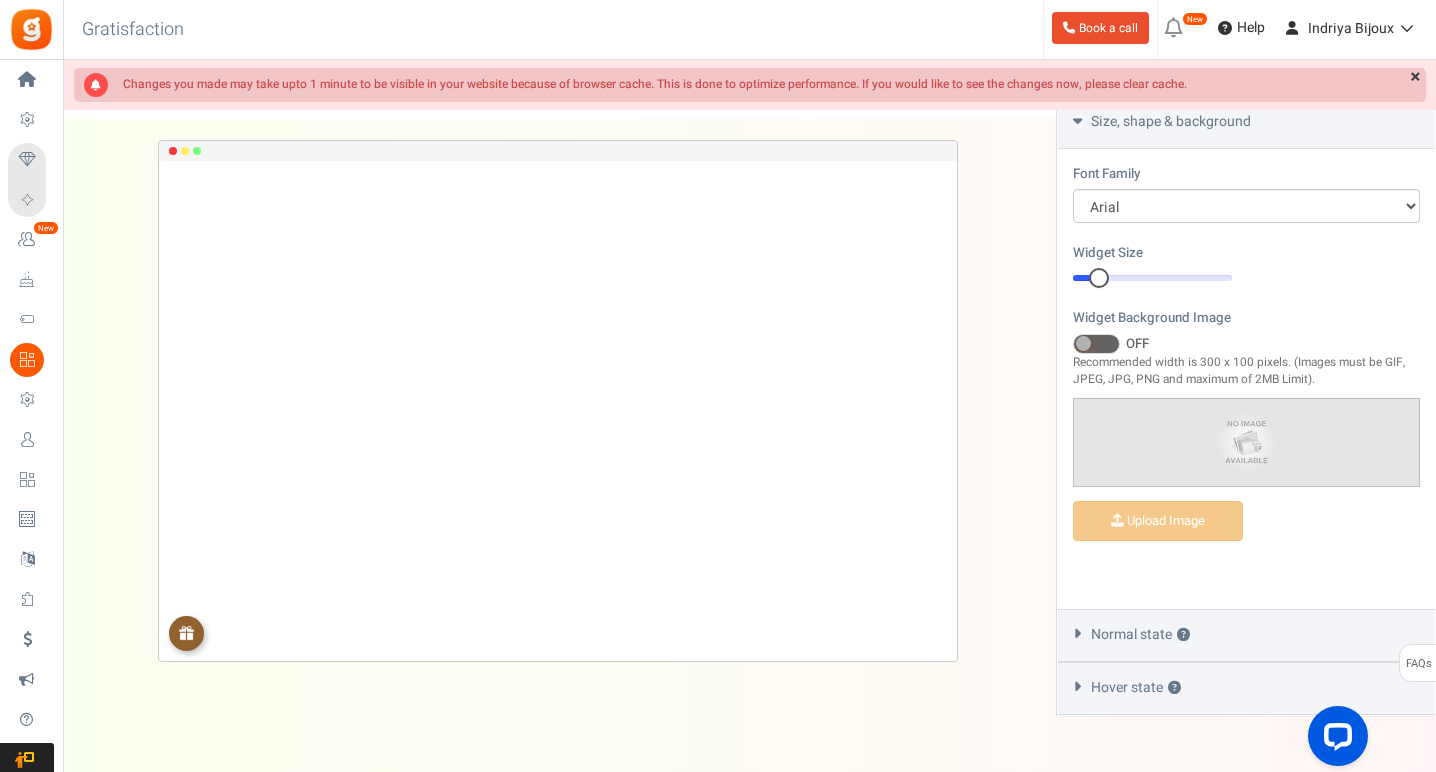 scroll, scrollTop: 665, scrollLeft: 0, axis: vertical 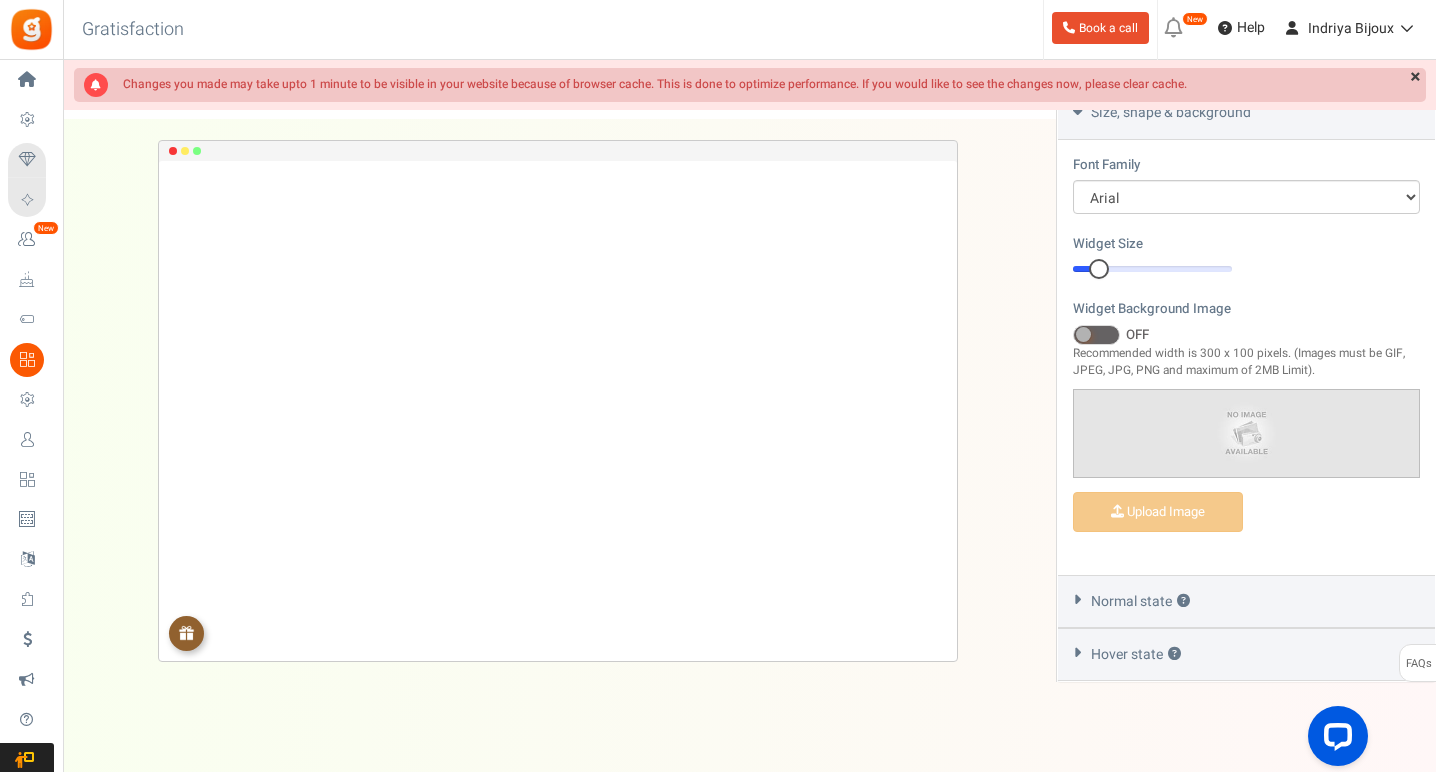 click on "Normal state
?" at bounding box center [1246, 601] 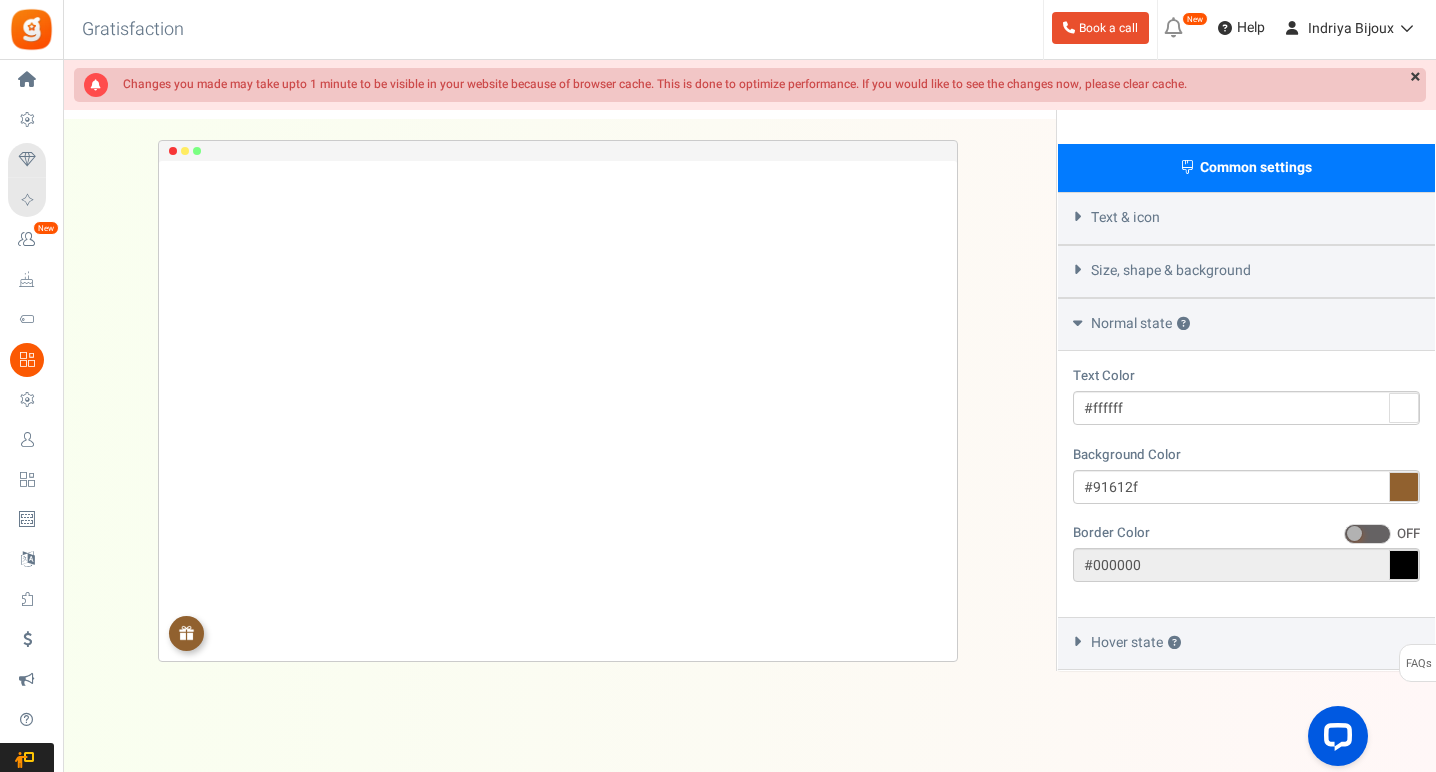 scroll, scrollTop: 498, scrollLeft: 0, axis: vertical 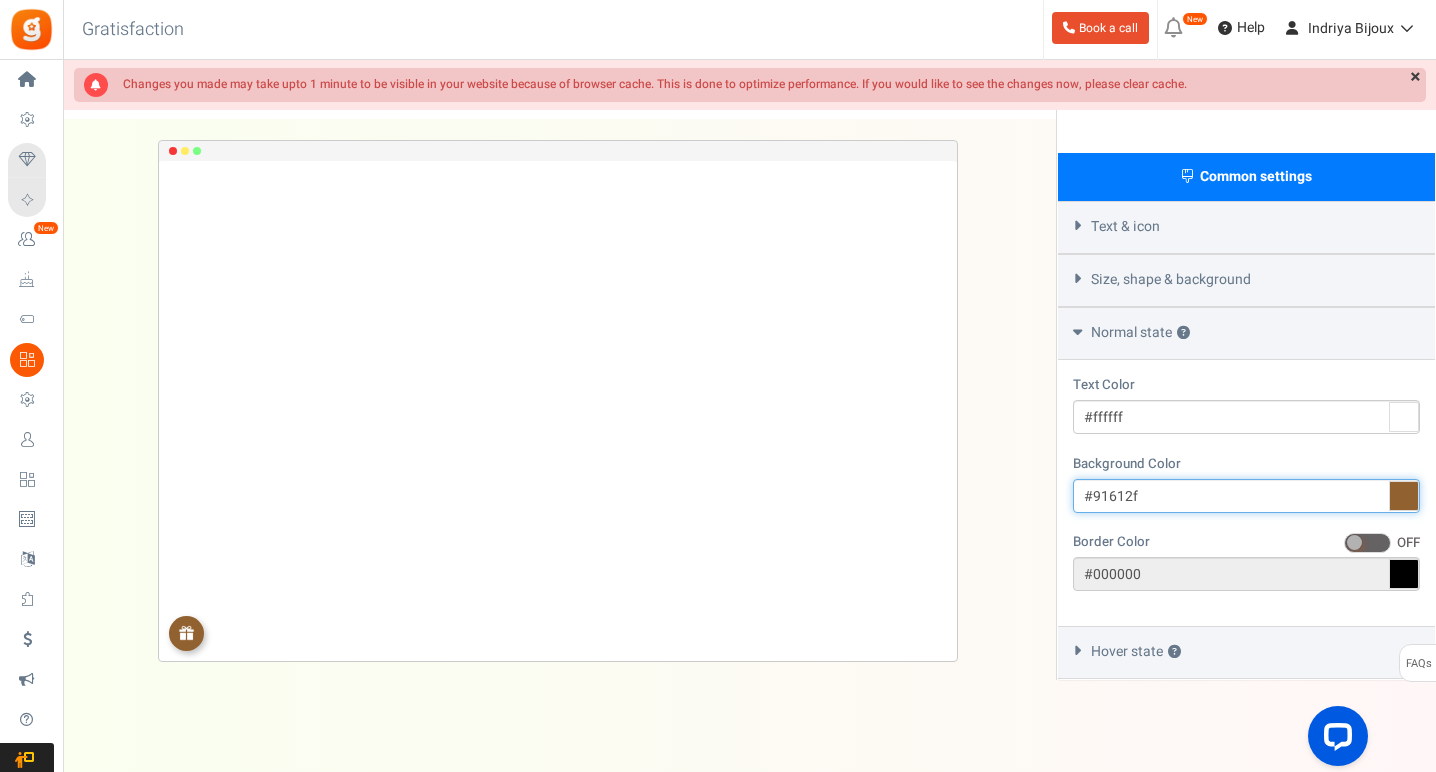 click on "#91612f" at bounding box center (1246, 496) 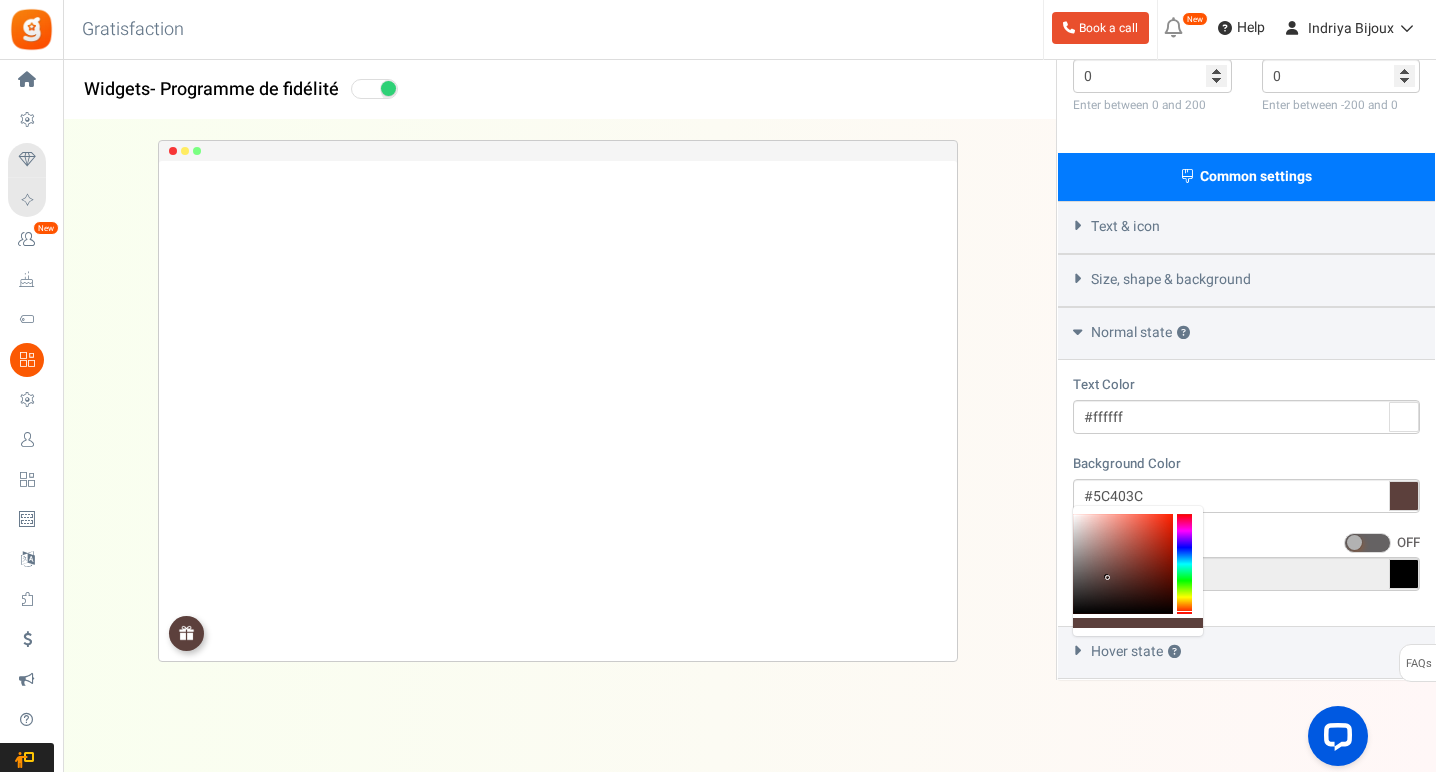 type on "#5c403c" 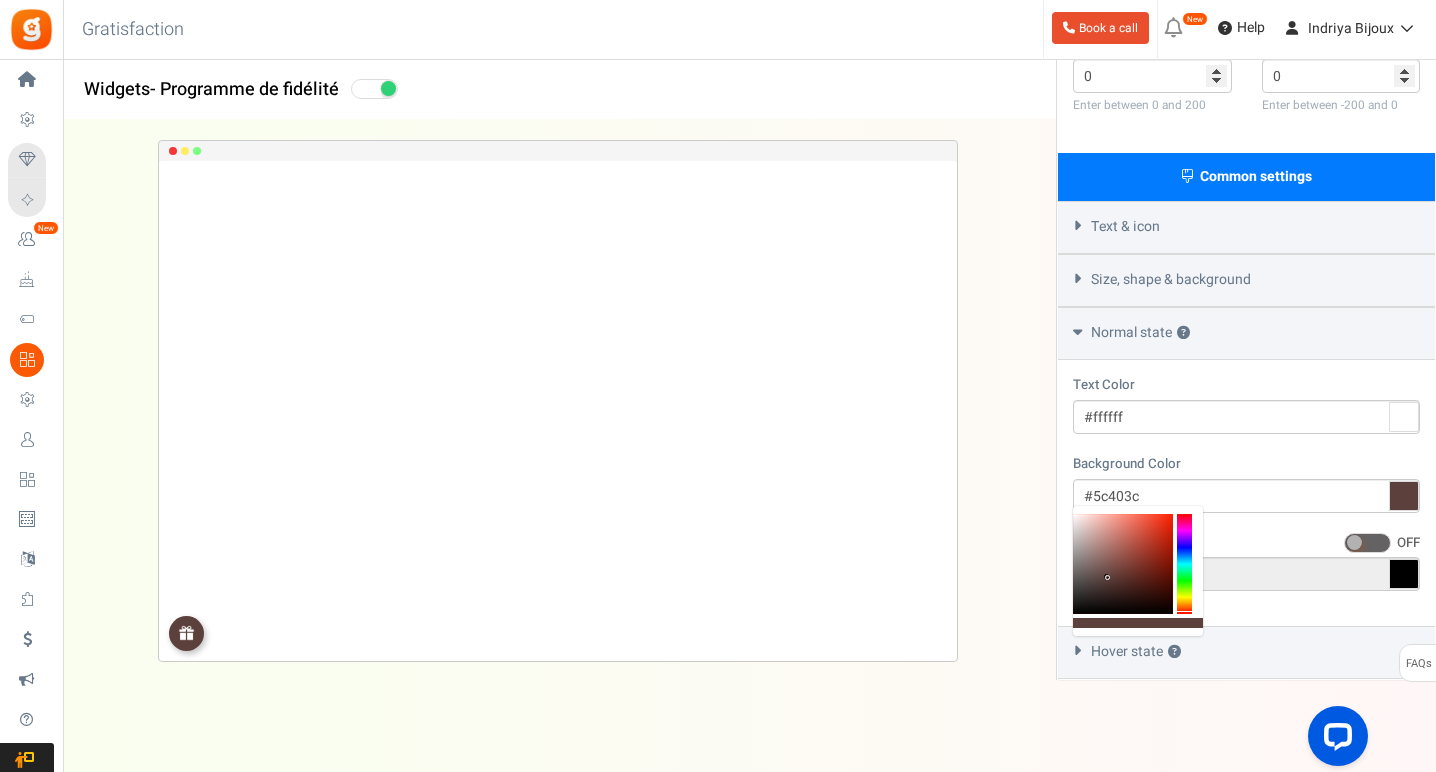 click on "Background Color
#5c403c" at bounding box center (1246, 483) 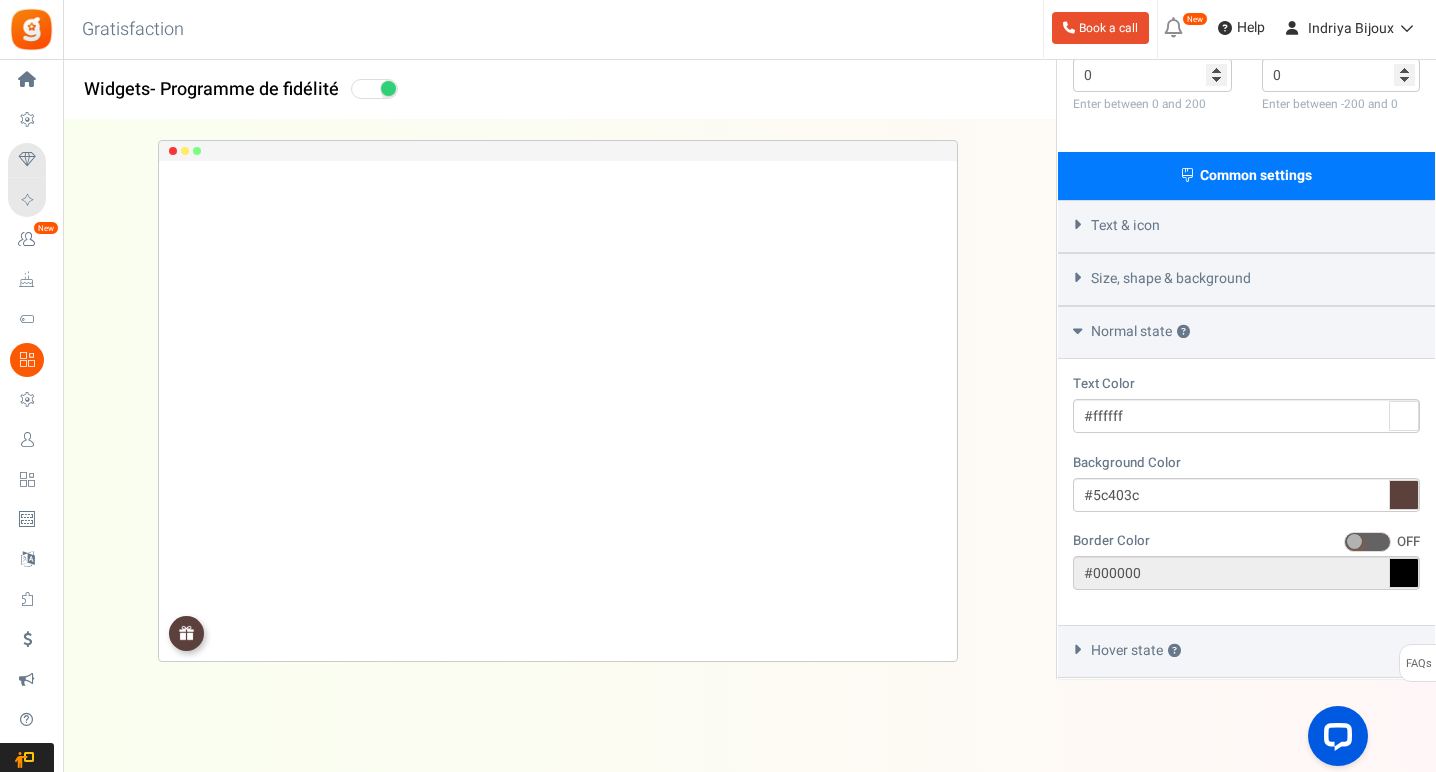 scroll, scrollTop: 498, scrollLeft: 0, axis: vertical 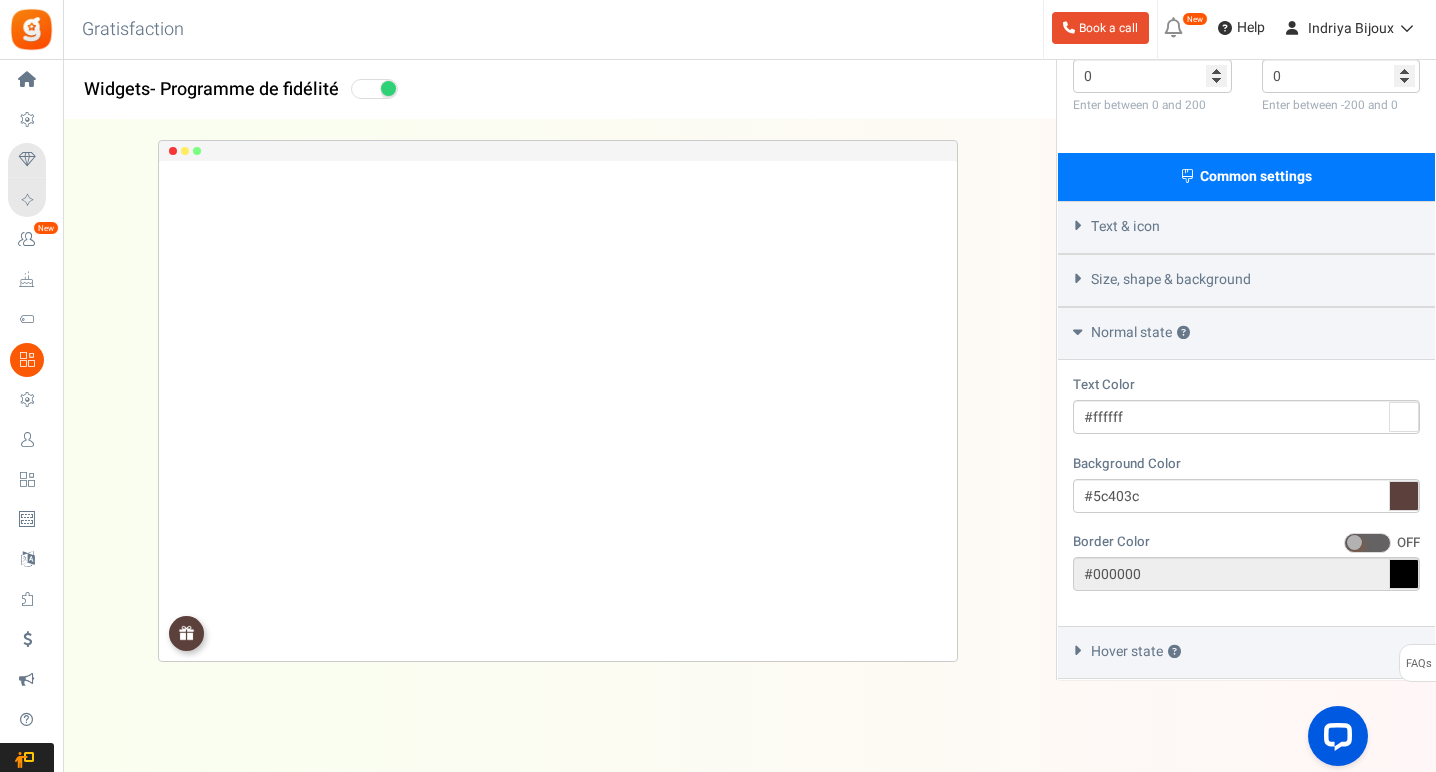 click on "Normal state
?" at bounding box center [1246, 333] 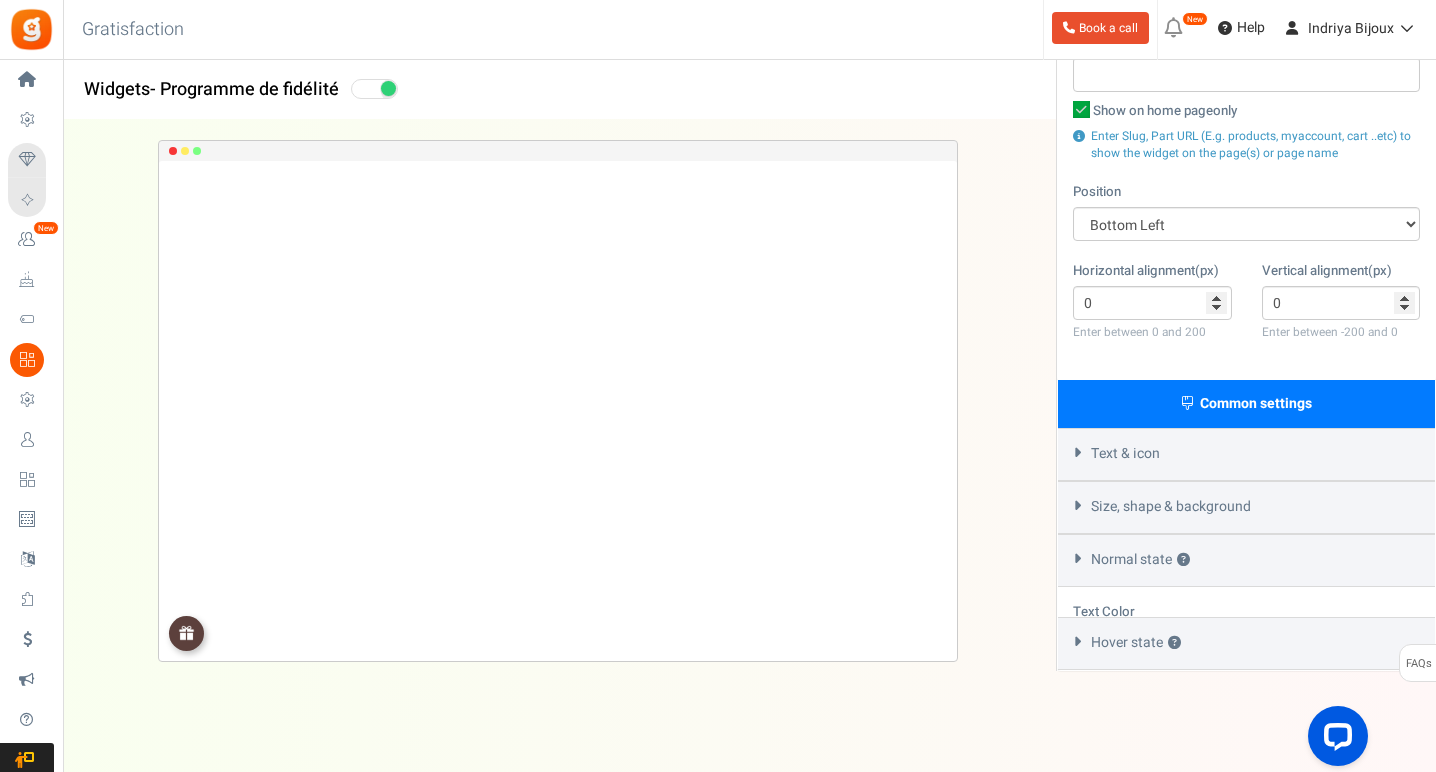 scroll, scrollTop: 235, scrollLeft: 0, axis: vertical 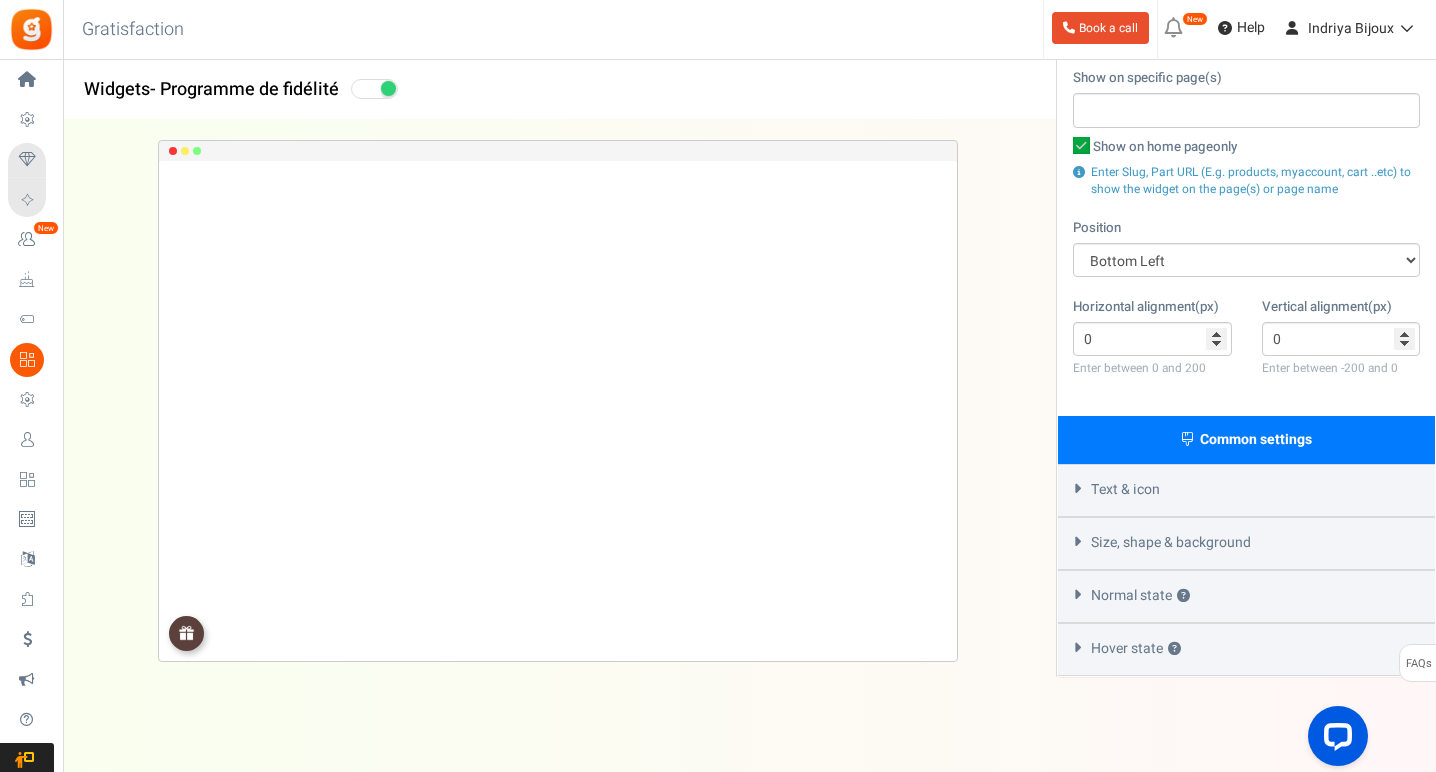 click on "Hover state
?" at bounding box center [1246, 649] 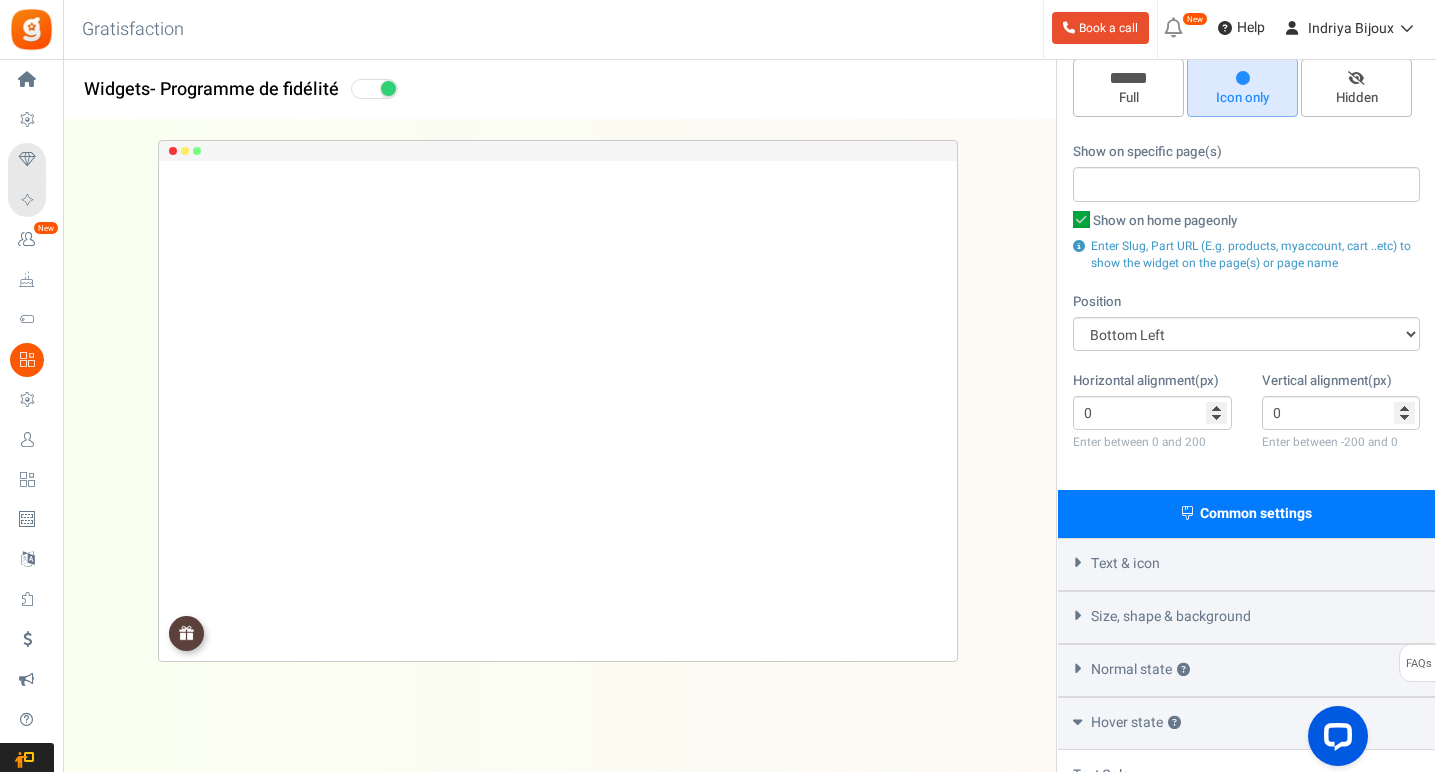 scroll, scrollTop: 157, scrollLeft: 0, axis: vertical 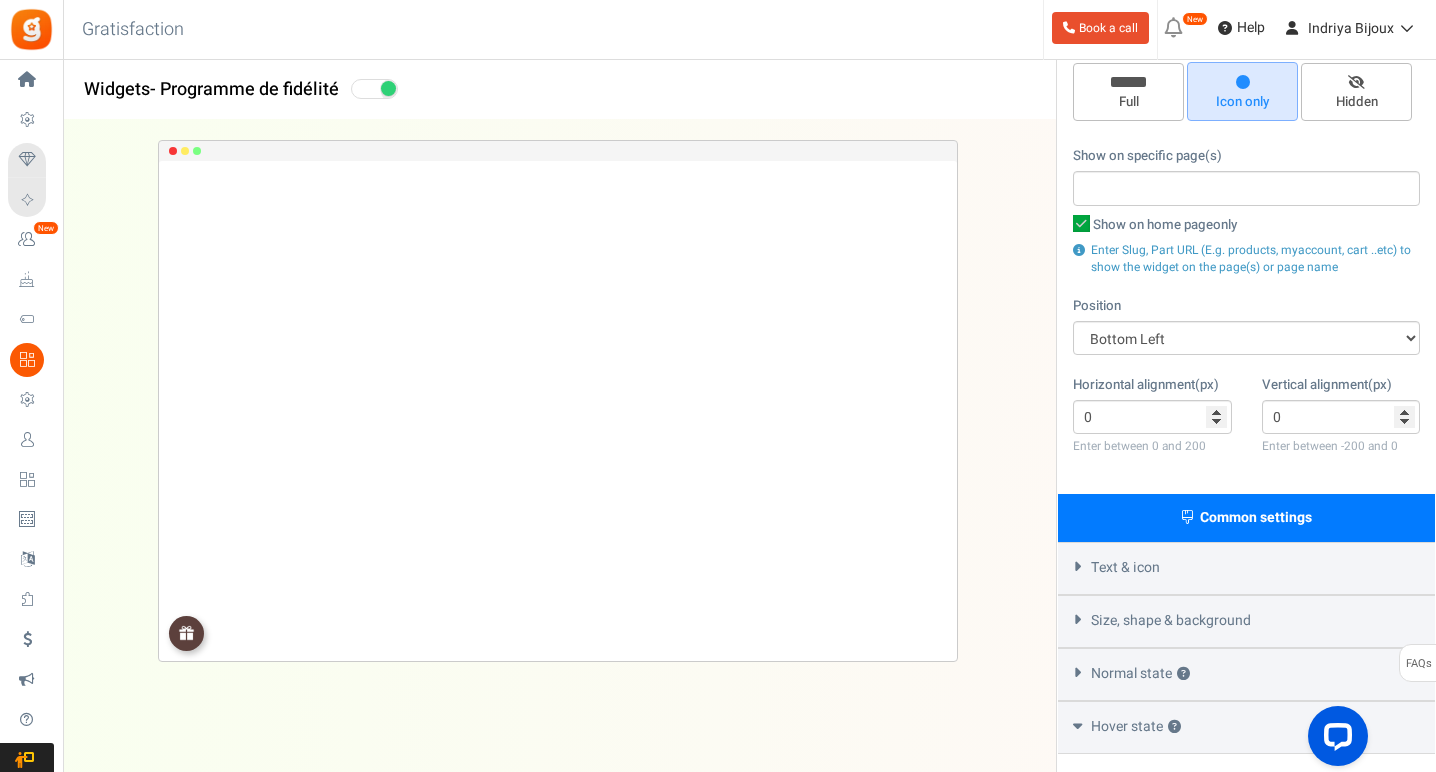 click on "Hover state
?" at bounding box center [1246, 727] 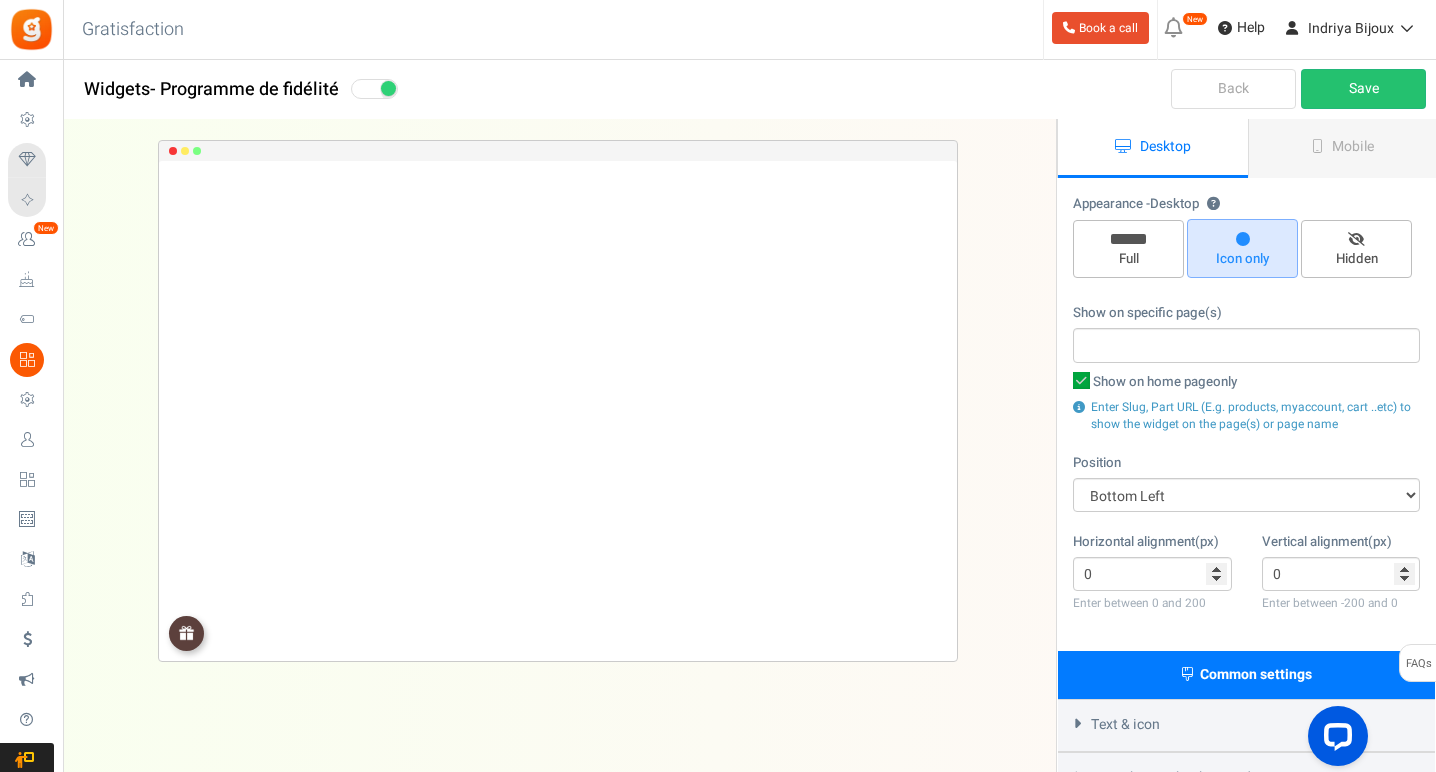 scroll, scrollTop: 0, scrollLeft: 0, axis: both 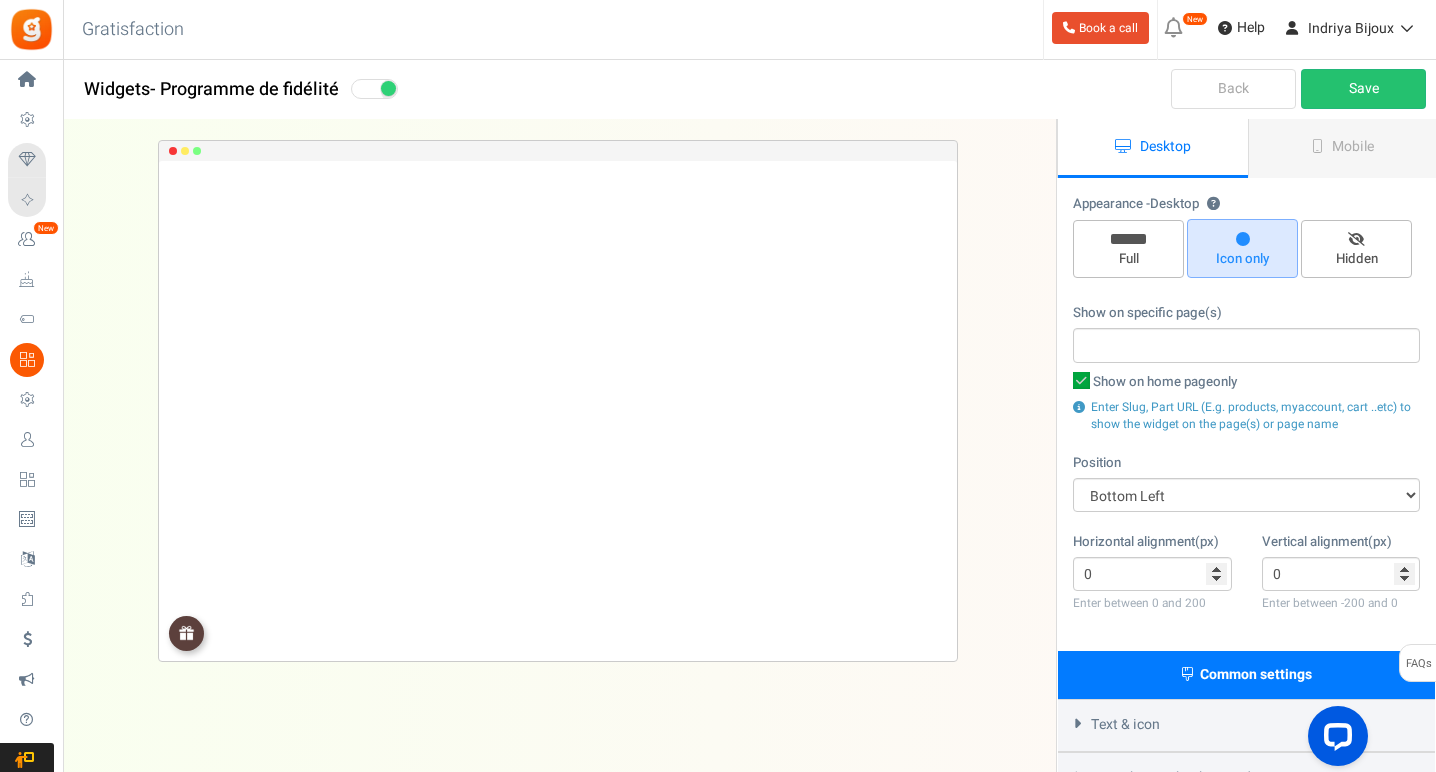 click at bounding box center (1246, 345) 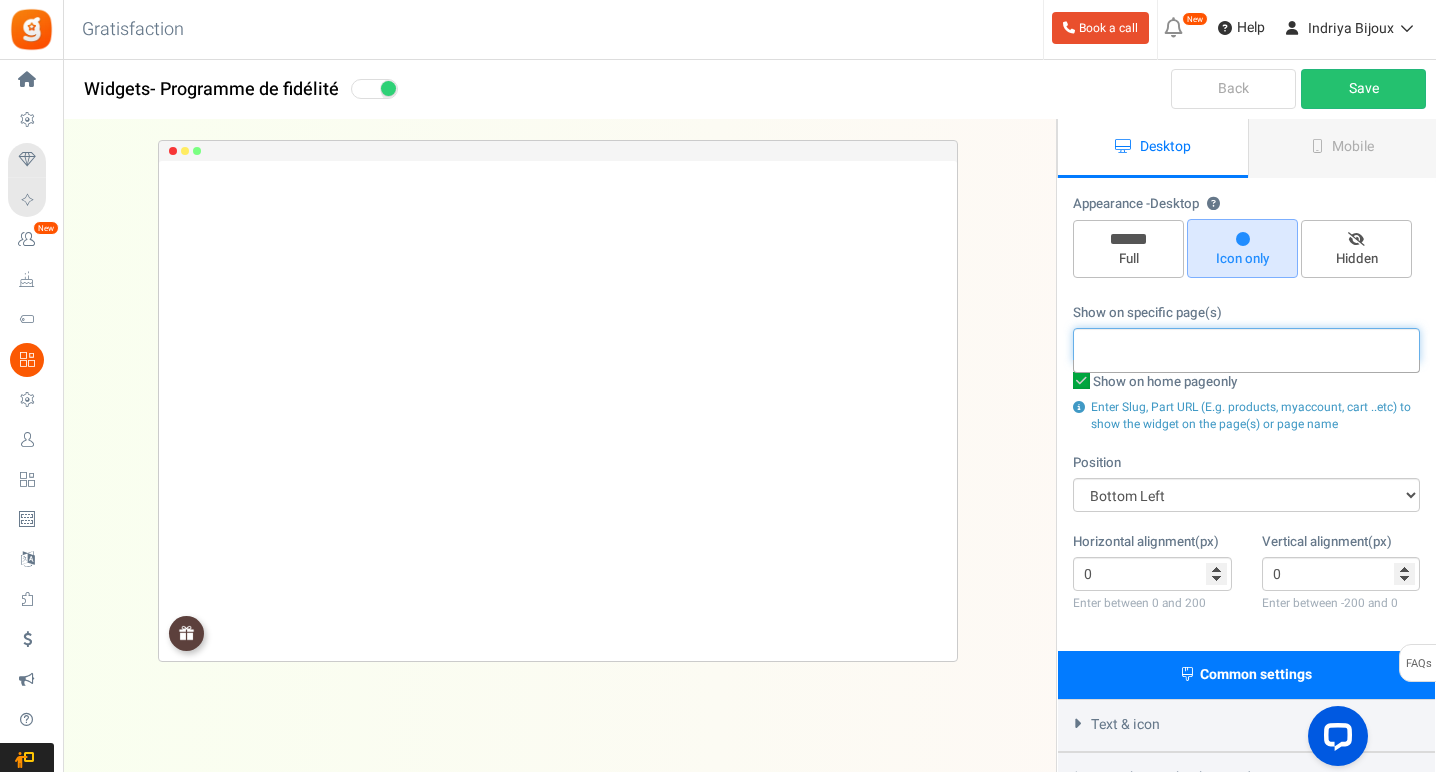 click at bounding box center [1246, 345] 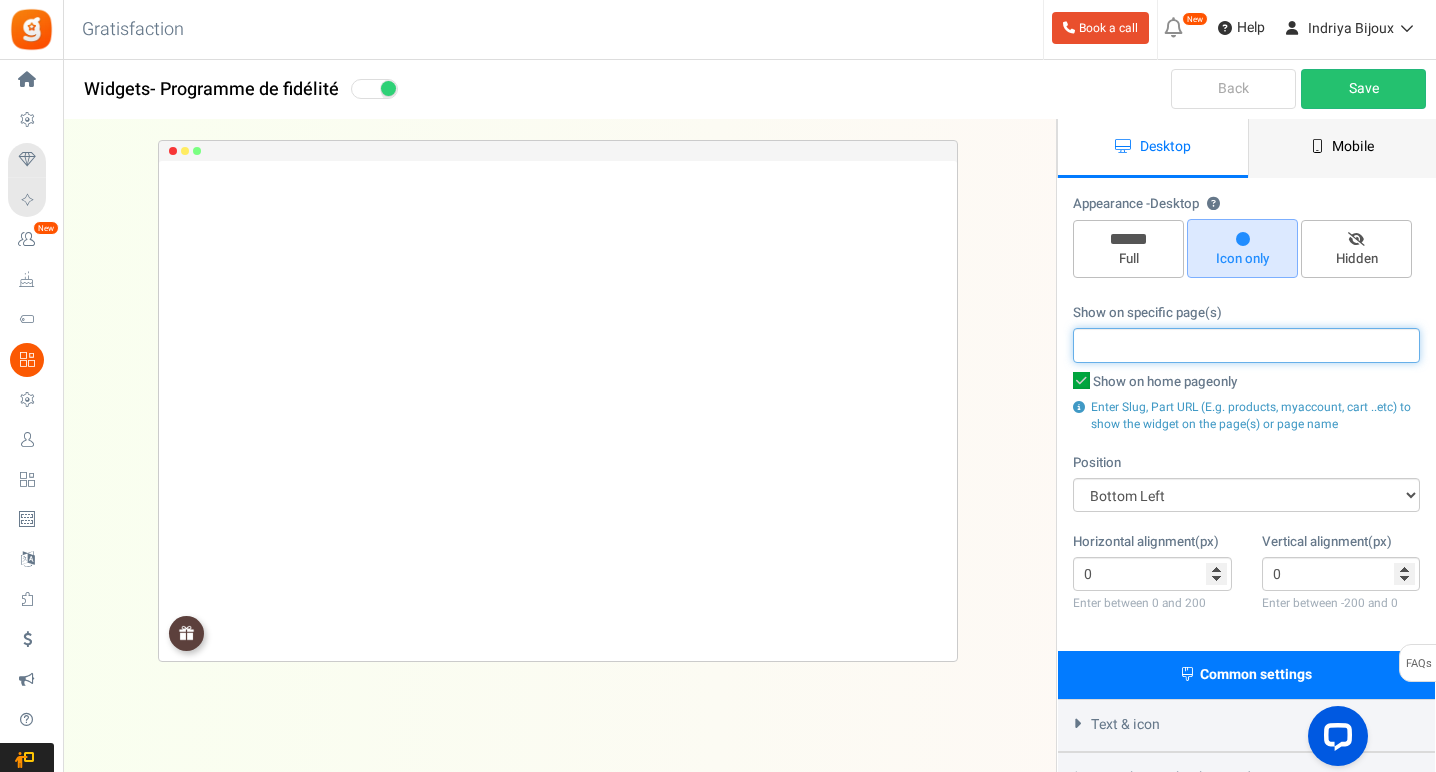 click on "Mobile" at bounding box center (1343, 148) 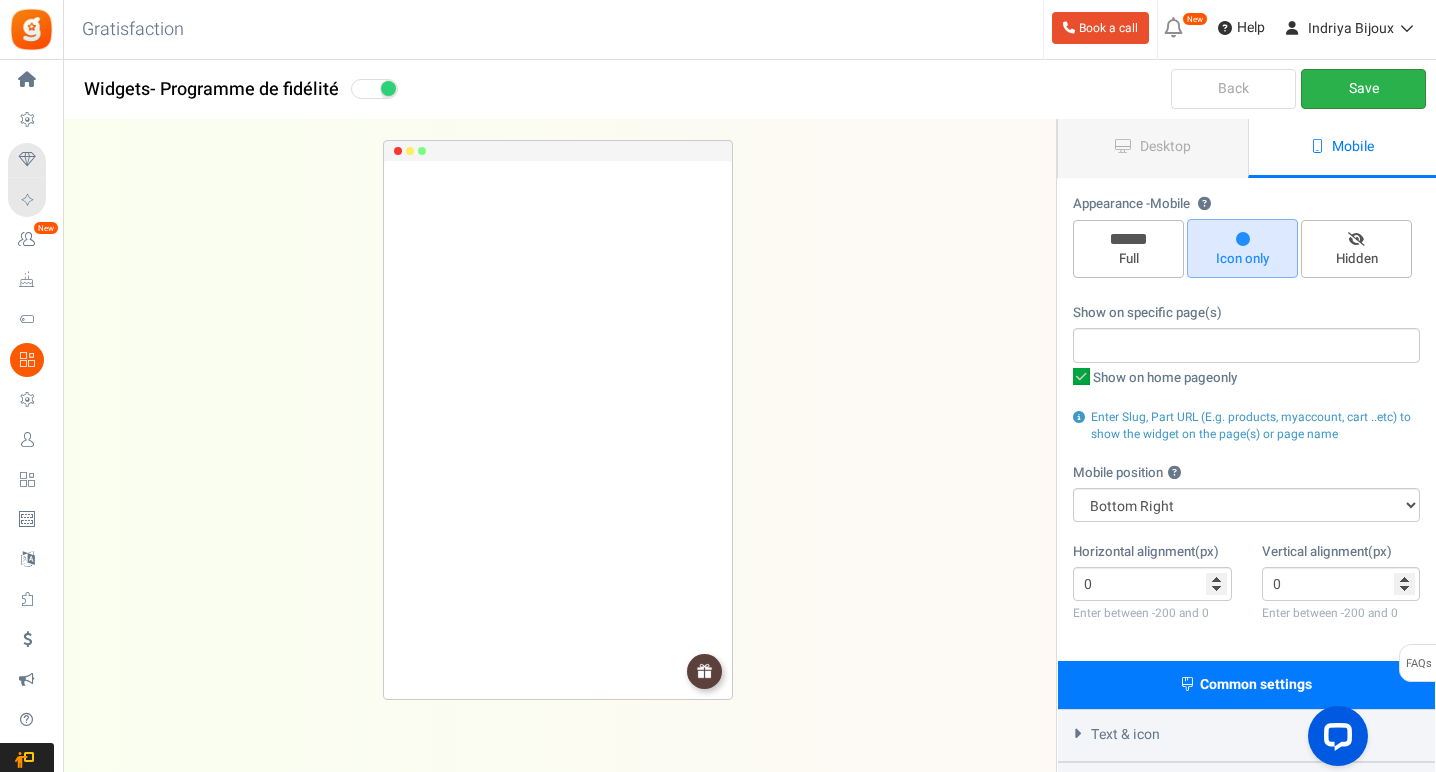 click on "Save" at bounding box center [1363, 89] 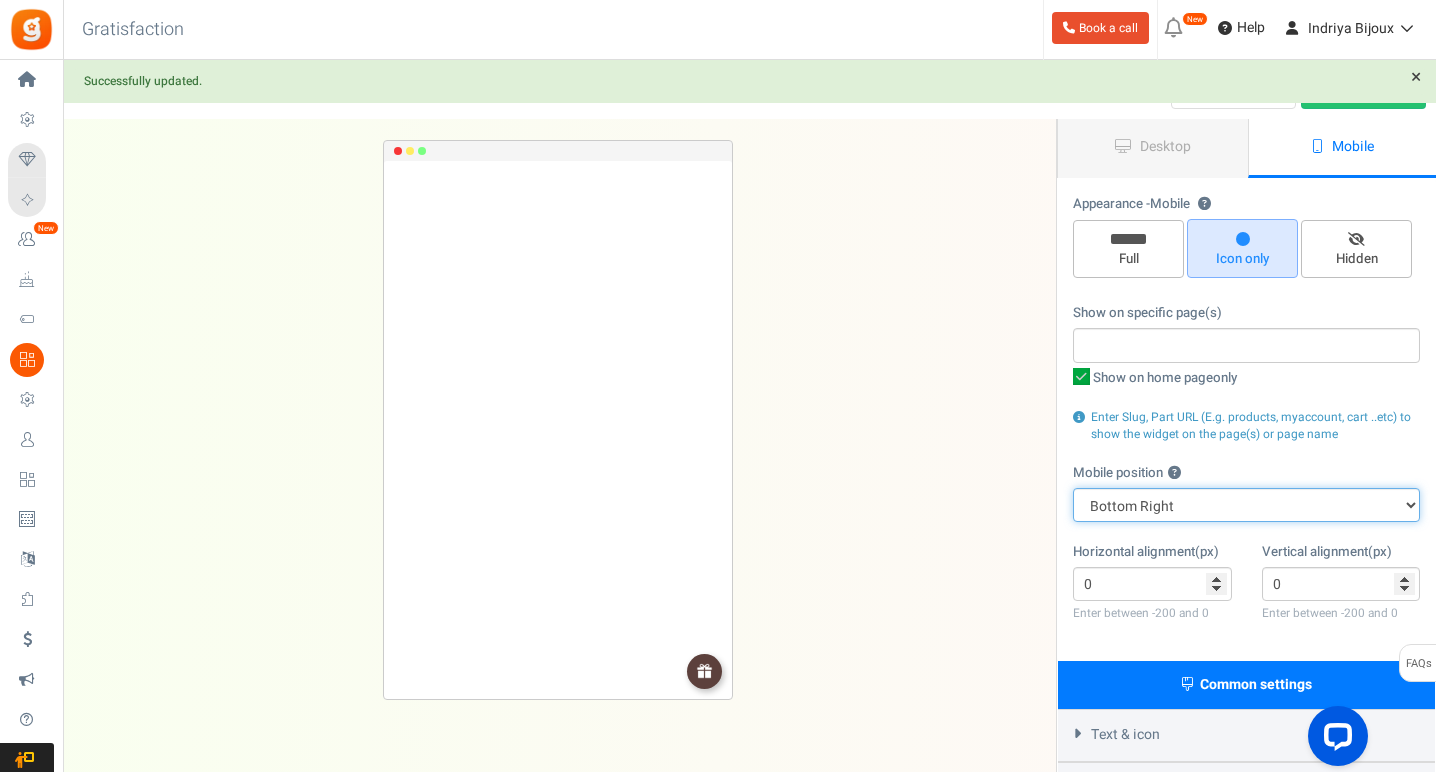 click on "Top Right
Top Left
Top Center
Bottom Right
Bottom Left
Bottom Center" at bounding box center (1246, 505) 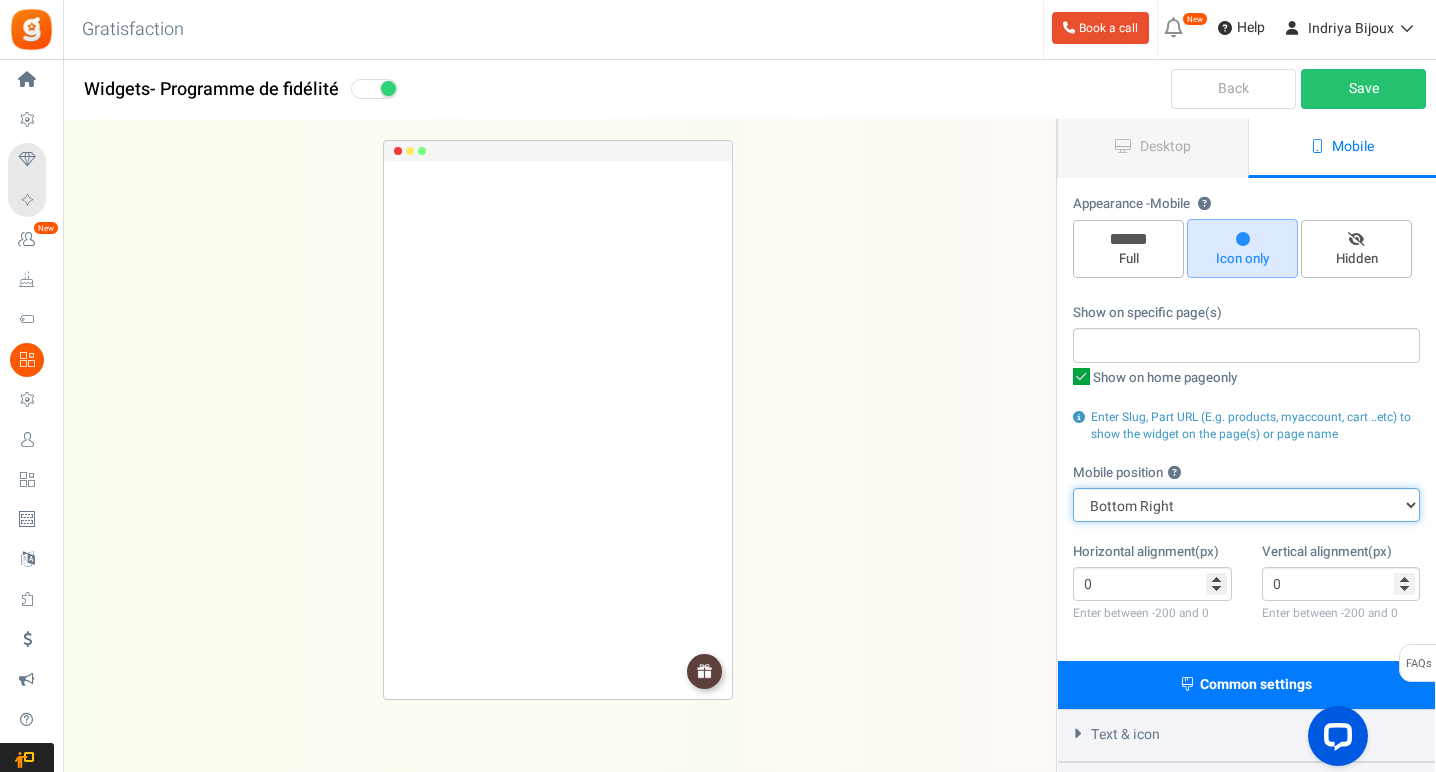 select on "left" 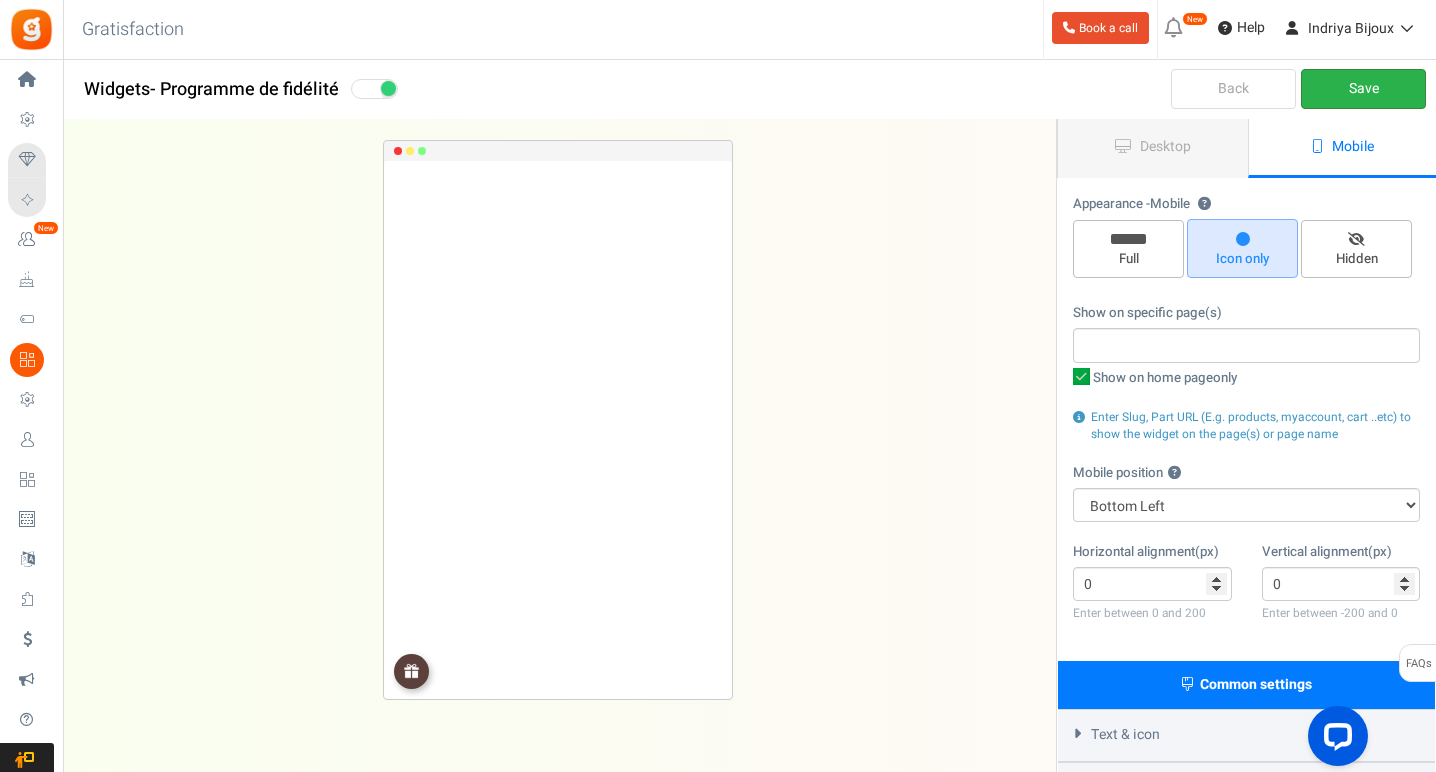 click on "Save" at bounding box center [1363, 89] 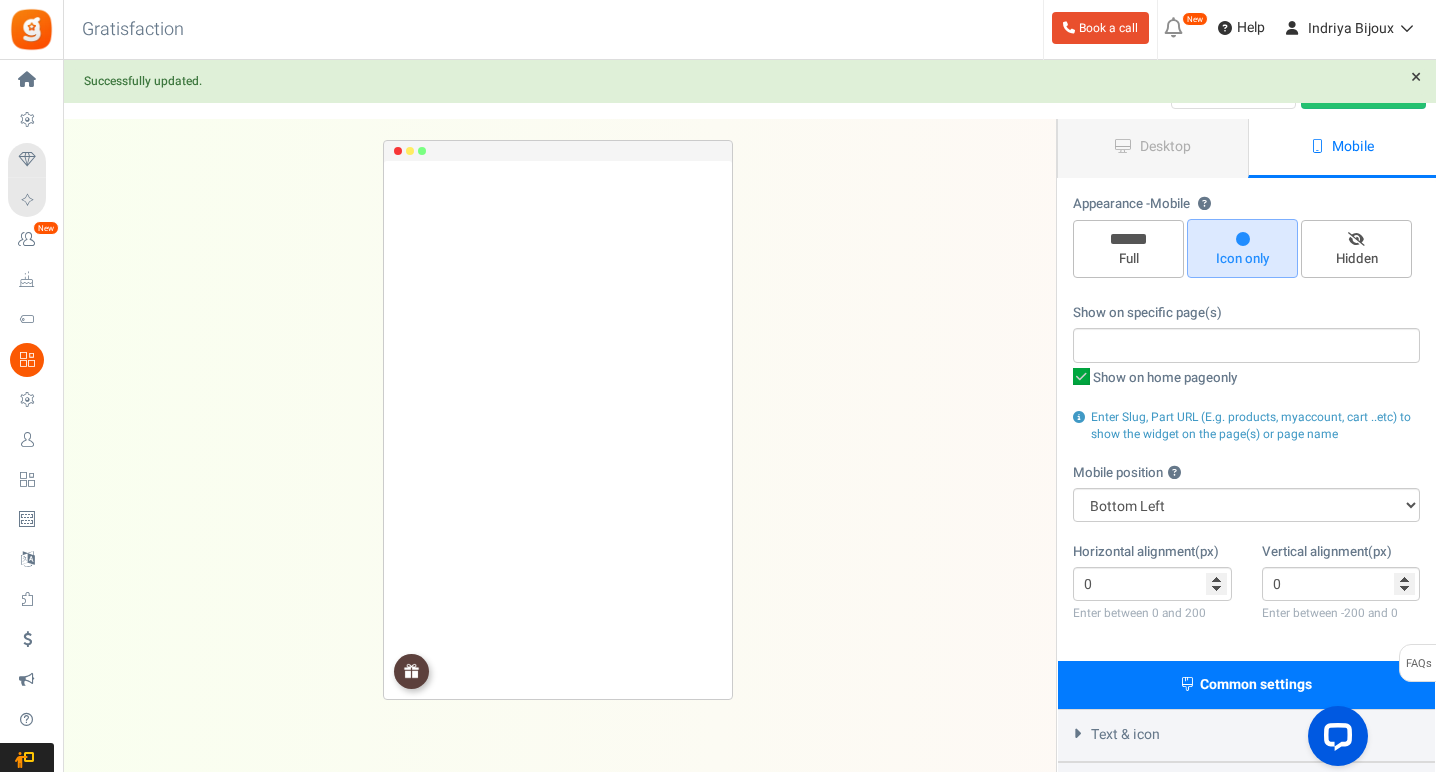 scroll, scrollTop: 0, scrollLeft: 0, axis: both 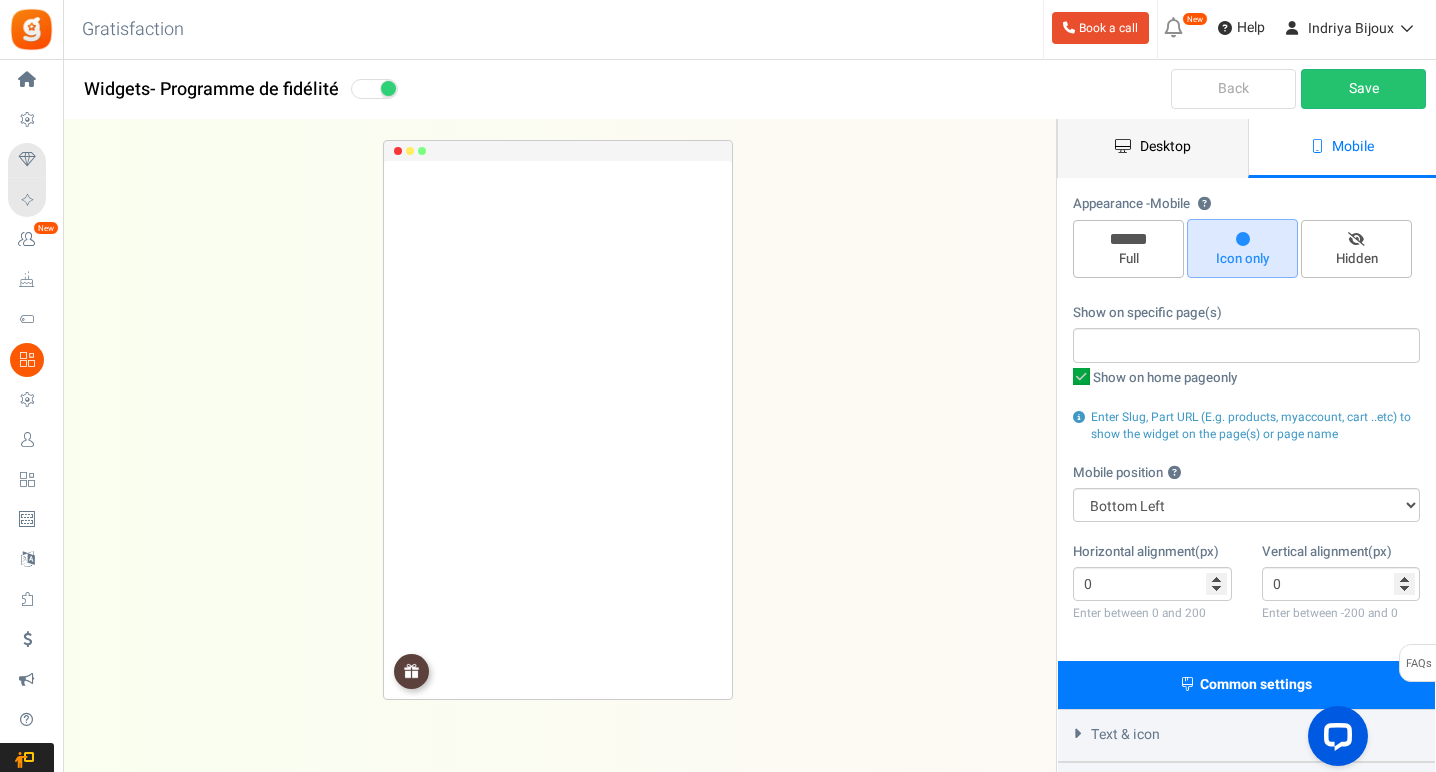 click on "Desktop" at bounding box center [1153, 148] 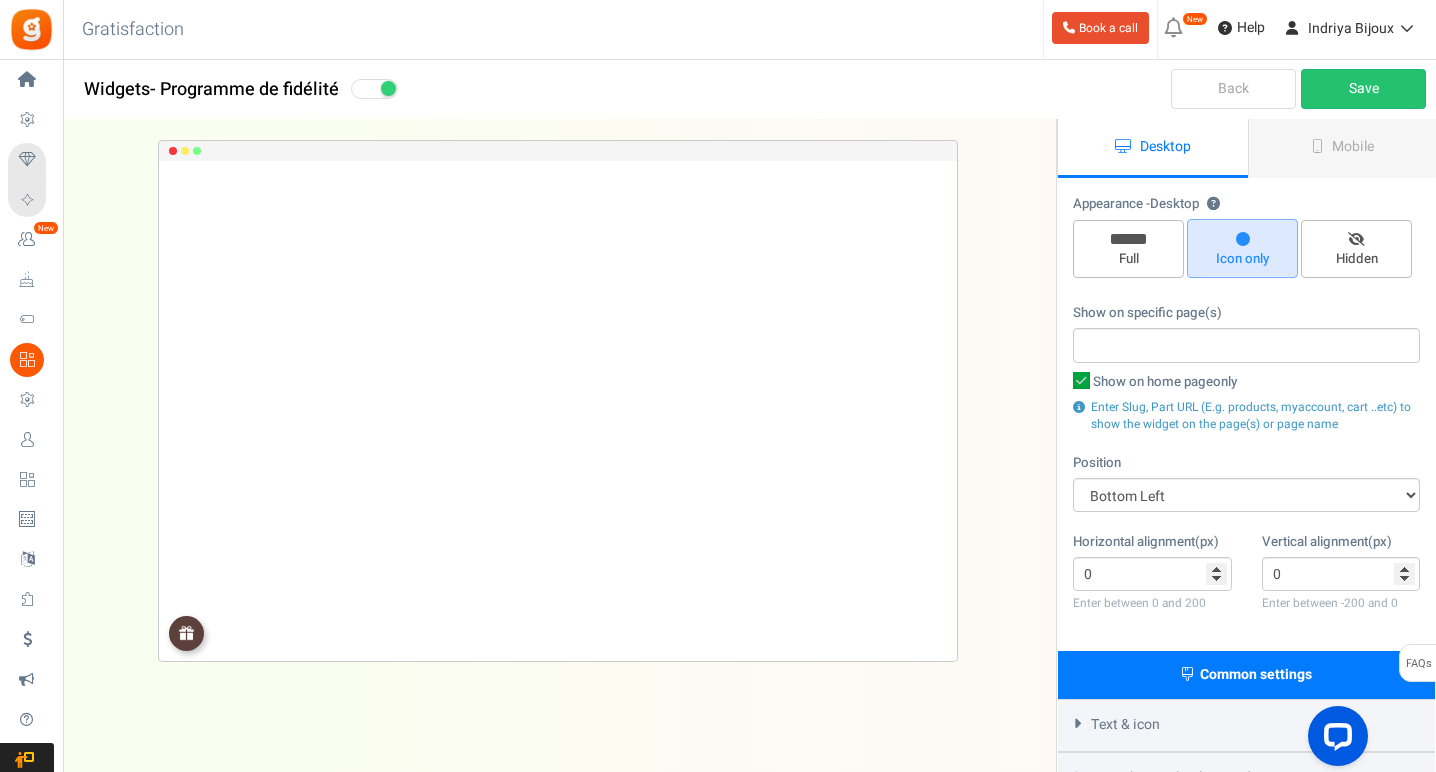 scroll, scrollTop: 0, scrollLeft: 0, axis: both 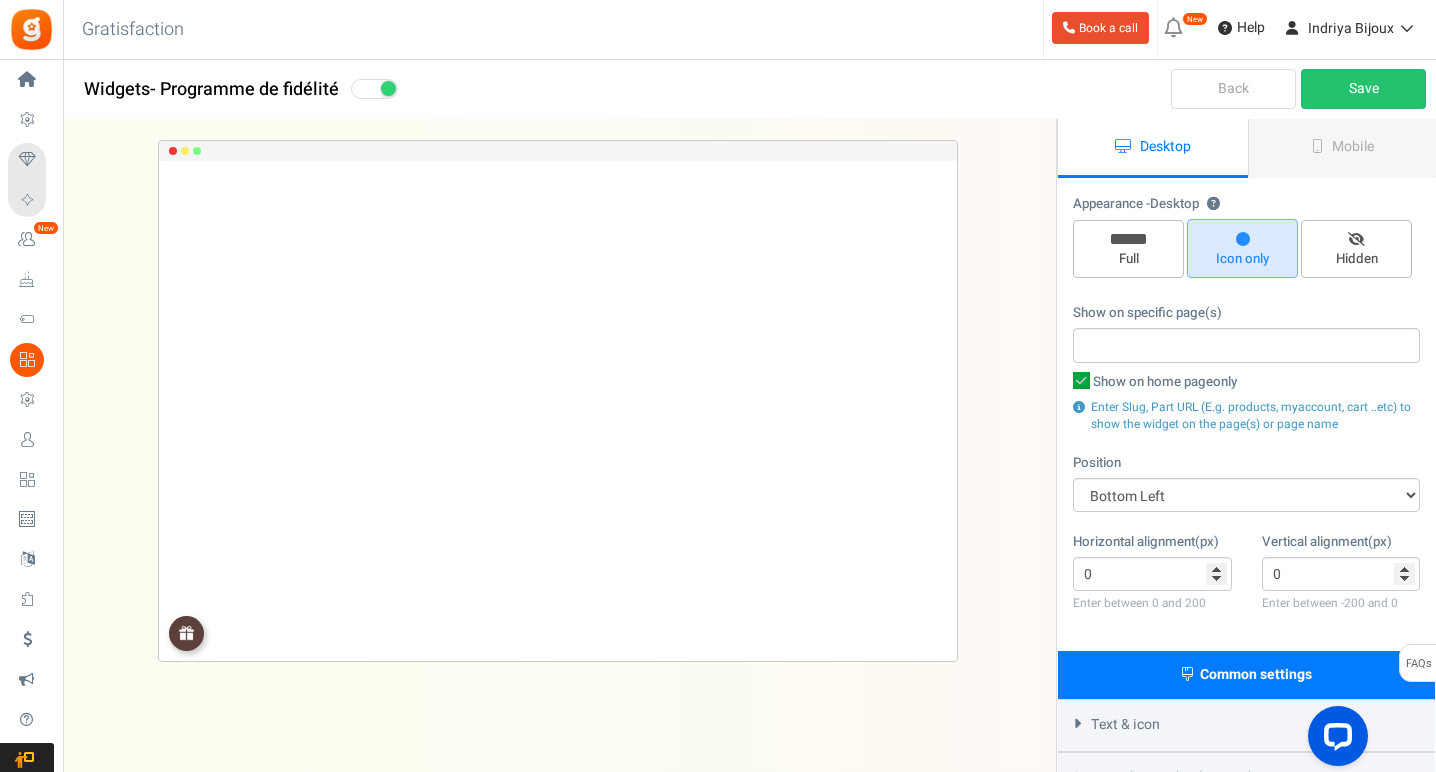 click on "Back" at bounding box center [1233, 89] 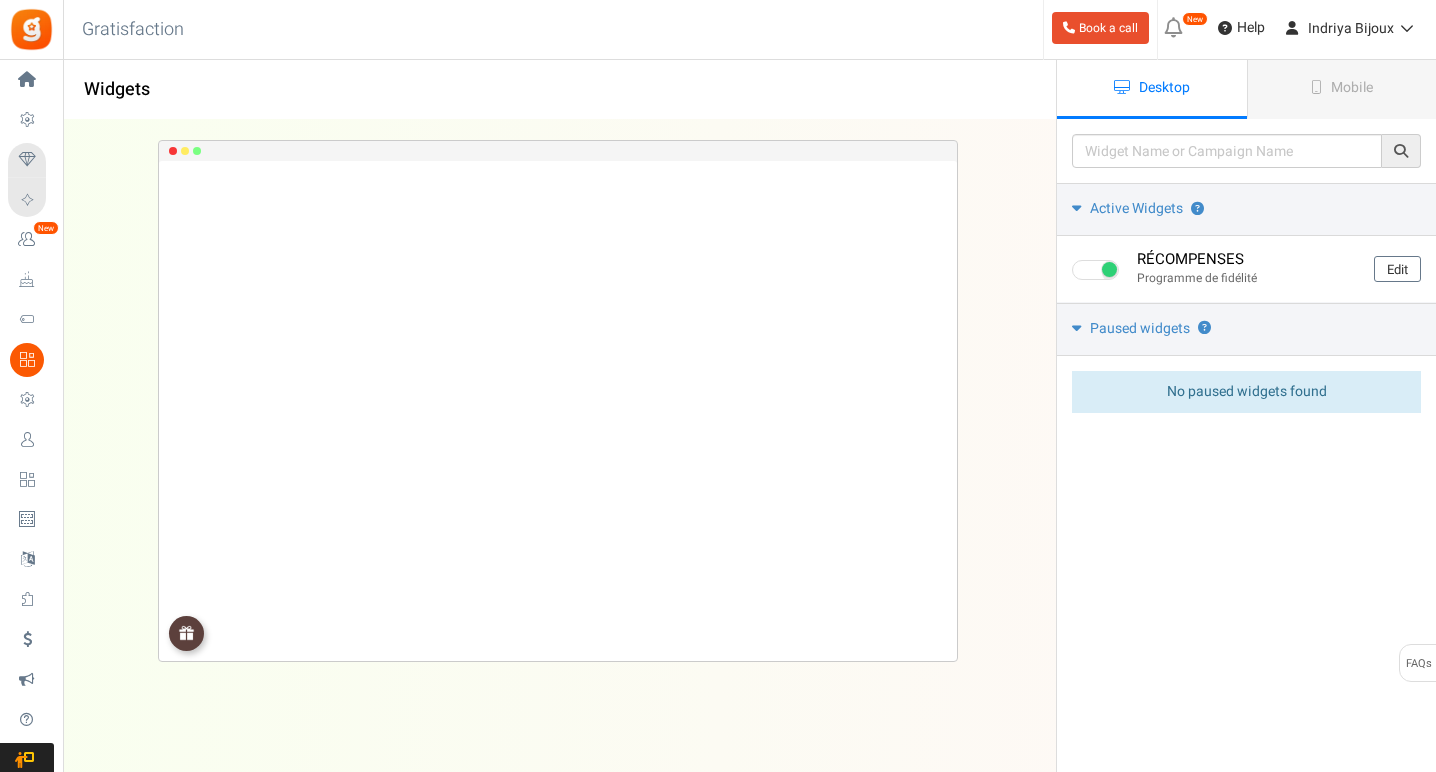 scroll, scrollTop: 0, scrollLeft: 0, axis: both 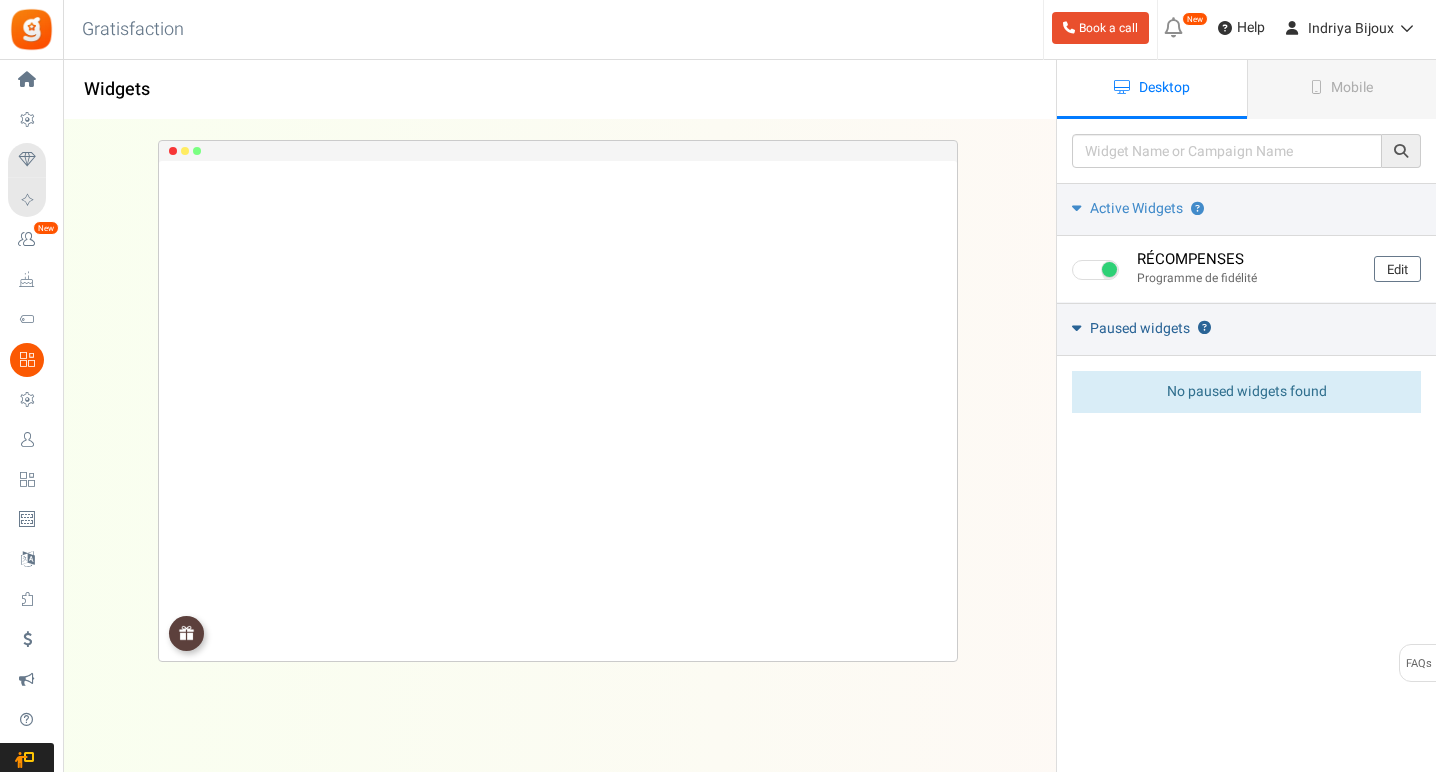 click on "Paused widgets" at bounding box center (1140, 329) 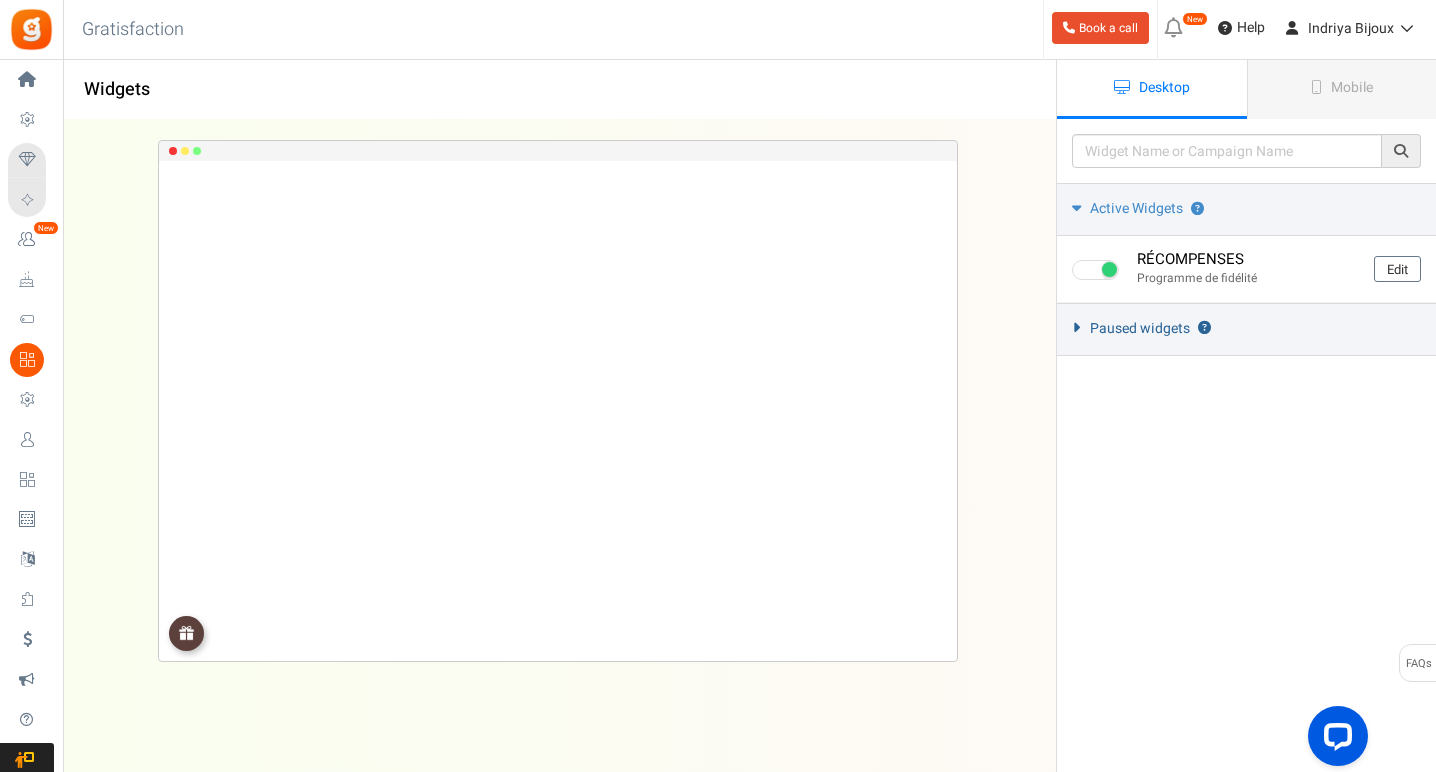scroll, scrollTop: 0, scrollLeft: 0, axis: both 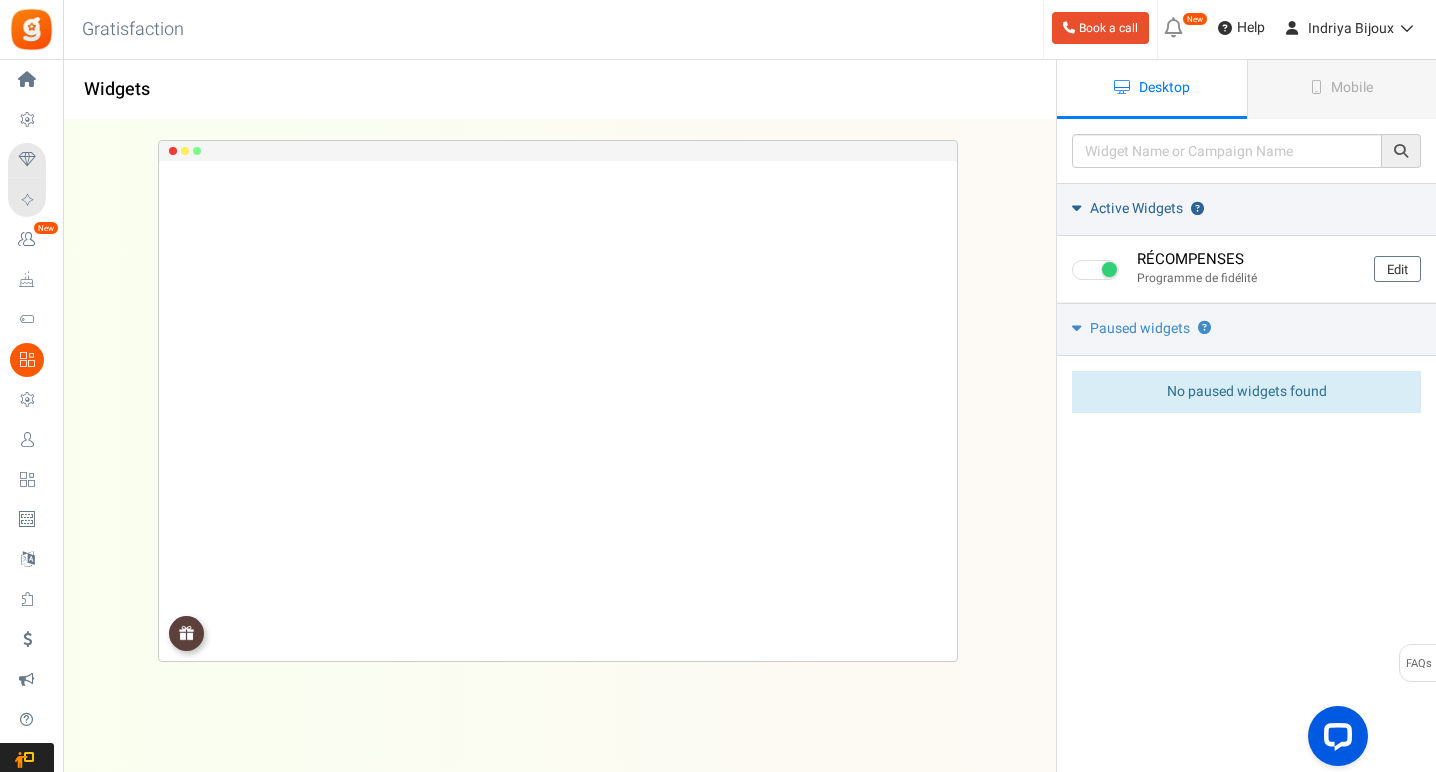 click on "Active Widgets" at bounding box center (1136, 209) 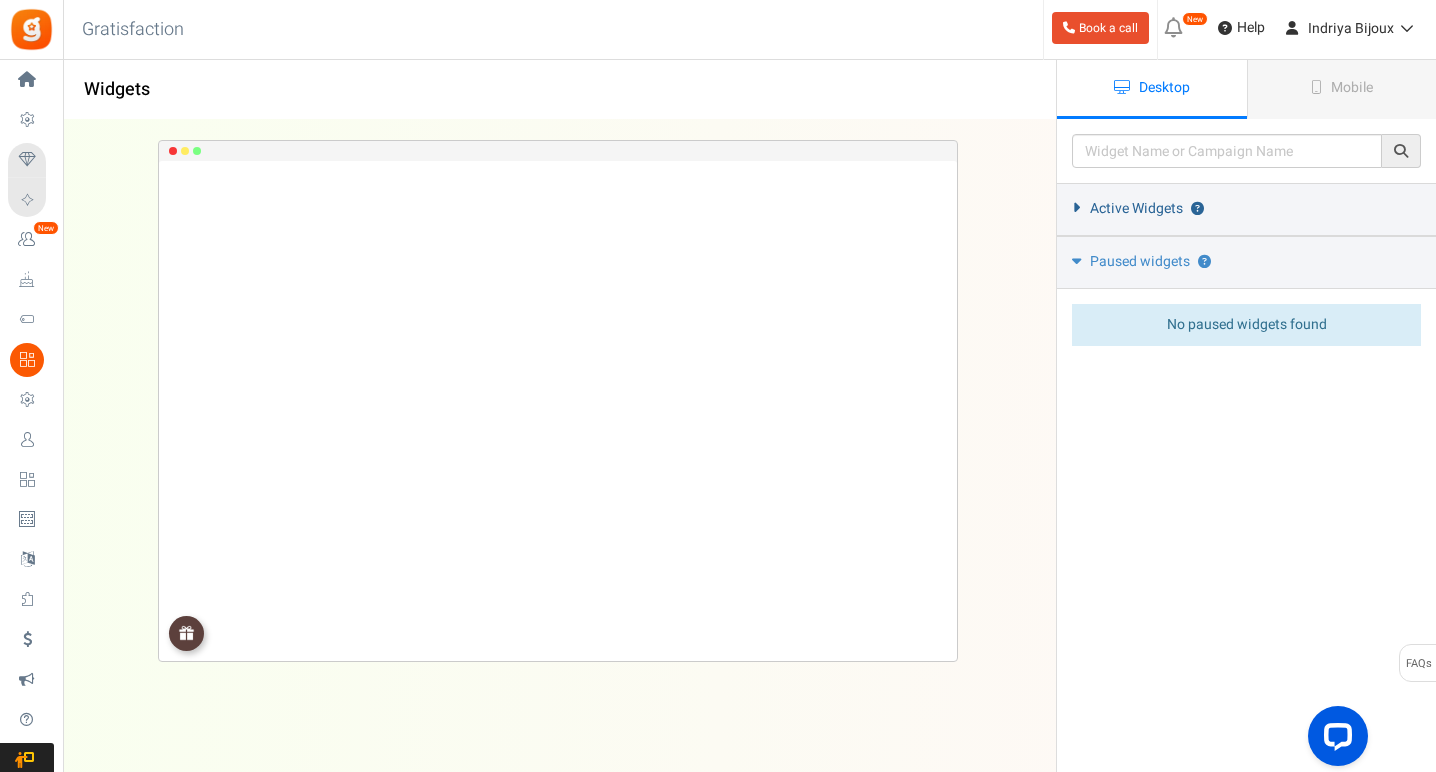 click on "Active Widgets" at bounding box center (1136, 209) 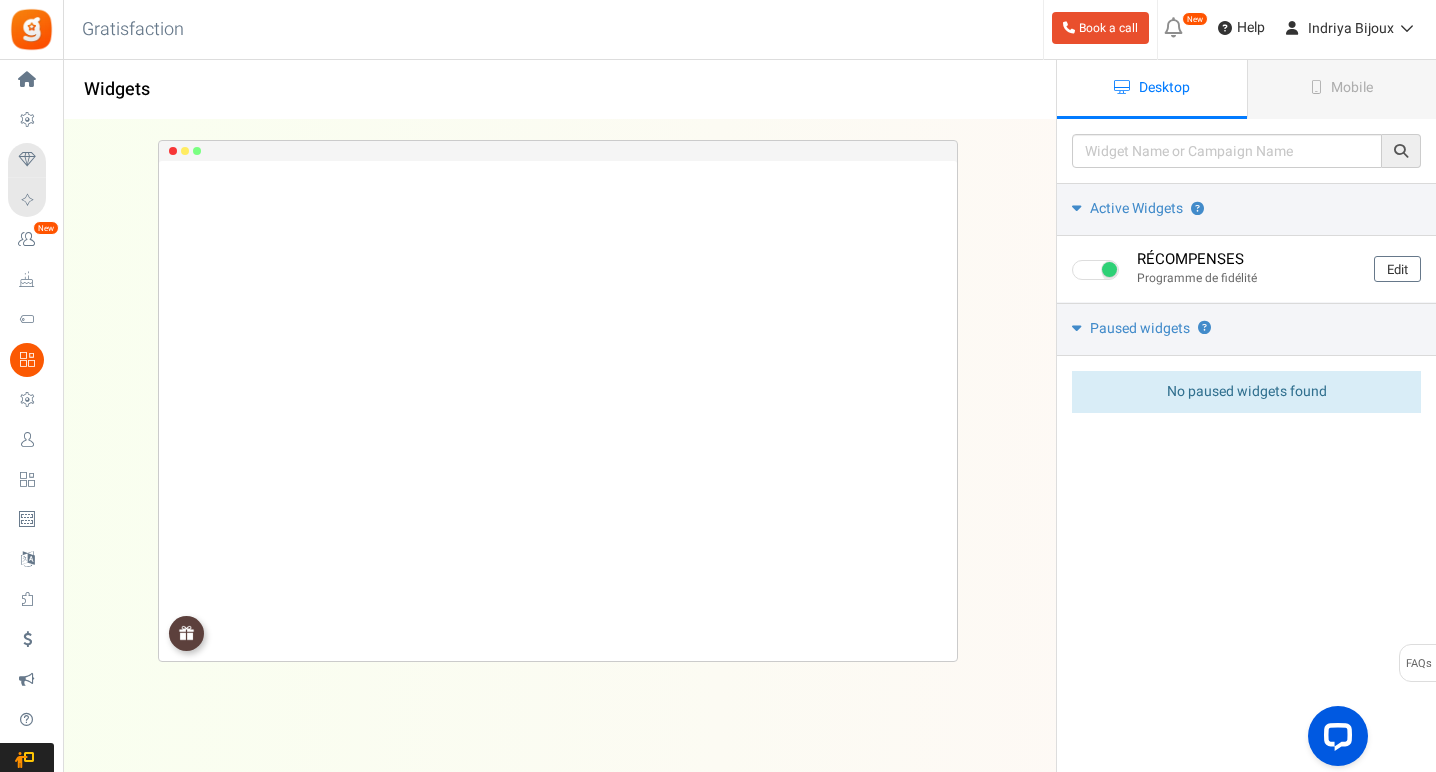 scroll, scrollTop: 0, scrollLeft: 0, axis: both 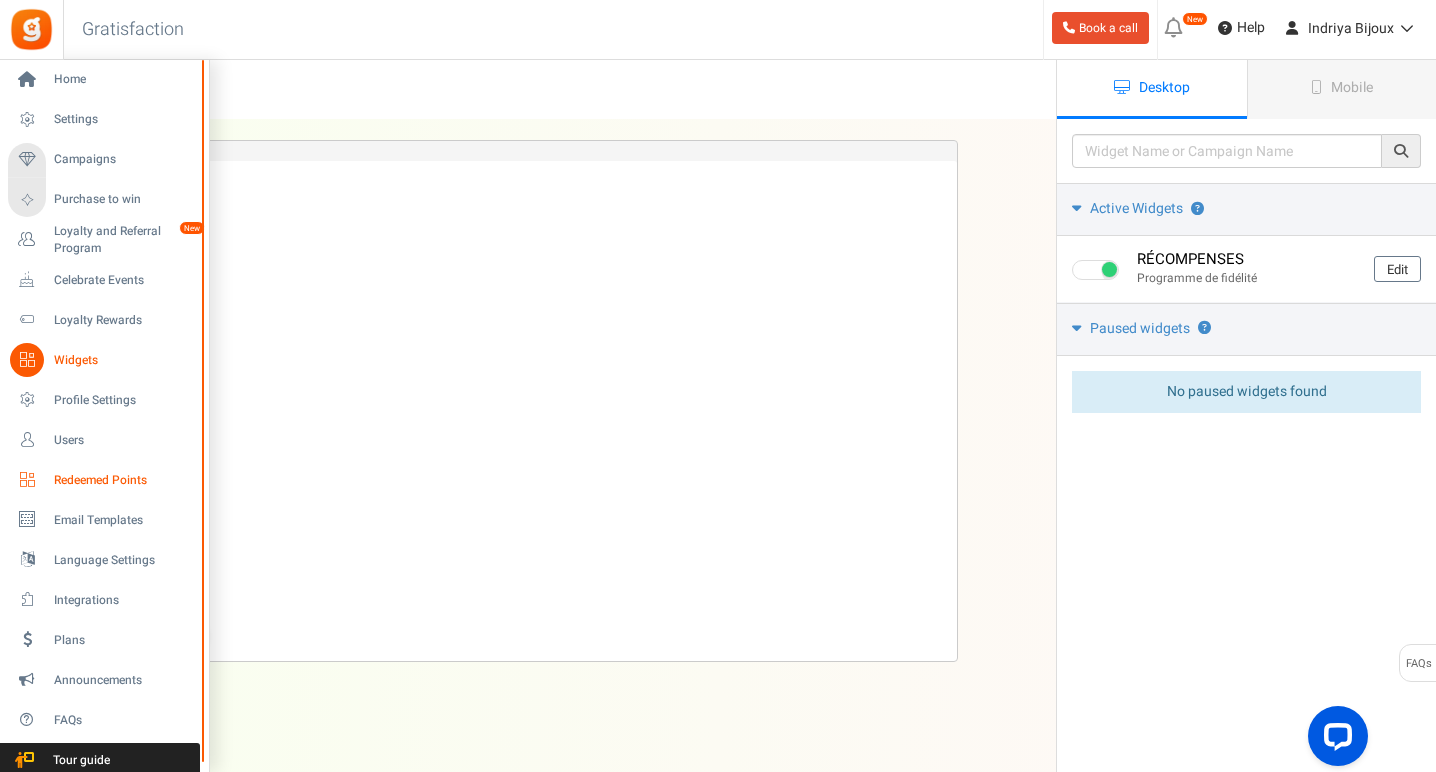 click on "Redeemed Points" at bounding box center (124, 480) 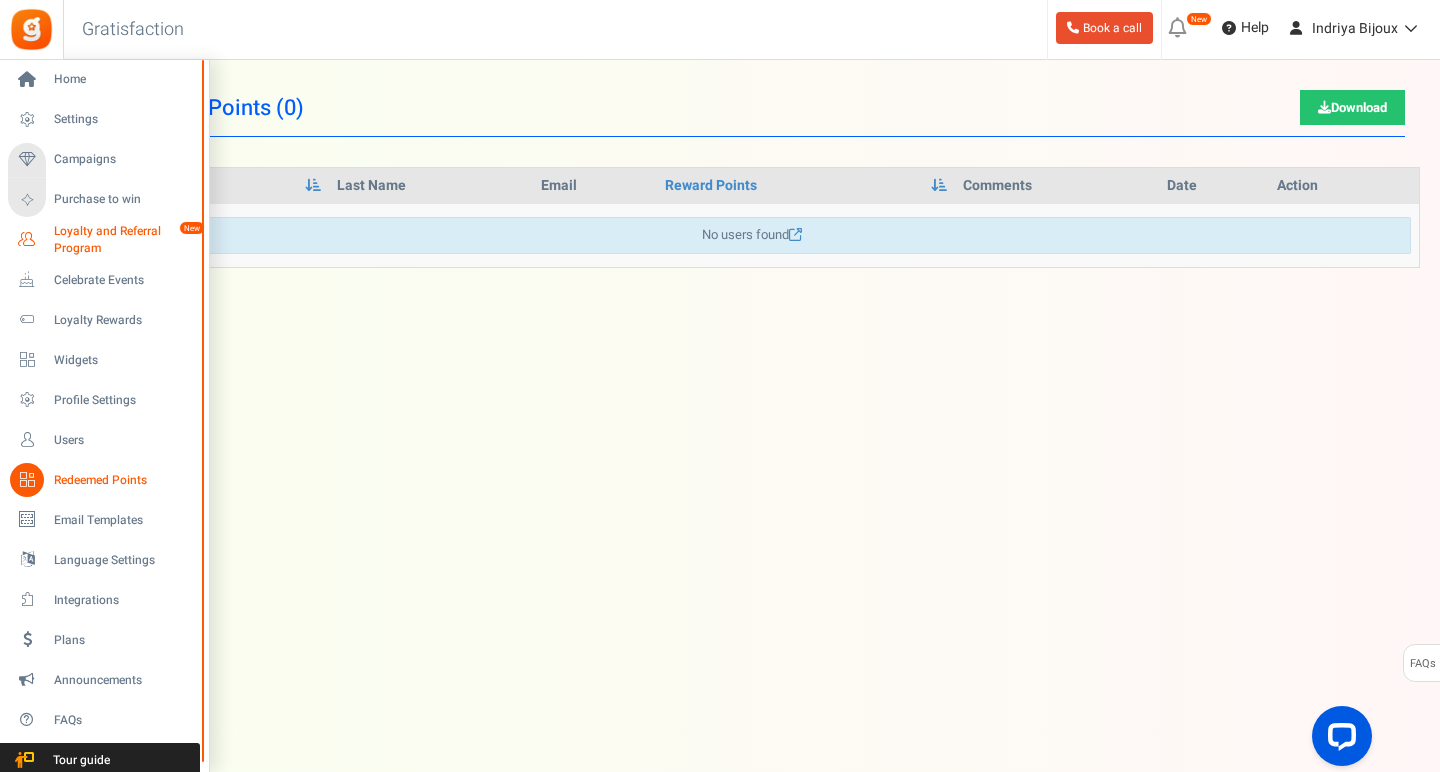 click on "Loyalty and Referral Program" at bounding box center (127, 240) 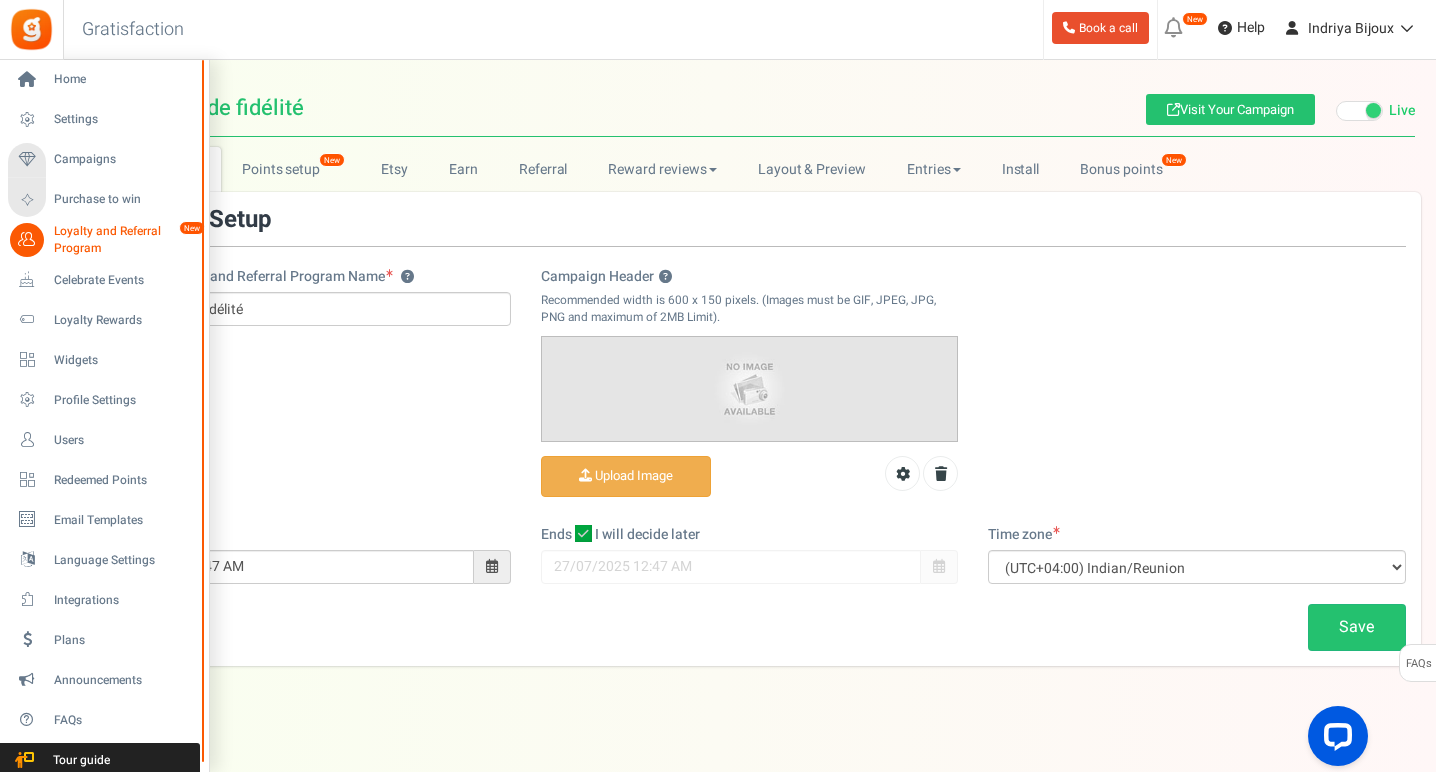 scroll, scrollTop: 0, scrollLeft: 0, axis: both 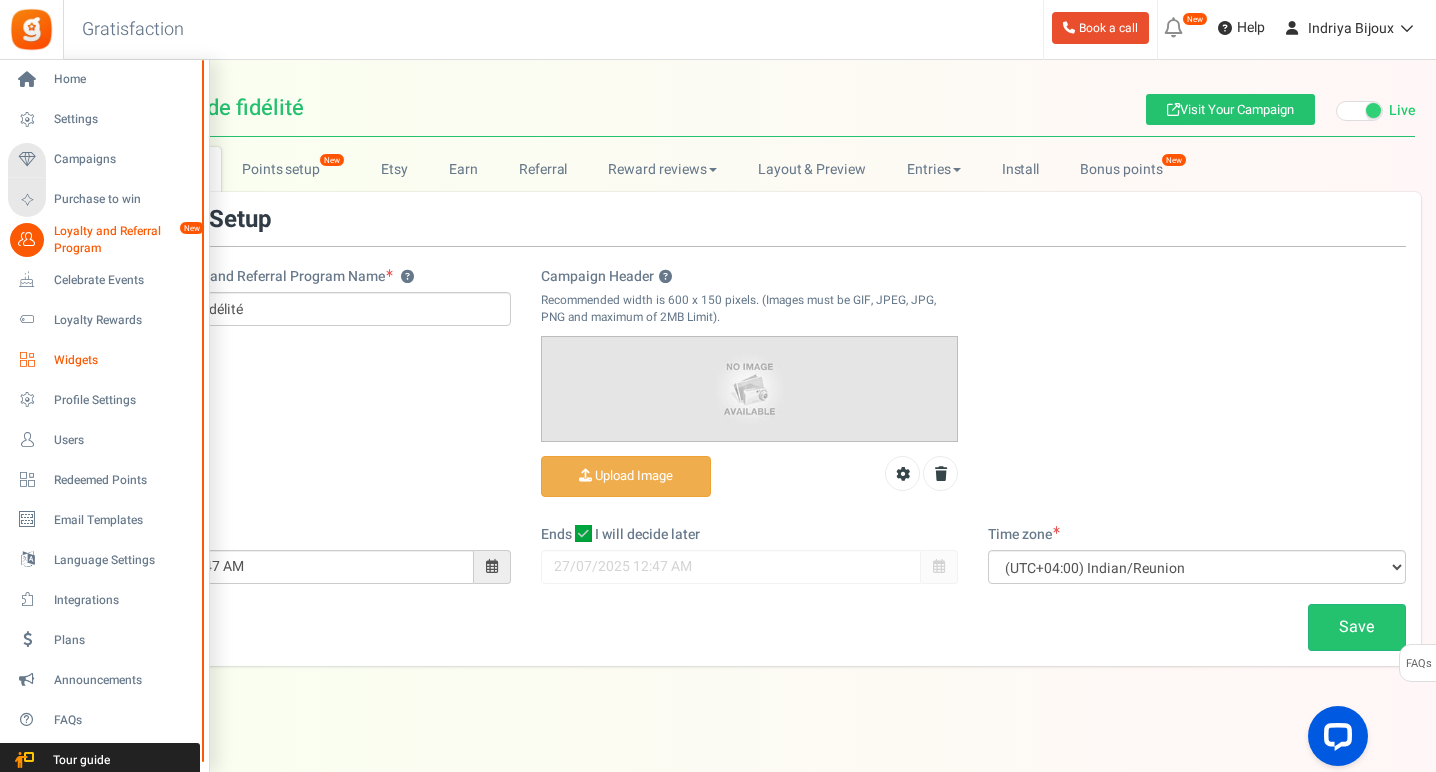 click on "Widgets" at bounding box center [124, 360] 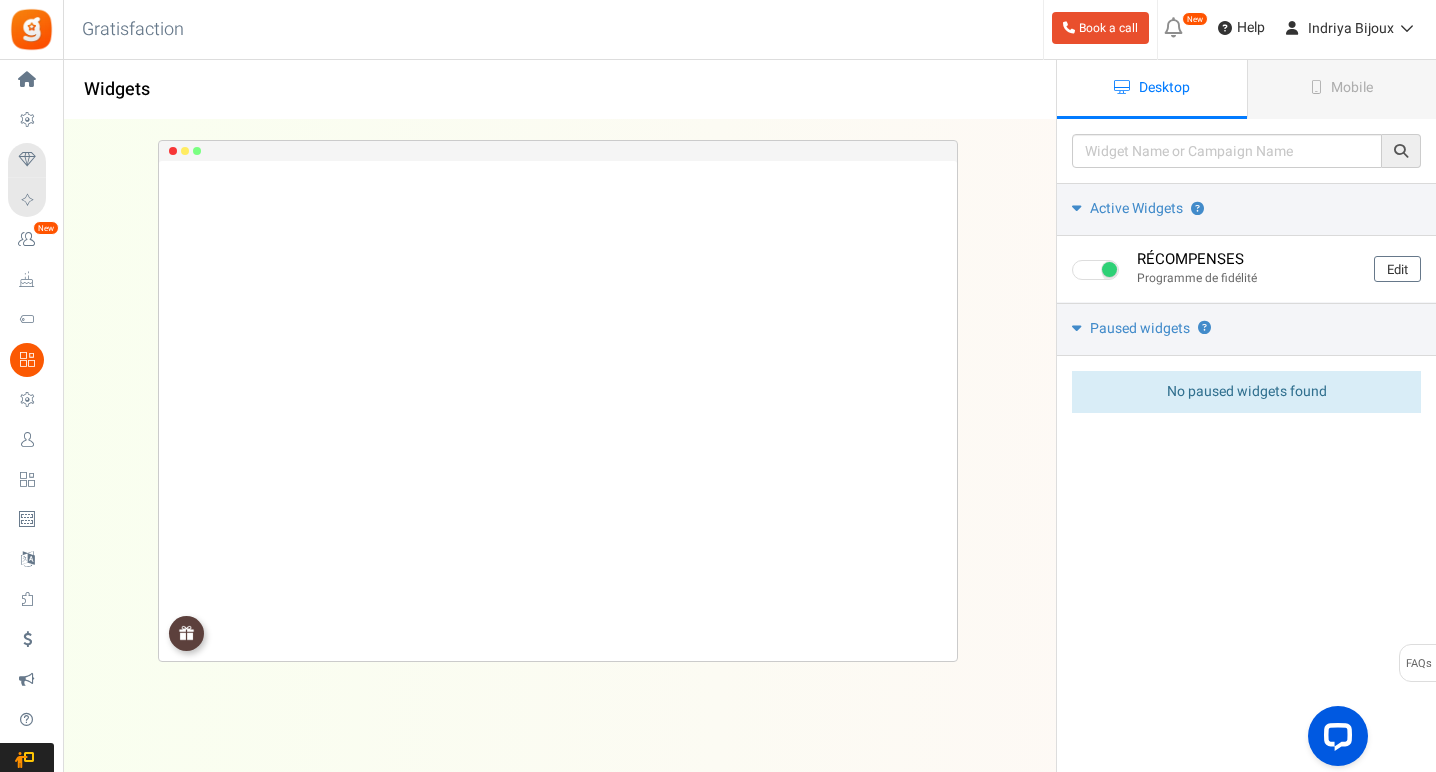 scroll, scrollTop: 0, scrollLeft: 0, axis: both 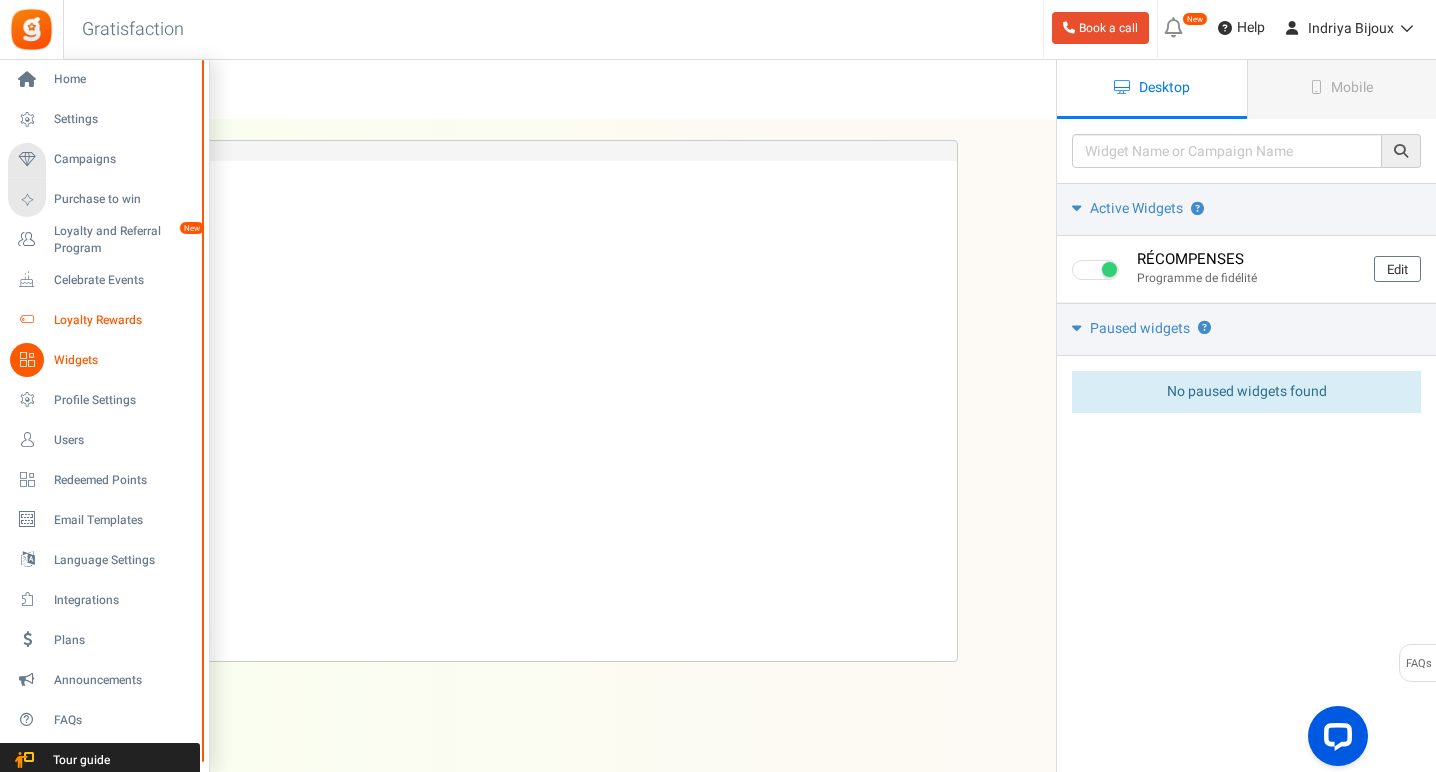 click on "Loyalty Rewards" at bounding box center (124, 320) 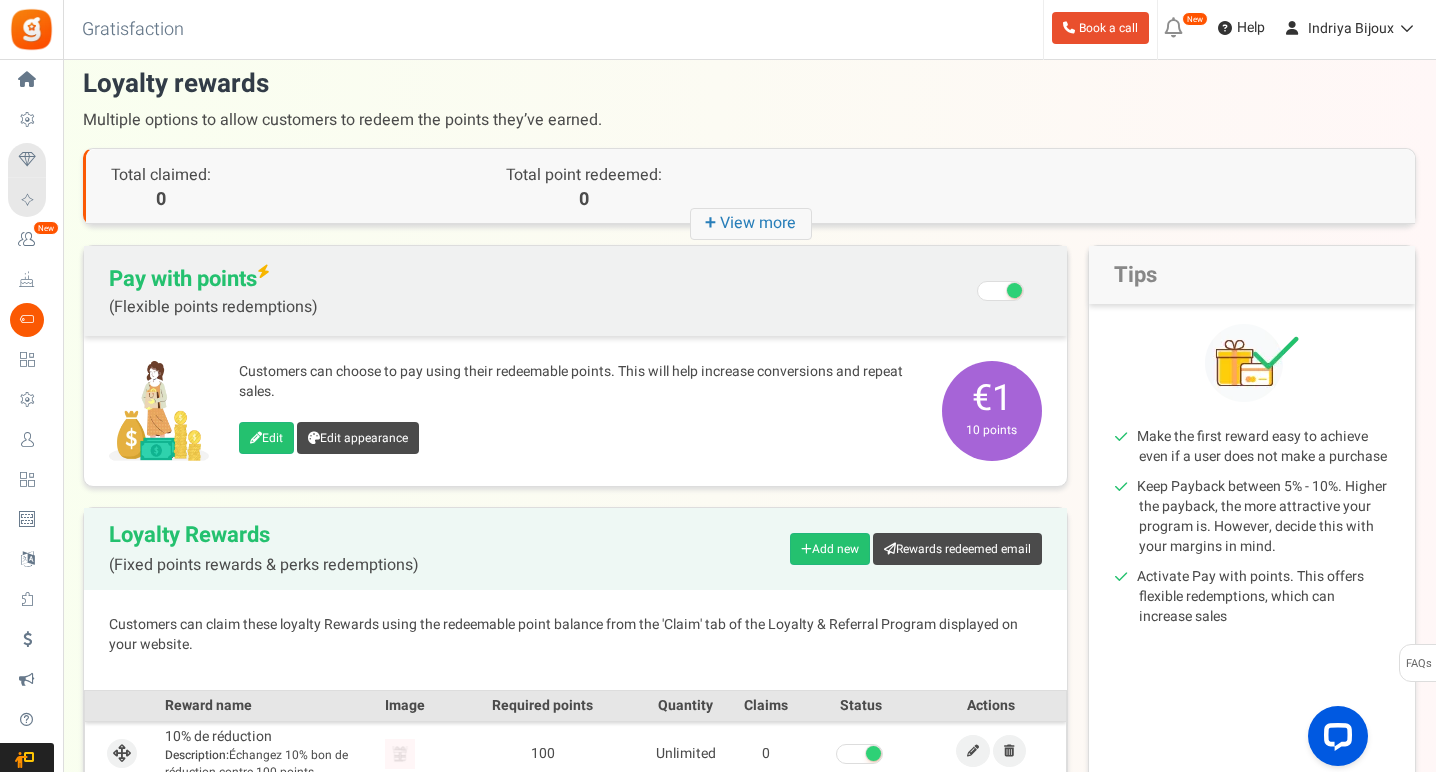 scroll, scrollTop: 3, scrollLeft: 0, axis: vertical 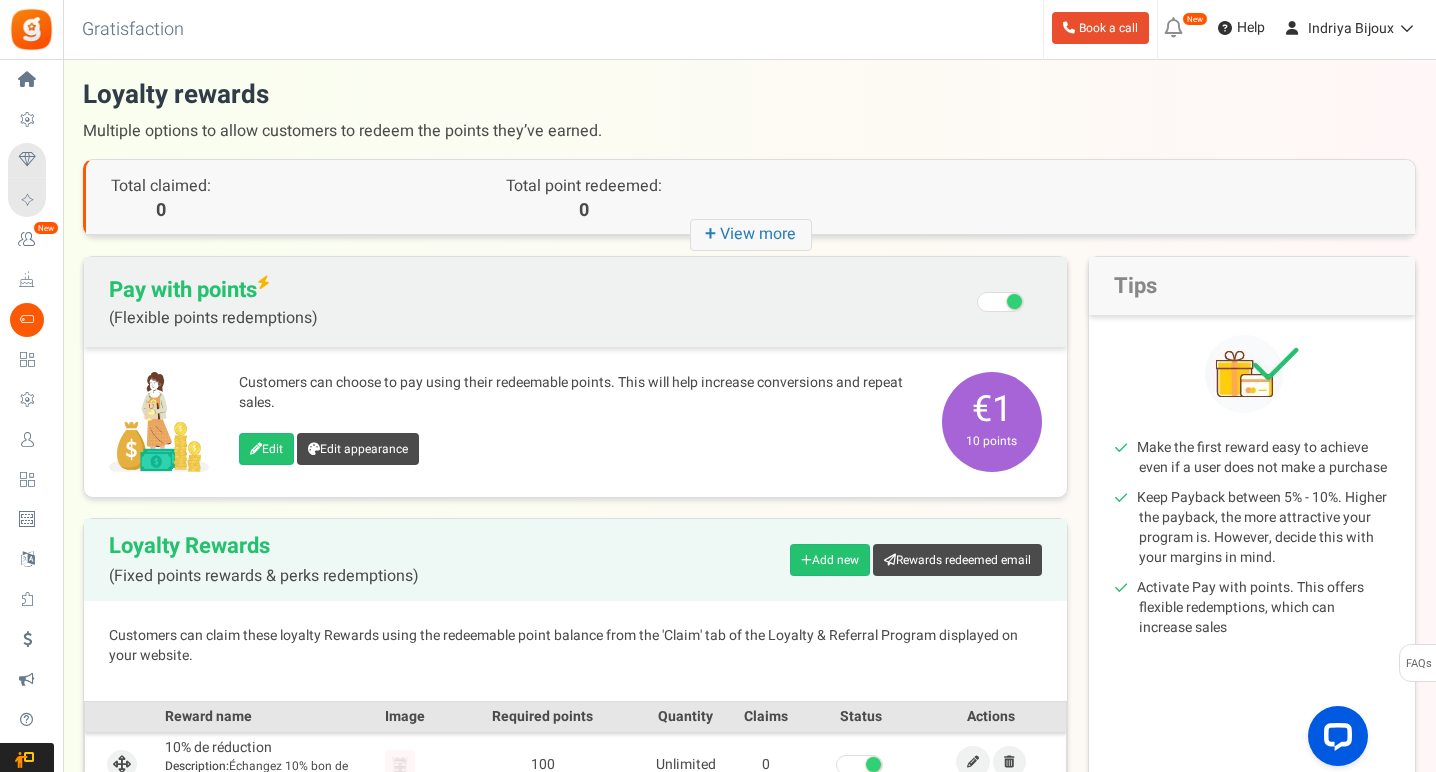 click on "+  View more" at bounding box center [751, 235] 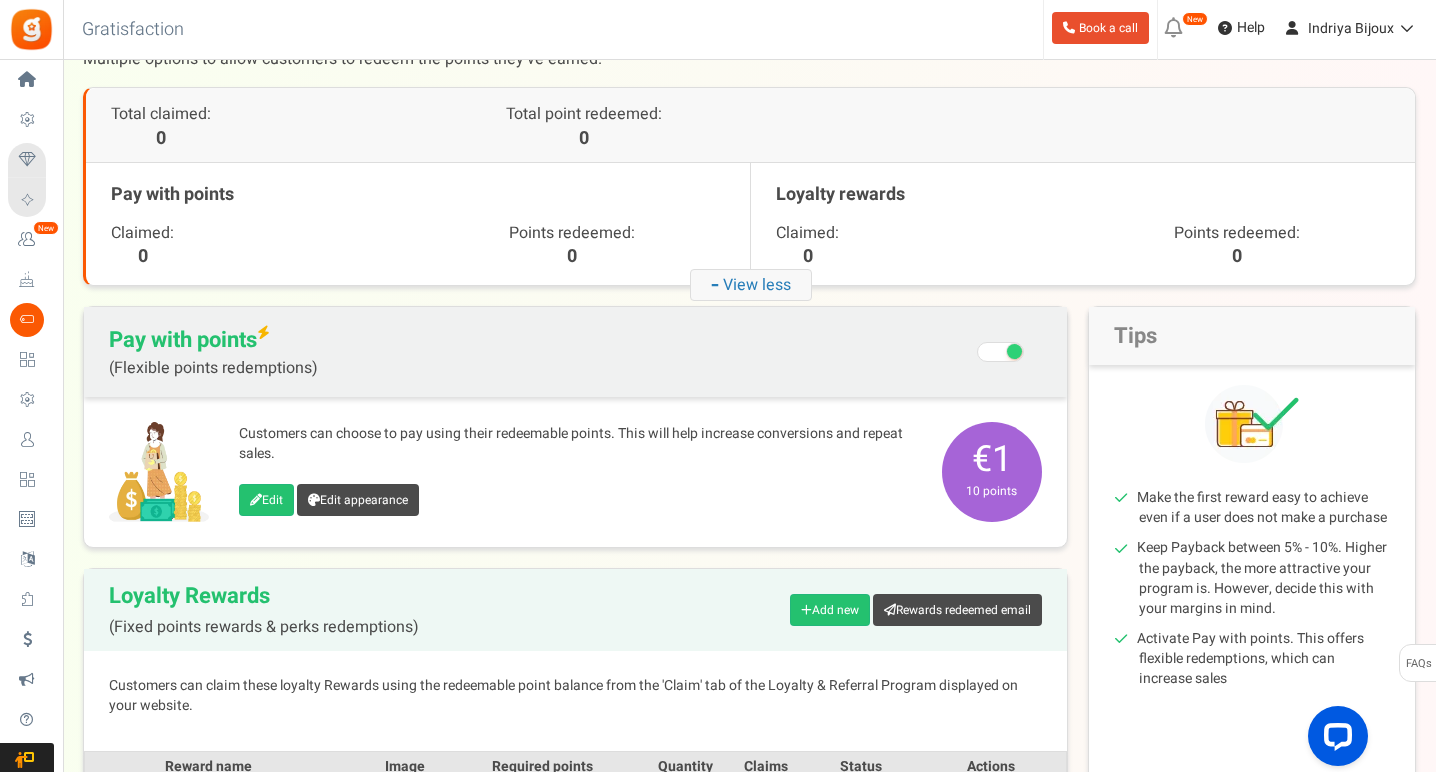 scroll, scrollTop: 66, scrollLeft: 0, axis: vertical 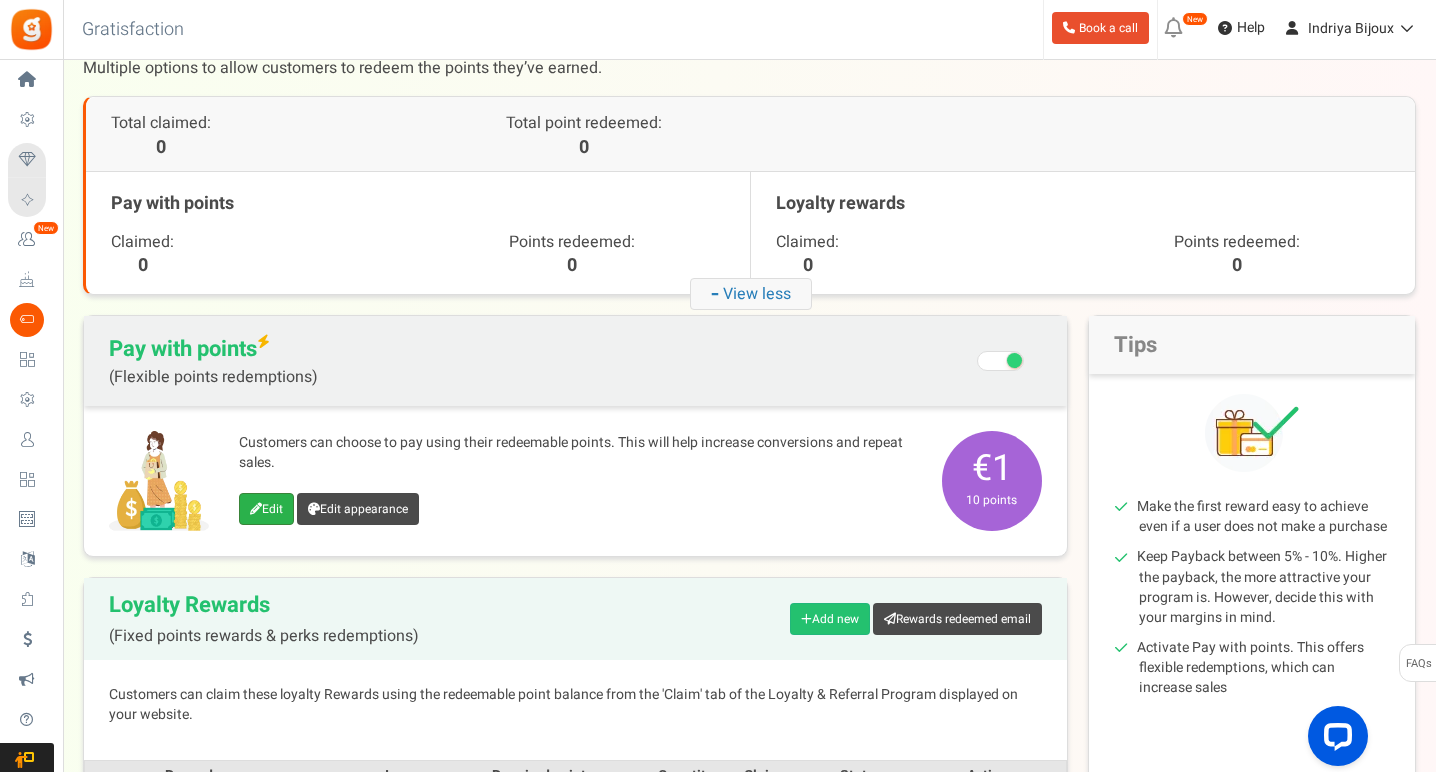 click on "Edit" at bounding box center (266, 509) 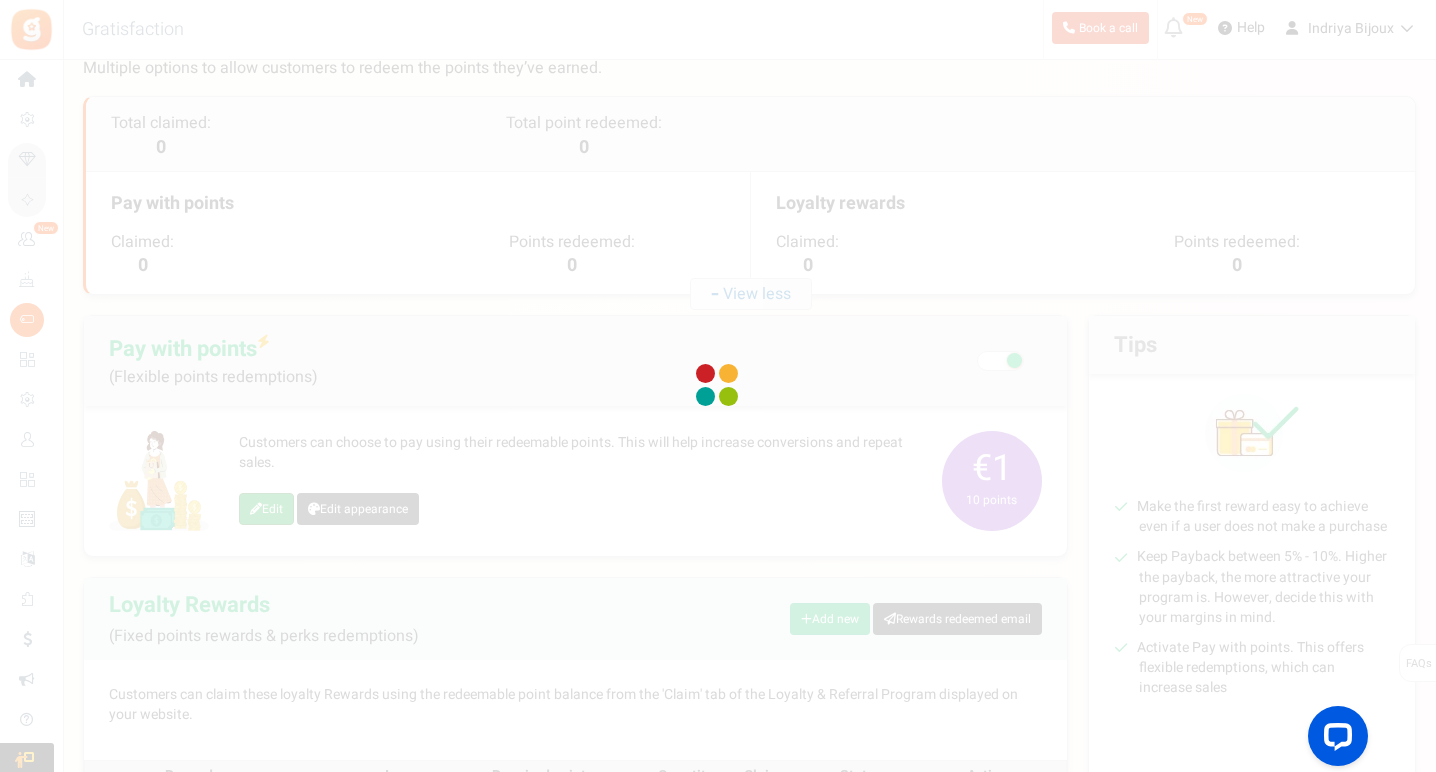 scroll, scrollTop: 0, scrollLeft: 0, axis: both 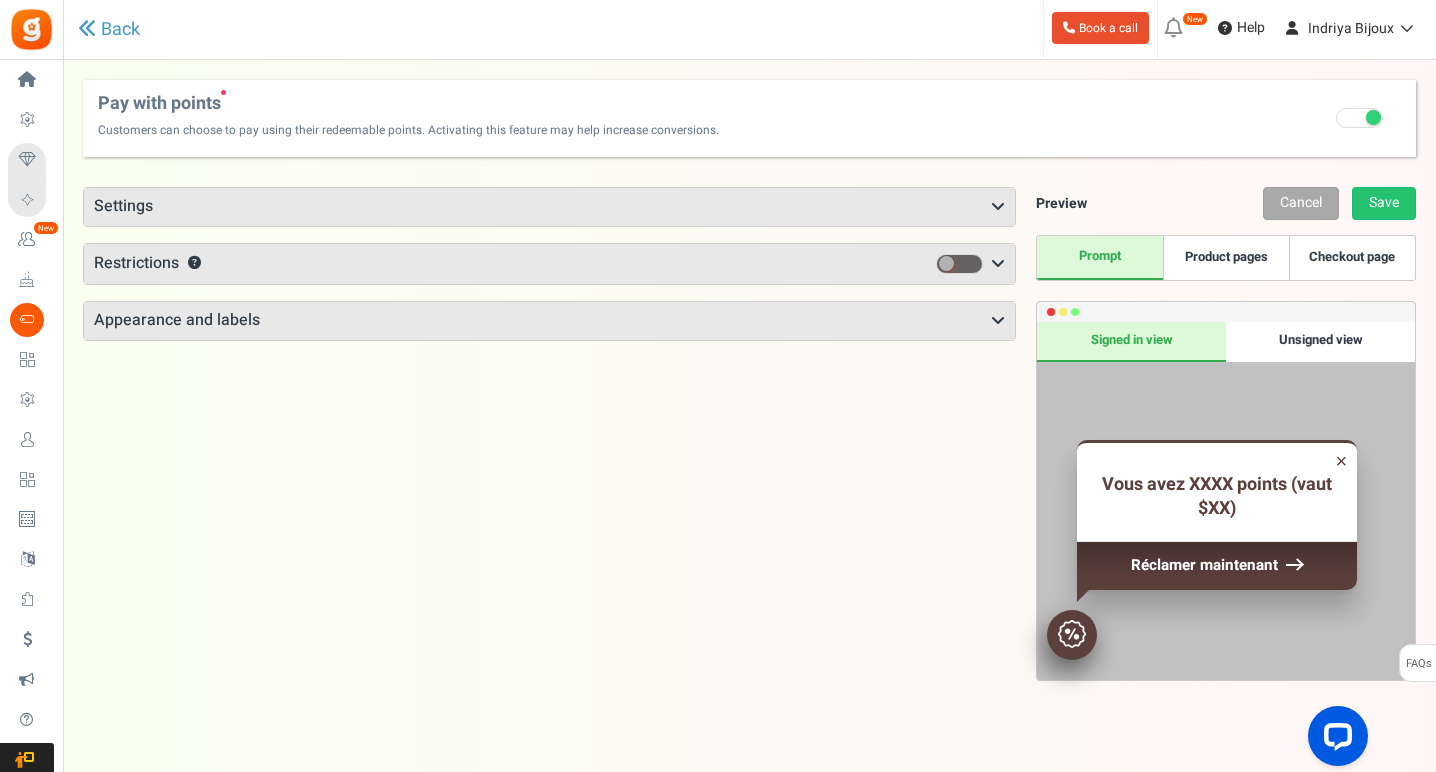 click on "Points mode
Recommended
Selecting this may reduce participation
Allow customers to use their points directly at checkout. Ideally use this option for faster redemptions and conversions.
Coupon mode
click here 10" at bounding box center (549, 483) 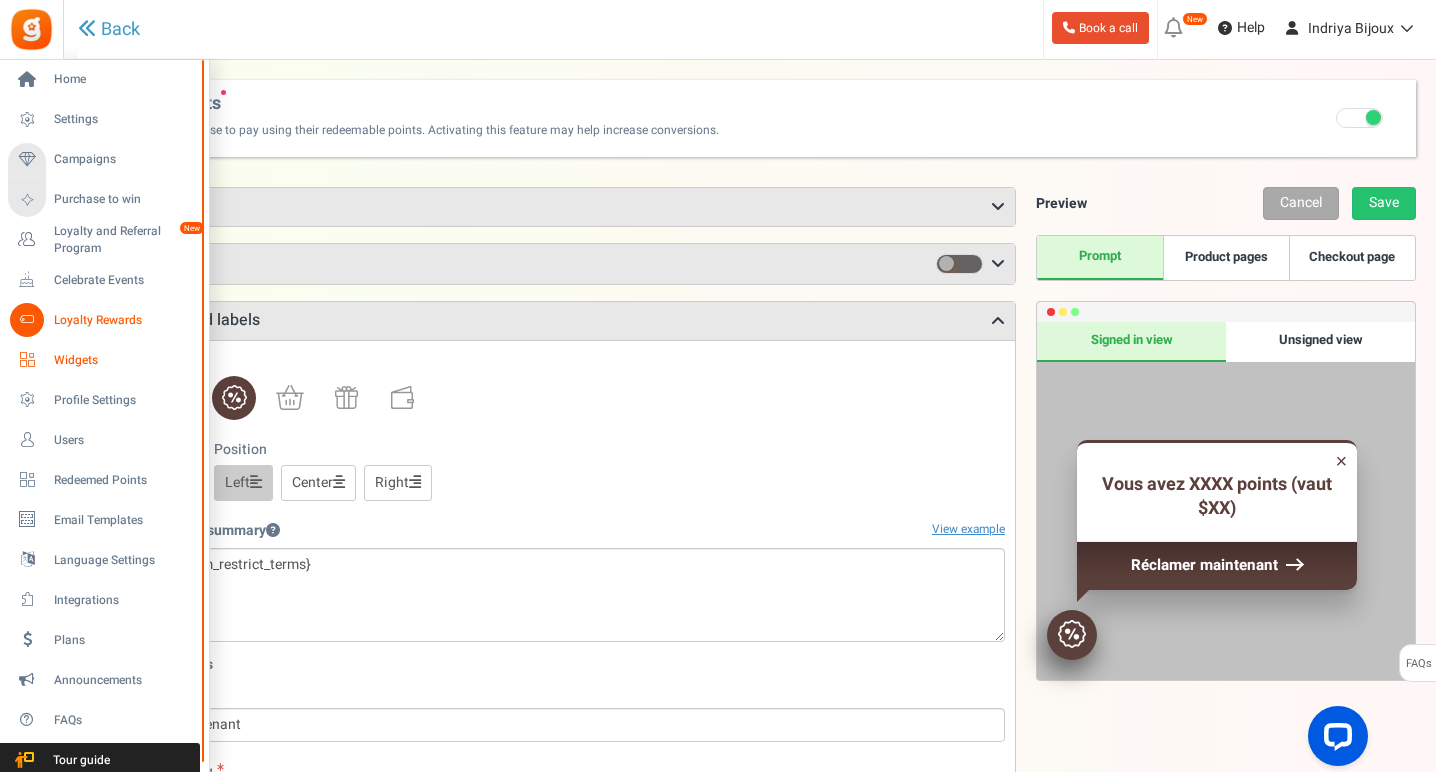 scroll, scrollTop: 0, scrollLeft: 0, axis: both 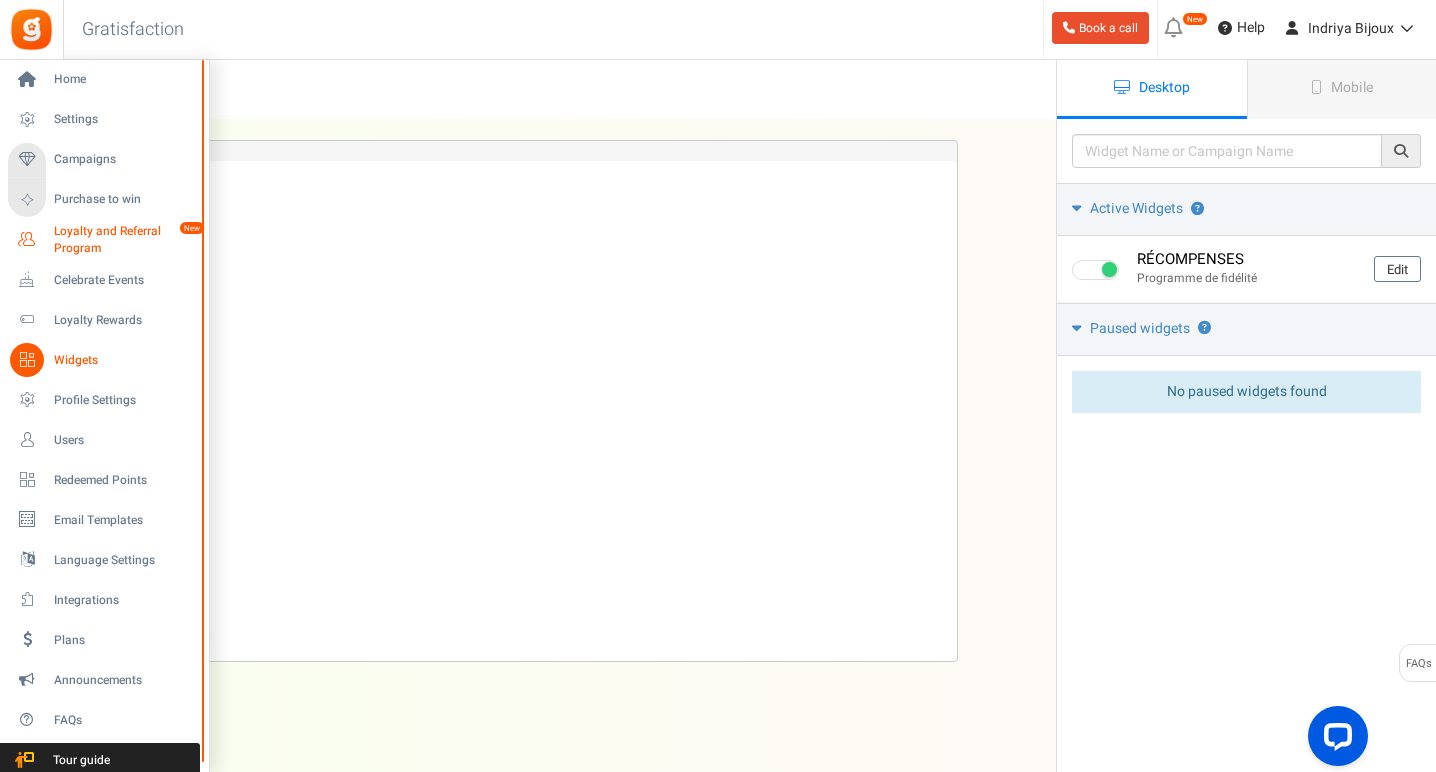 click on "Loyalty and Referral Program" at bounding box center (127, 240) 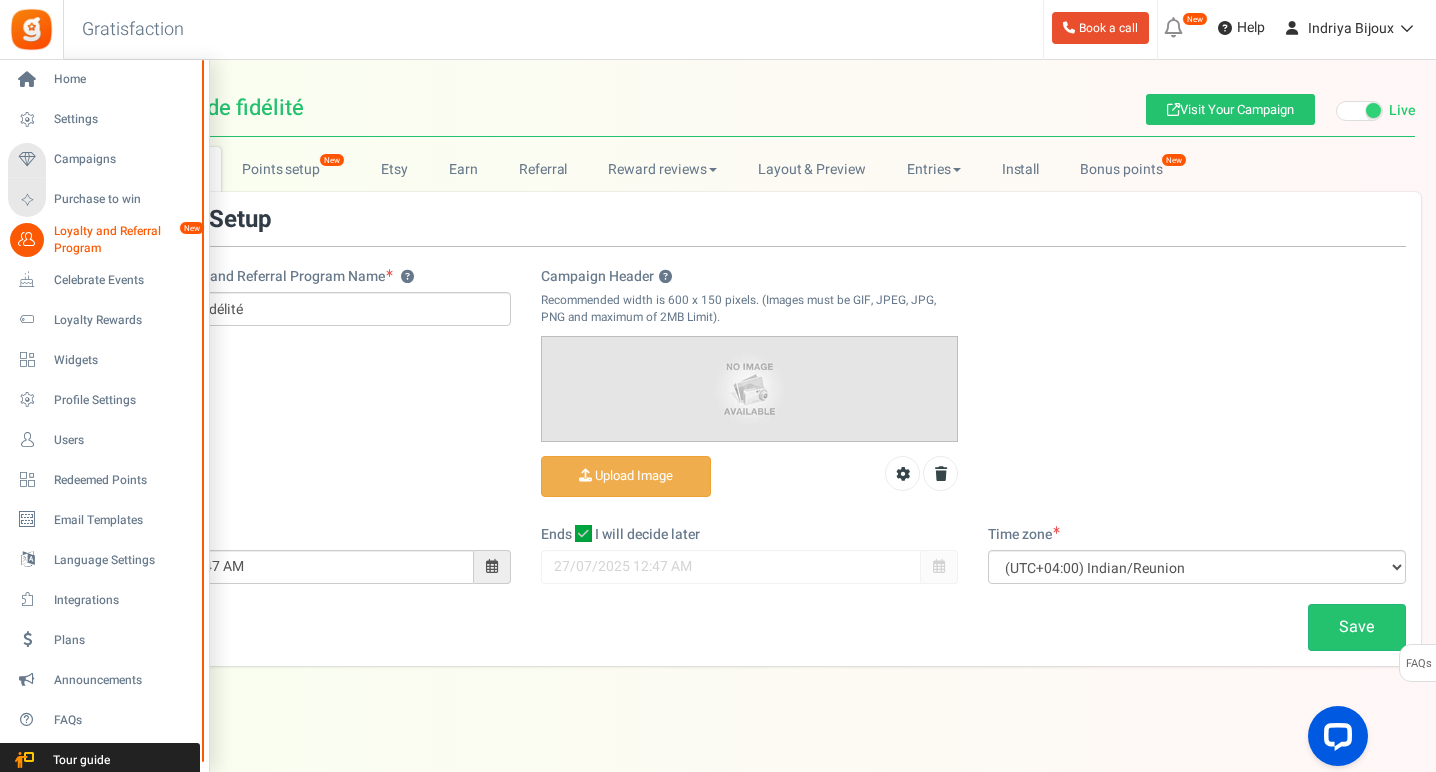 scroll, scrollTop: 0, scrollLeft: 0, axis: both 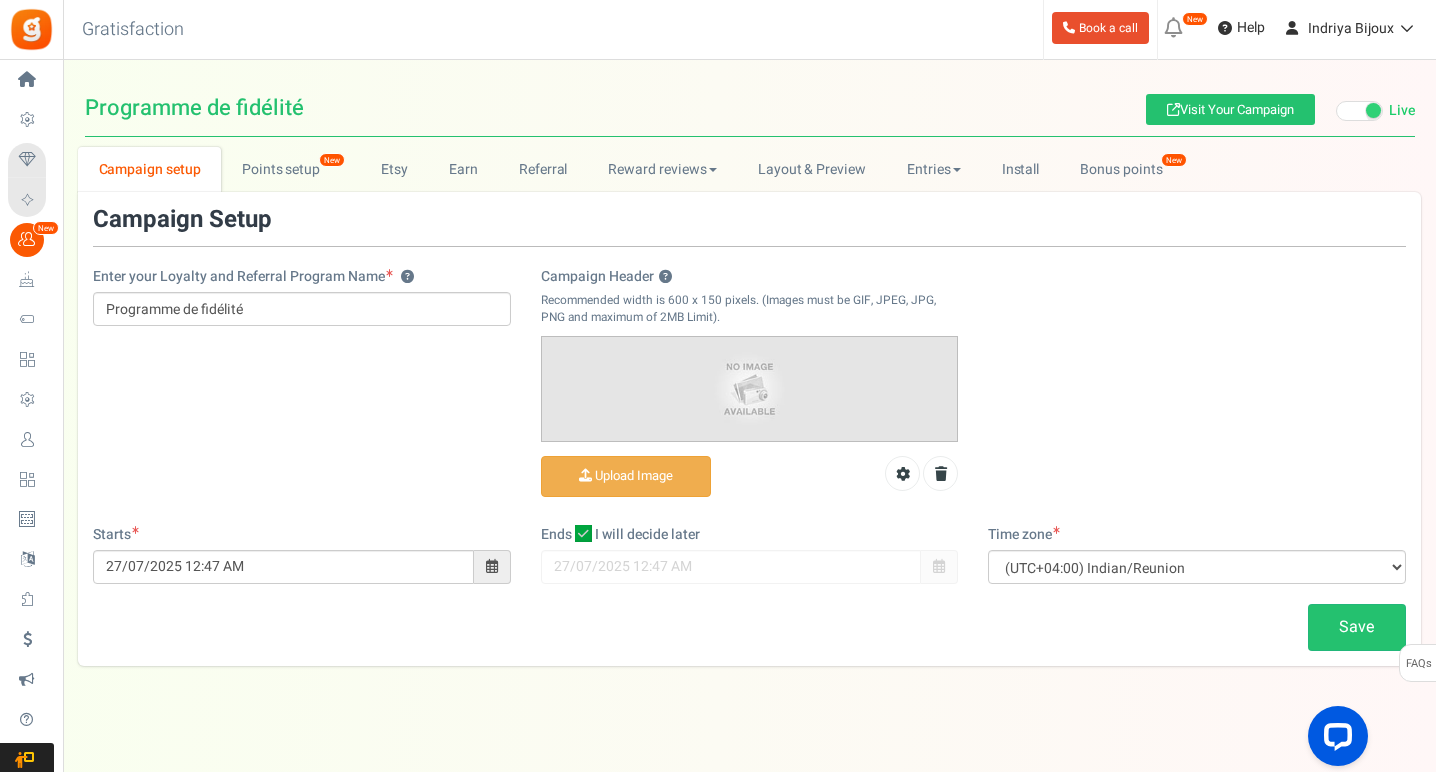 click on "Enter your Loyalty and Referral Program Name    ?
Programme de fidélité
Campaign Header  ?
Recommended width is 600 x 150 pixels. (Images must be GIF, JPEG, JPG, PNG and maximum of 2MB Limit).
Upload Image" at bounding box center [749, 366] 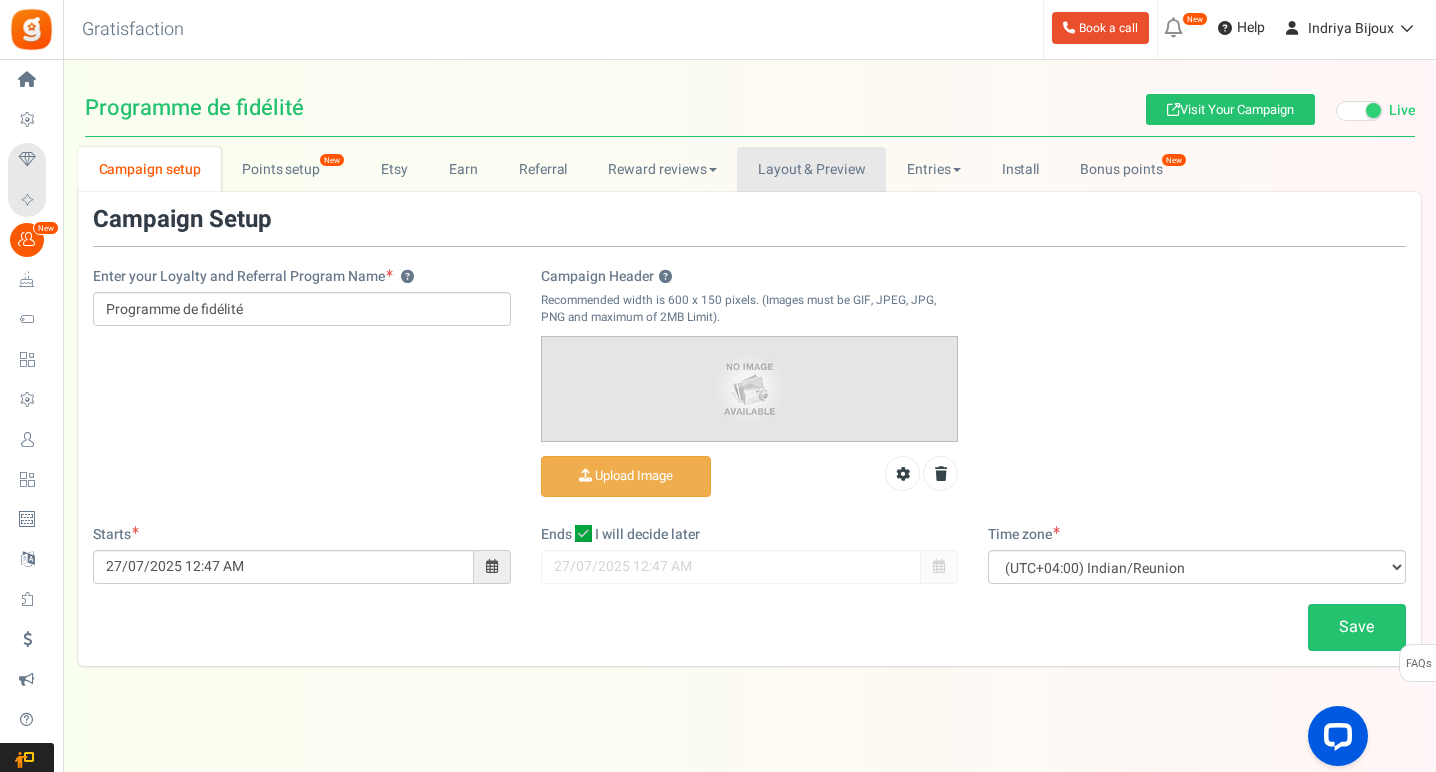 click on "Layout & Preview" at bounding box center [811, 169] 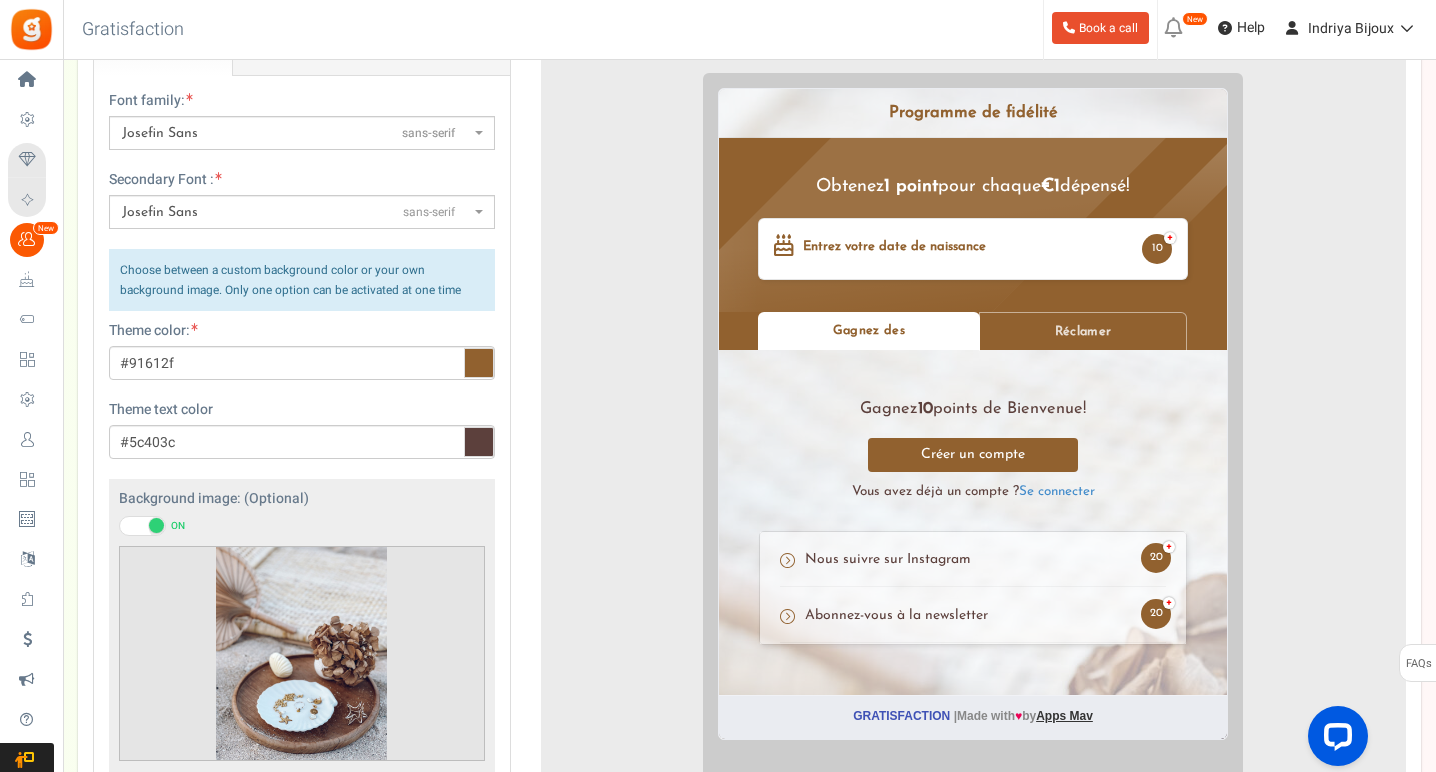 scroll, scrollTop: 265, scrollLeft: 0, axis: vertical 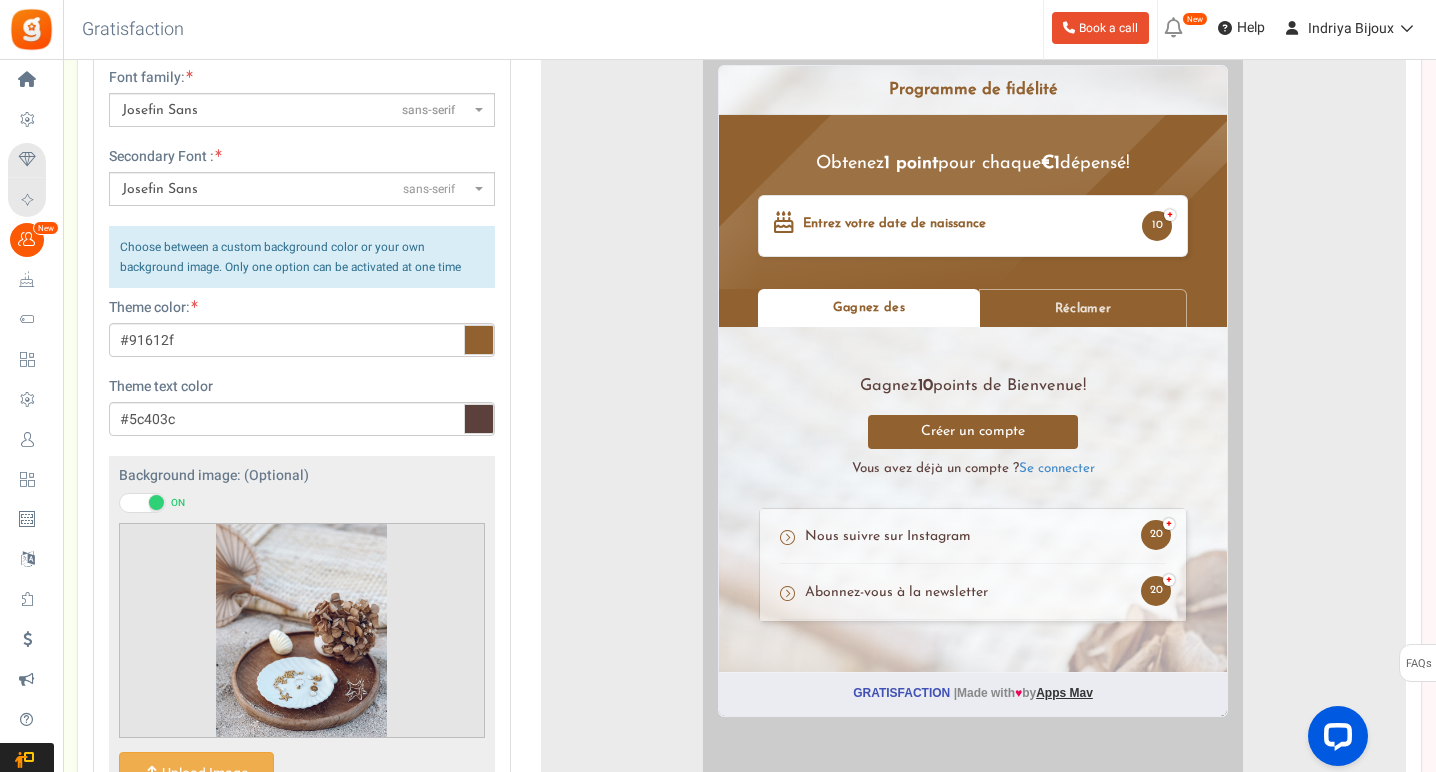 click at bounding box center (479, 340) 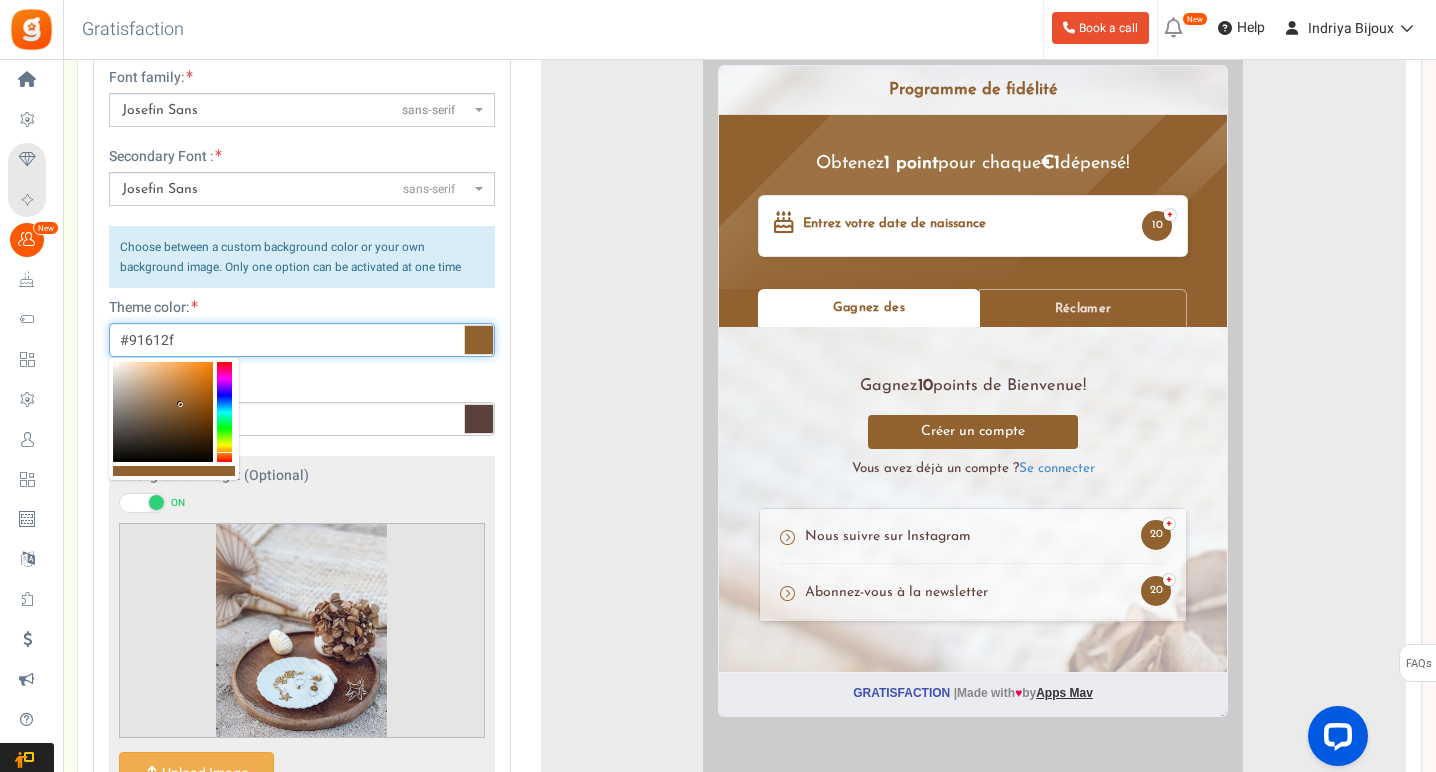 click on "#91612f" at bounding box center (302, 340) 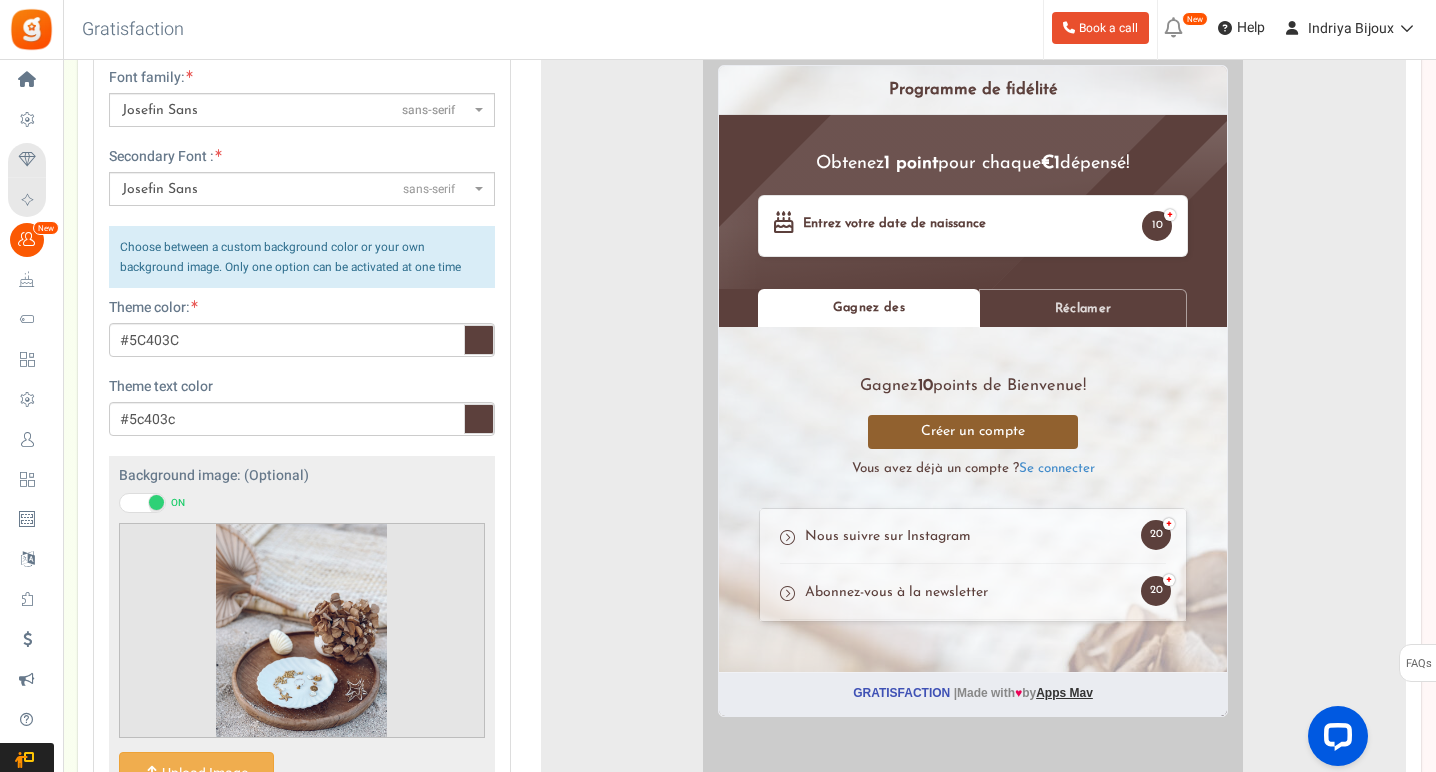 type on "#5c403c" 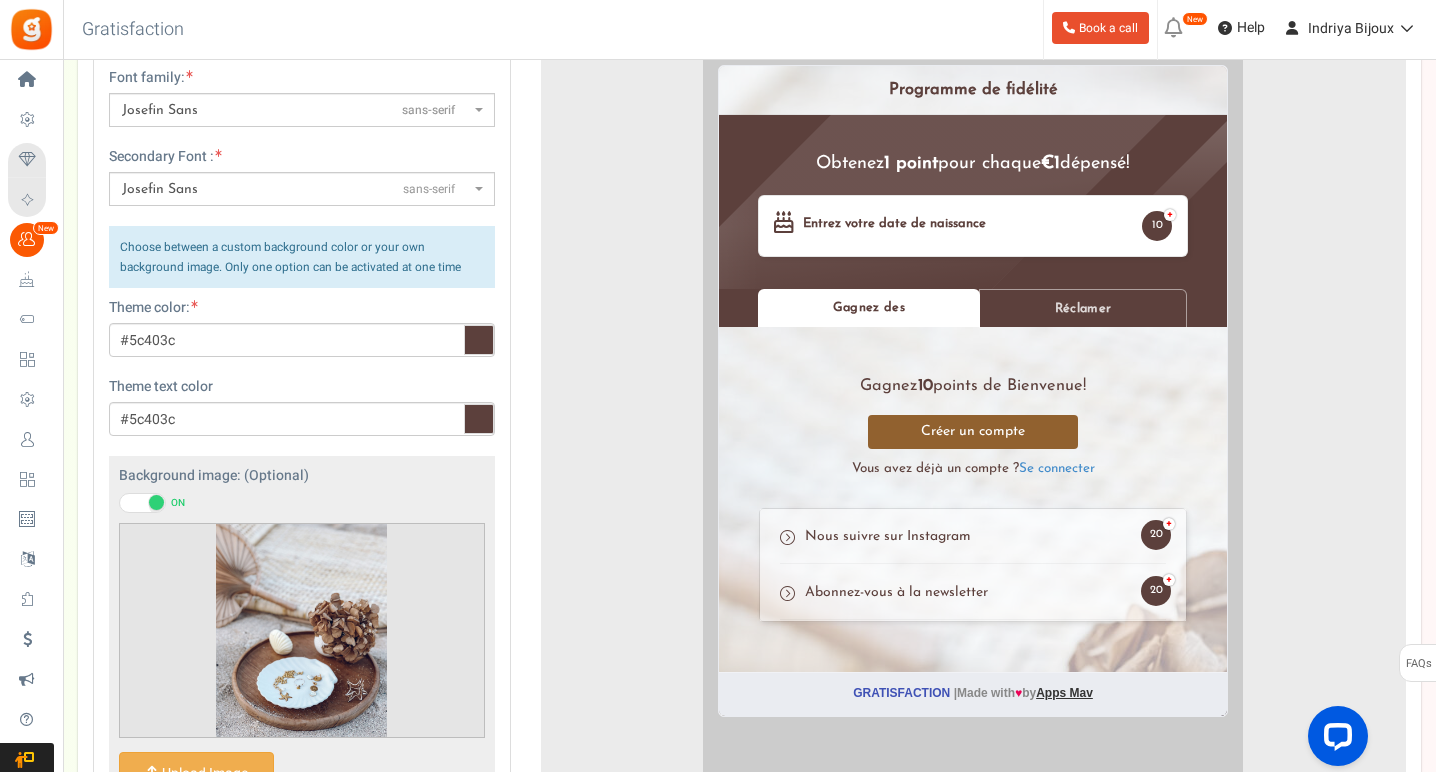 click on "Theme text color
#5c403c" at bounding box center [302, 406] 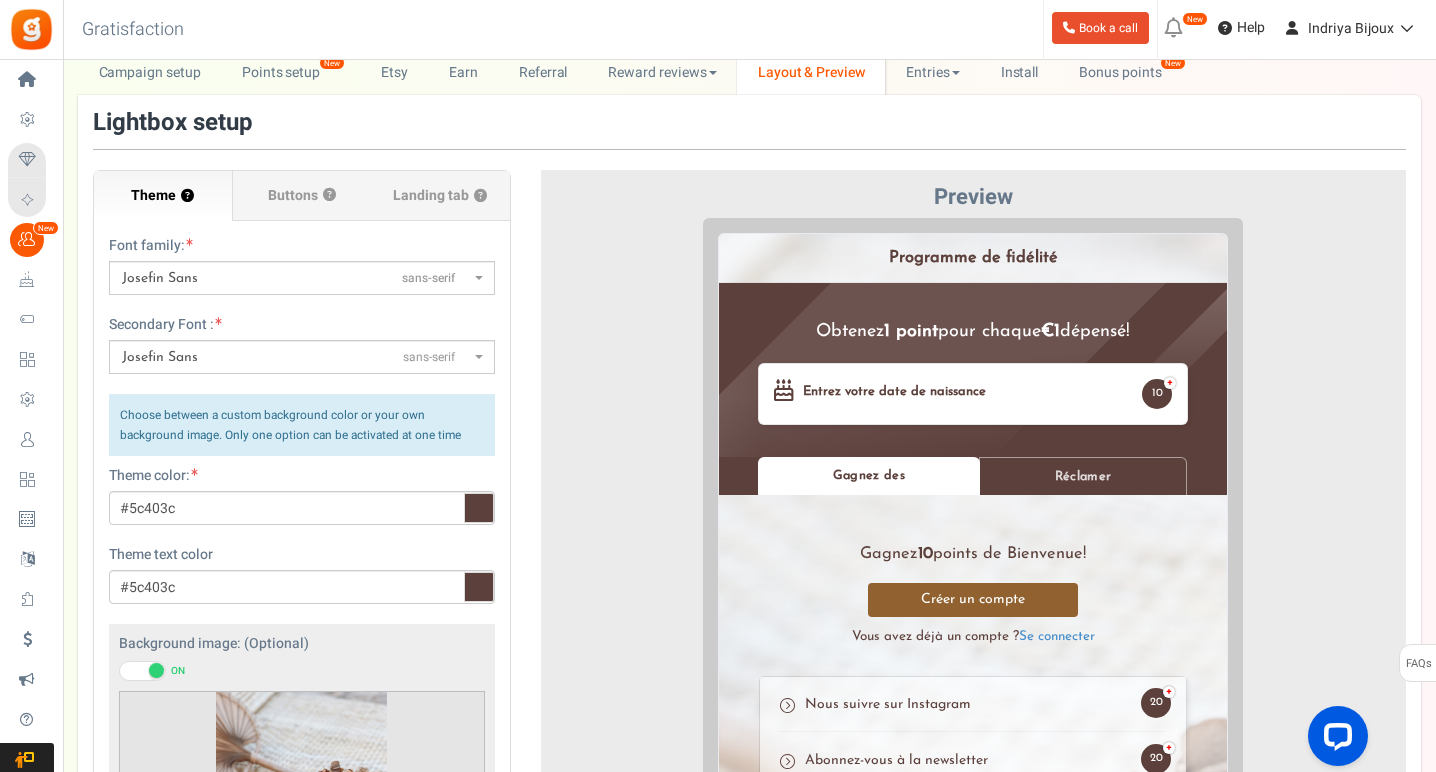 scroll, scrollTop: 95, scrollLeft: 0, axis: vertical 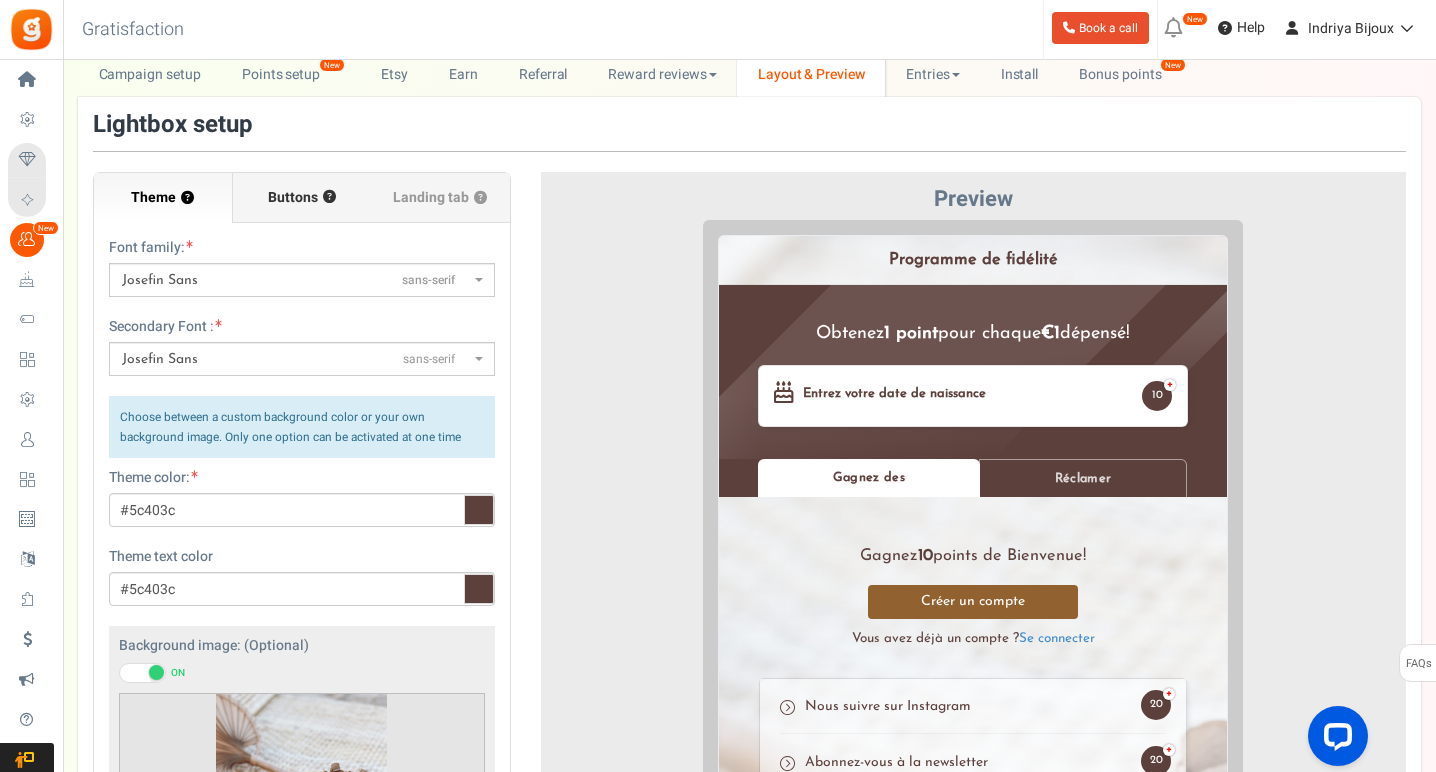 click on "Buttons" at bounding box center [293, 198] 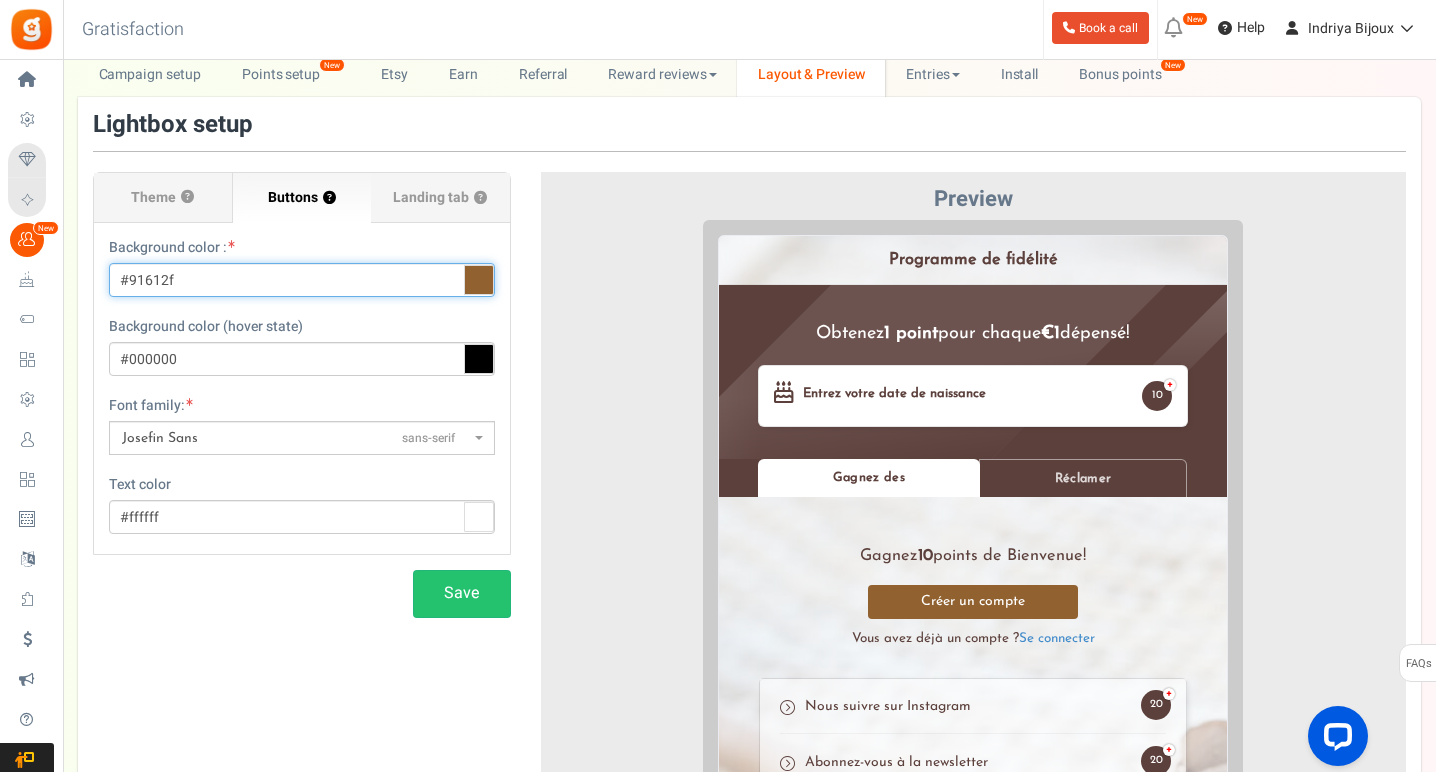 click on "#91612f" at bounding box center (302, 280) 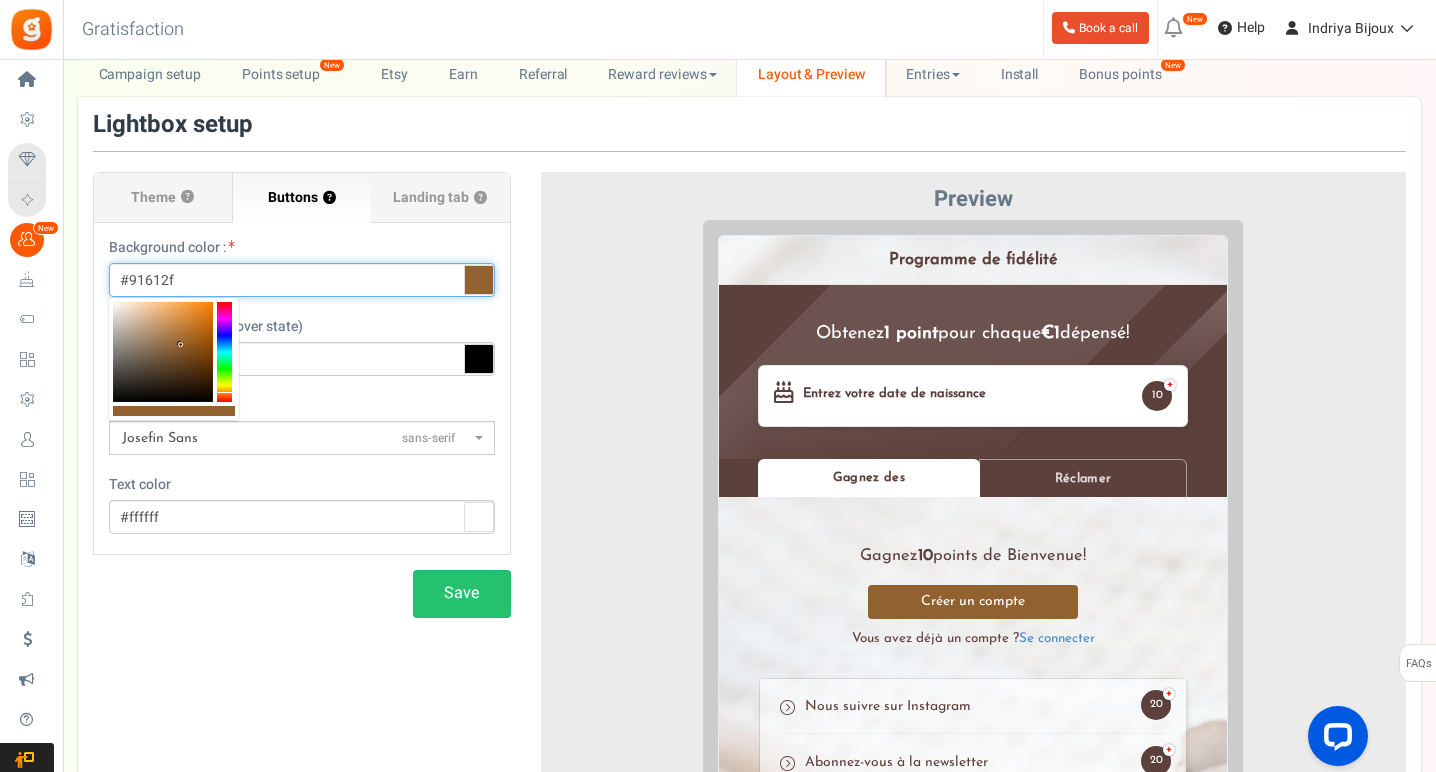 click on "#91612f" at bounding box center (302, 280) 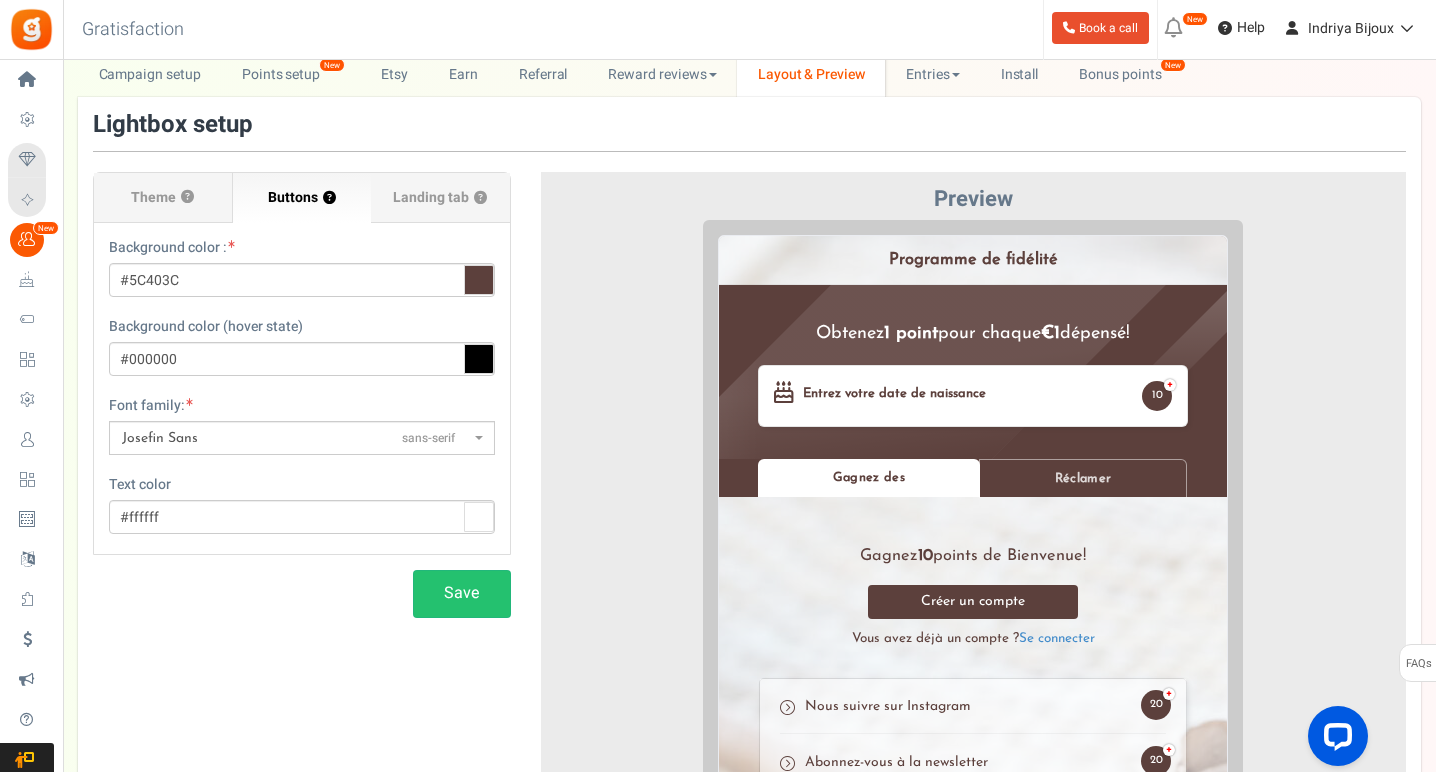 type on "#5c403c" 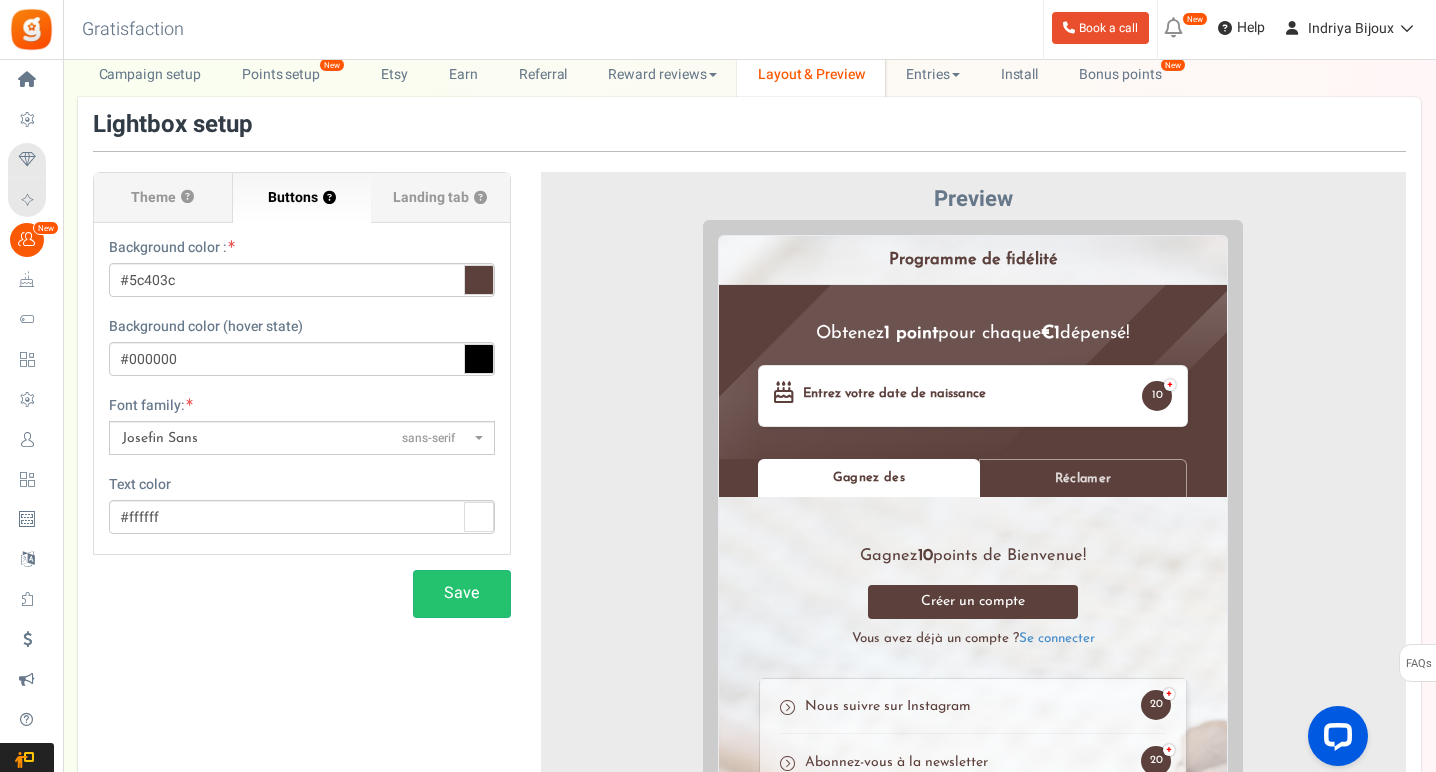 click on "Font family:
ABeeZeesans-serif ADLaM Displaydisplay AR One Sanssans-serif Abelsans-serif Abhaya Libreserif Aboretodisplay Abril Fatfacedisplay Abyssinica SILserif Aclonicasans-serif Acmesans-serif Actorsans-serif Adaminaserif Advent Prosans-serif Afacadsans-serif Afacad Fluxsans-serif Agbalumodisplay Agdasimasans-serif Agu Displaydisplay Aguafina Scripthandwriting Akatabsans-serif Akaya Kanadakadisplay Akaya Telivigaladisplay Akronimdisplay Aksharsans-serif Aladindisplay Alatasans-serif Alatsisans-serif Albert Sanssans-serif Aldrichsans-serif Alefsans-serif Alegreyaserif Alegreya SCserif Alegreya Sanssans-serif Alegreya Sans SCsans-serif Aleoserif Alex Brushhandwriting Alexandriasans-serif Alfa Slab Onedisplay Aliceserif Alikeserif Alike Angularserif Alkalamiserif Alkatradisplay Allandisplay Allertasans-serif Allerta Stencilsans-serif Allisonhandwriting Allurahandwriting Almaraisans-serif Arvoserif" at bounding box center [302, 425] 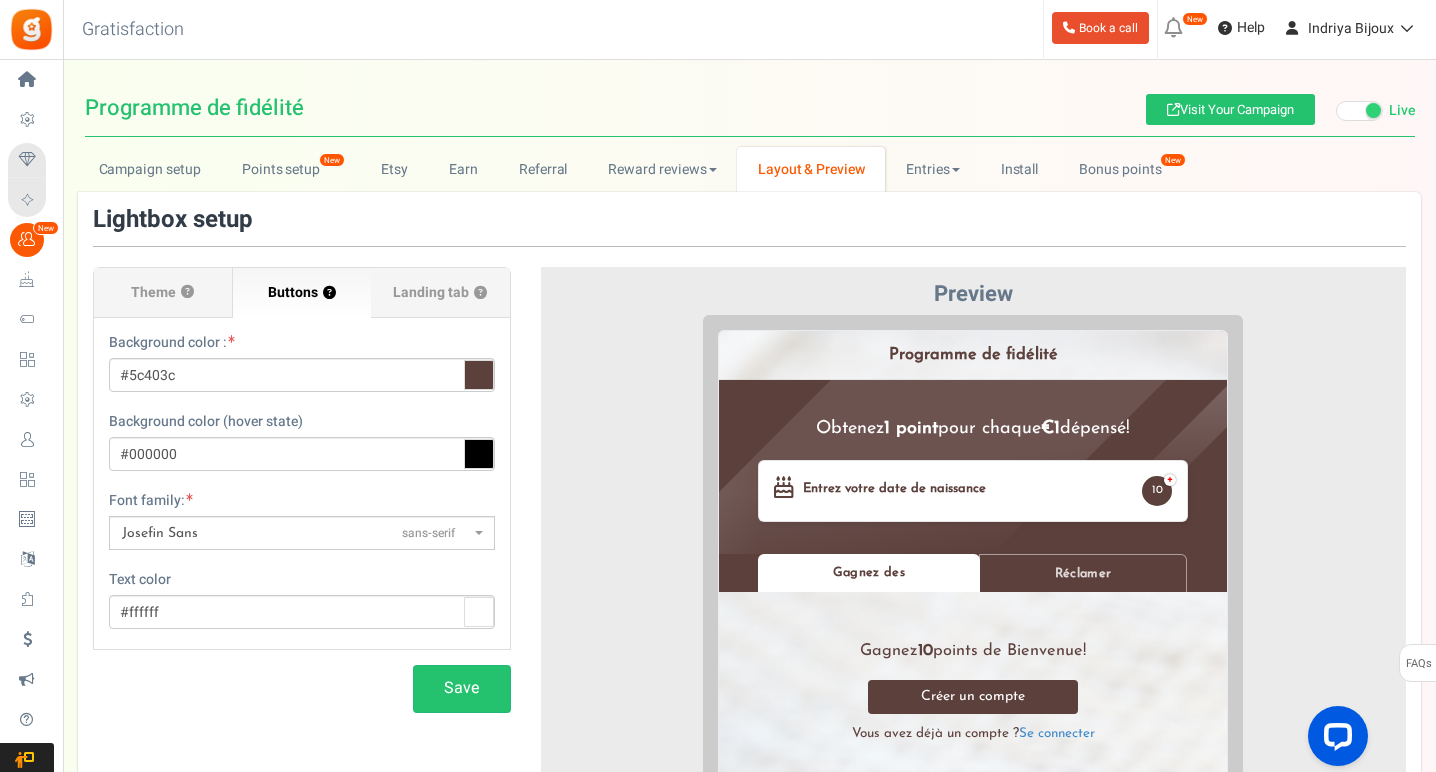 scroll, scrollTop: 0, scrollLeft: 0, axis: both 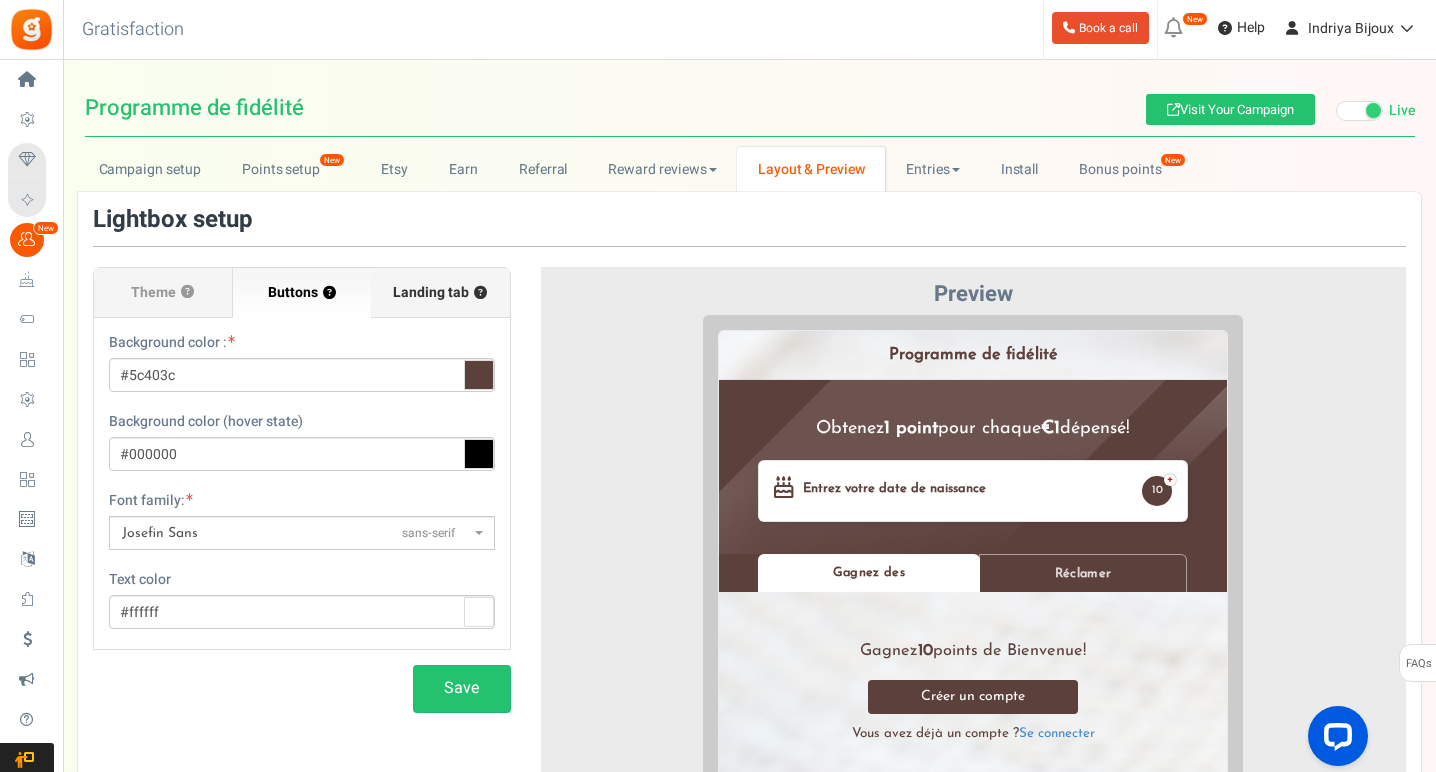 click on "Landing tab  ?" at bounding box center (440, 293) 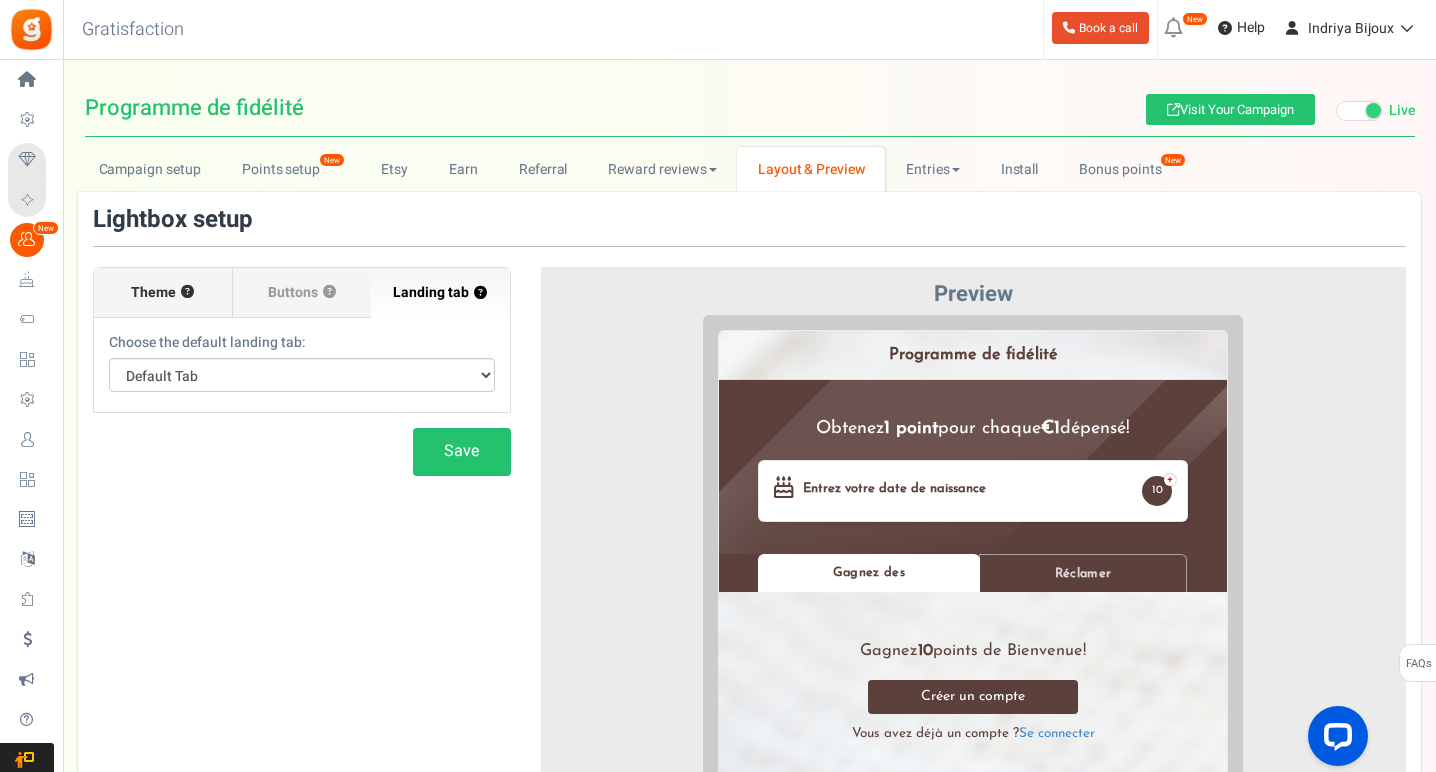 click on "Theme" at bounding box center [153, 293] 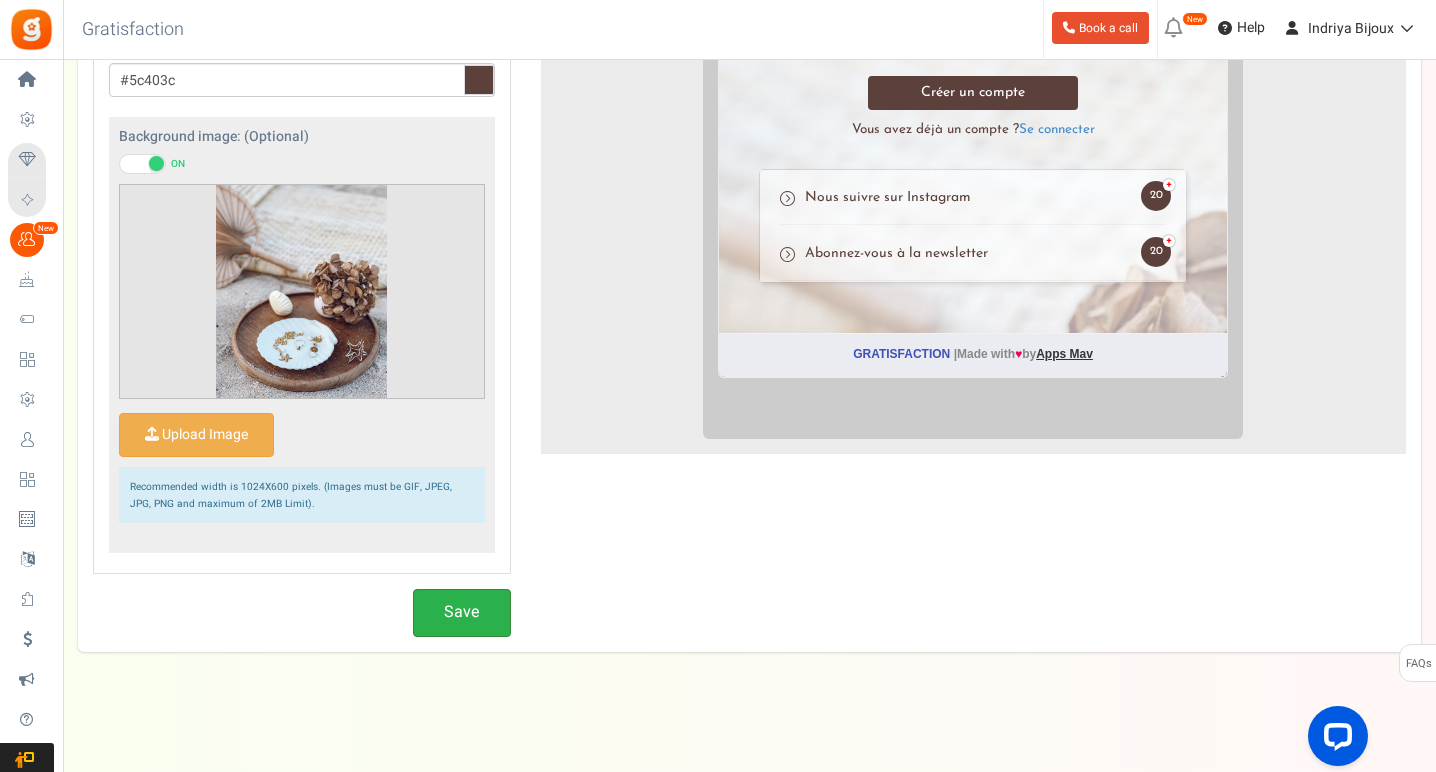 scroll, scrollTop: 603, scrollLeft: 0, axis: vertical 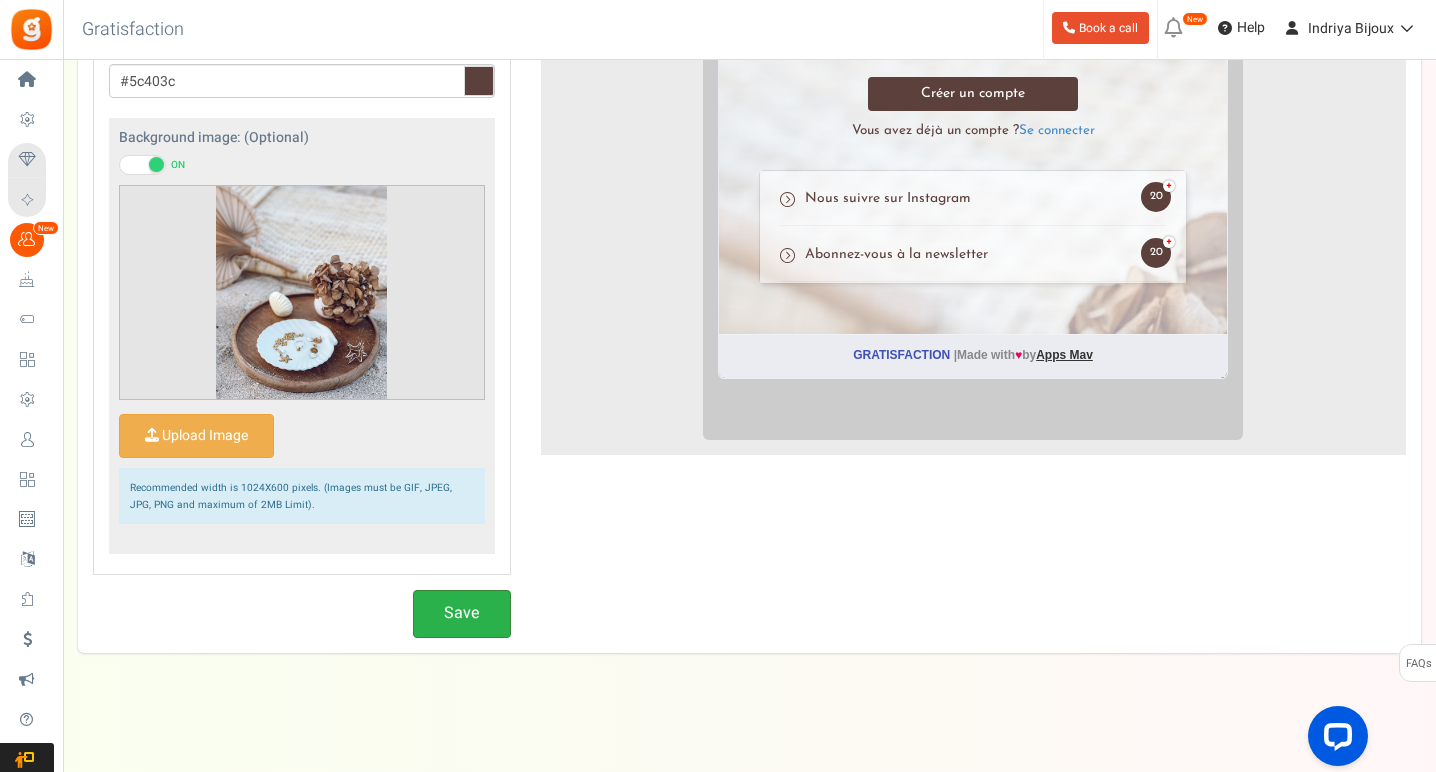 click on "Save" at bounding box center [462, 613] 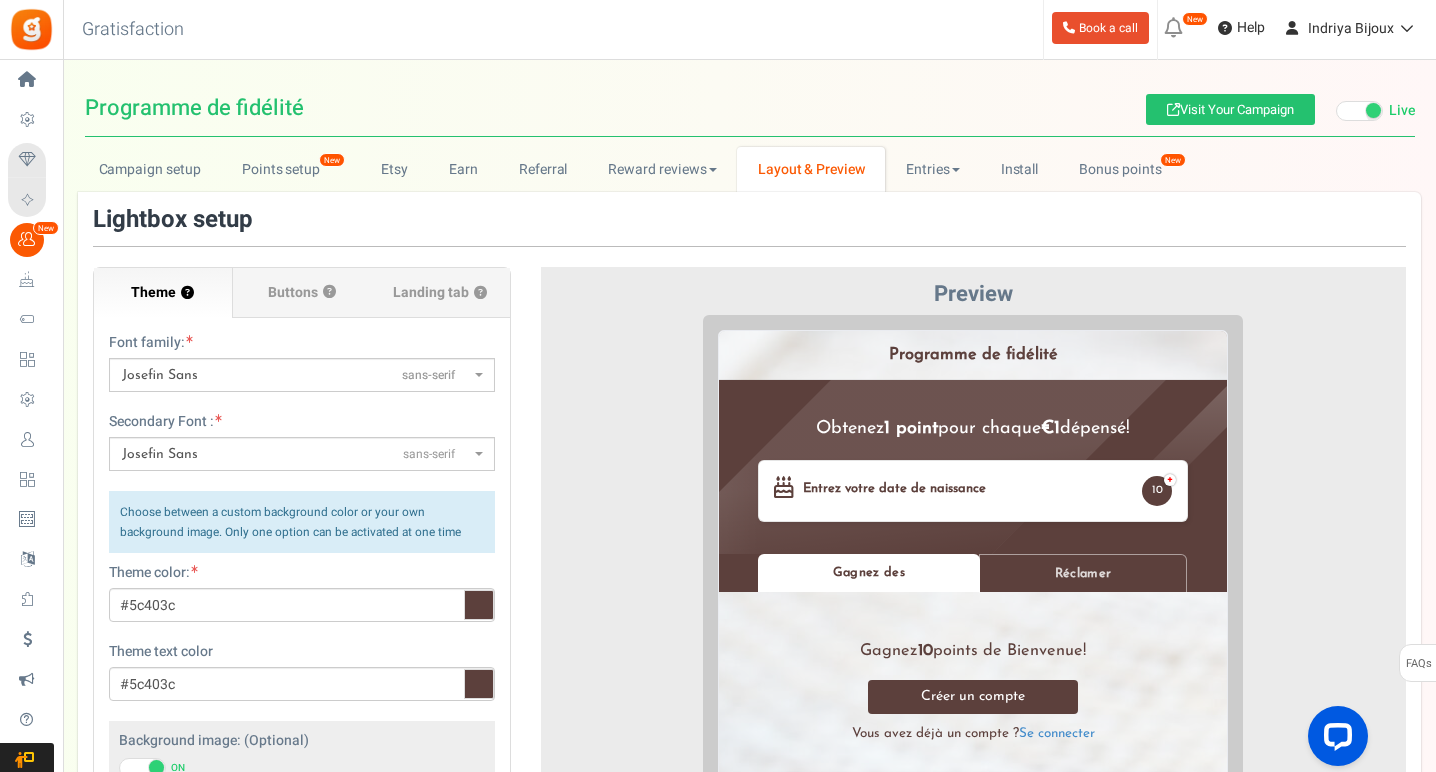 scroll, scrollTop: 0, scrollLeft: 0, axis: both 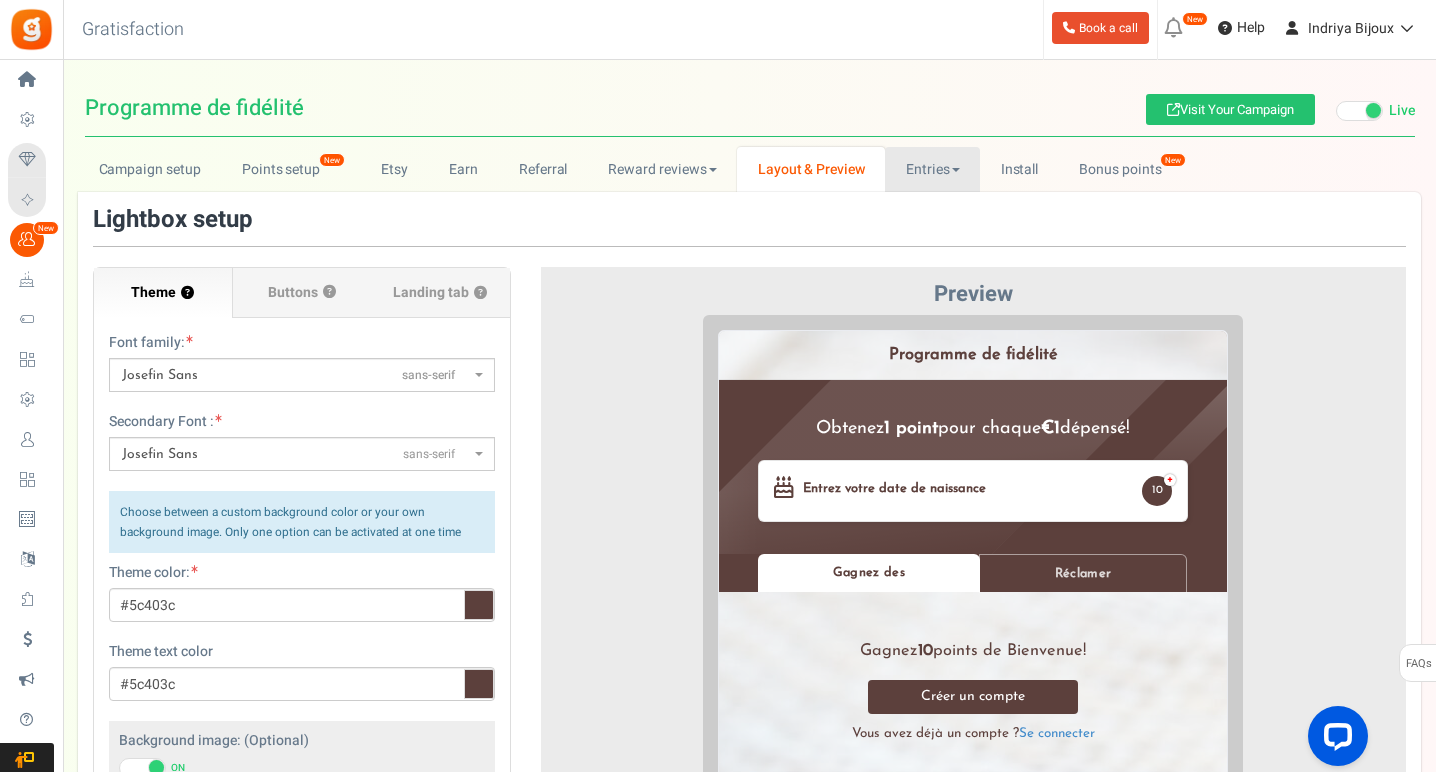 click on "Entries" at bounding box center [932, 169] 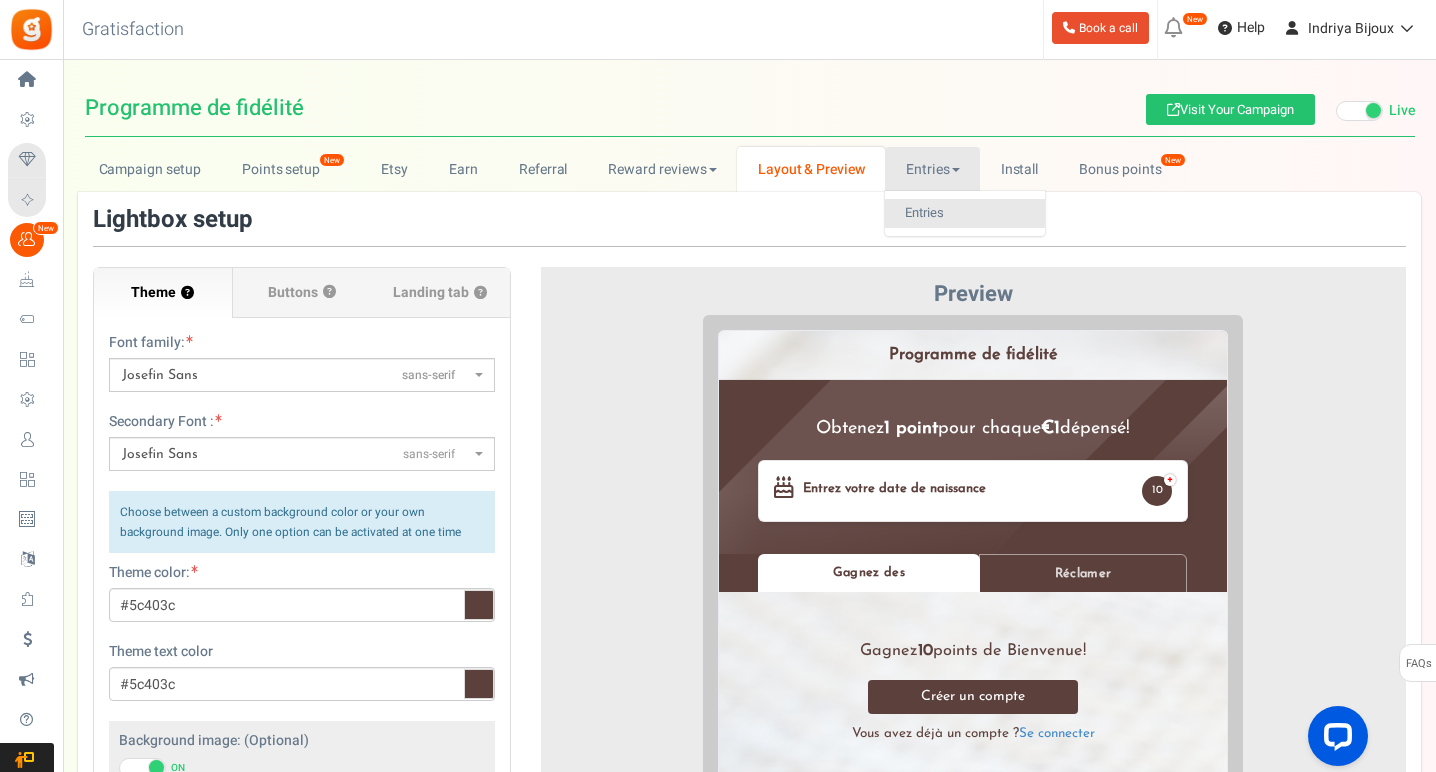 click on "Entries" at bounding box center [965, 213] 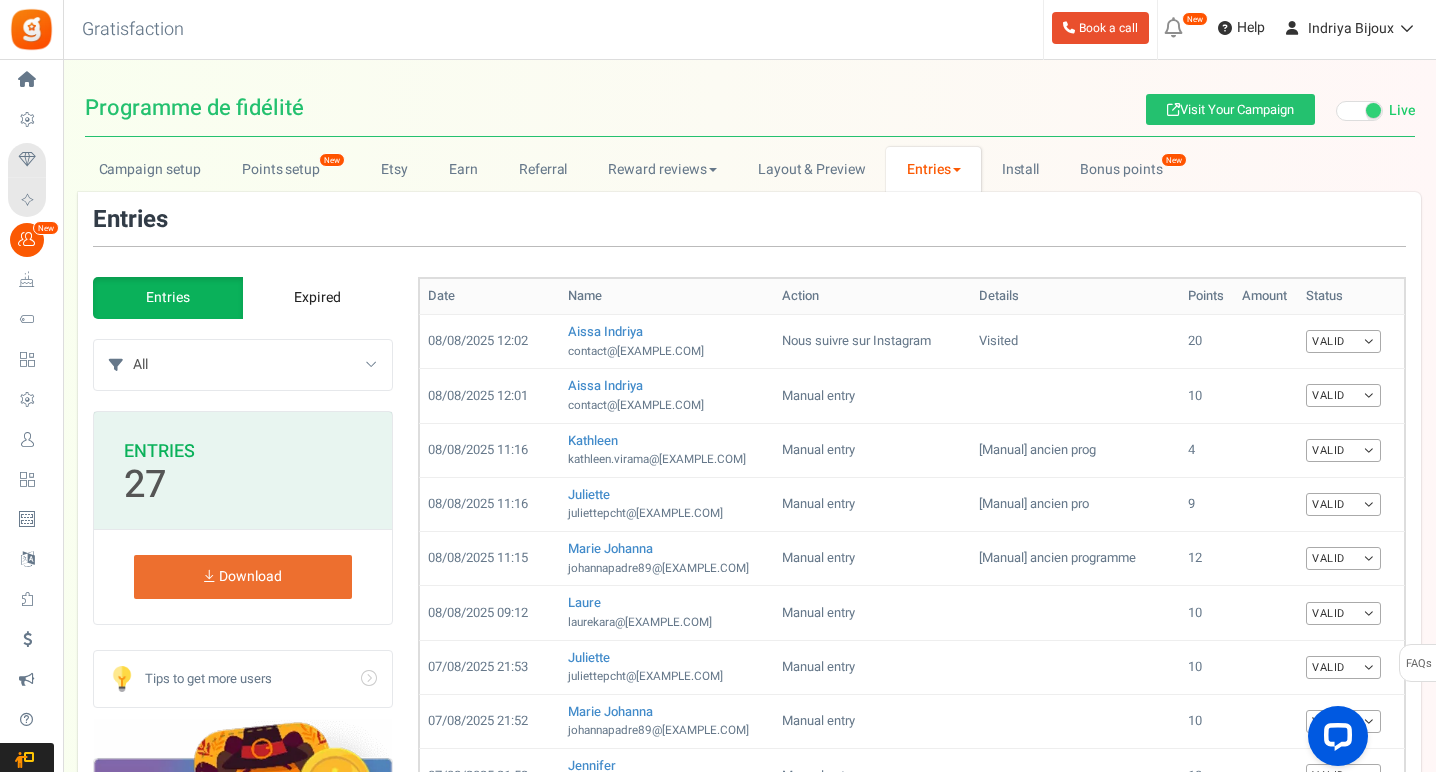 scroll, scrollTop: 0, scrollLeft: 0, axis: both 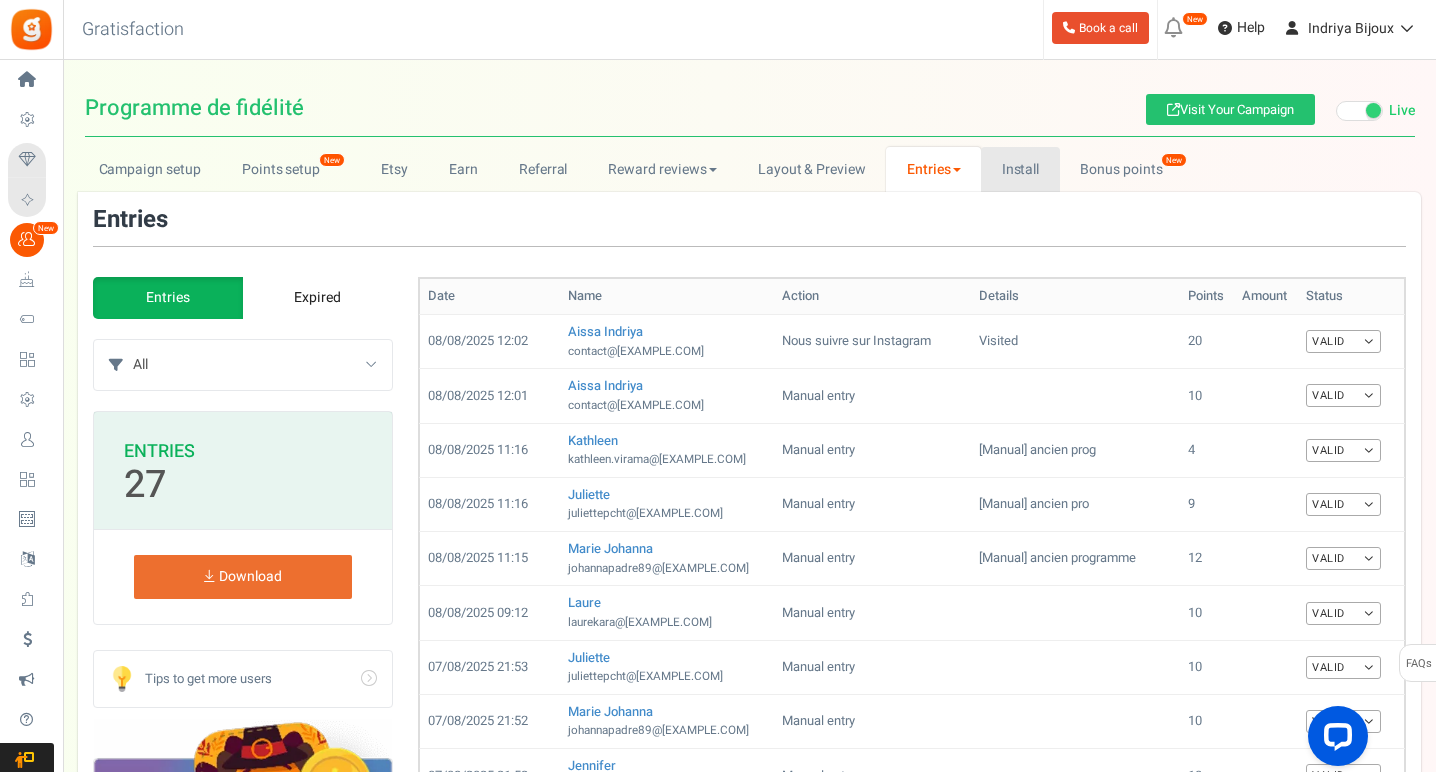 click on "Install" at bounding box center [1020, 169] 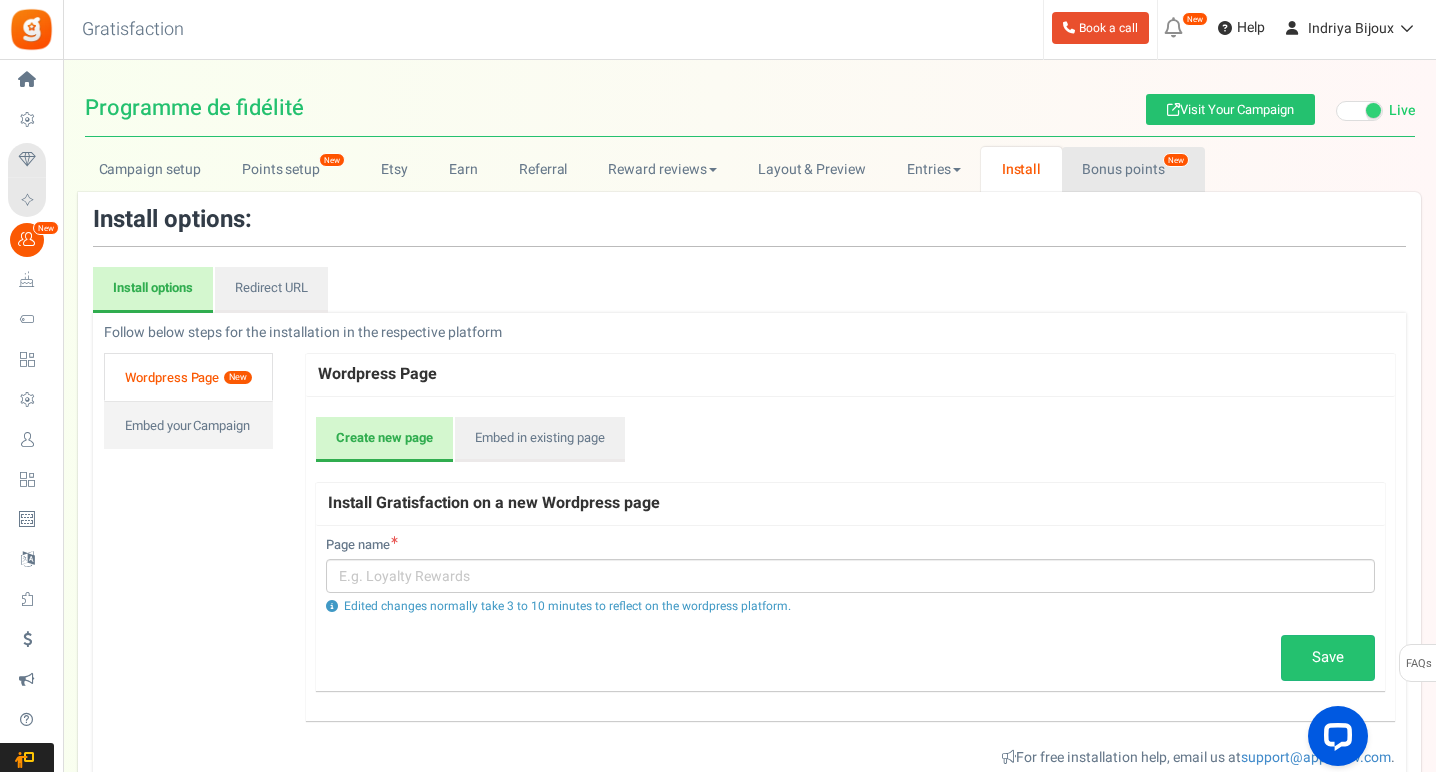 click on "Bonus points
New" at bounding box center (1133, 169) 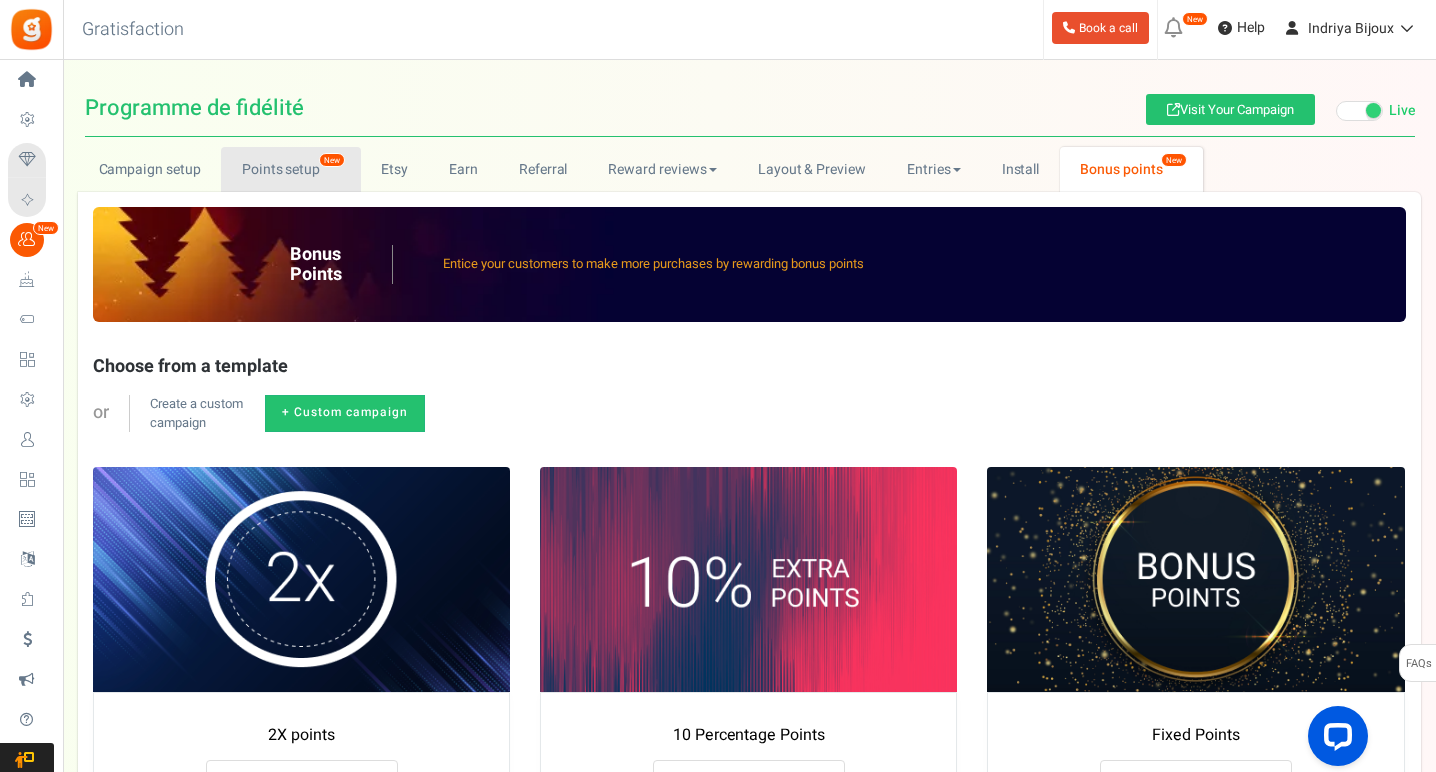 click on "Points setup
New" at bounding box center [290, 169] 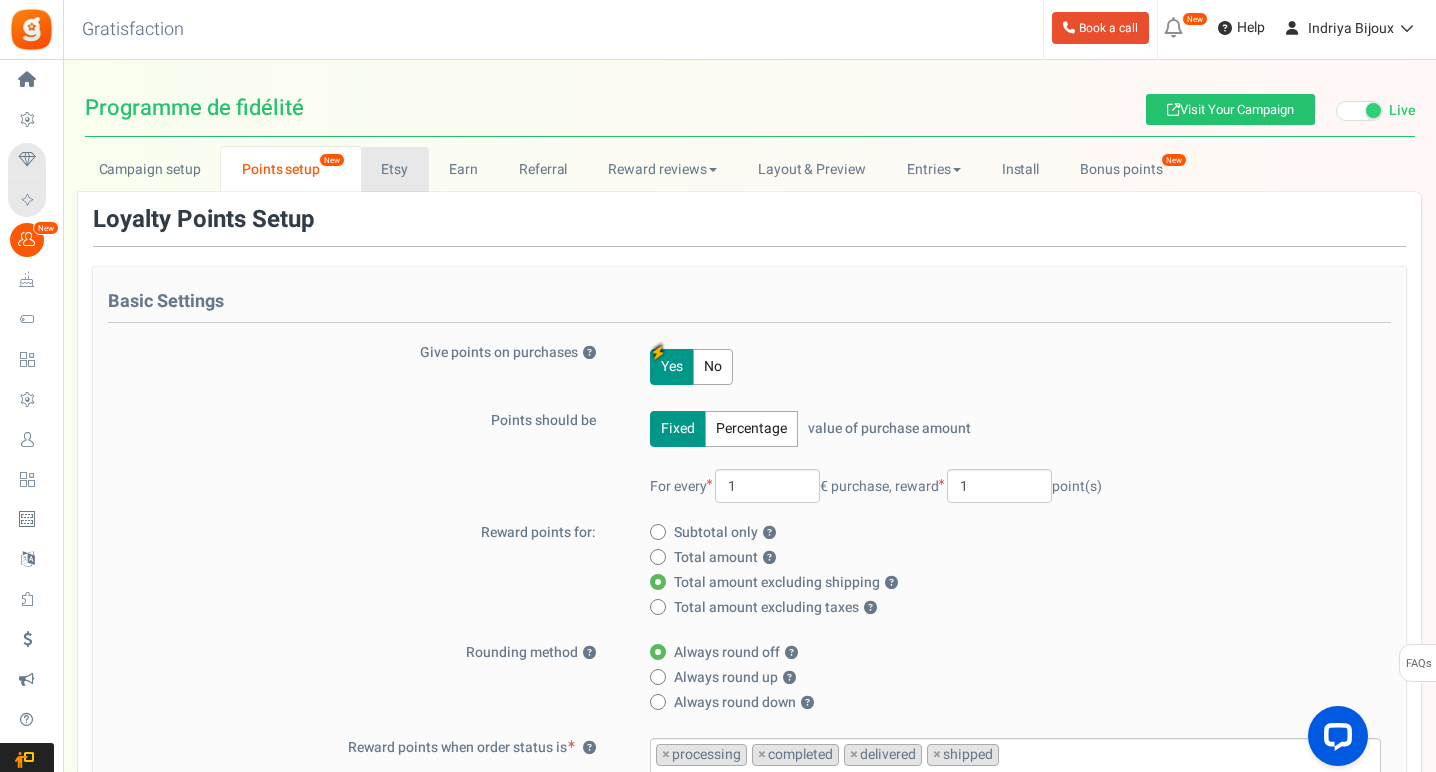 click on "Etsy" at bounding box center (395, 169) 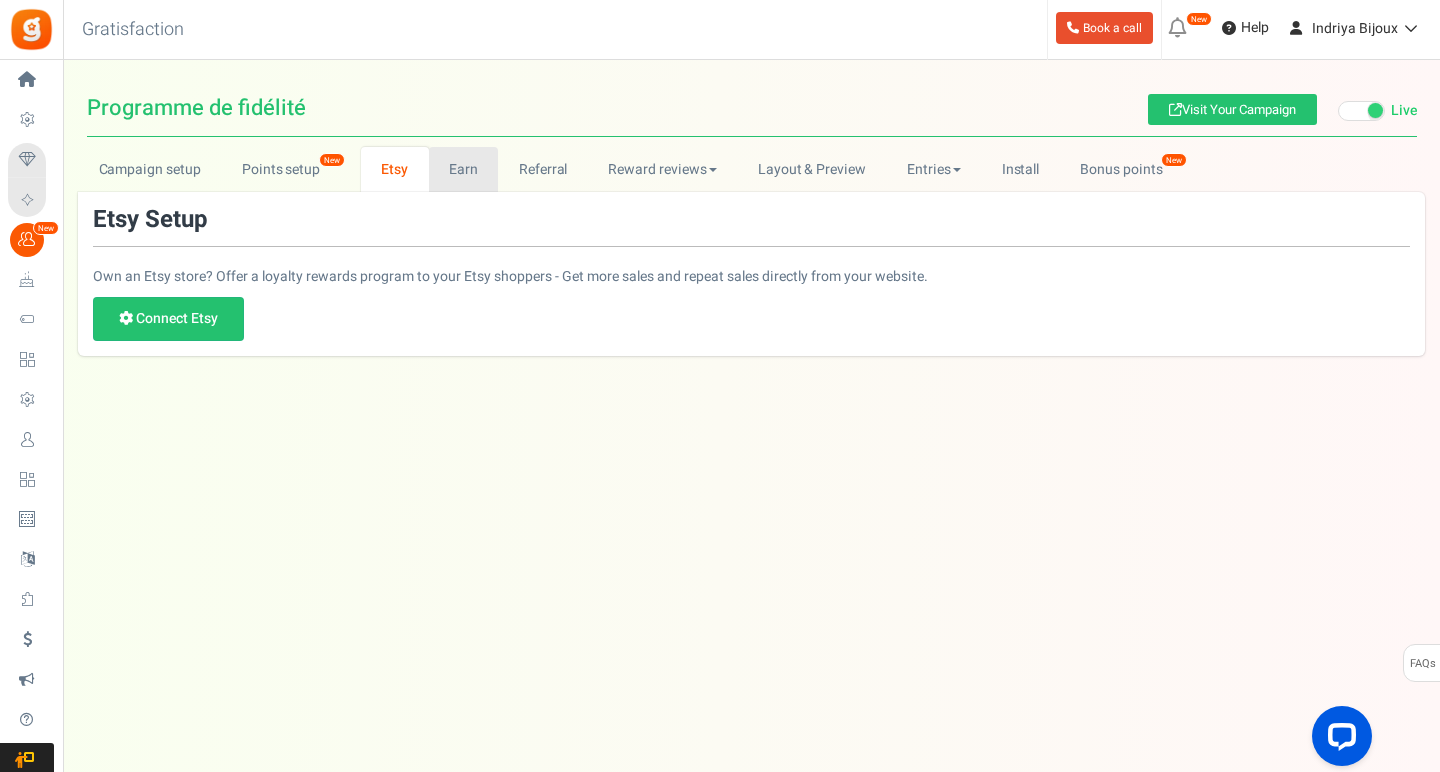 click on "Earn" at bounding box center [464, 169] 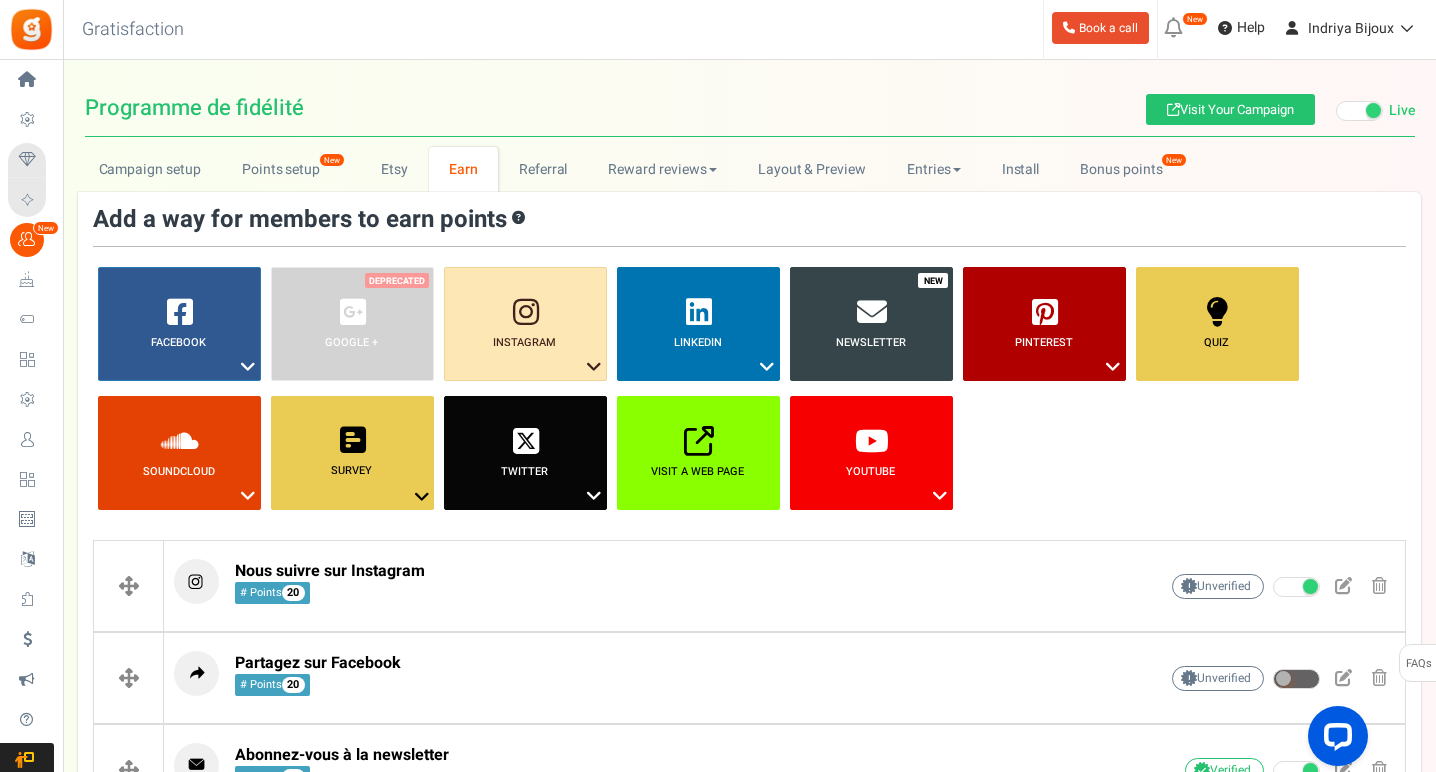 click on "Earn" at bounding box center [464, 169] 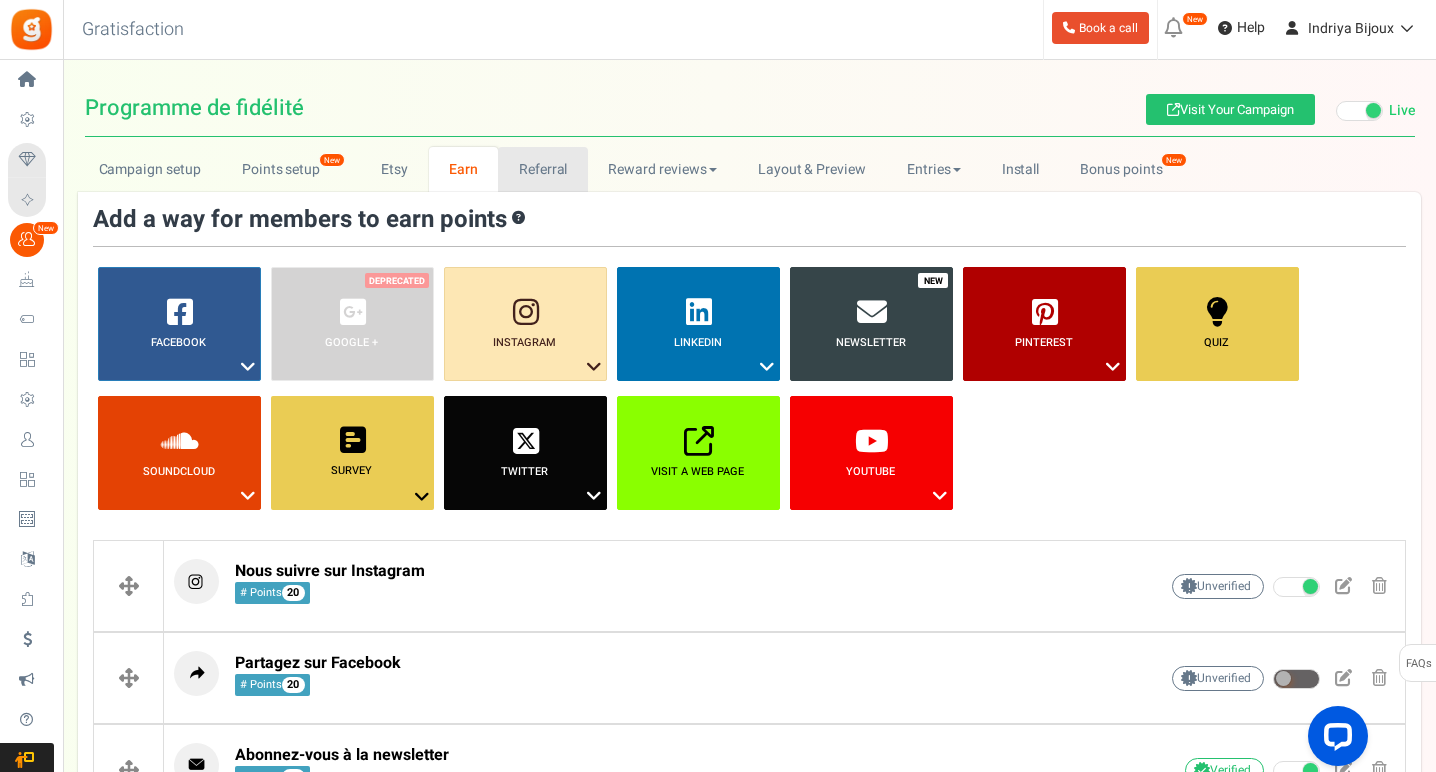 click on "Referral" at bounding box center [543, 169] 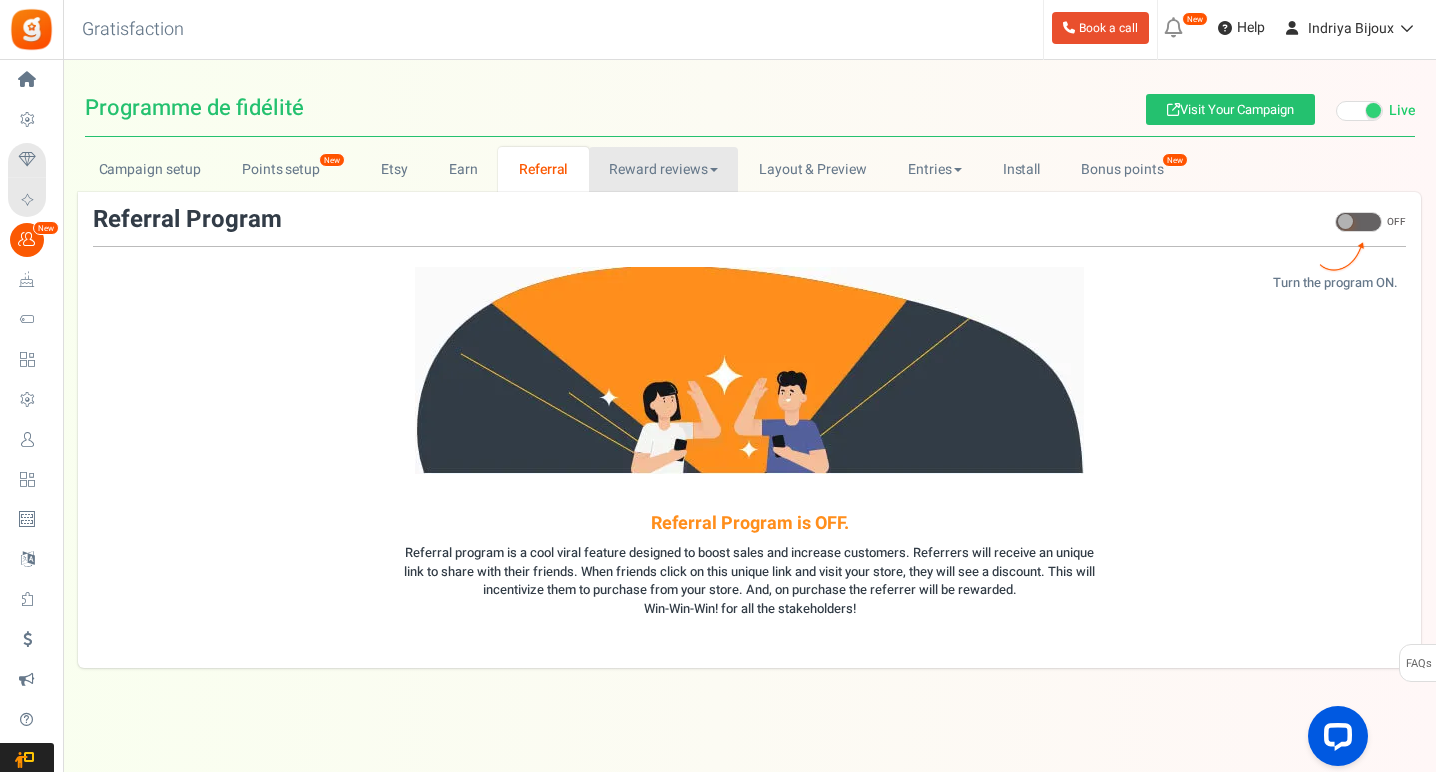 click on "Reward reviews" at bounding box center (663, 169) 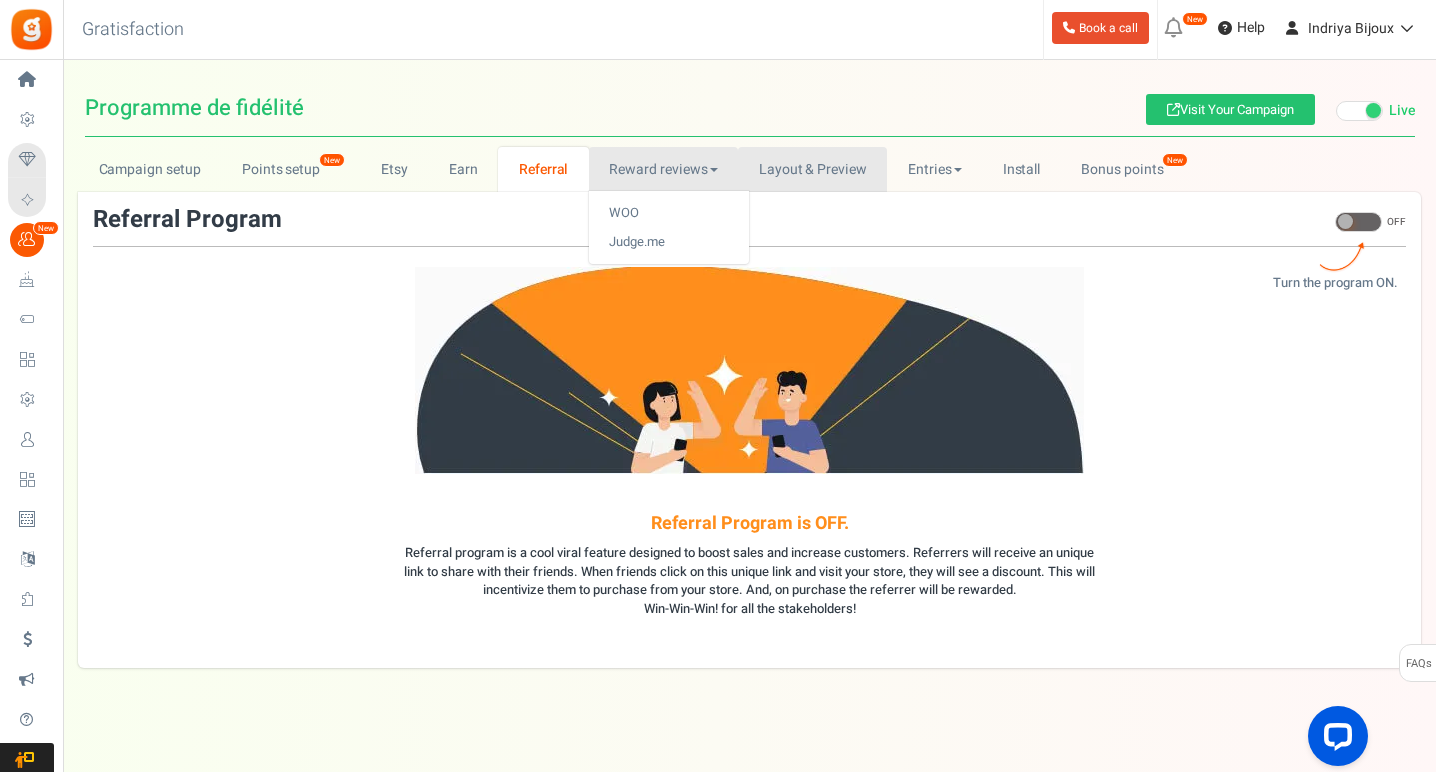click on "Layout & Preview" at bounding box center [812, 169] 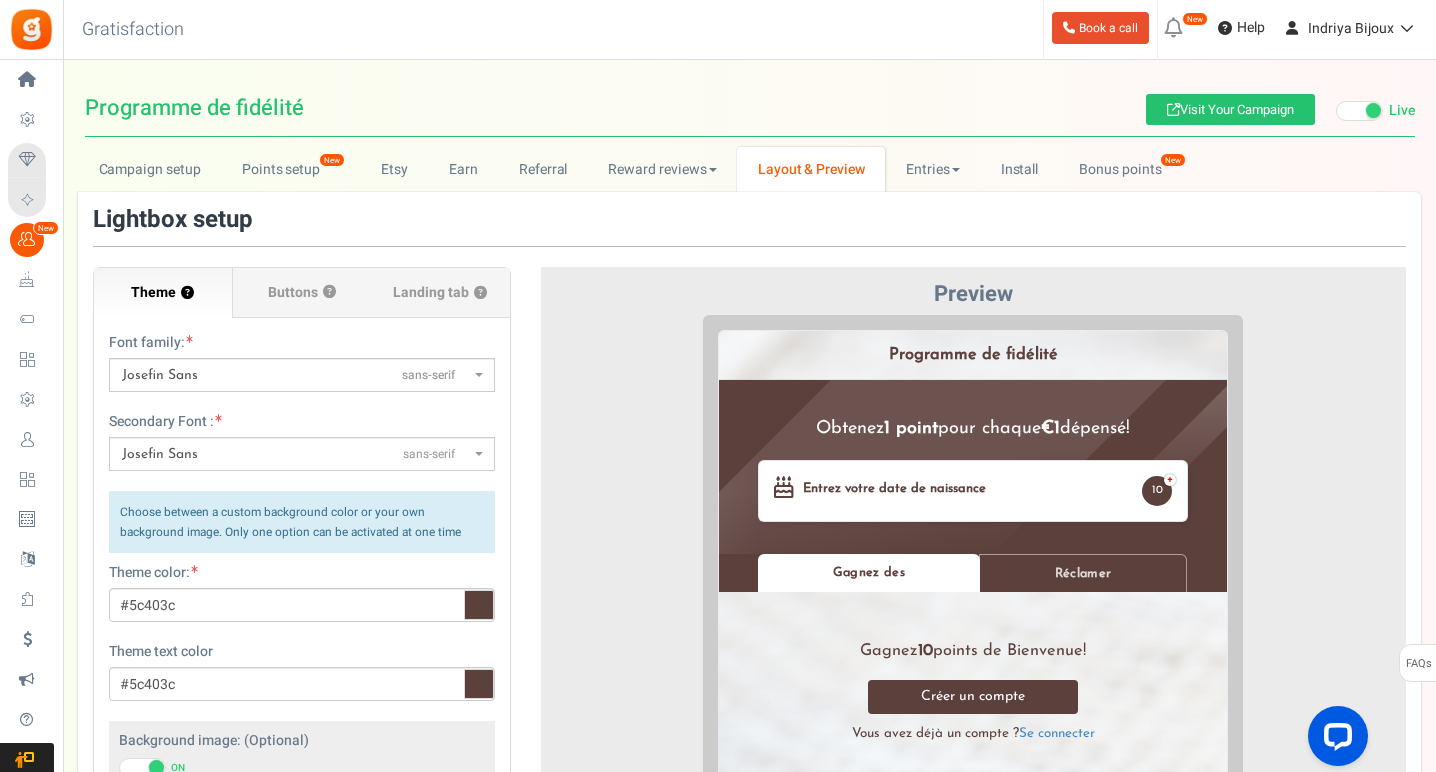 scroll, scrollTop: 0, scrollLeft: 0, axis: both 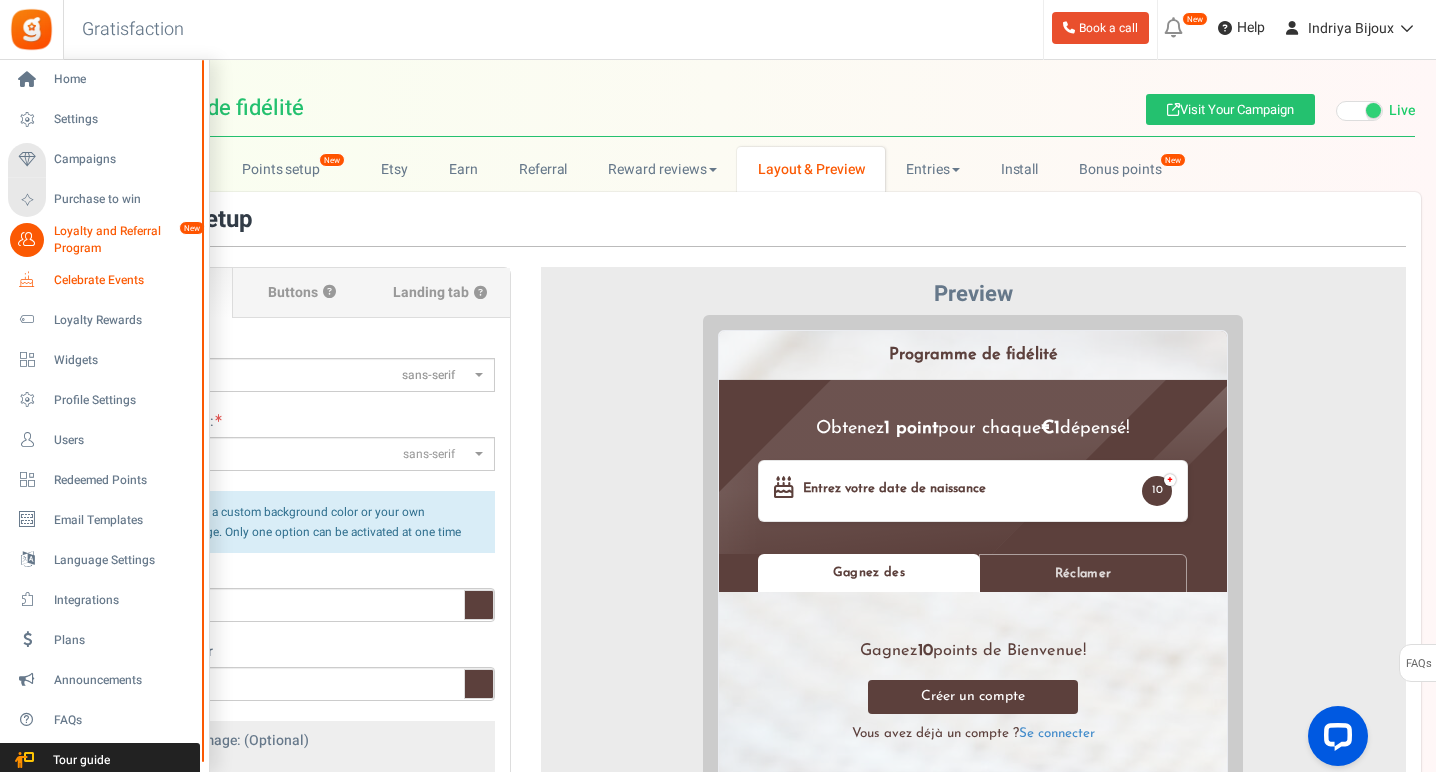 click on "Celebrate Events" at bounding box center (104, 280) 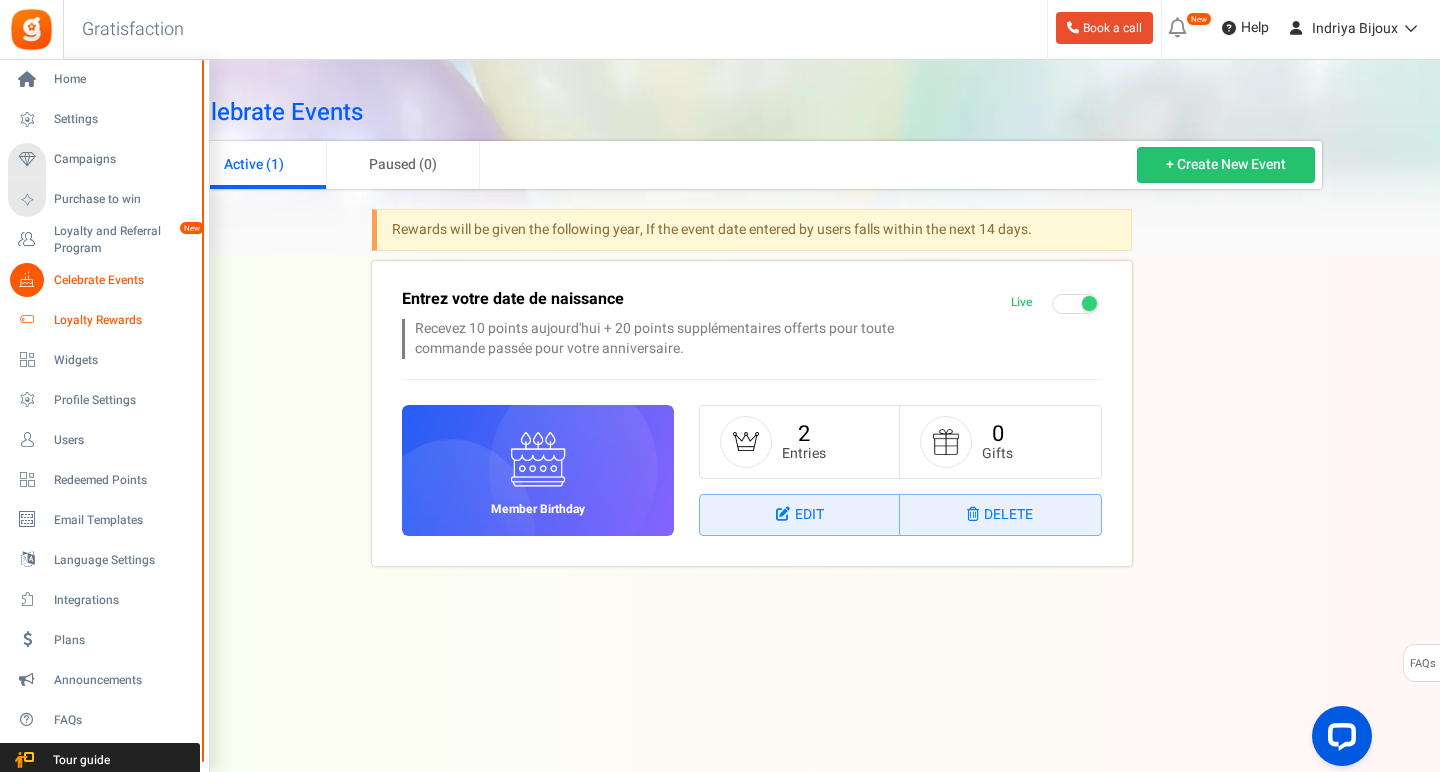 click on "Loyalty Rewards" at bounding box center (124, 320) 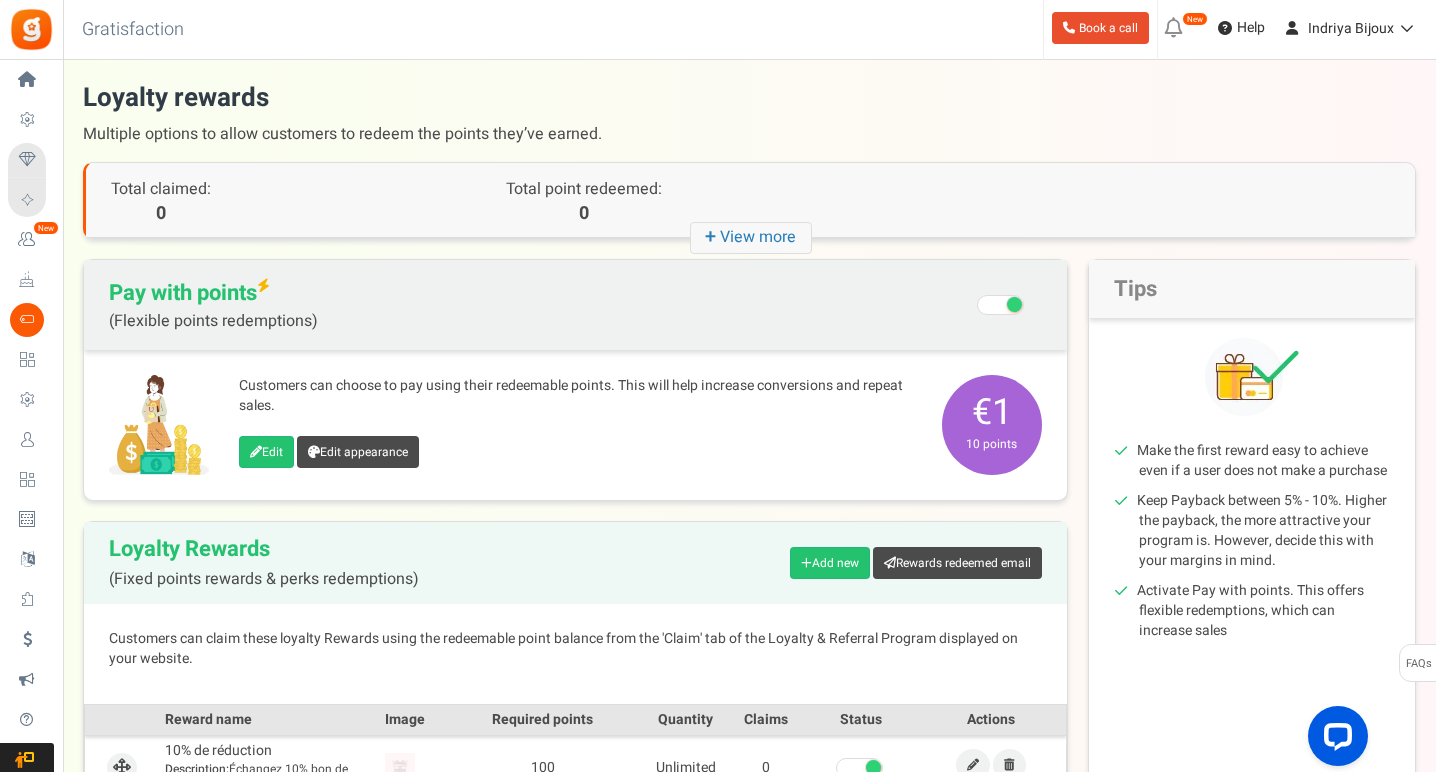 click at bounding box center (1000, 305) 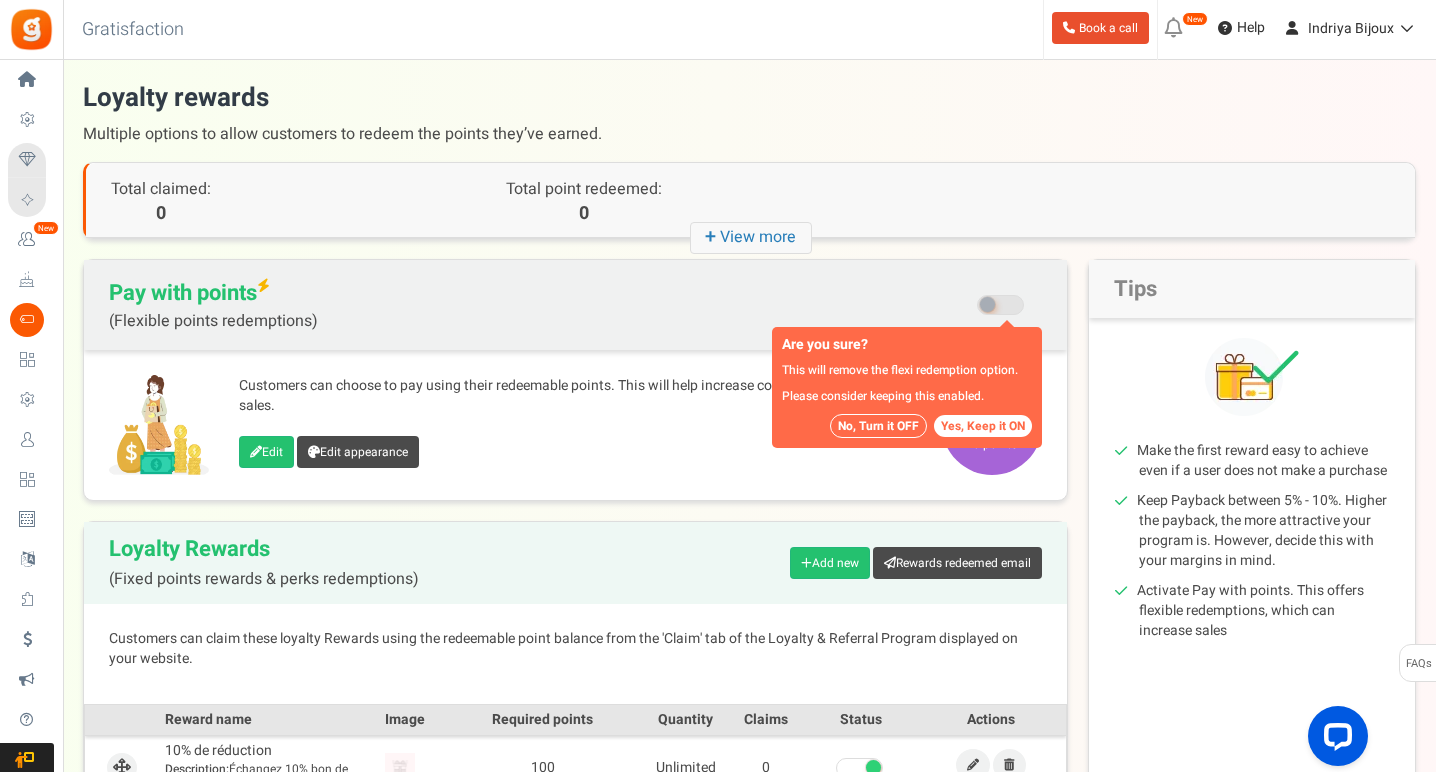 click on "No, Turn it OFF" at bounding box center (878, 426) 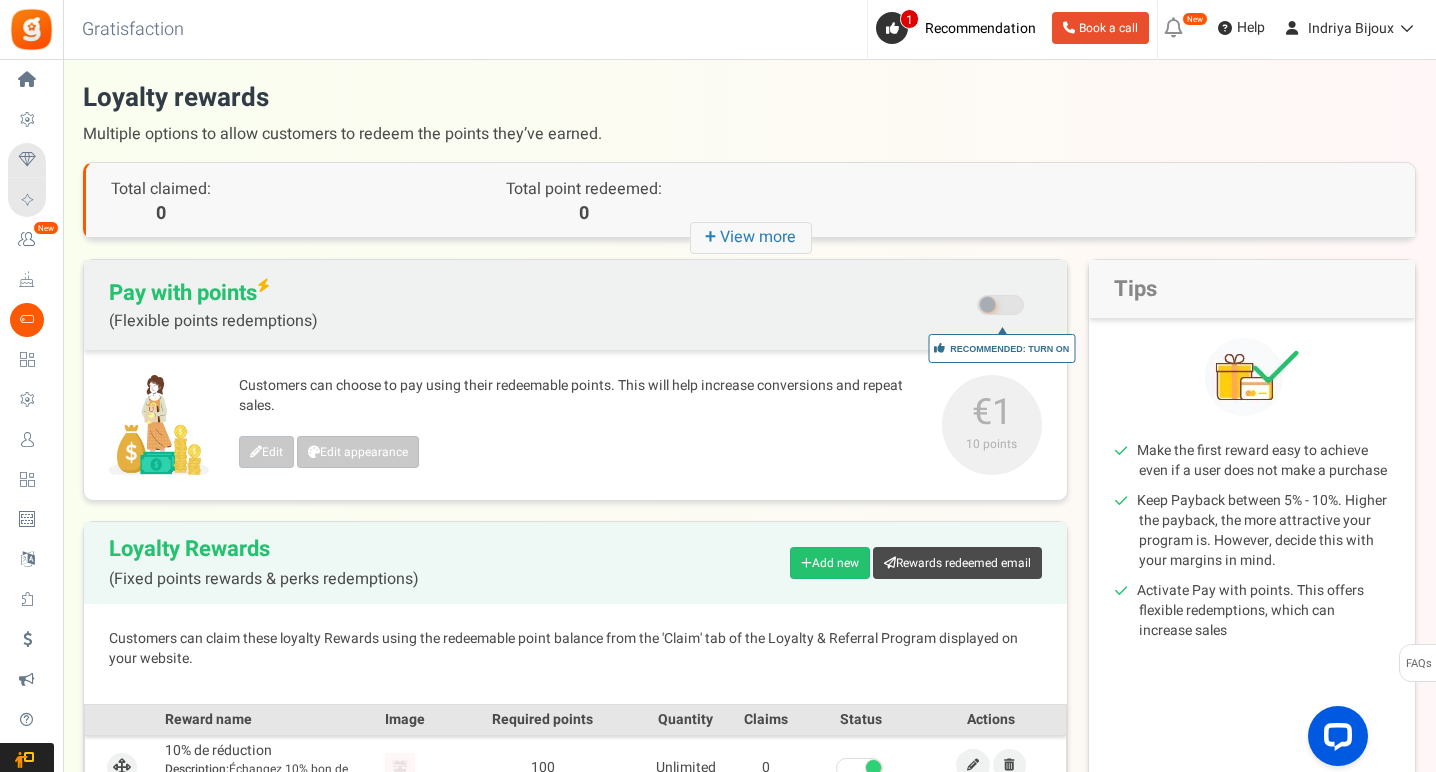 click at bounding box center (987, 304) 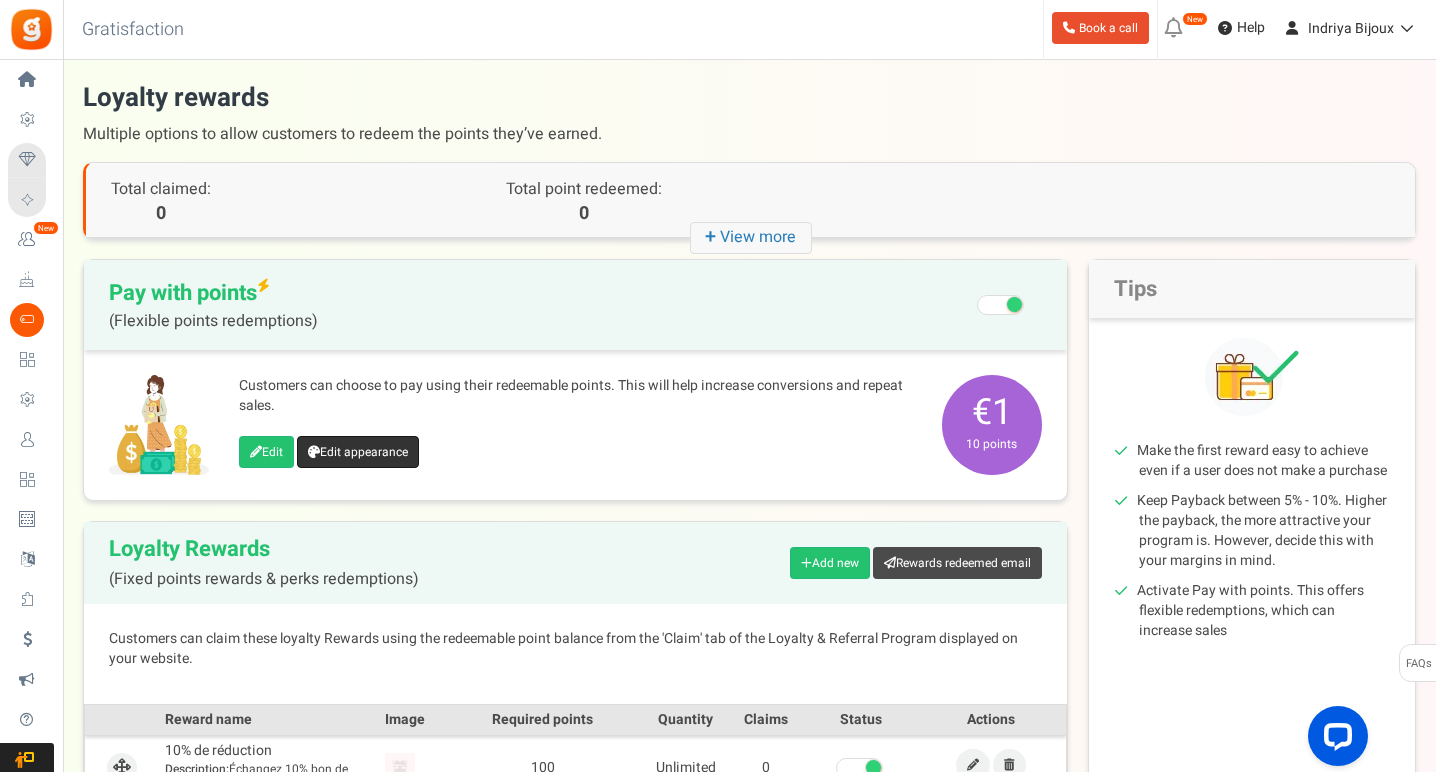click on "Edit appearance" at bounding box center (358, 452) 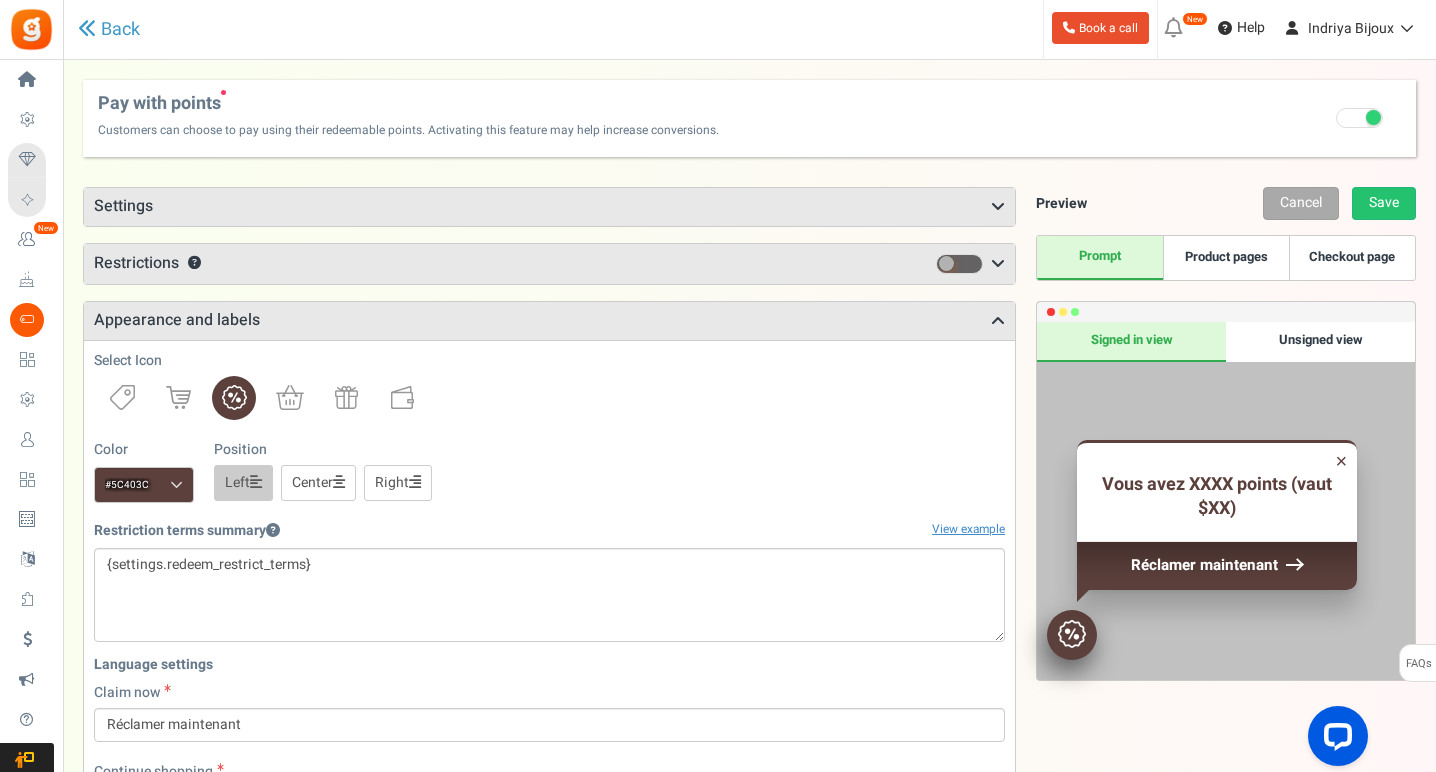 scroll, scrollTop: 0, scrollLeft: 0, axis: both 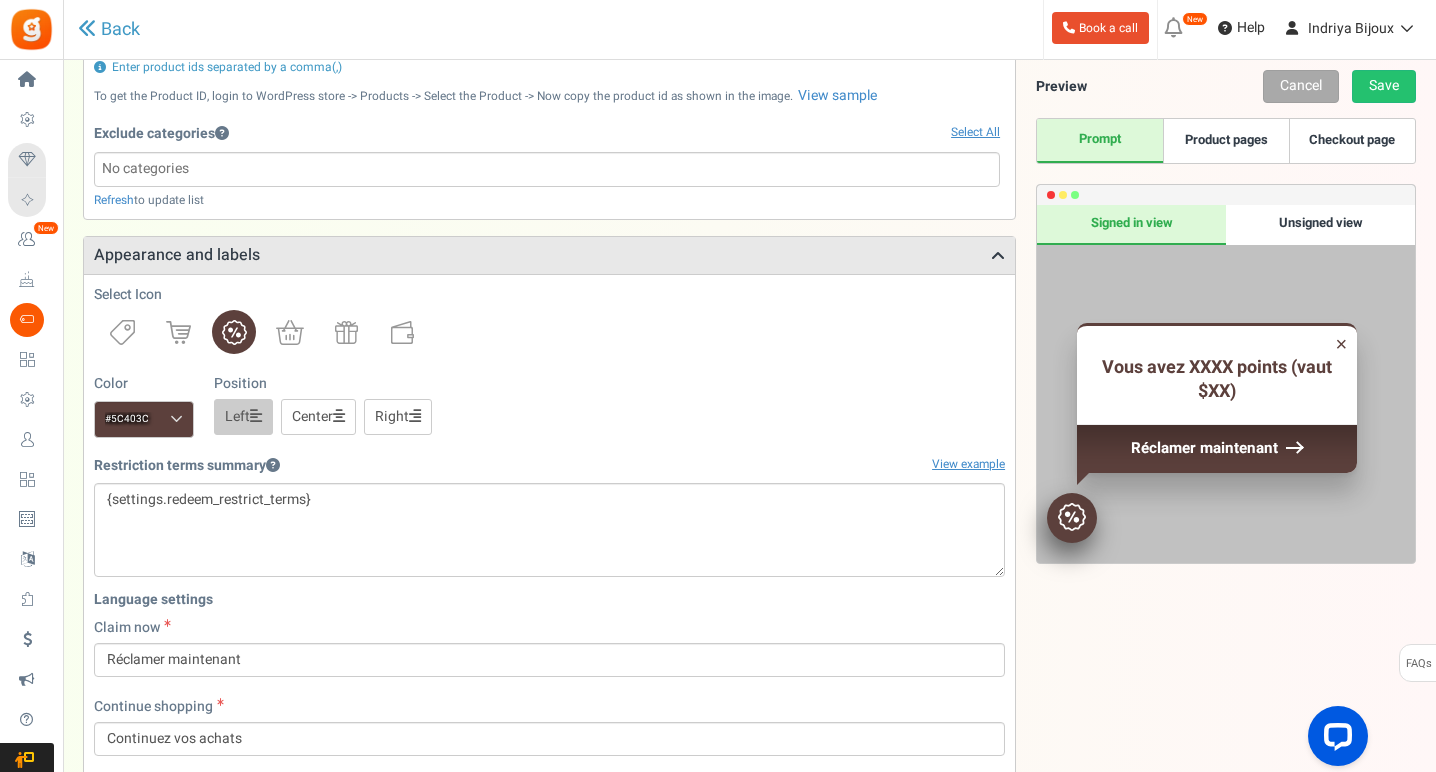 click on "Center" at bounding box center (318, 417) 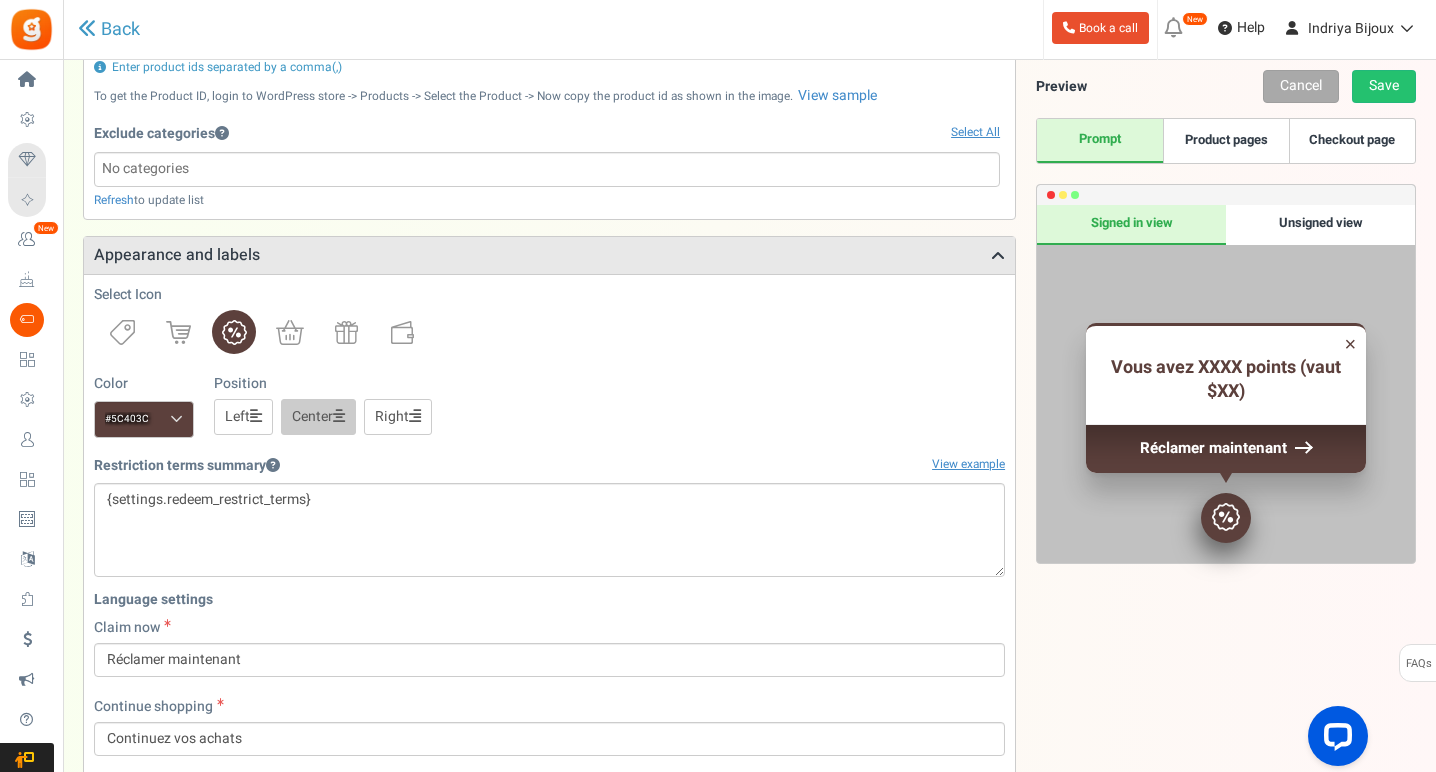 click on "Left" at bounding box center [243, 417] 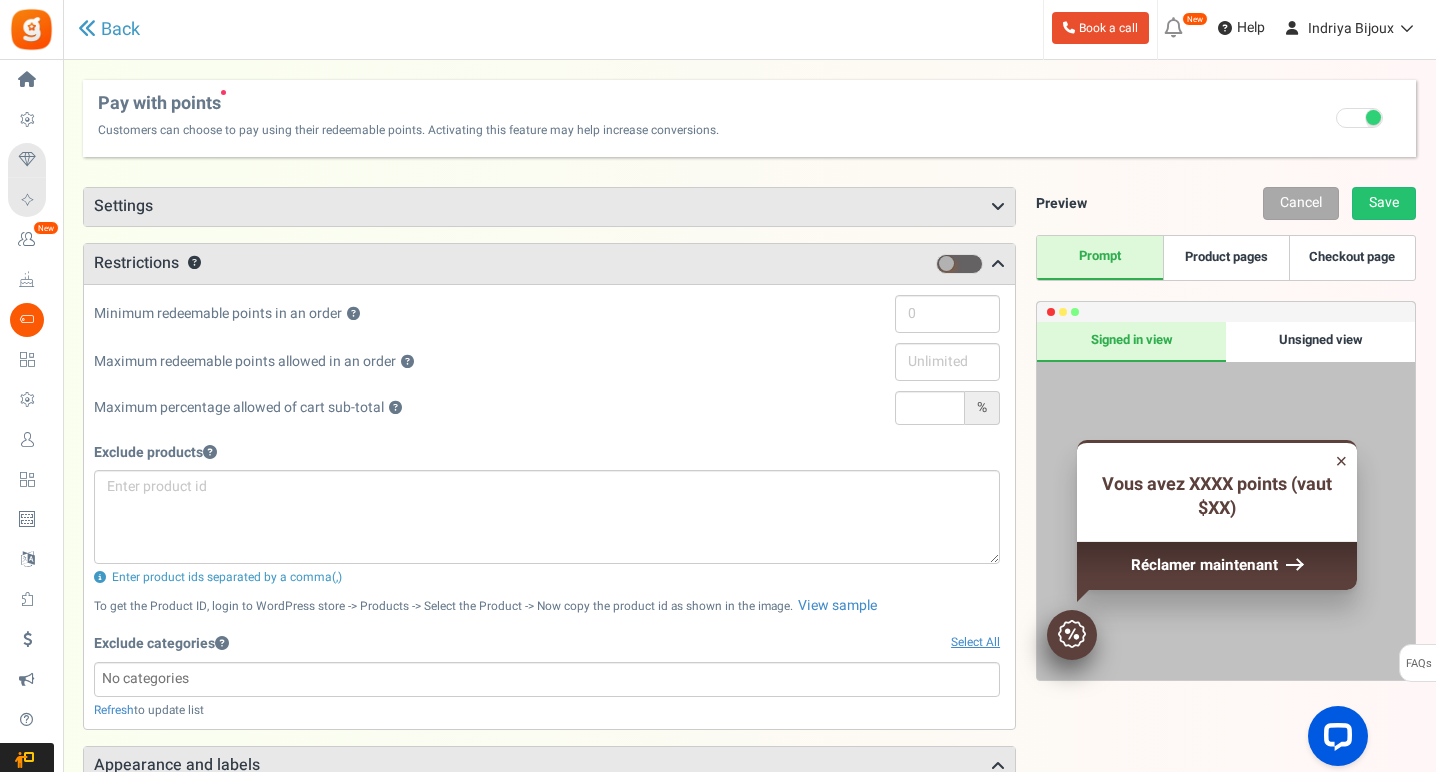 scroll, scrollTop: 0, scrollLeft: 0, axis: both 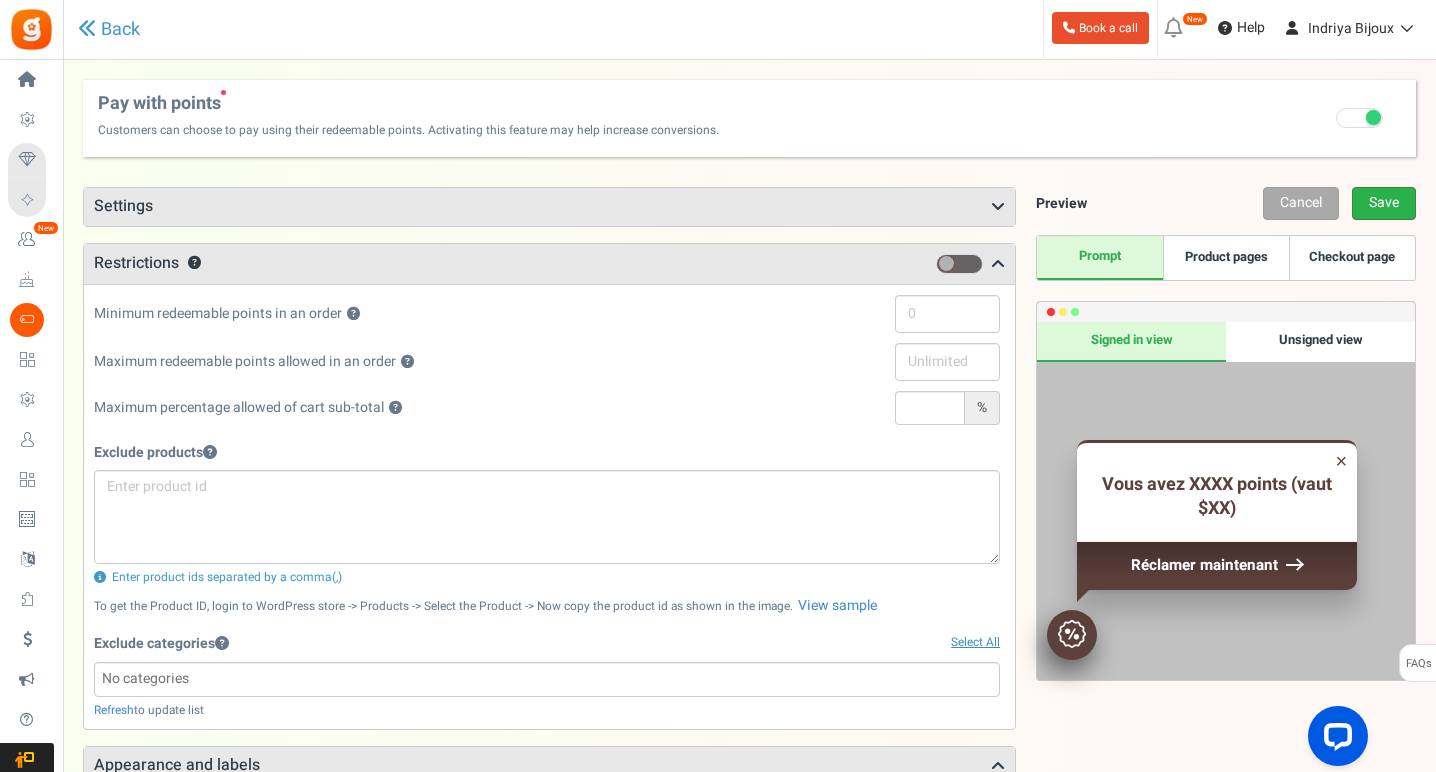click on "Save" at bounding box center (1384, 203) 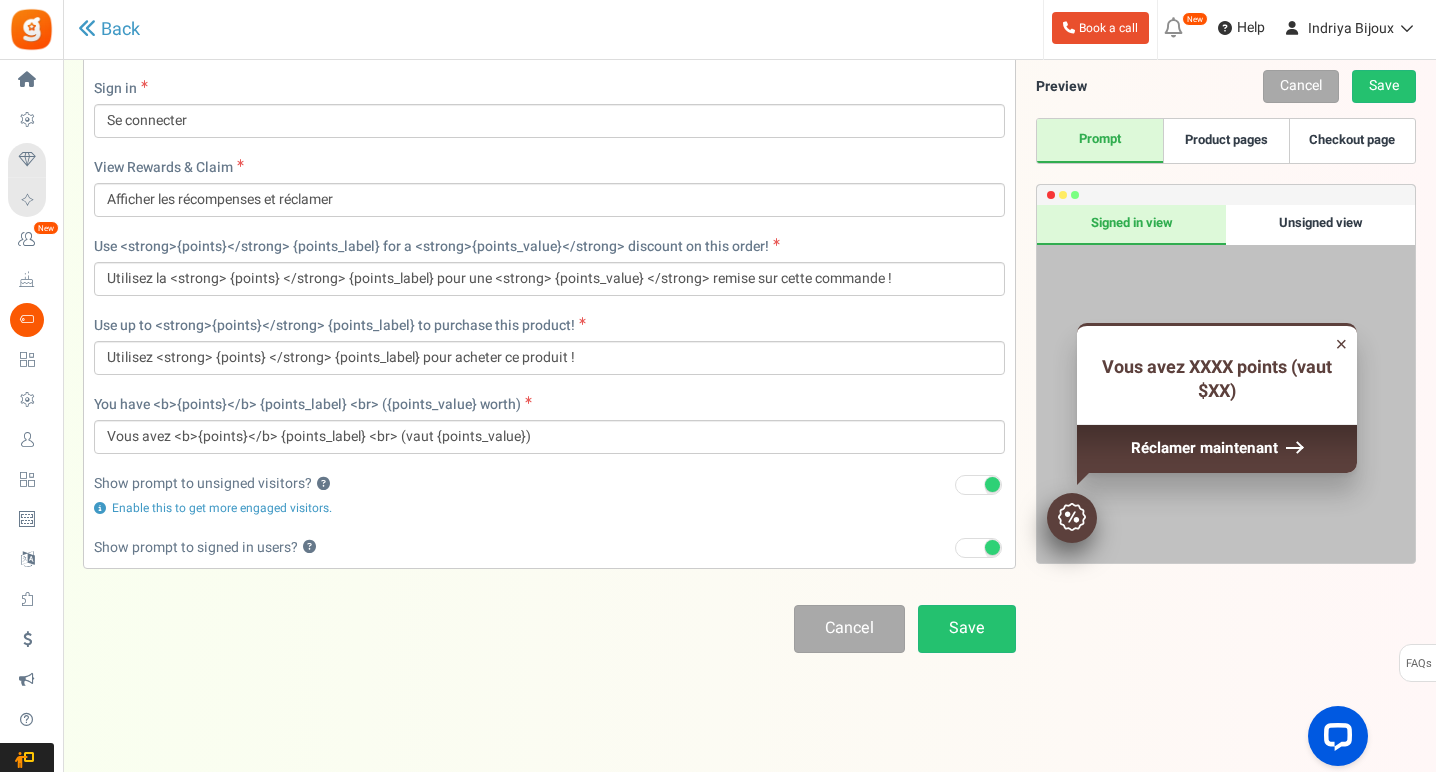 scroll, scrollTop: 1364, scrollLeft: 0, axis: vertical 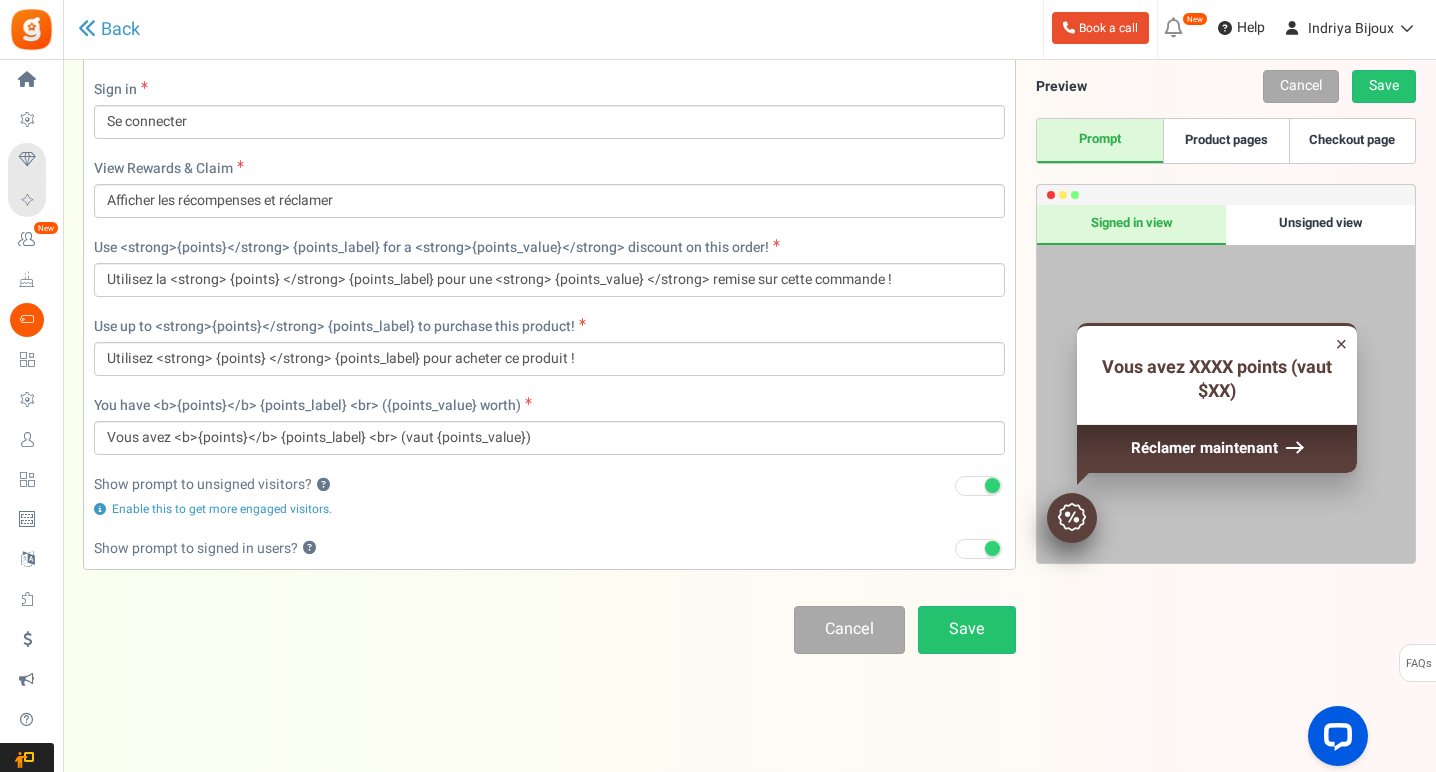 click at bounding box center (978, 486) 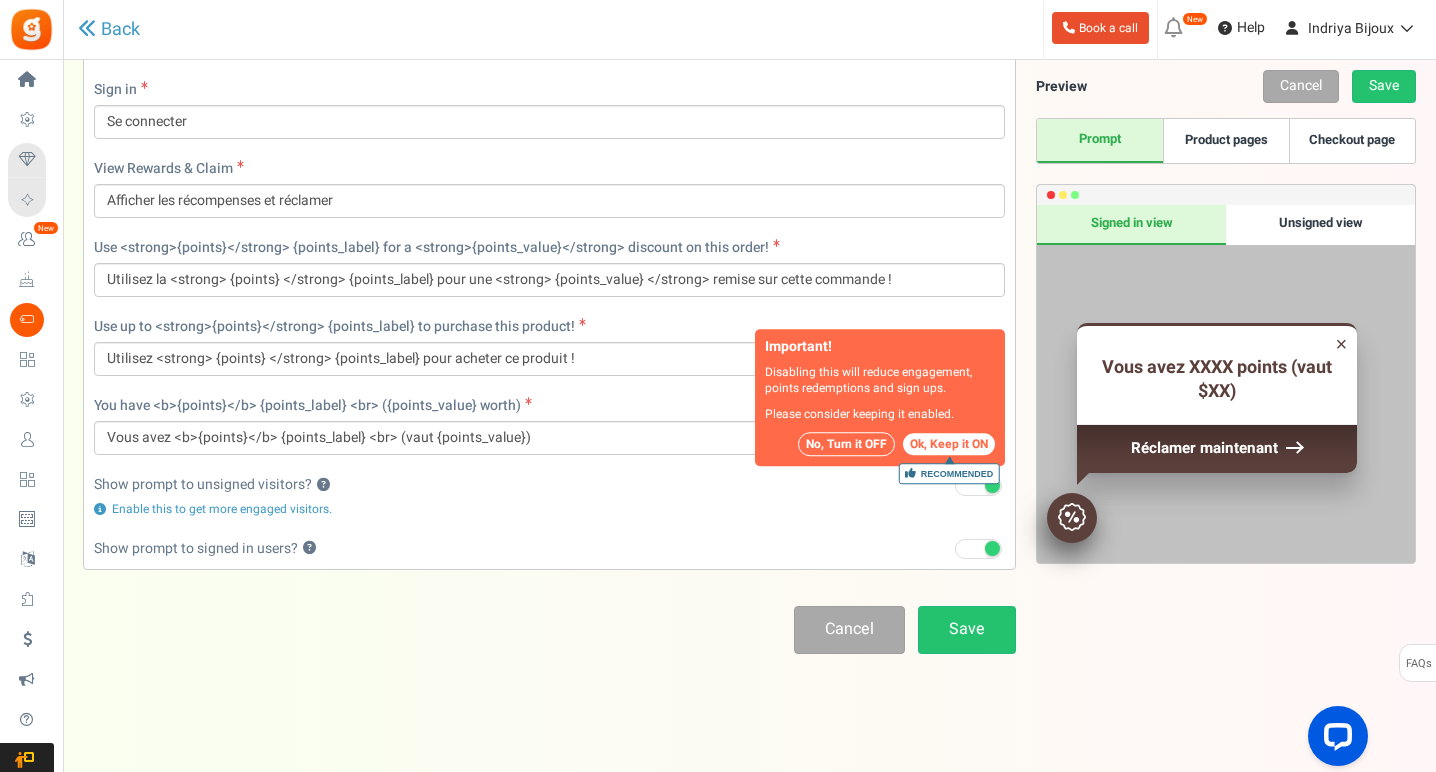 click on "No, Turn it OFF" at bounding box center [846, 444] 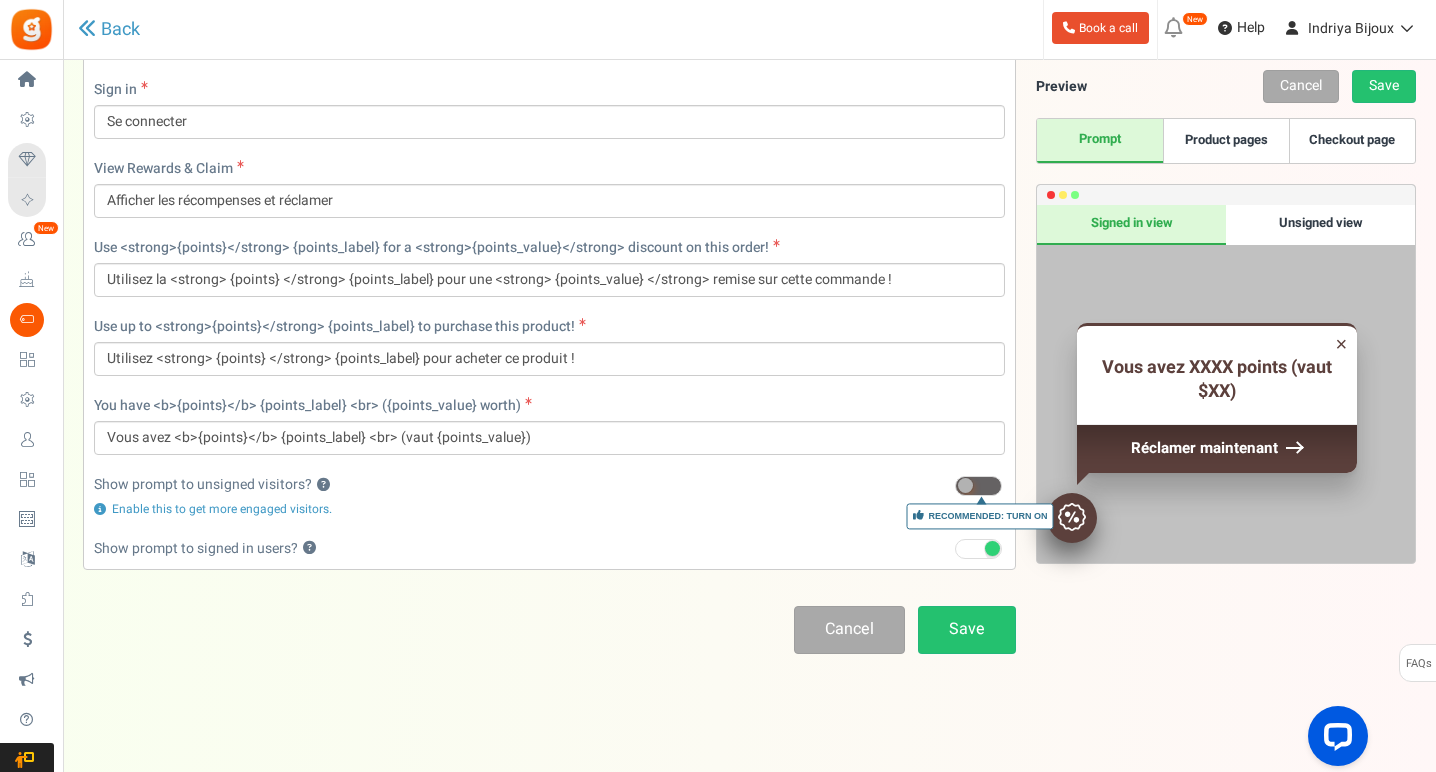 click at bounding box center (978, 549) 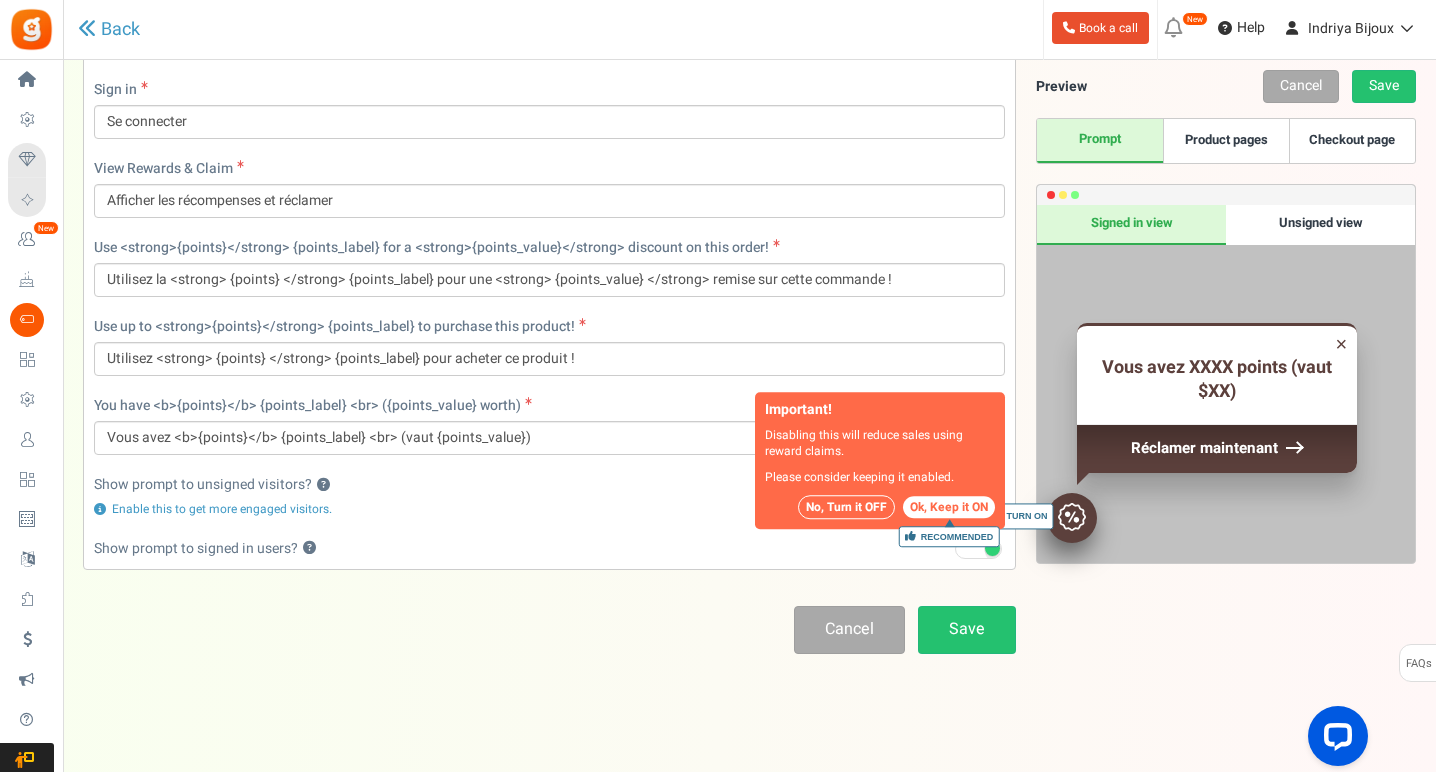 click on "No, Turn it OFF" at bounding box center (846, 508) 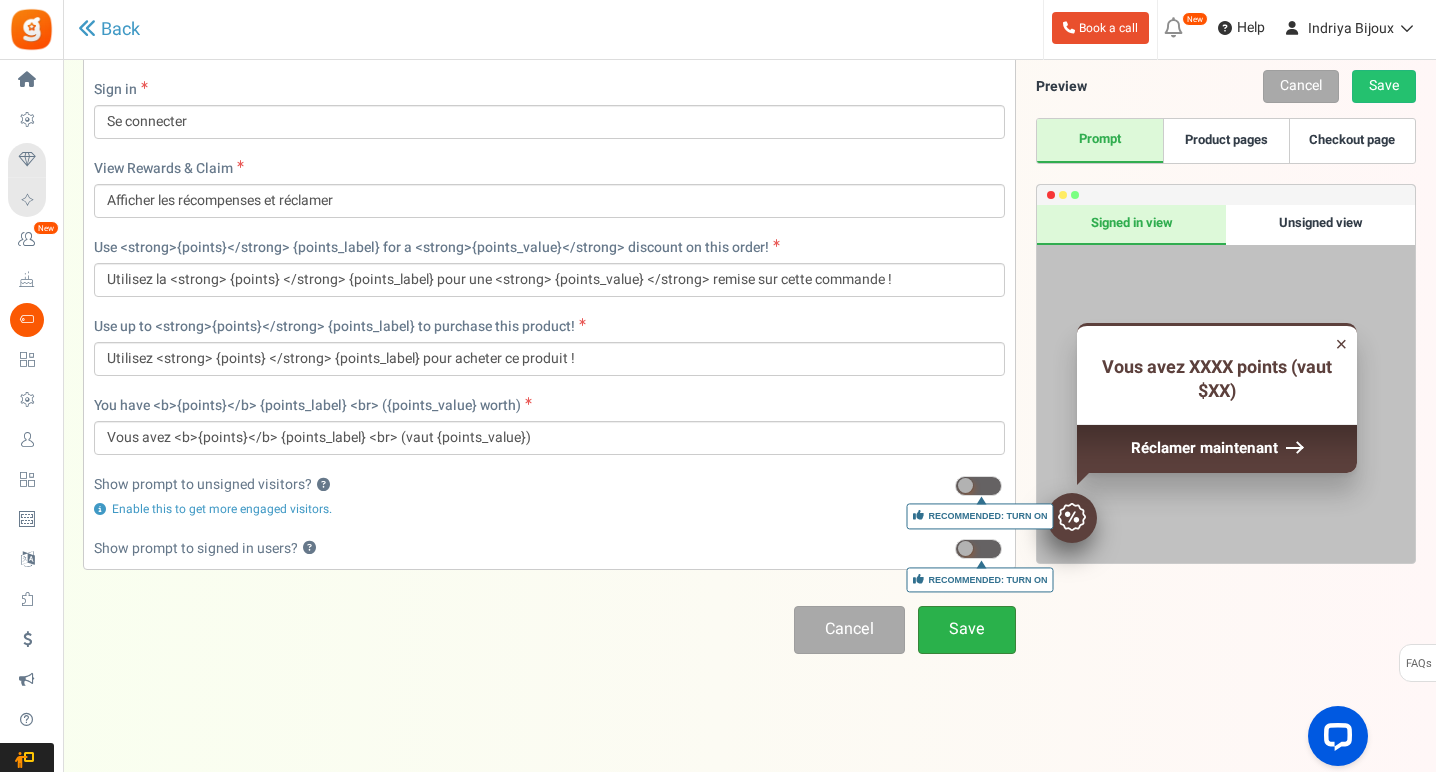 click on "Save" at bounding box center [967, 629] 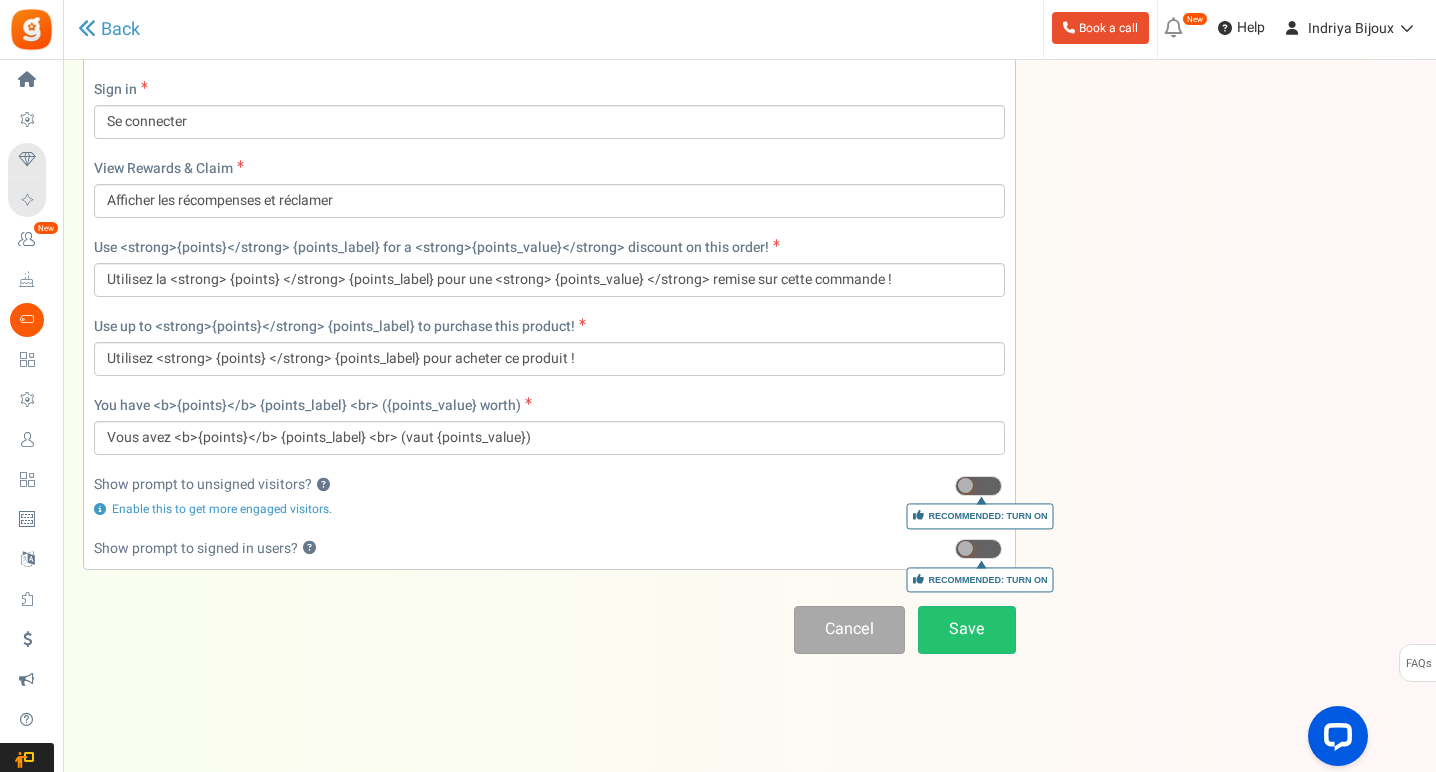 scroll, scrollTop: 66, scrollLeft: 0, axis: vertical 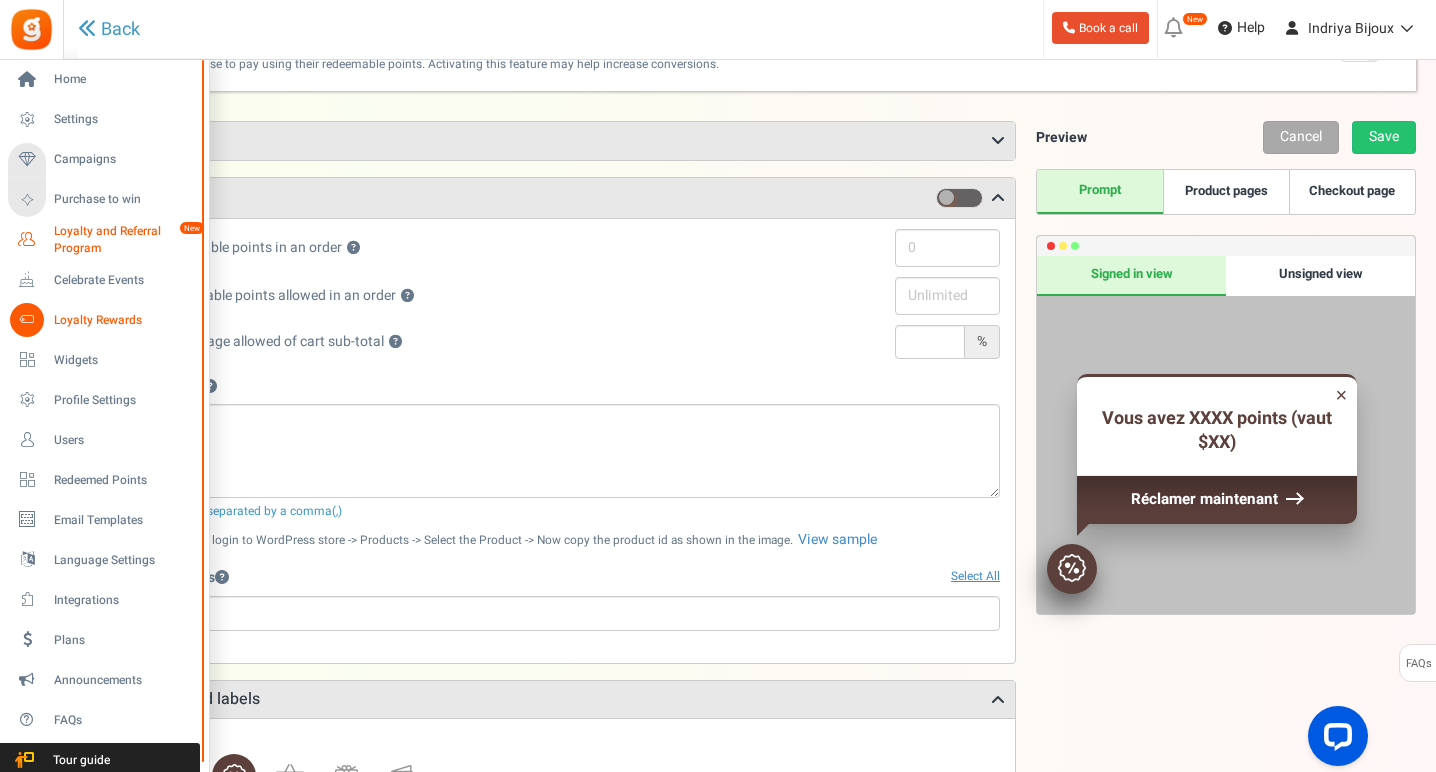 click on "Loyalty and Referral Program" at bounding box center (127, 240) 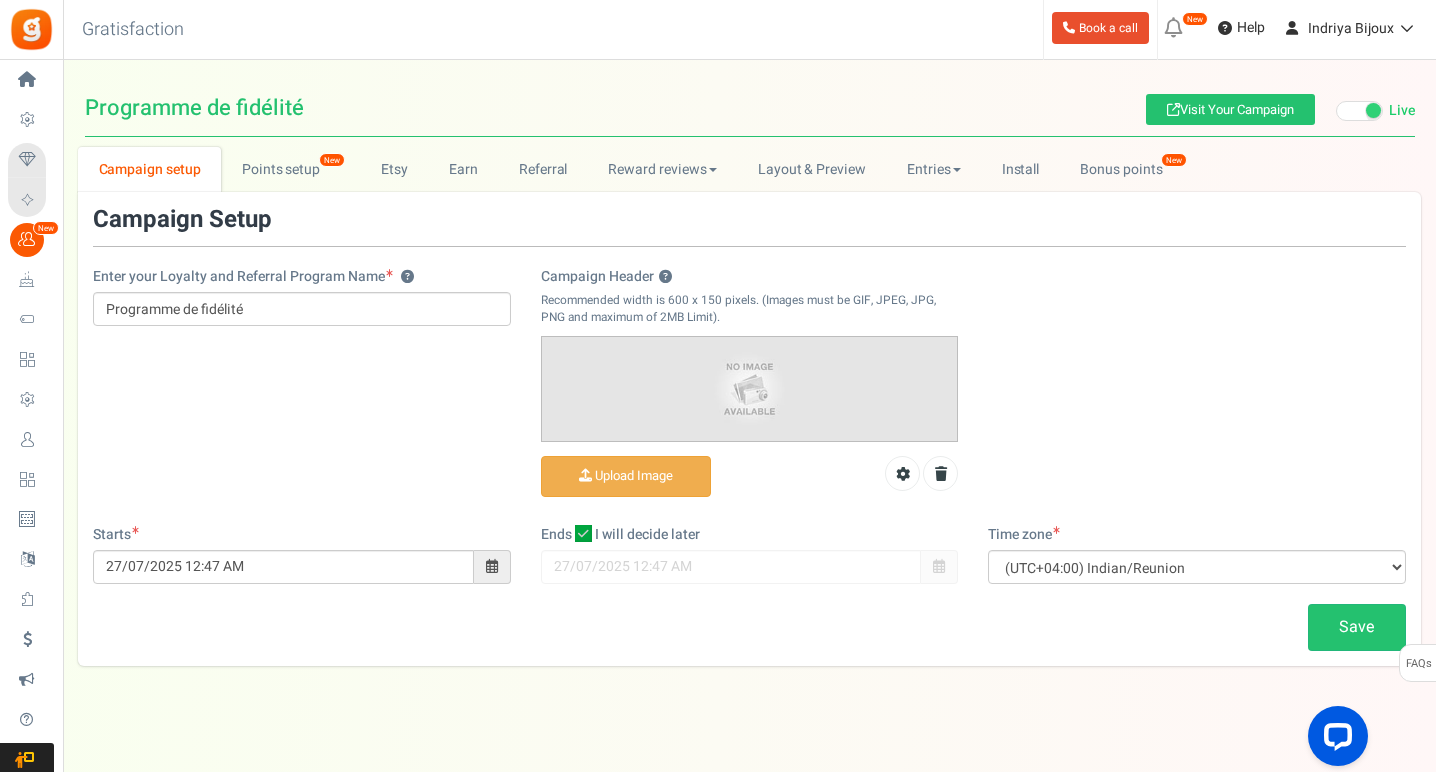 scroll, scrollTop: 0, scrollLeft: 0, axis: both 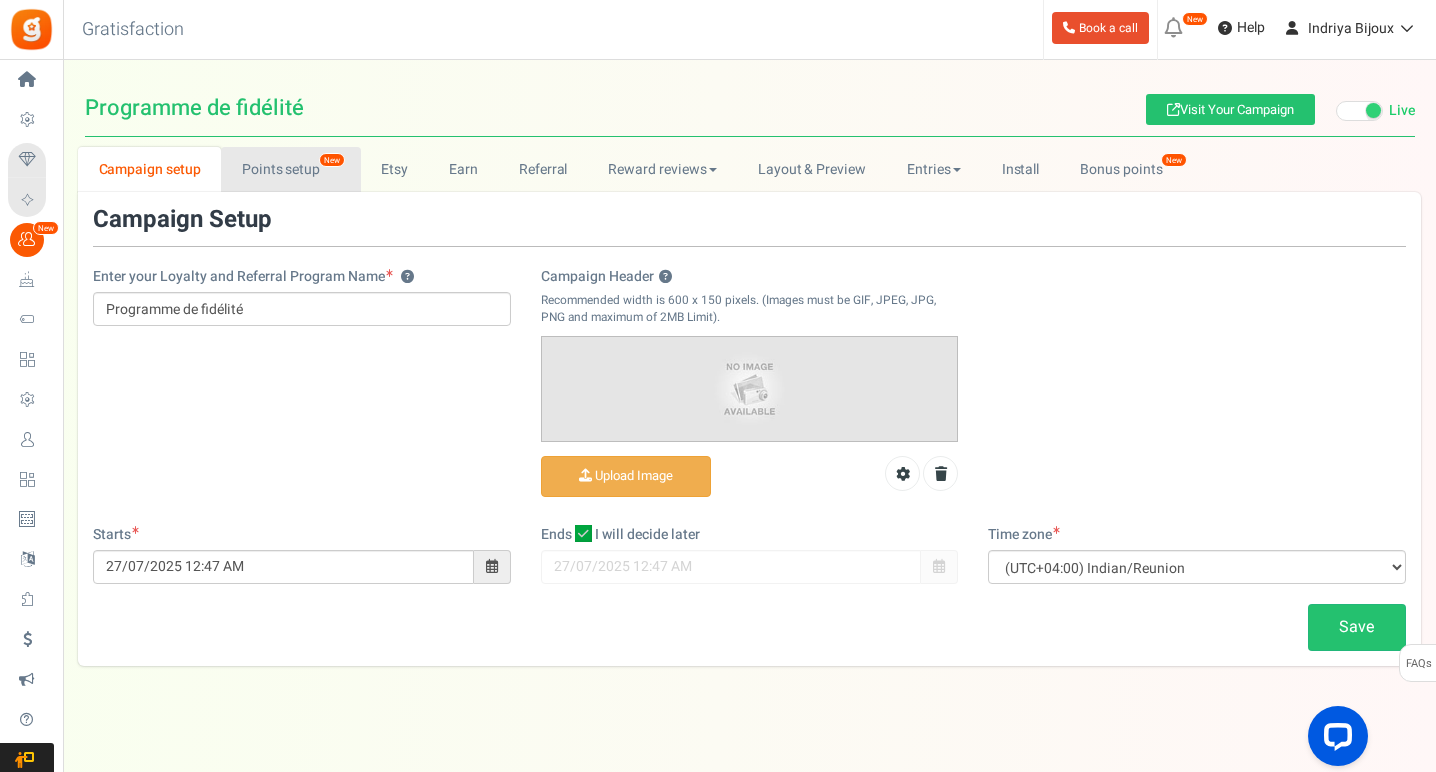 click on "Points setup
New" at bounding box center [290, 169] 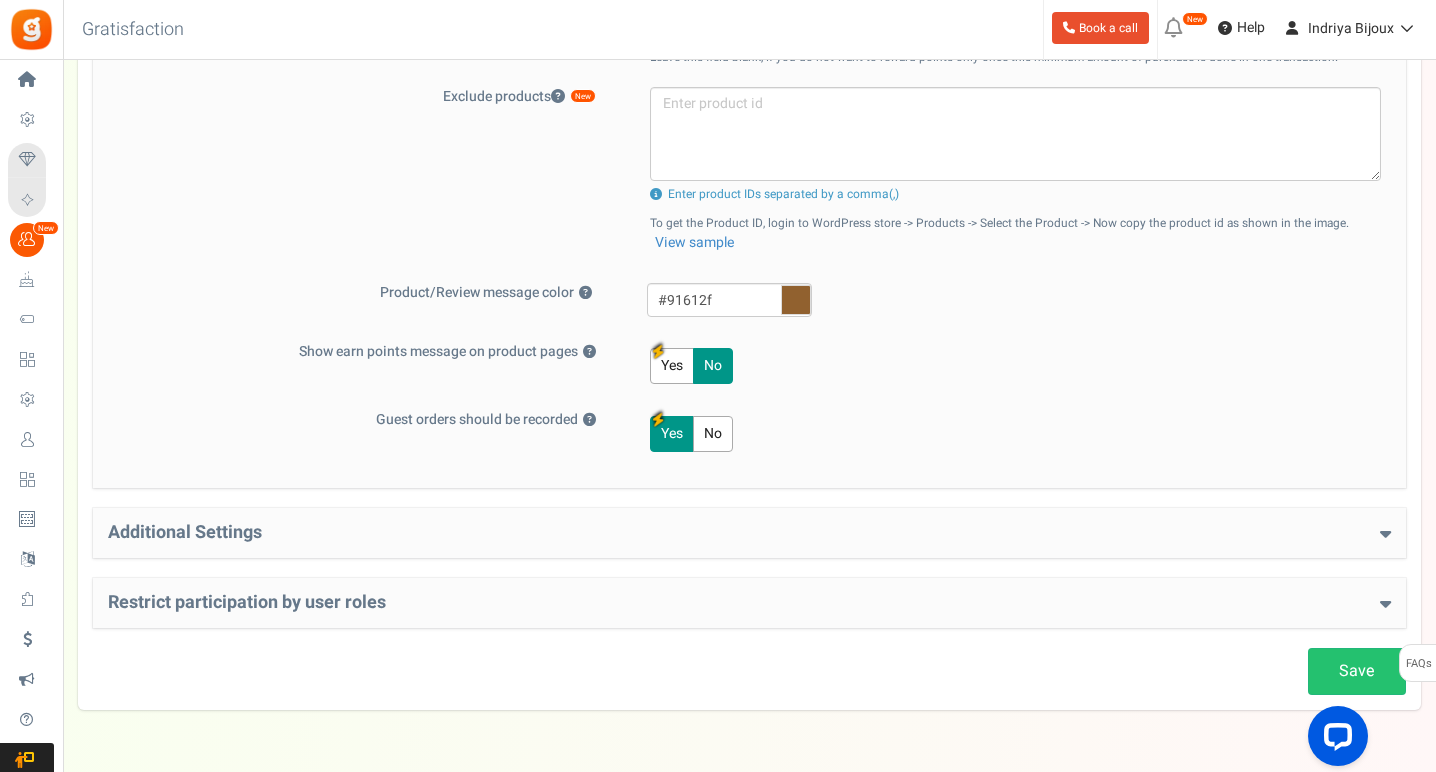 scroll, scrollTop: 813, scrollLeft: 0, axis: vertical 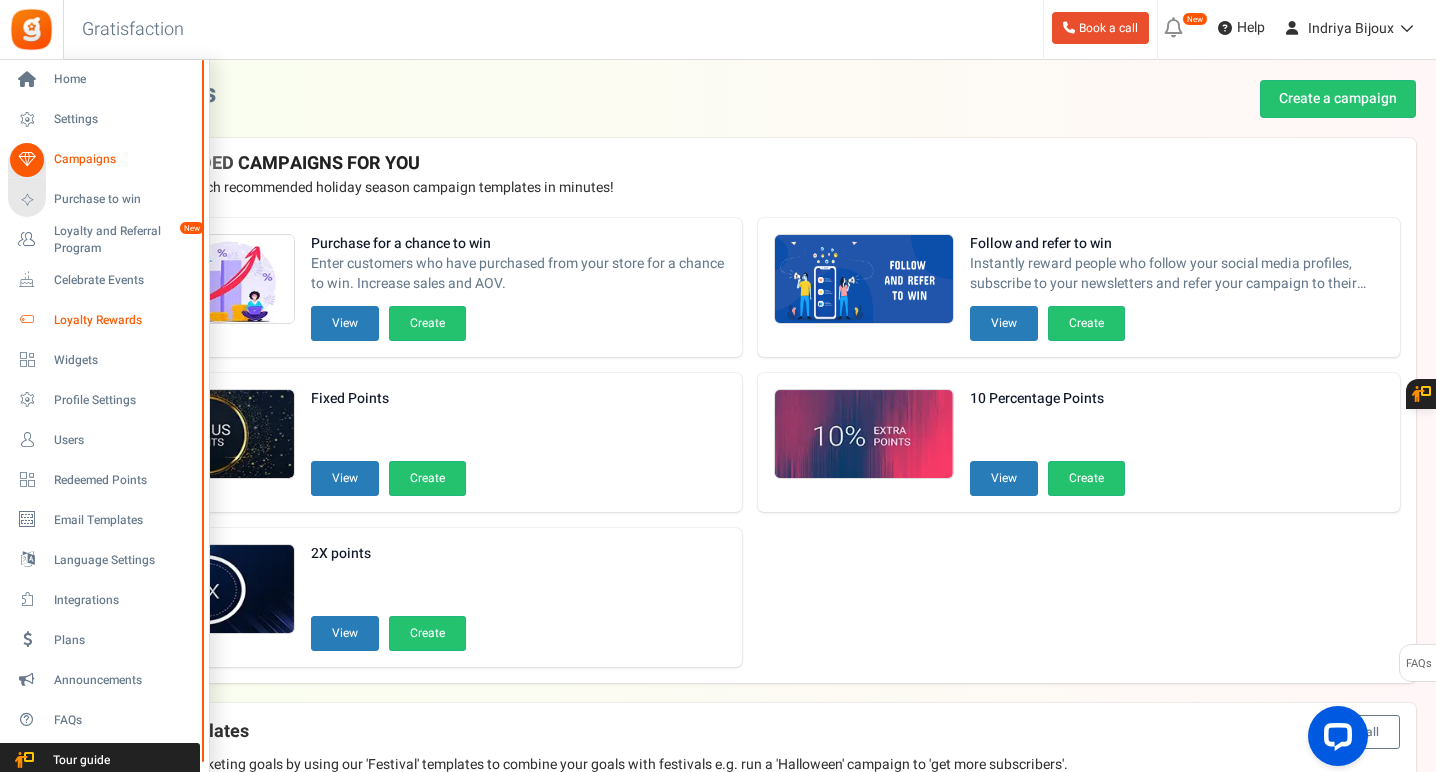 click on "Loyalty Rewards" at bounding box center [124, 320] 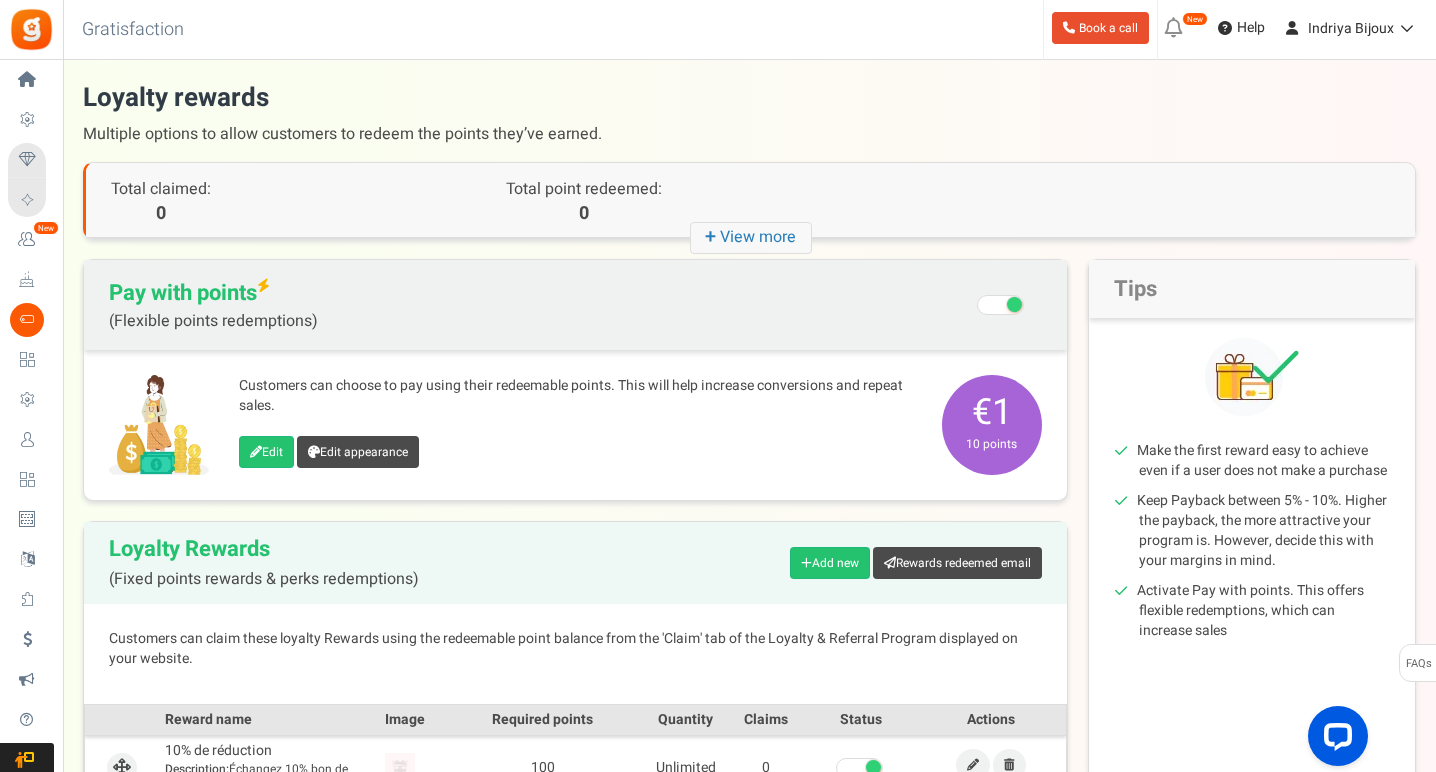 scroll, scrollTop: 0, scrollLeft: 0, axis: both 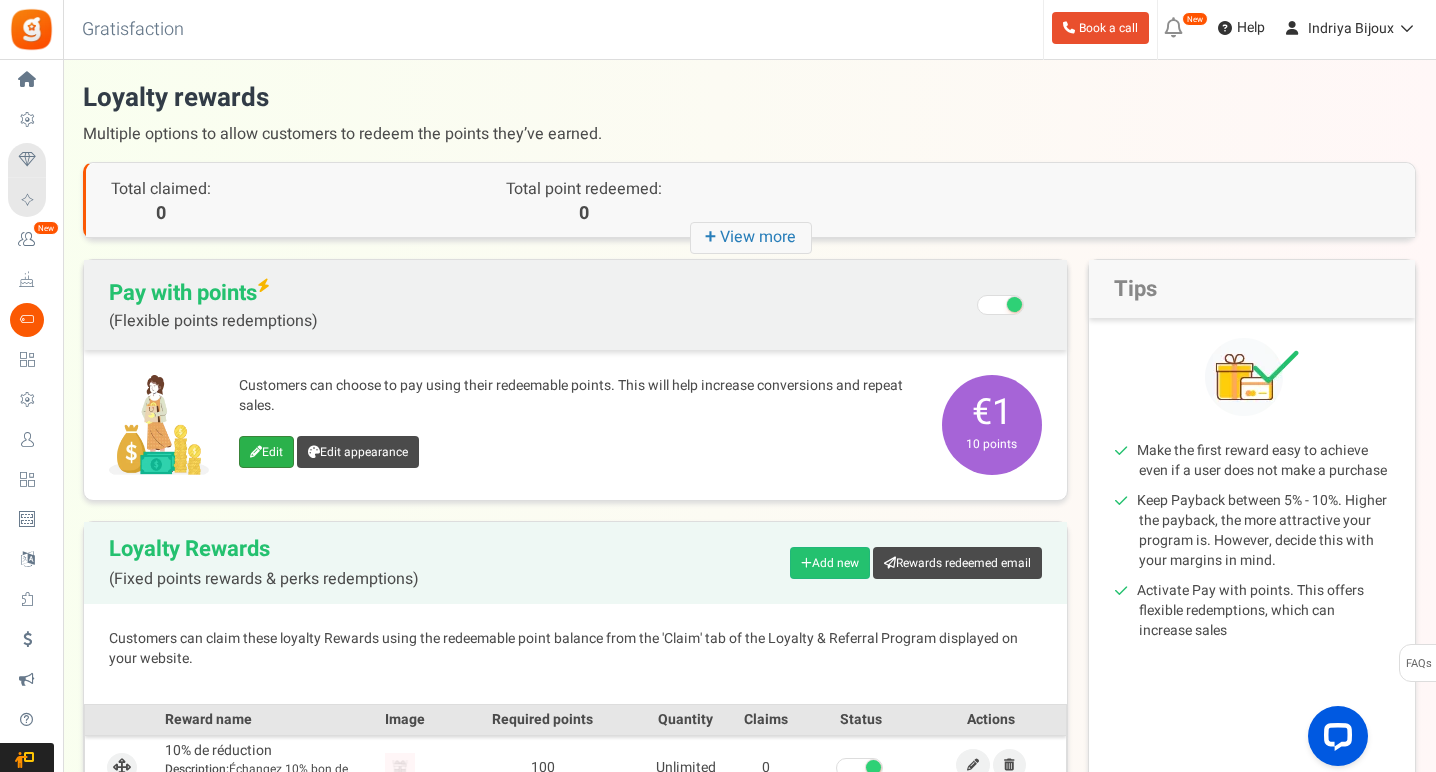 click at bounding box center [256, 452] 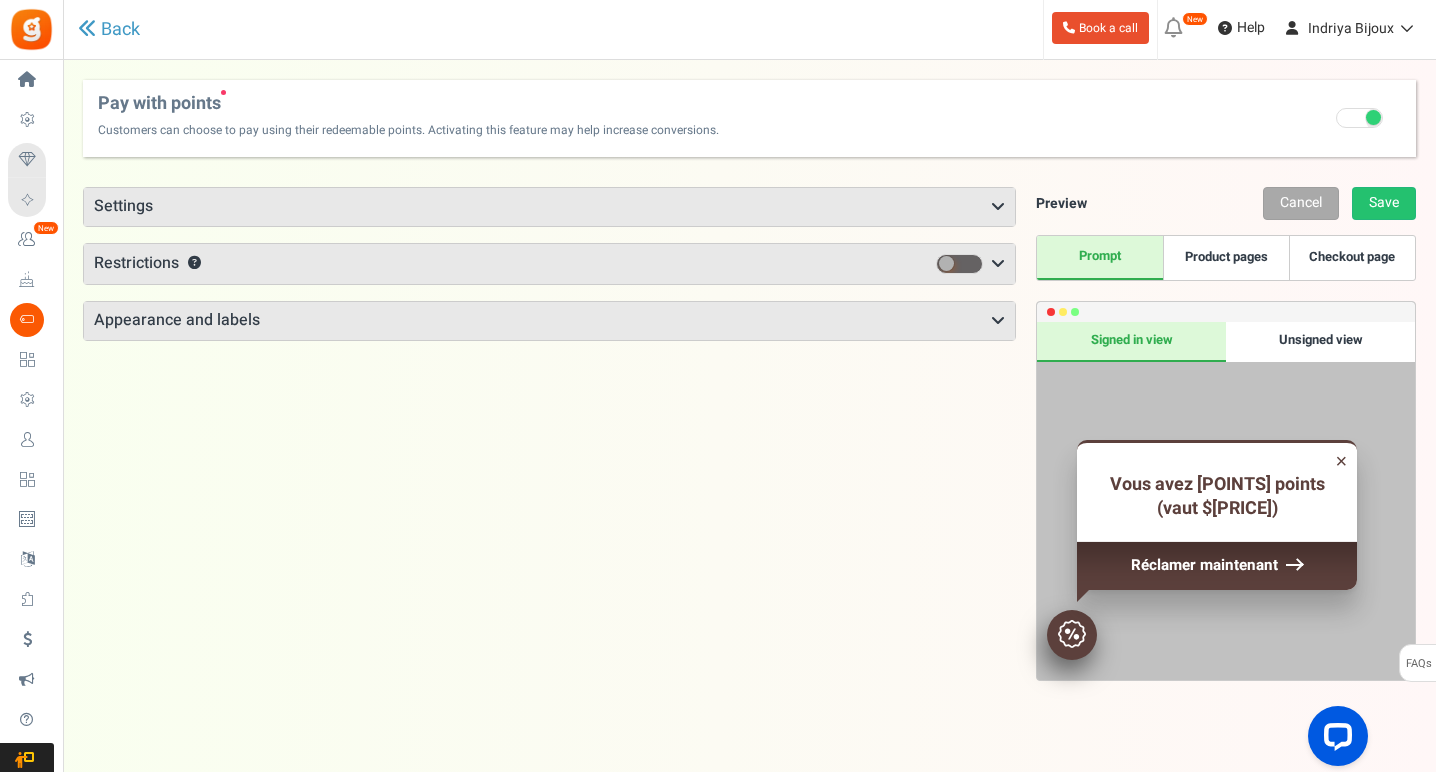 click on "Settings" at bounding box center [549, 207] 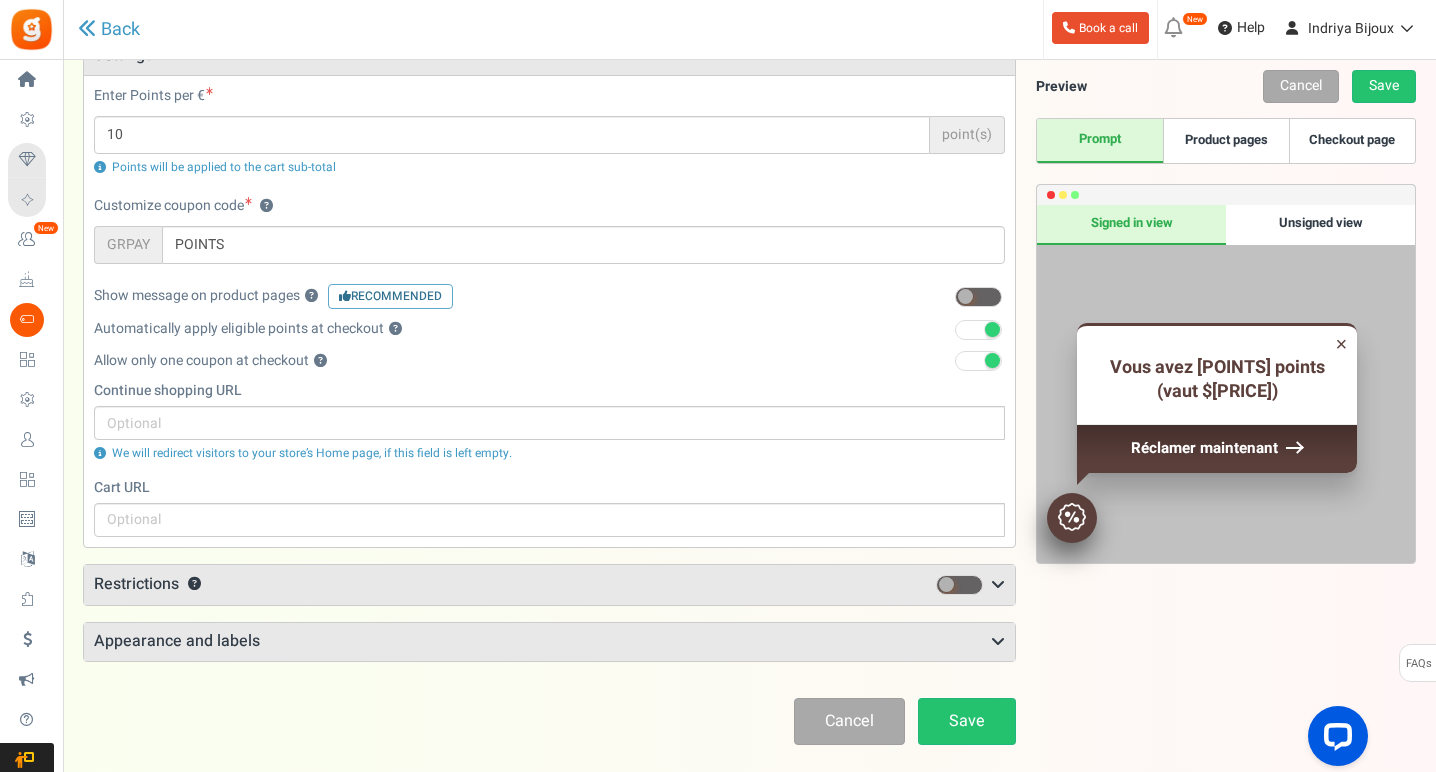 scroll, scrollTop: 157, scrollLeft: 0, axis: vertical 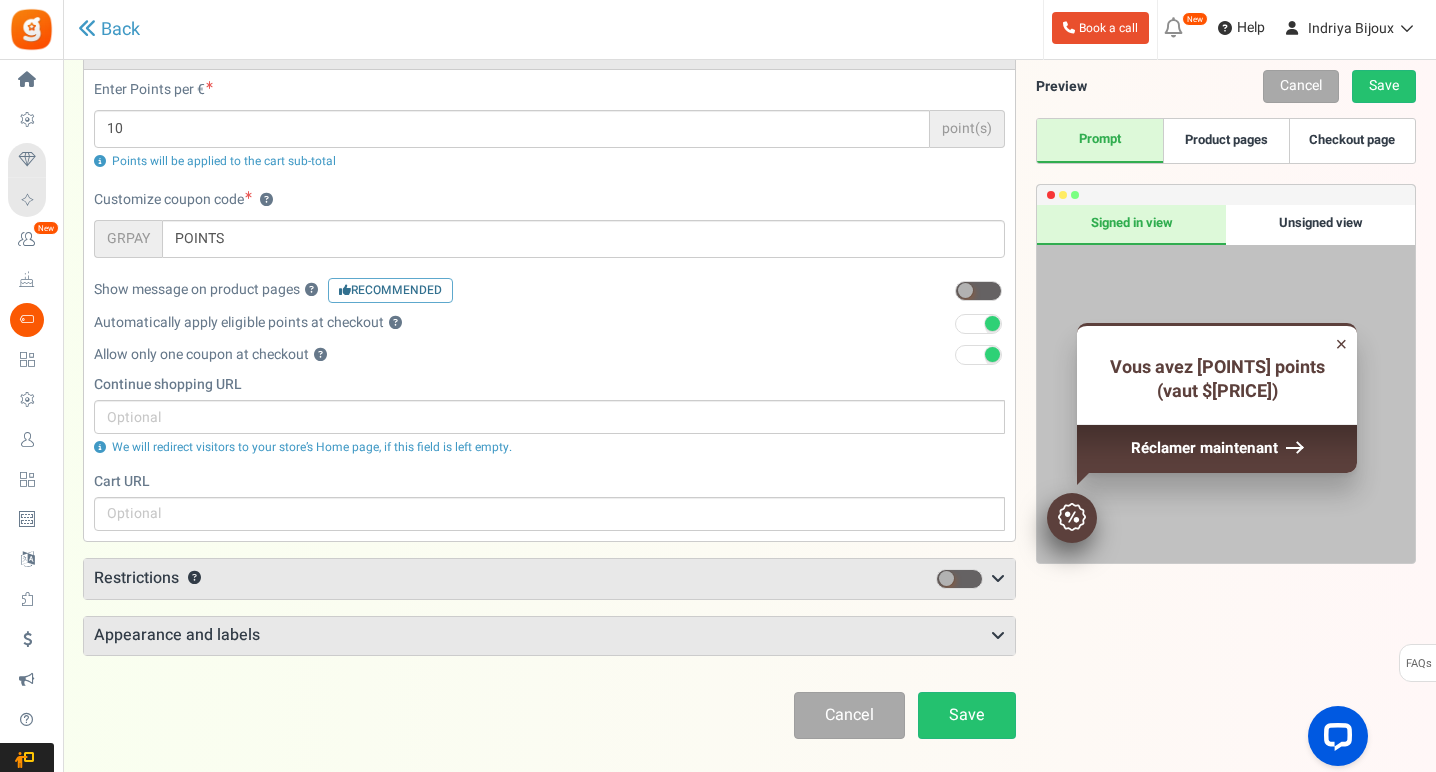 click on "Appearance and labels" at bounding box center (549, 636) 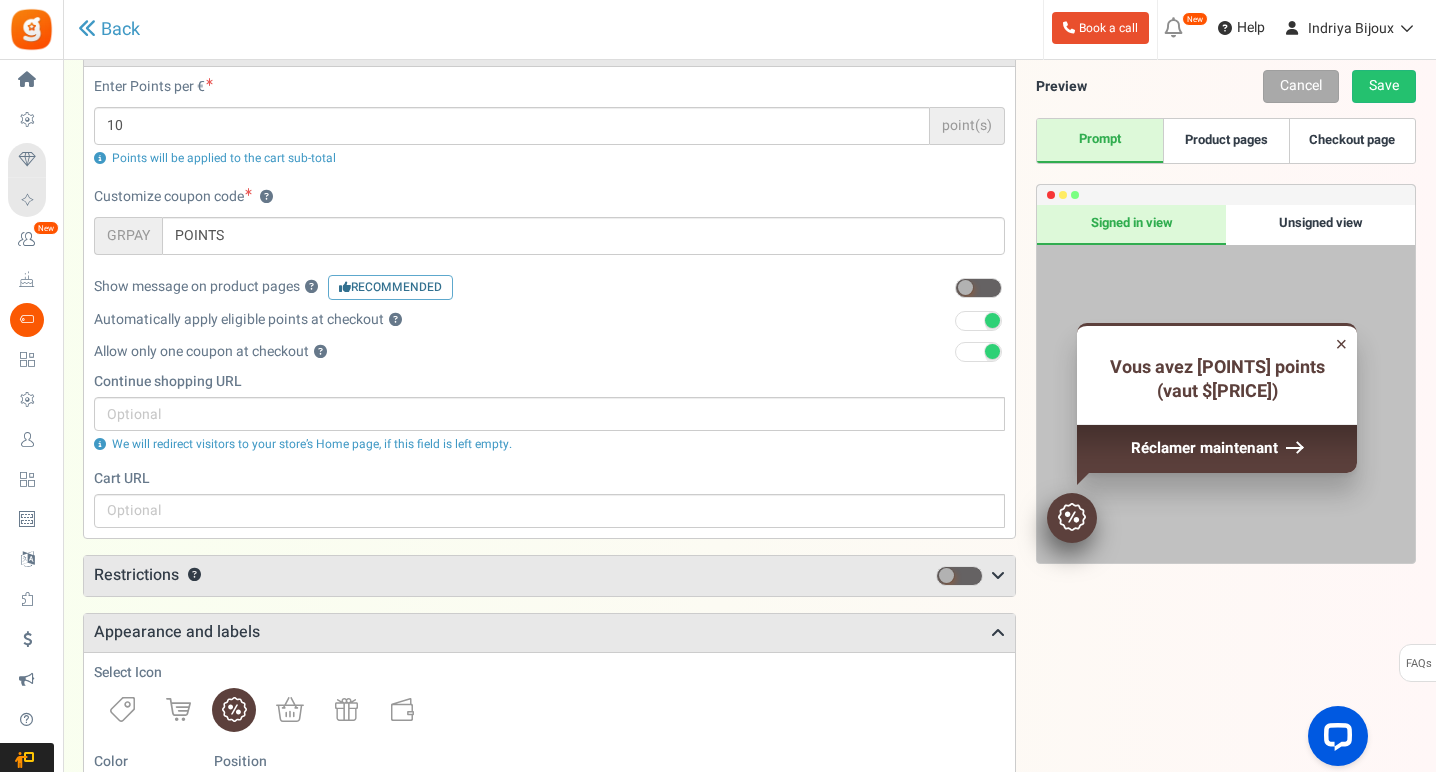 scroll, scrollTop: 167, scrollLeft: 0, axis: vertical 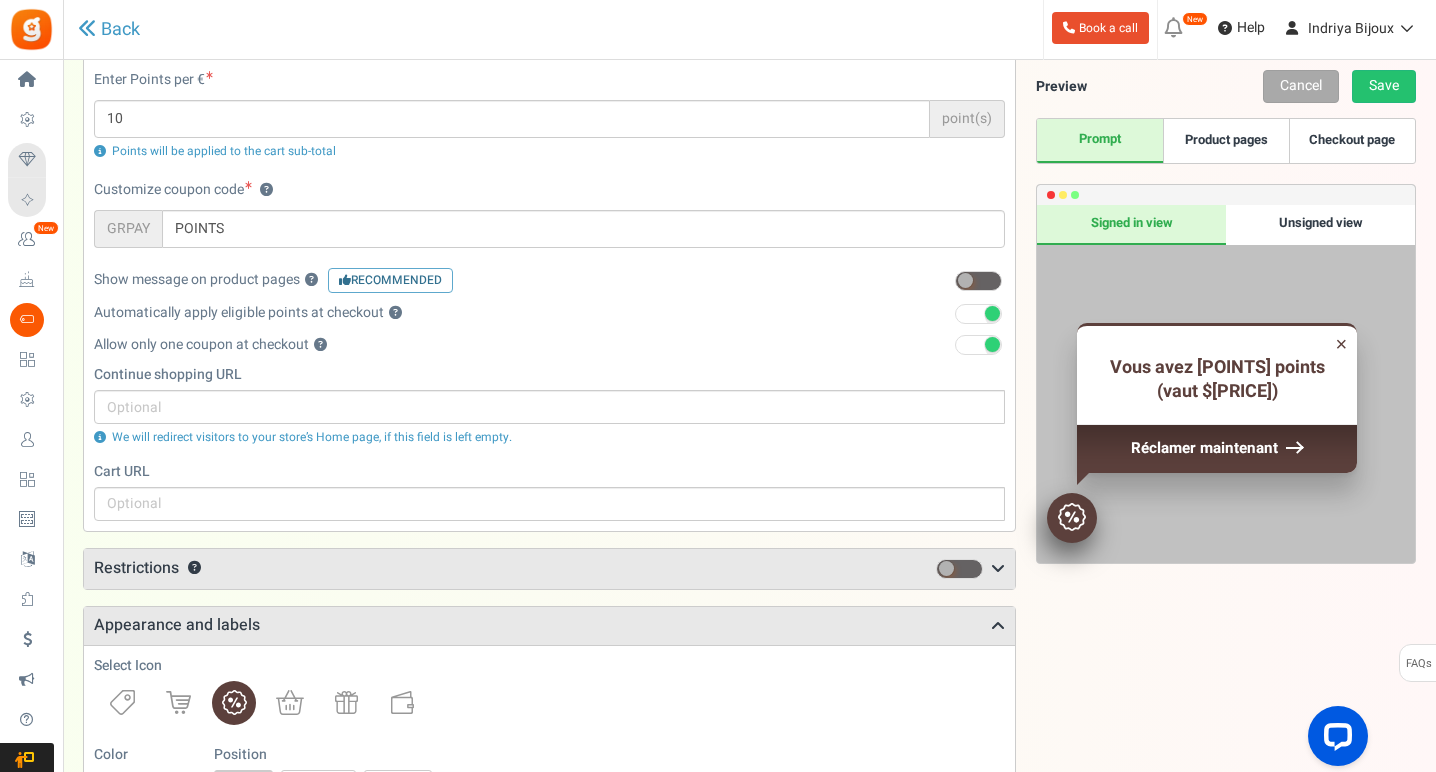 click on "Restrictions
?" at bounding box center (549, 569) 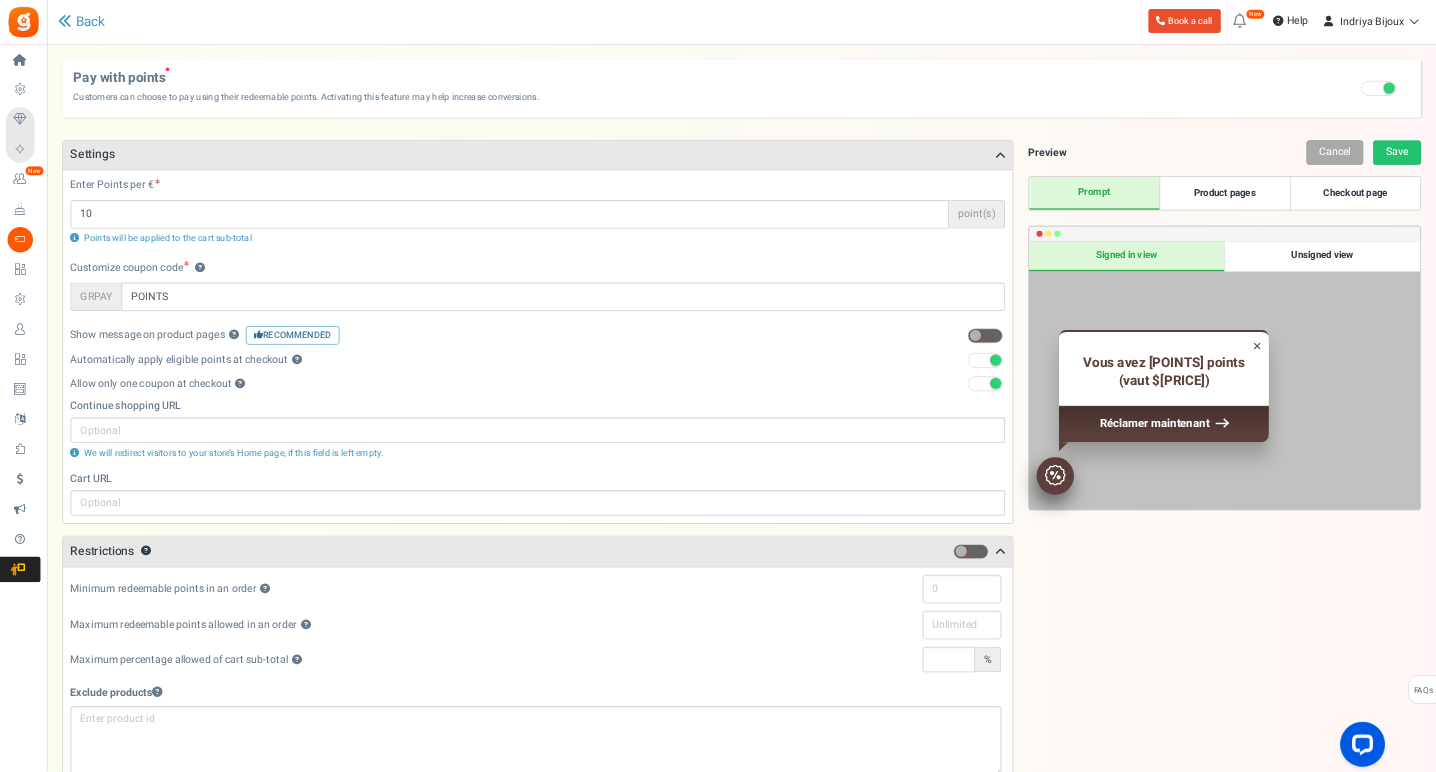 scroll, scrollTop: 0, scrollLeft: 0, axis: both 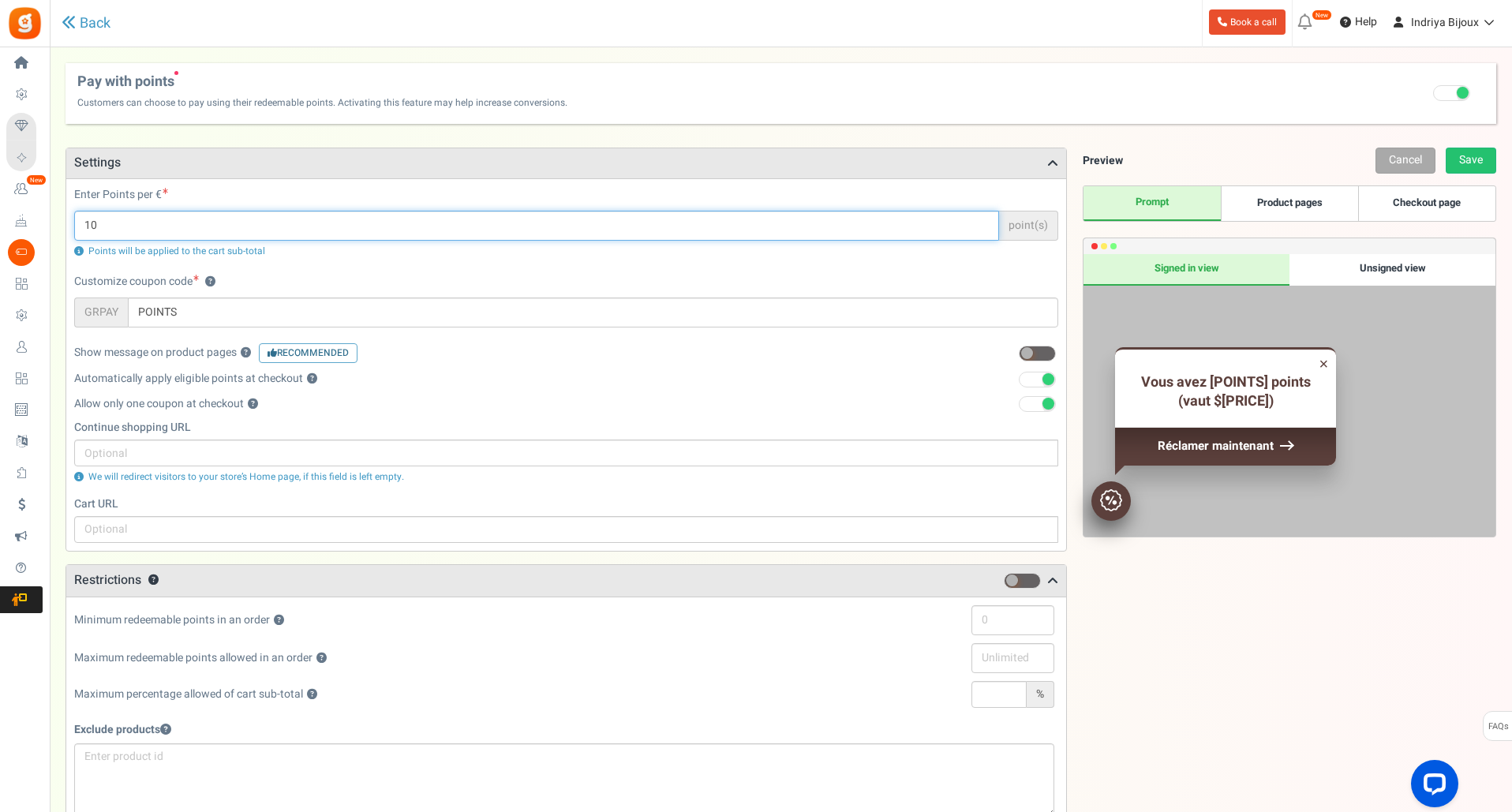 click on "10" at bounding box center [537, 226] 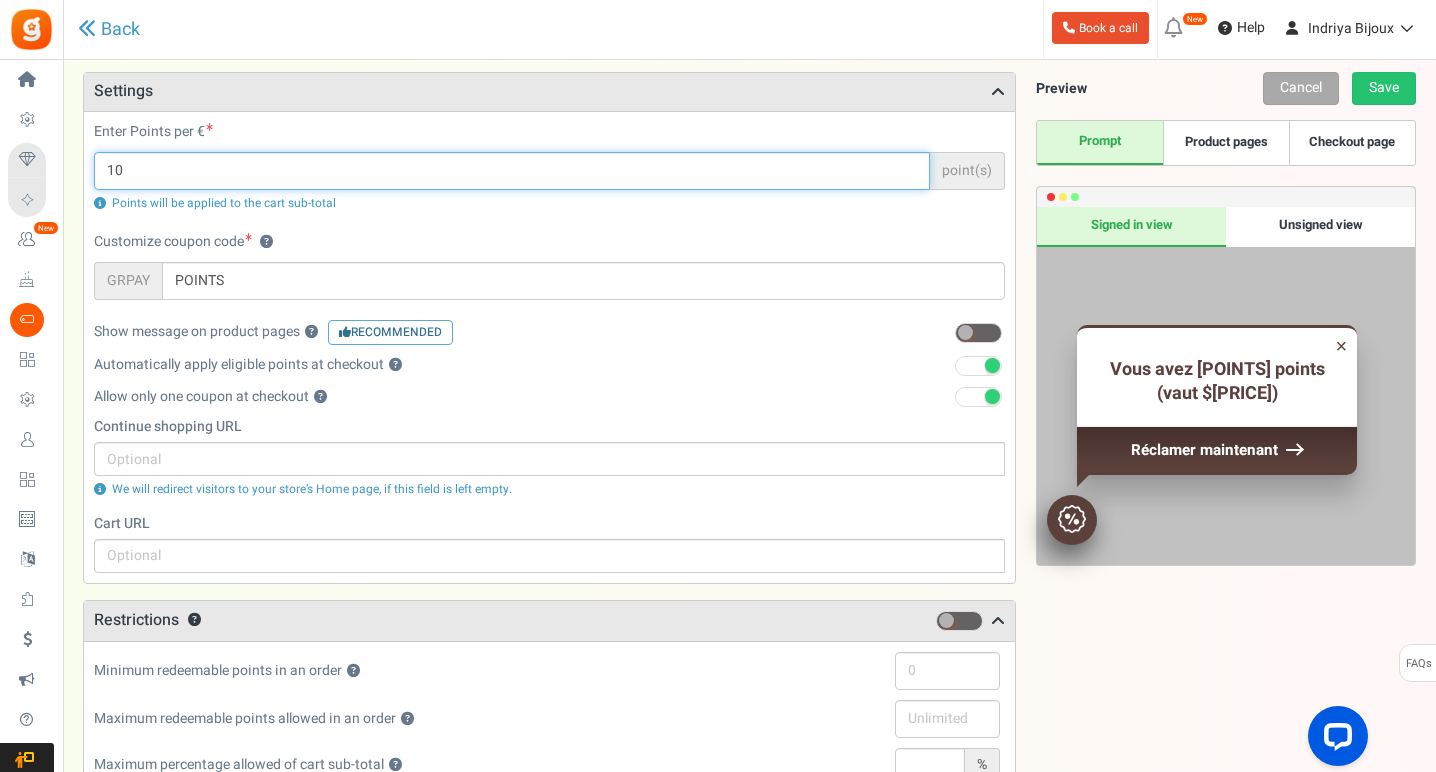 scroll, scrollTop: 116, scrollLeft: 0, axis: vertical 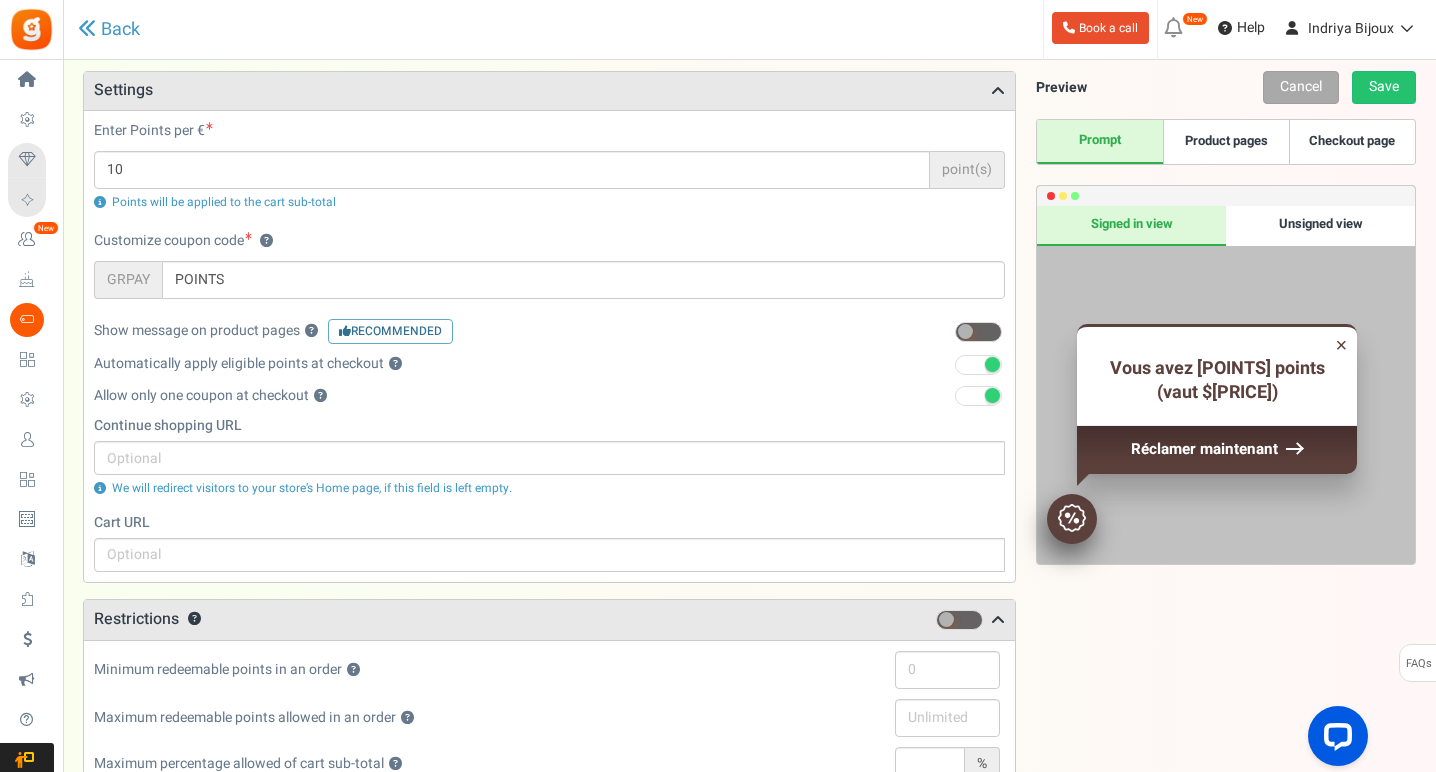 click at bounding box center (965, 331) 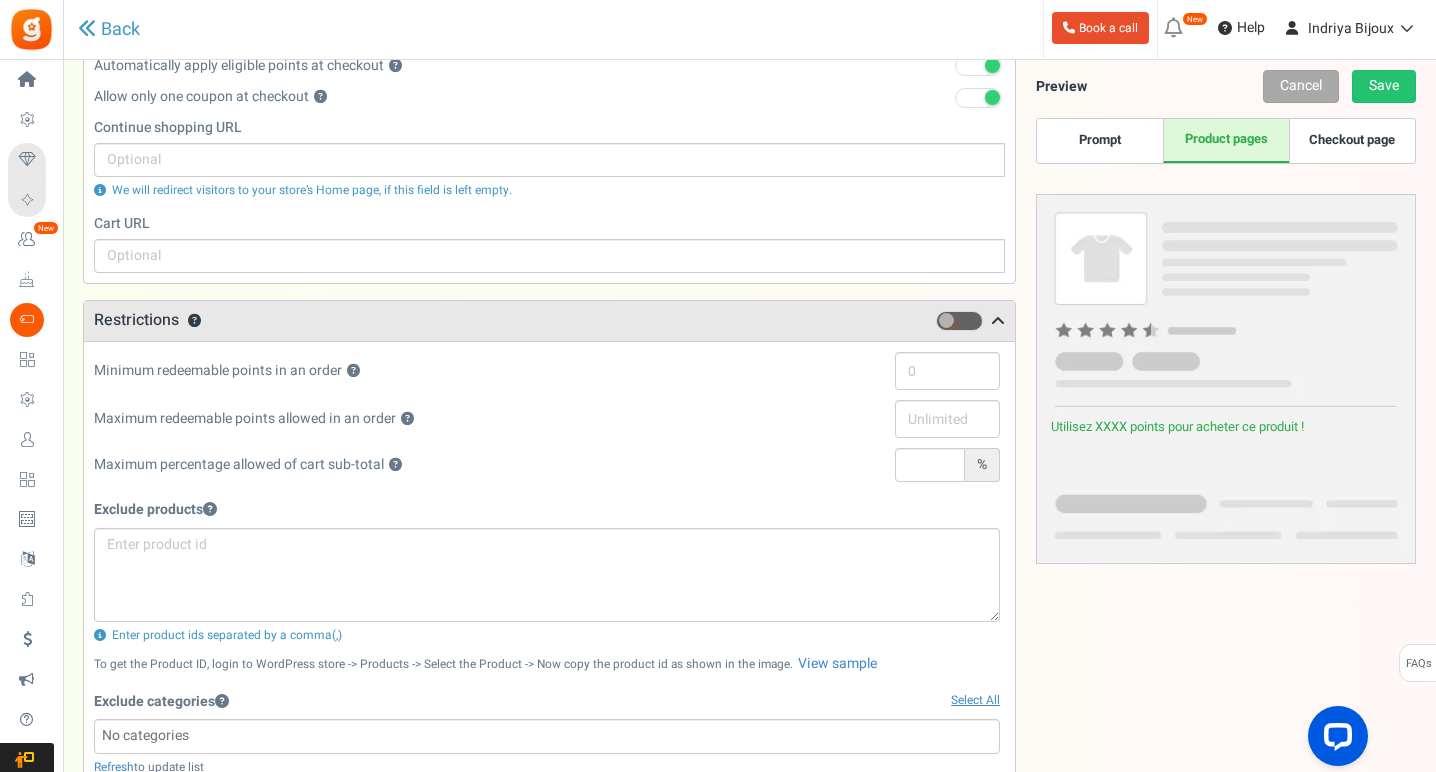 scroll, scrollTop: 429, scrollLeft: 0, axis: vertical 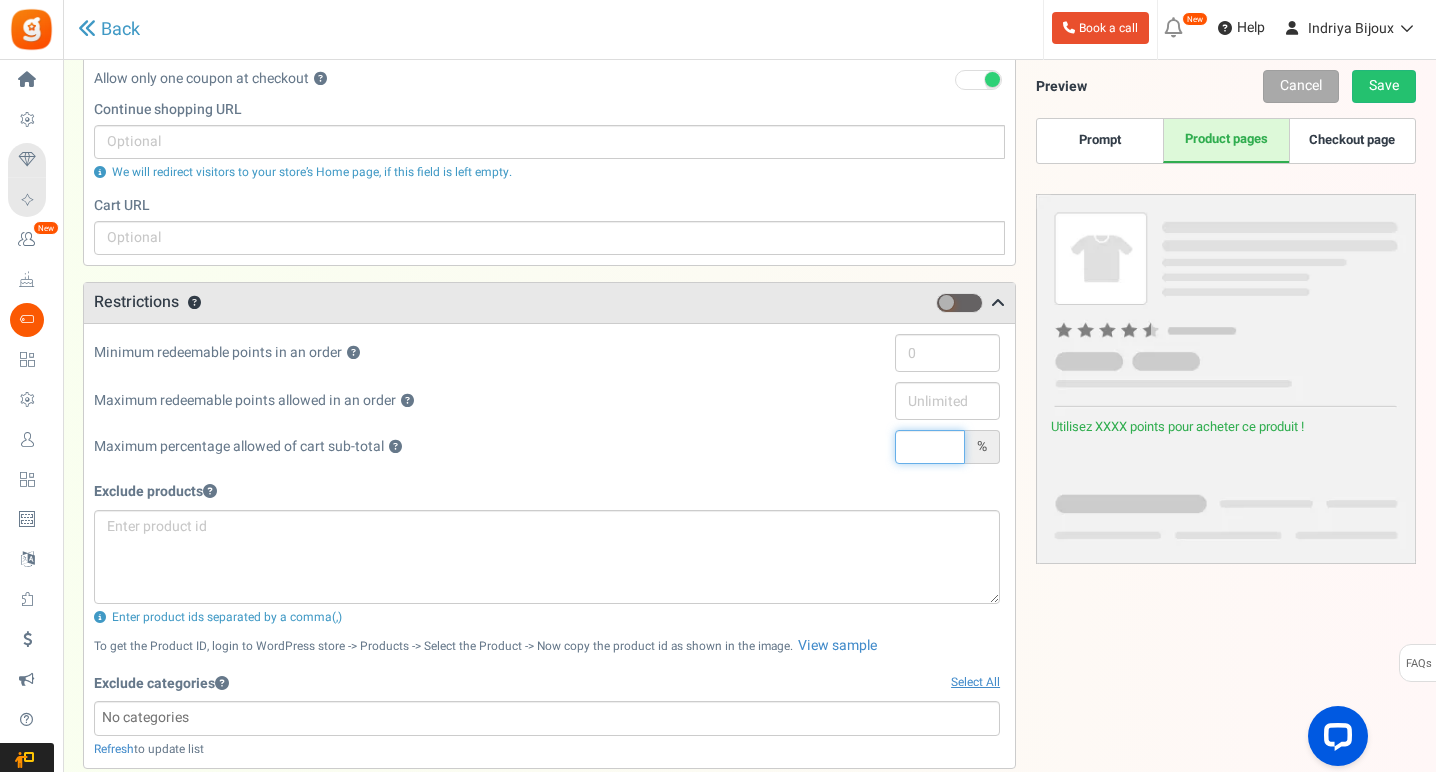 click at bounding box center (930, 447) 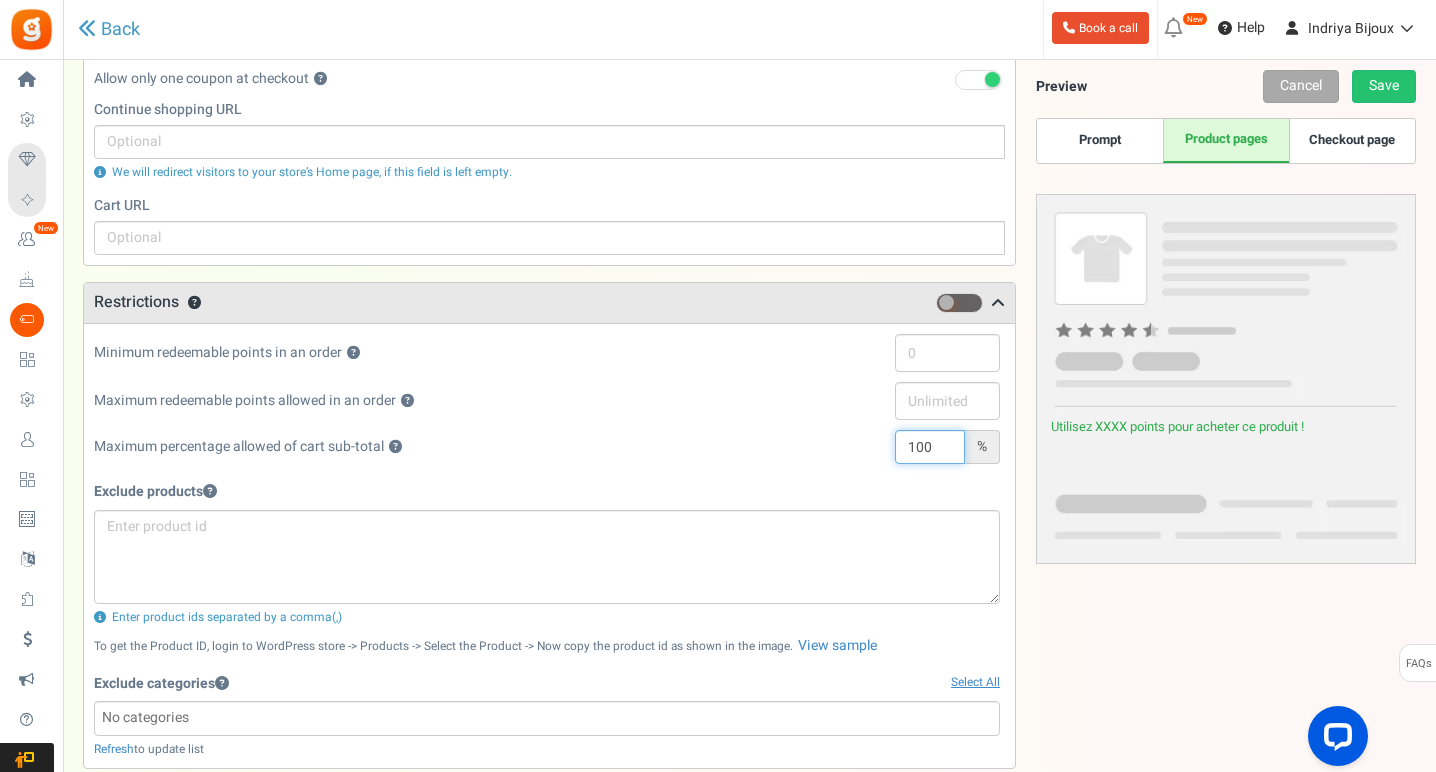 type on "100" 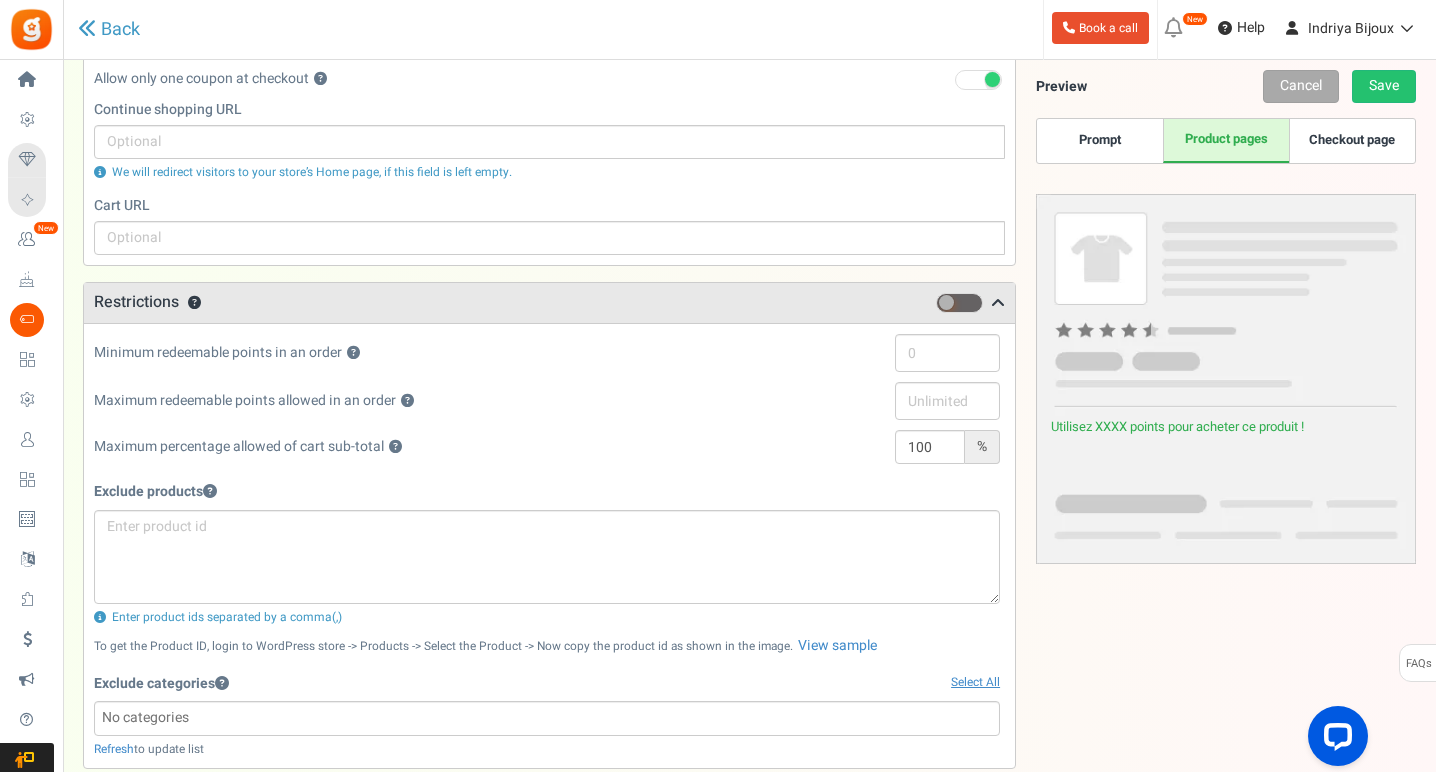 click on "Exclude products
Enter product ids separated by a comma(,)" at bounding box center (547, 550) 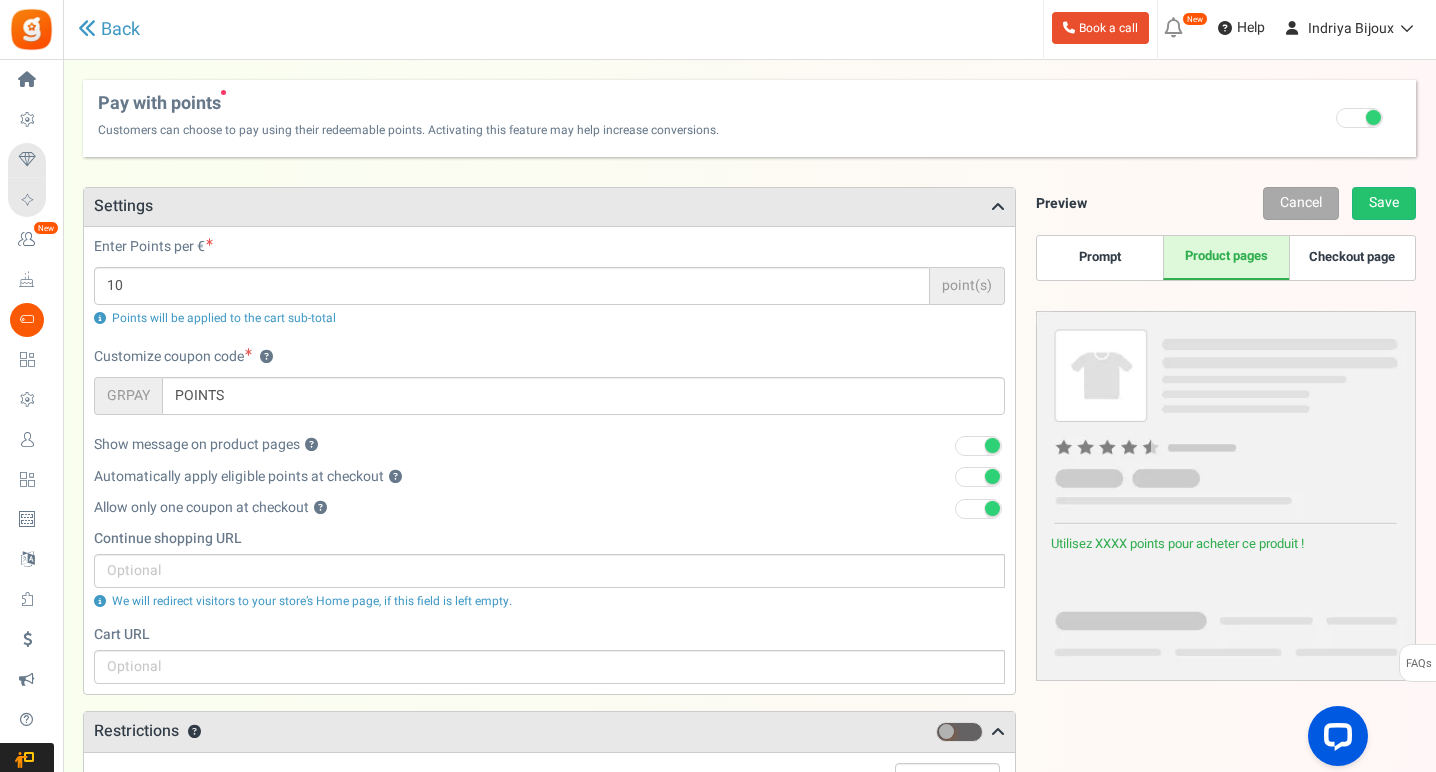 scroll, scrollTop: 0, scrollLeft: 0, axis: both 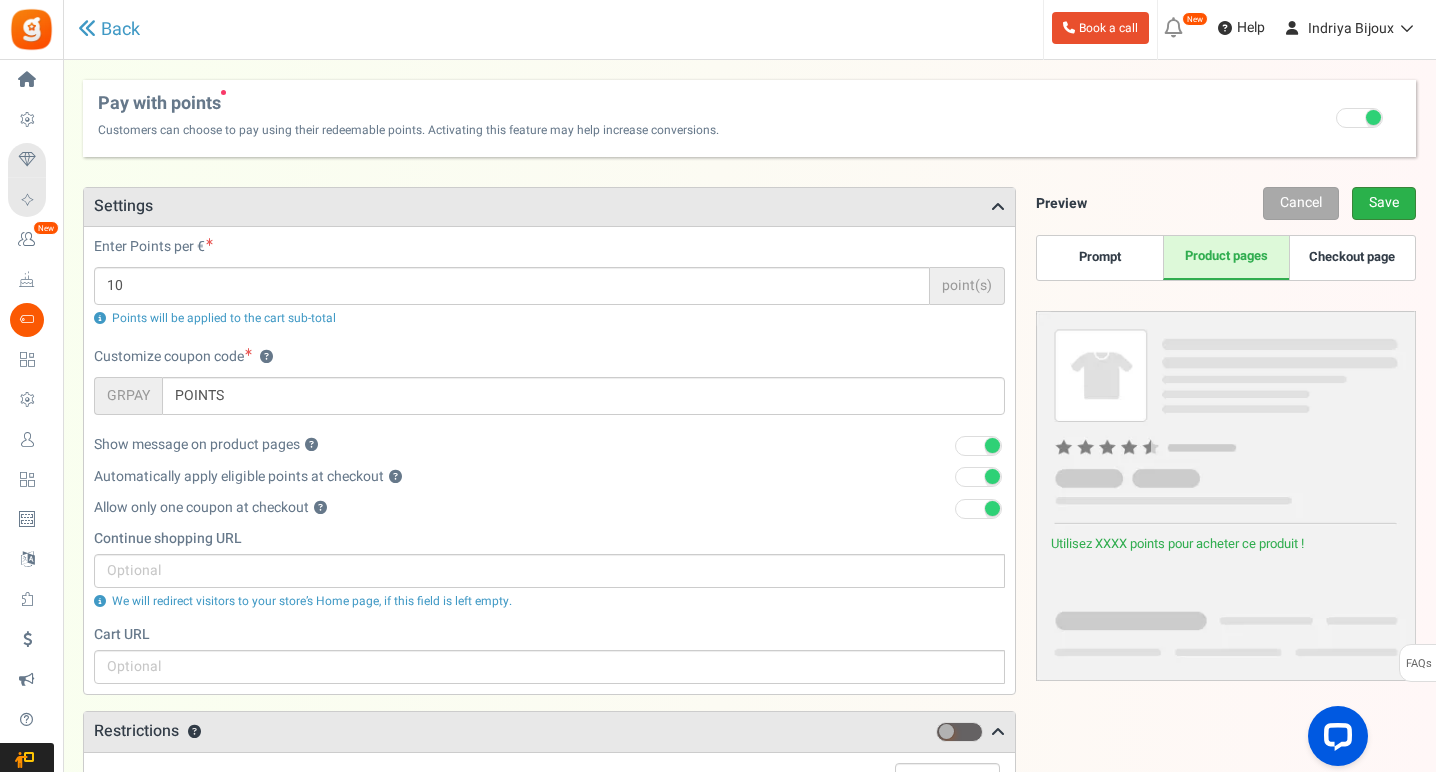 click on "Save" at bounding box center (1384, 203) 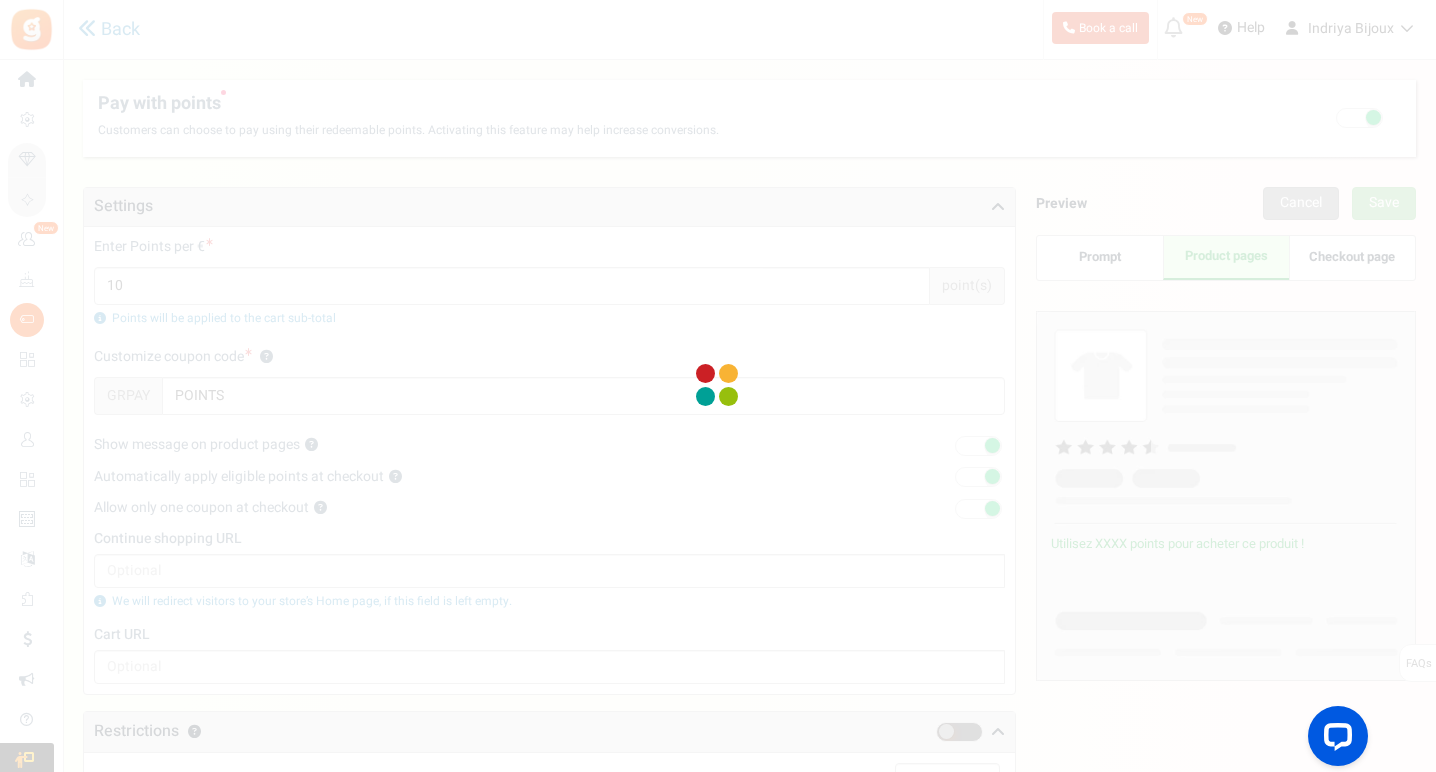 scroll, scrollTop: 66, scrollLeft: 0, axis: vertical 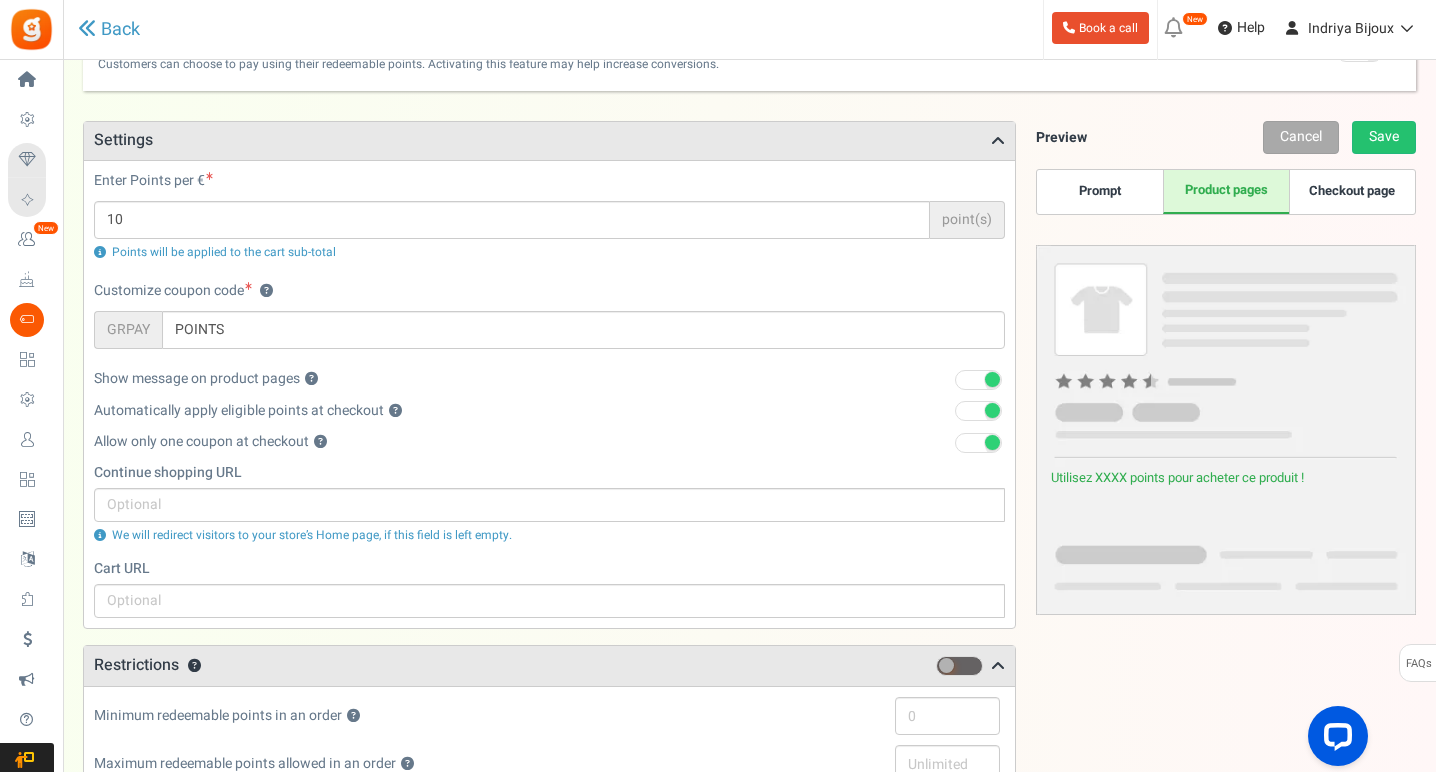 click on "Recommended!
Please consider adding  'Restrictions'
Ok, Got it." at bounding box center [957, 410] 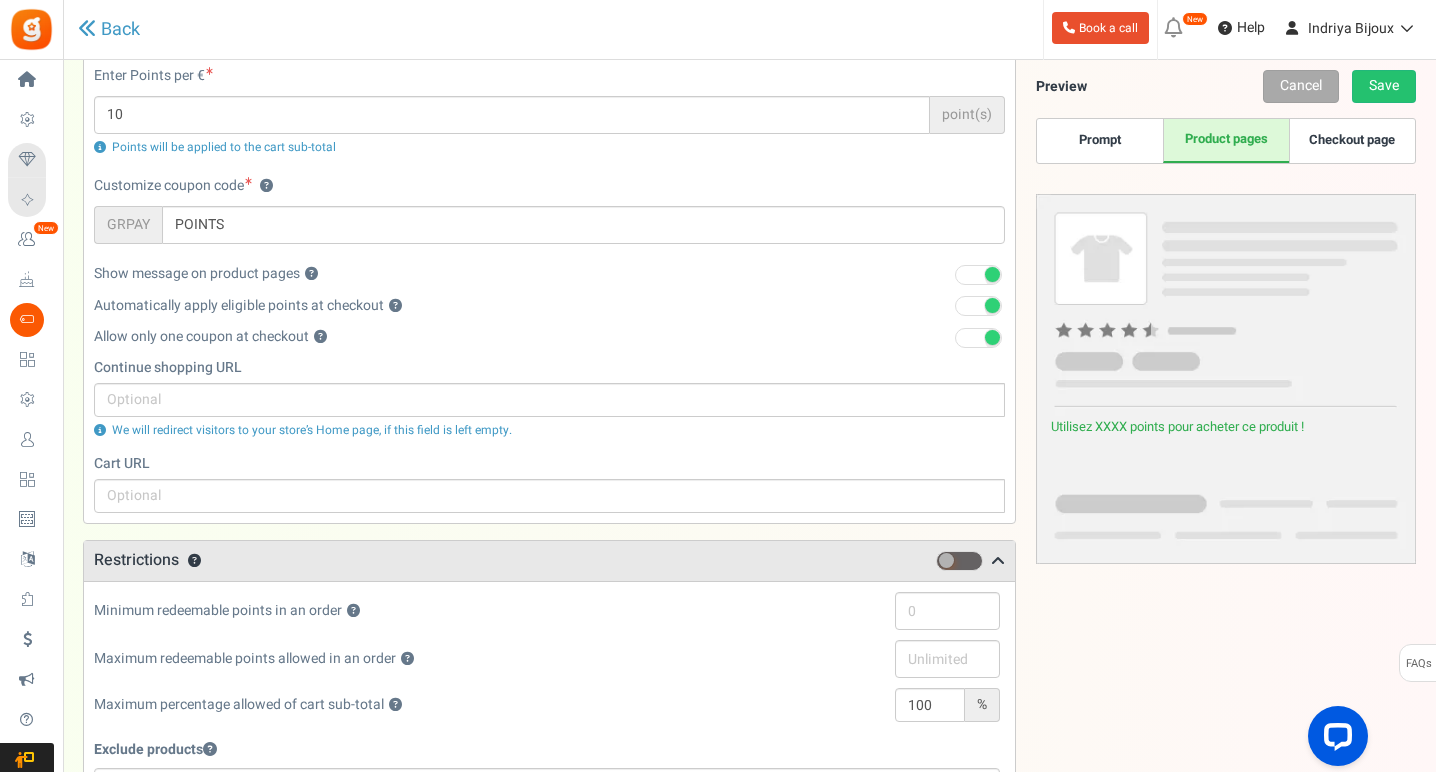 scroll, scrollTop: 179, scrollLeft: 0, axis: vertical 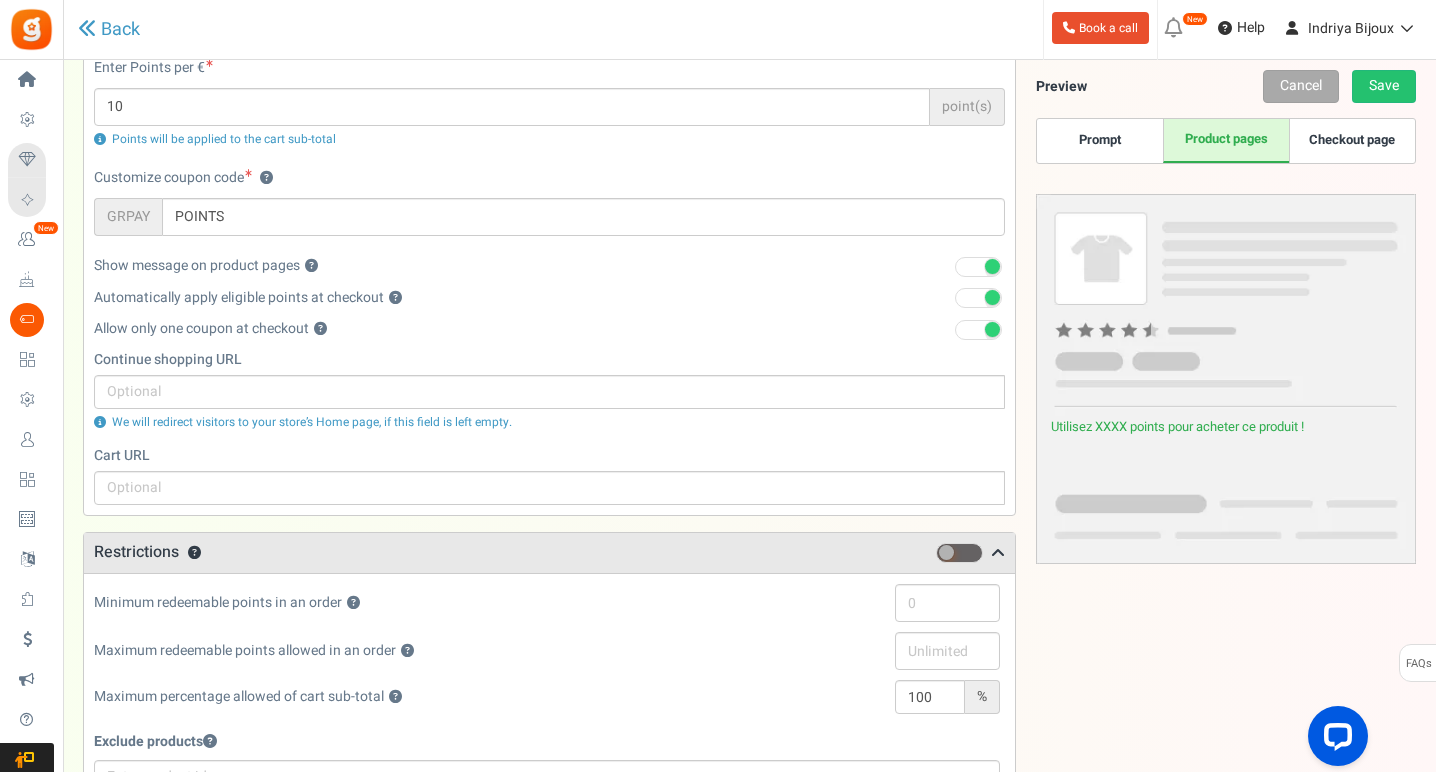 click at bounding box center (978, 267) 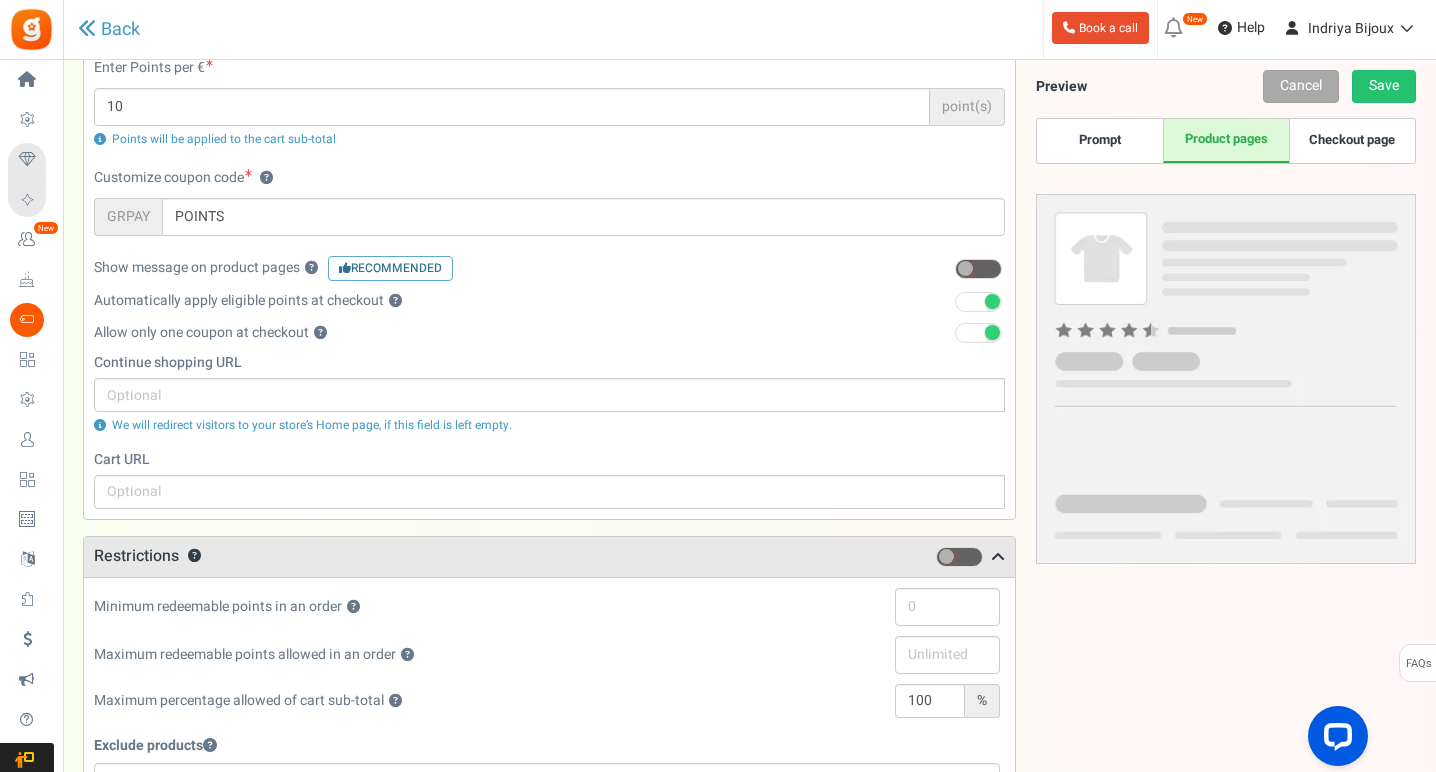 click at bounding box center (978, 302) 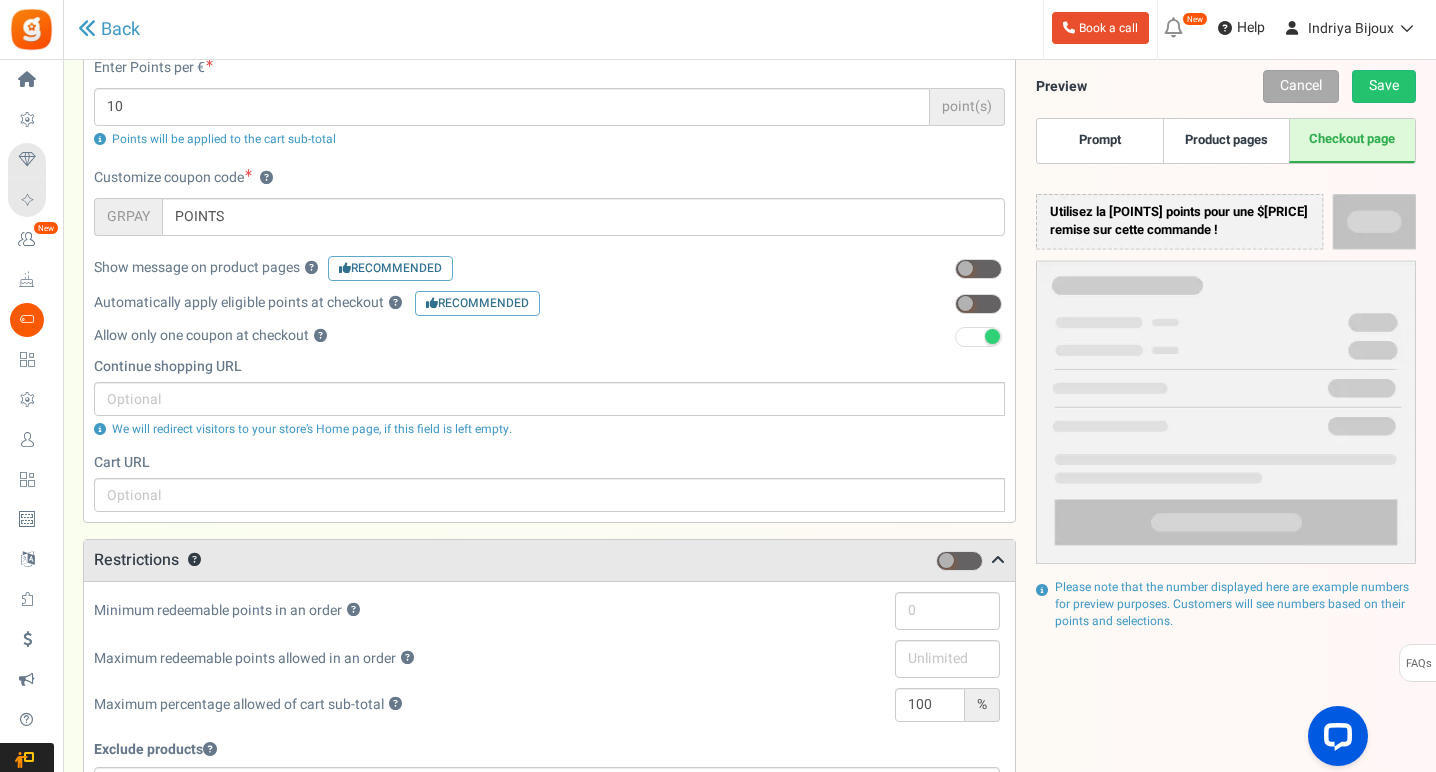 click on "Continue shopping URL" at bounding box center [549, 367] 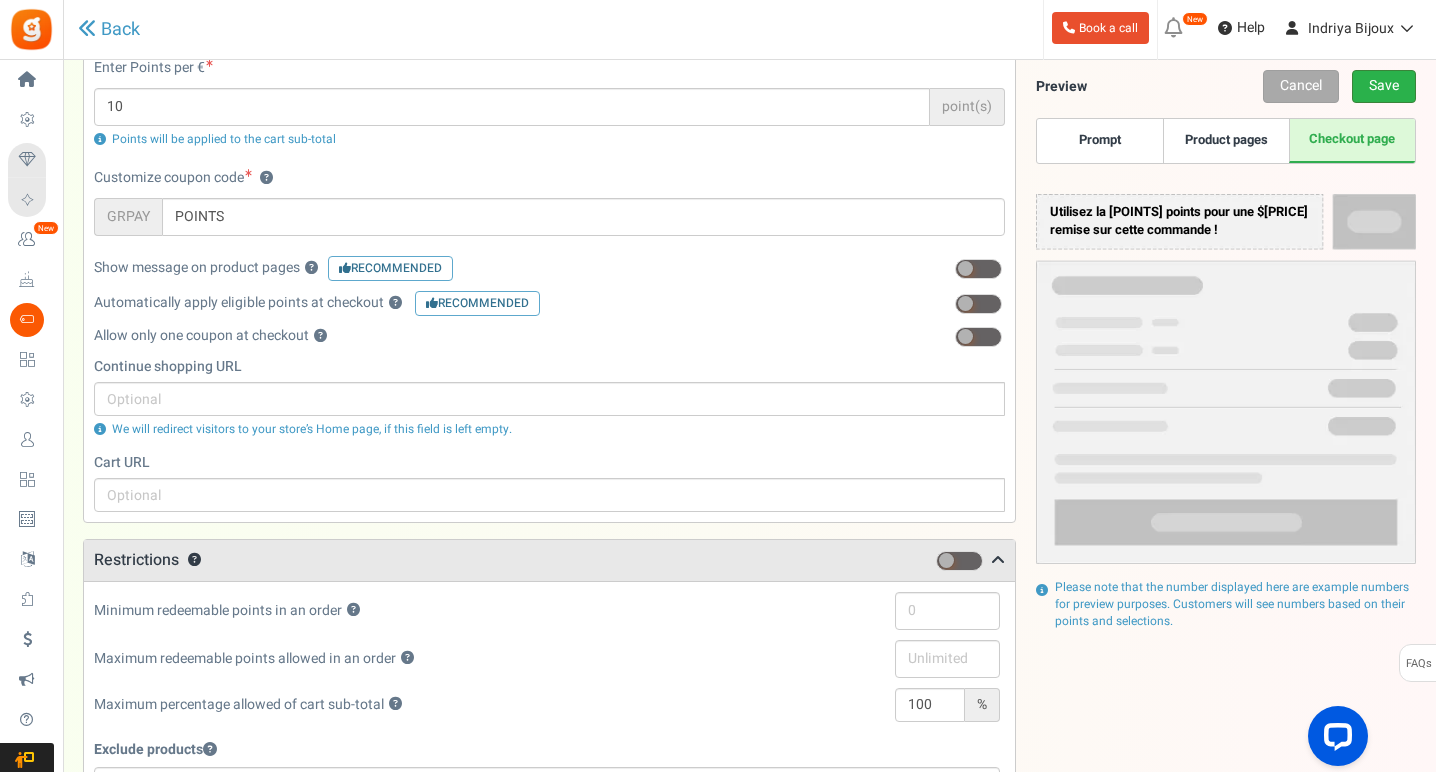 click on "Save" at bounding box center [1384, 86] 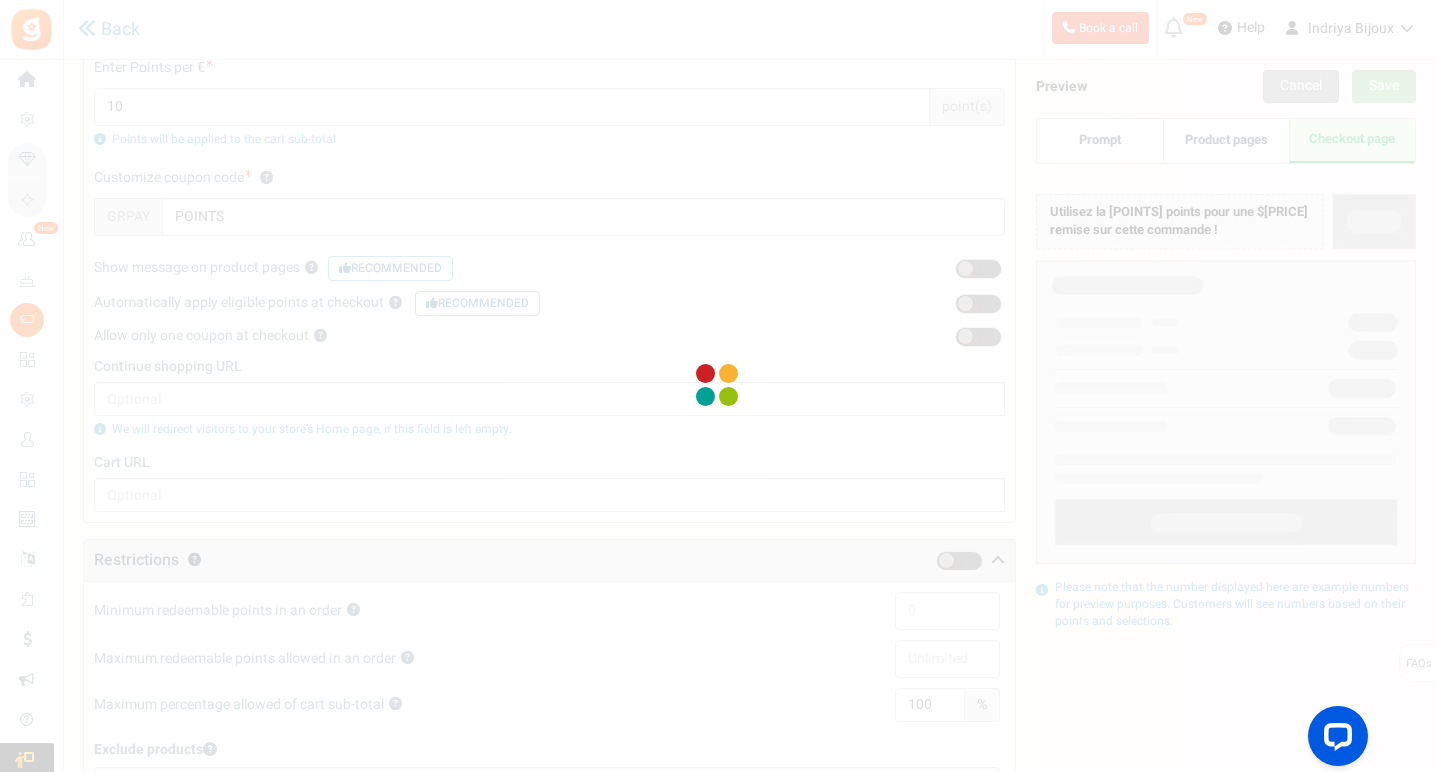 scroll, scrollTop: 66, scrollLeft: 0, axis: vertical 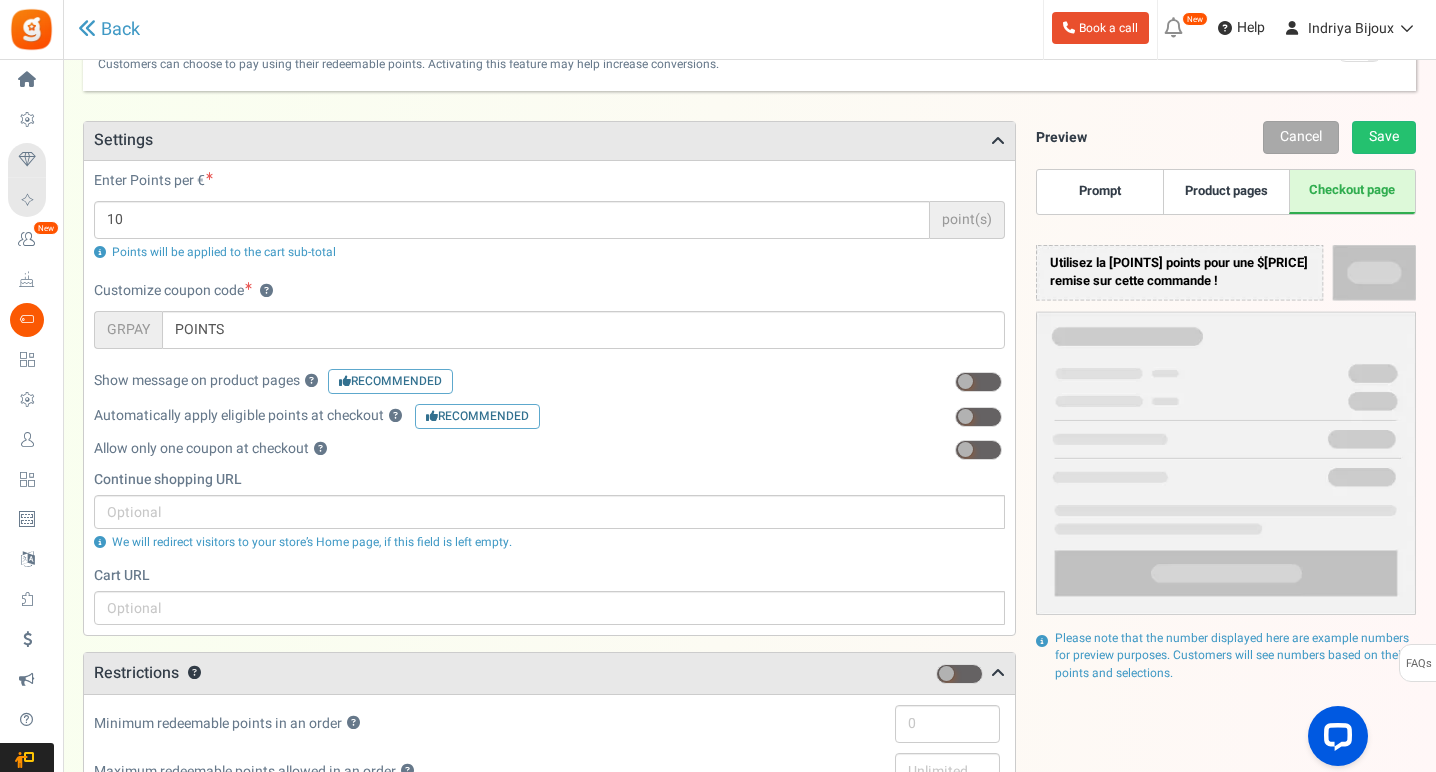 click at bounding box center (965, 416) 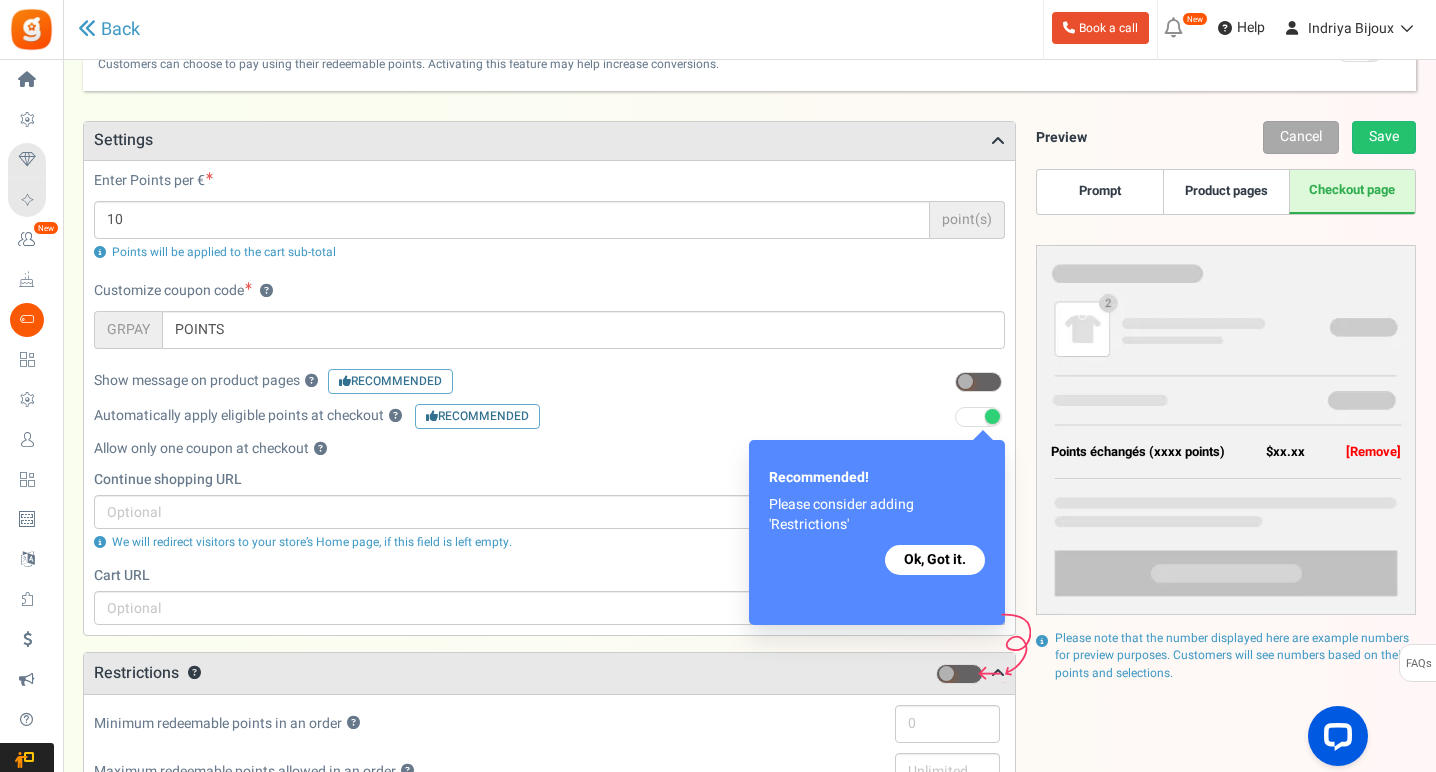 click on "Automatically apply eligible points at checkout
?
Recommended
Recommended!
Please consider adding  'Restrictions'
Ok, Got it." at bounding box center [549, 421] 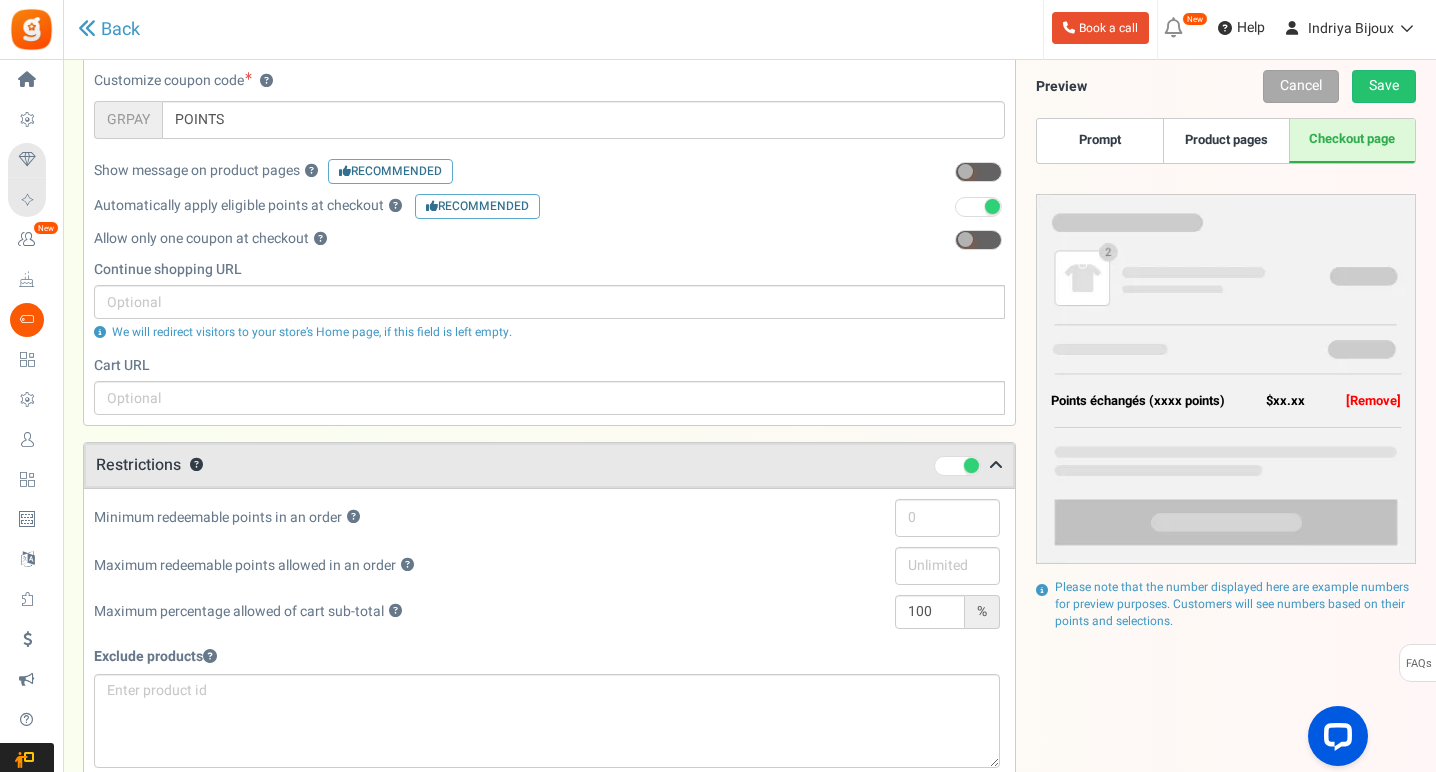 scroll, scrollTop: 296, scrollLeft: 0, axis: vertical 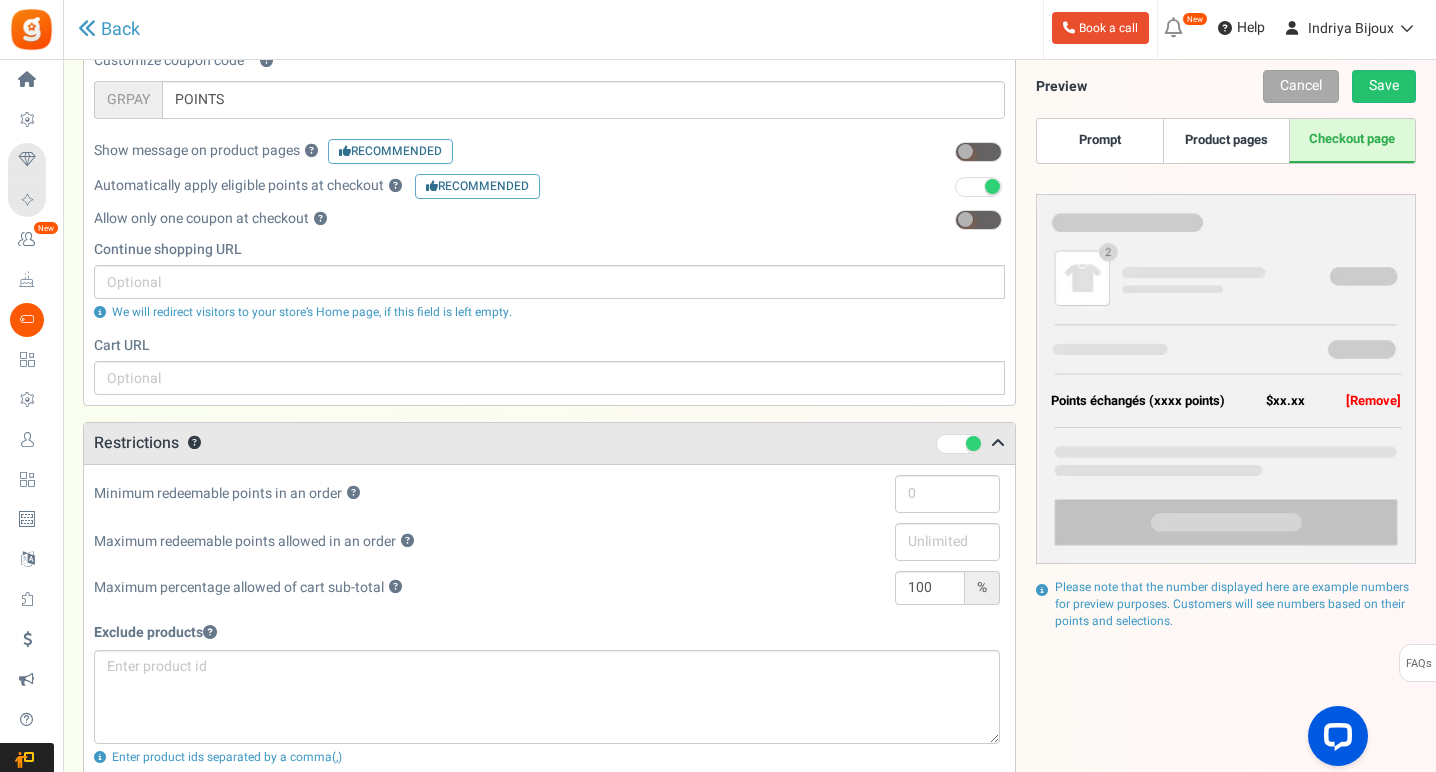 click on "Restrictions
?" at bounding box center [549, 443] 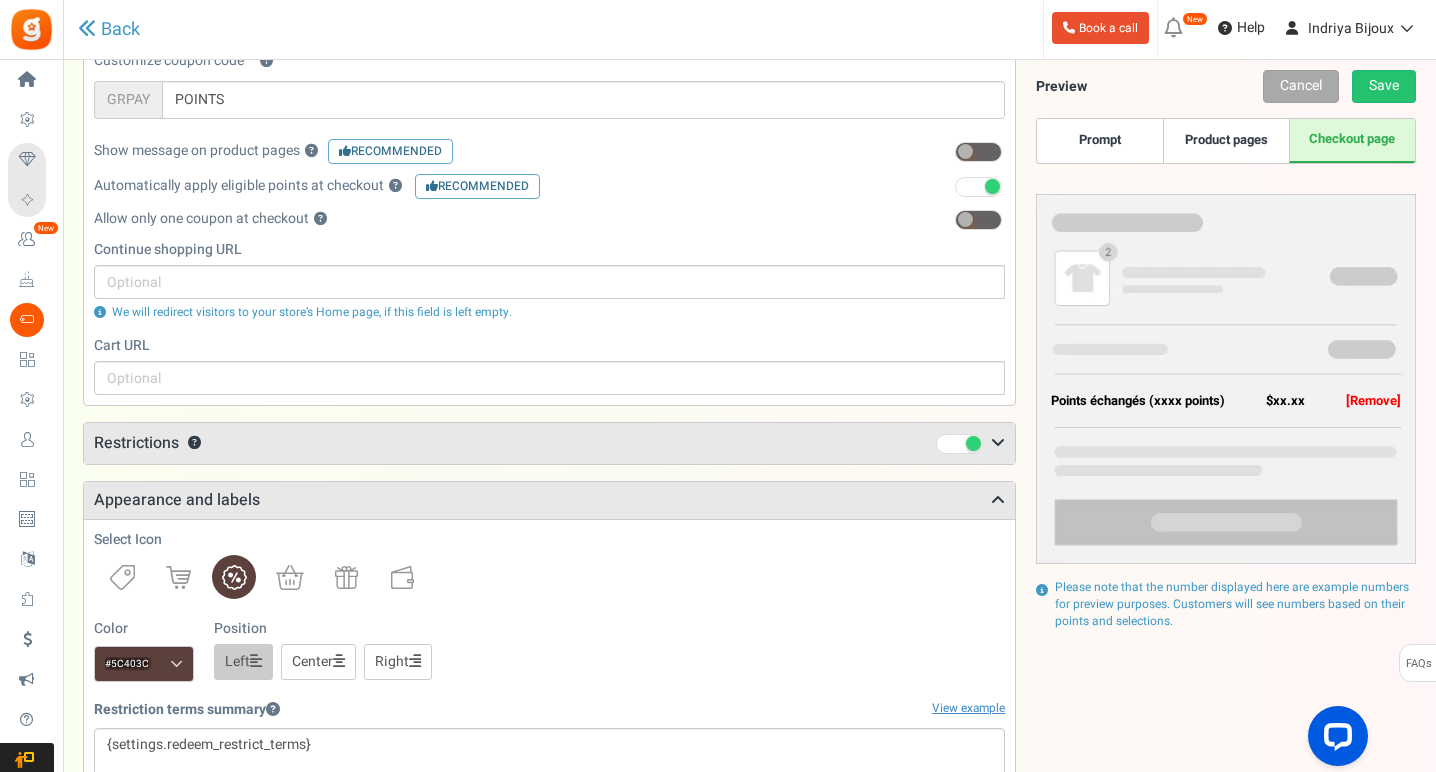 click at bounding box center (941, 443) 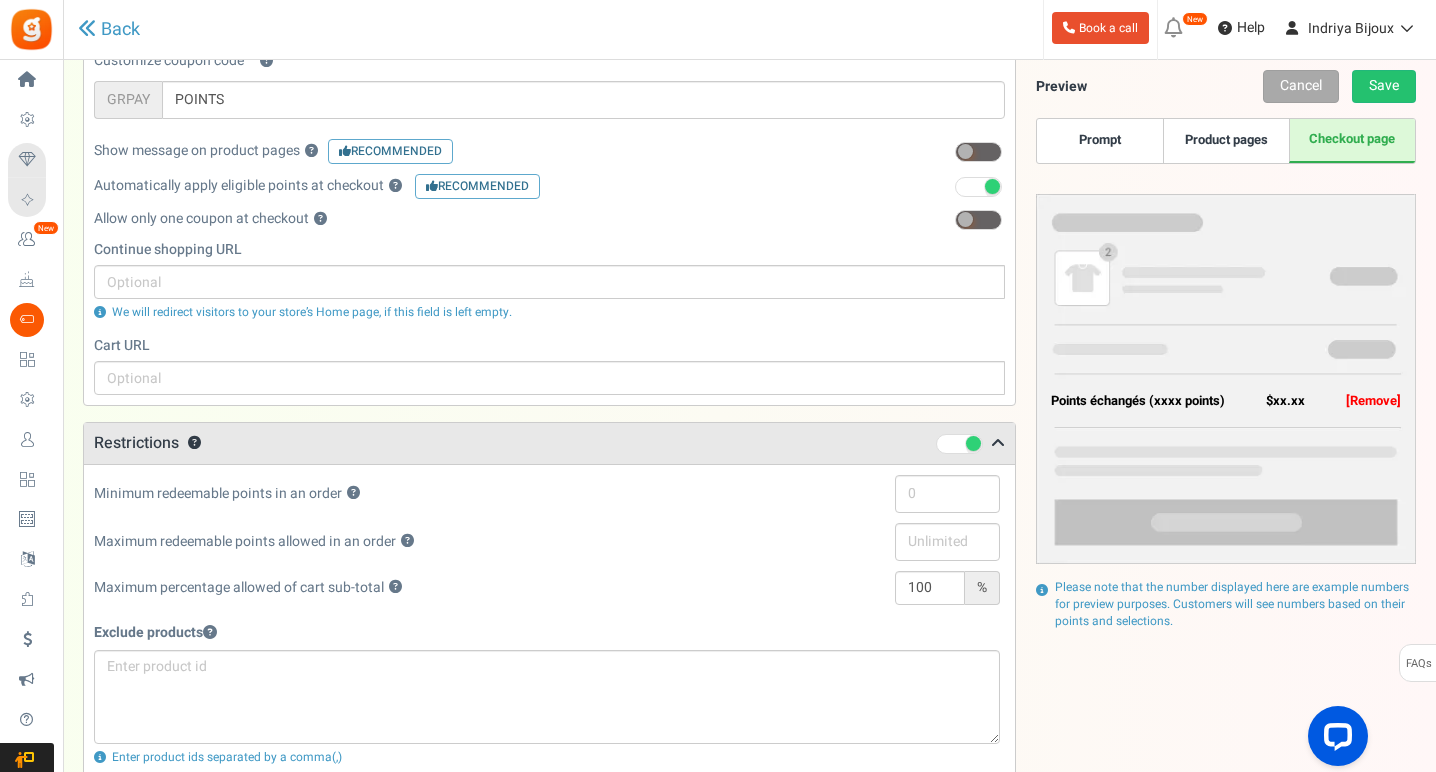 click at bounding box center [973, 443] 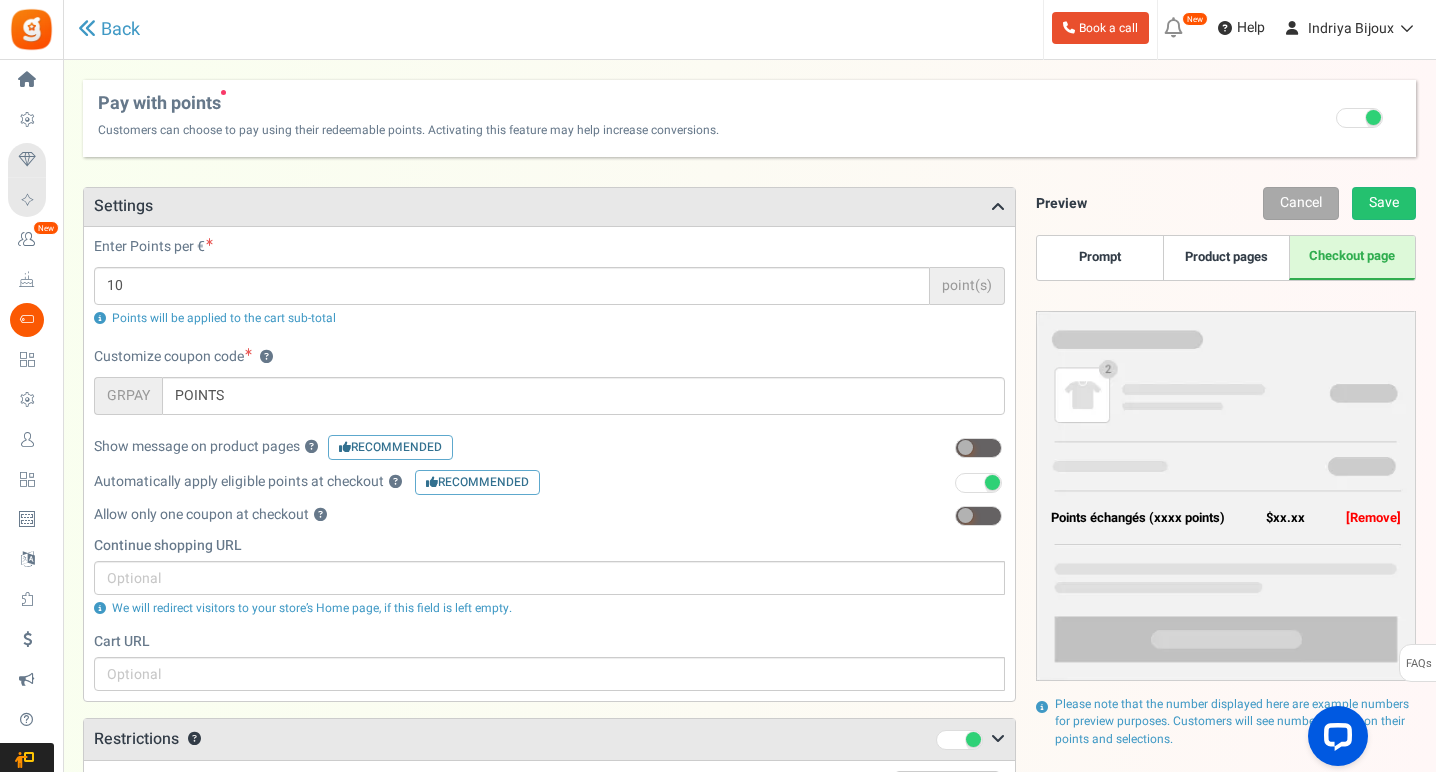 scroll, scrollTop: 0, scrollLeft: 0, axis: both 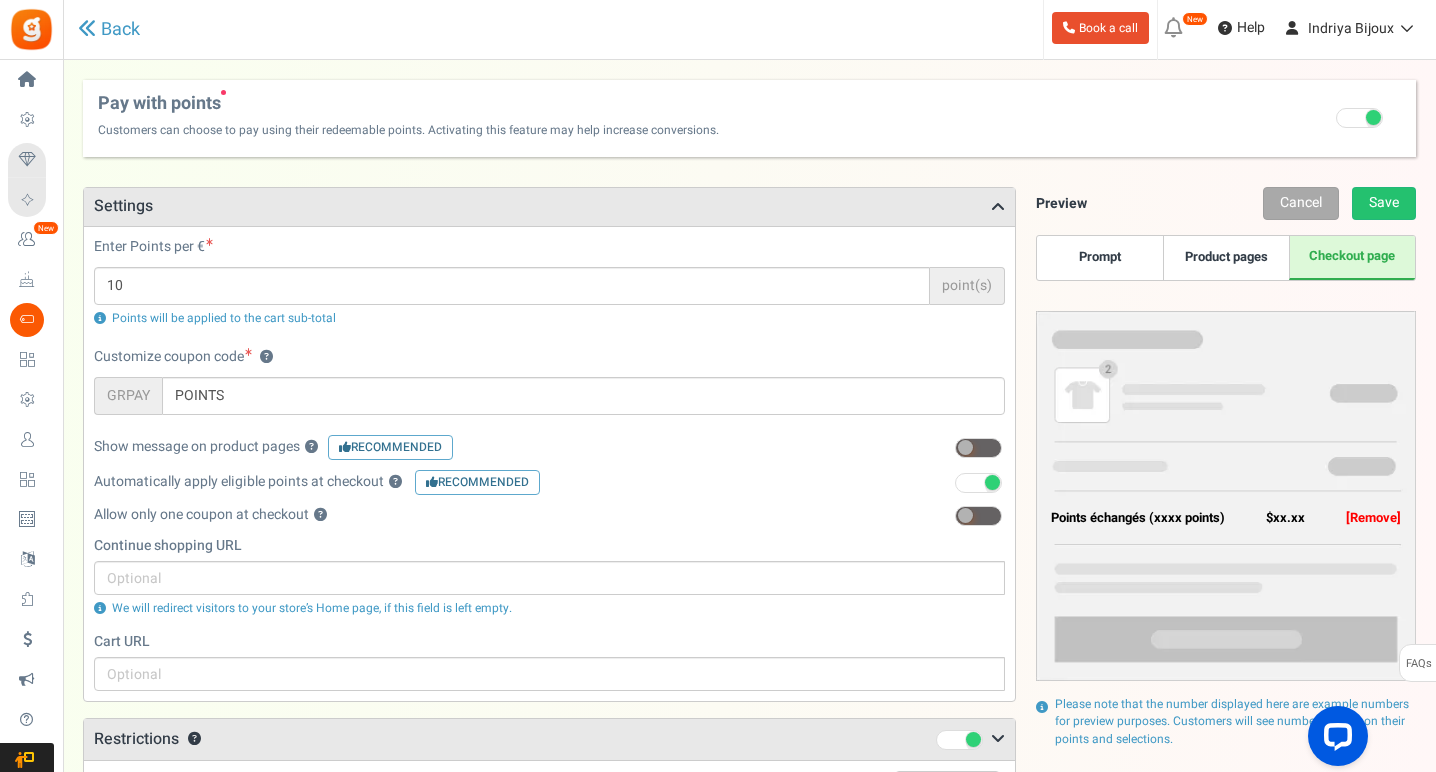 click at bounding box center [965, 515] 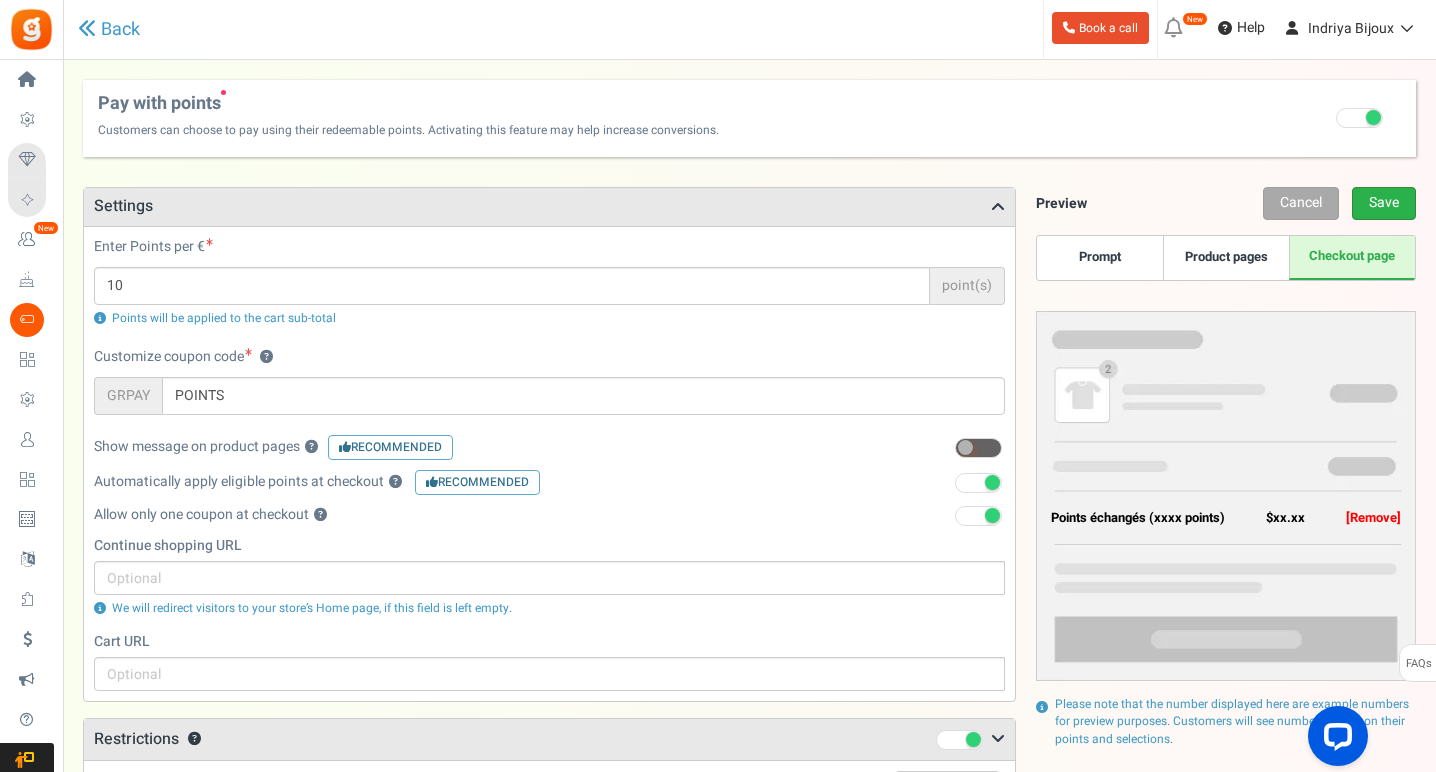 click on "Save" at bounding box center [1384, 203] 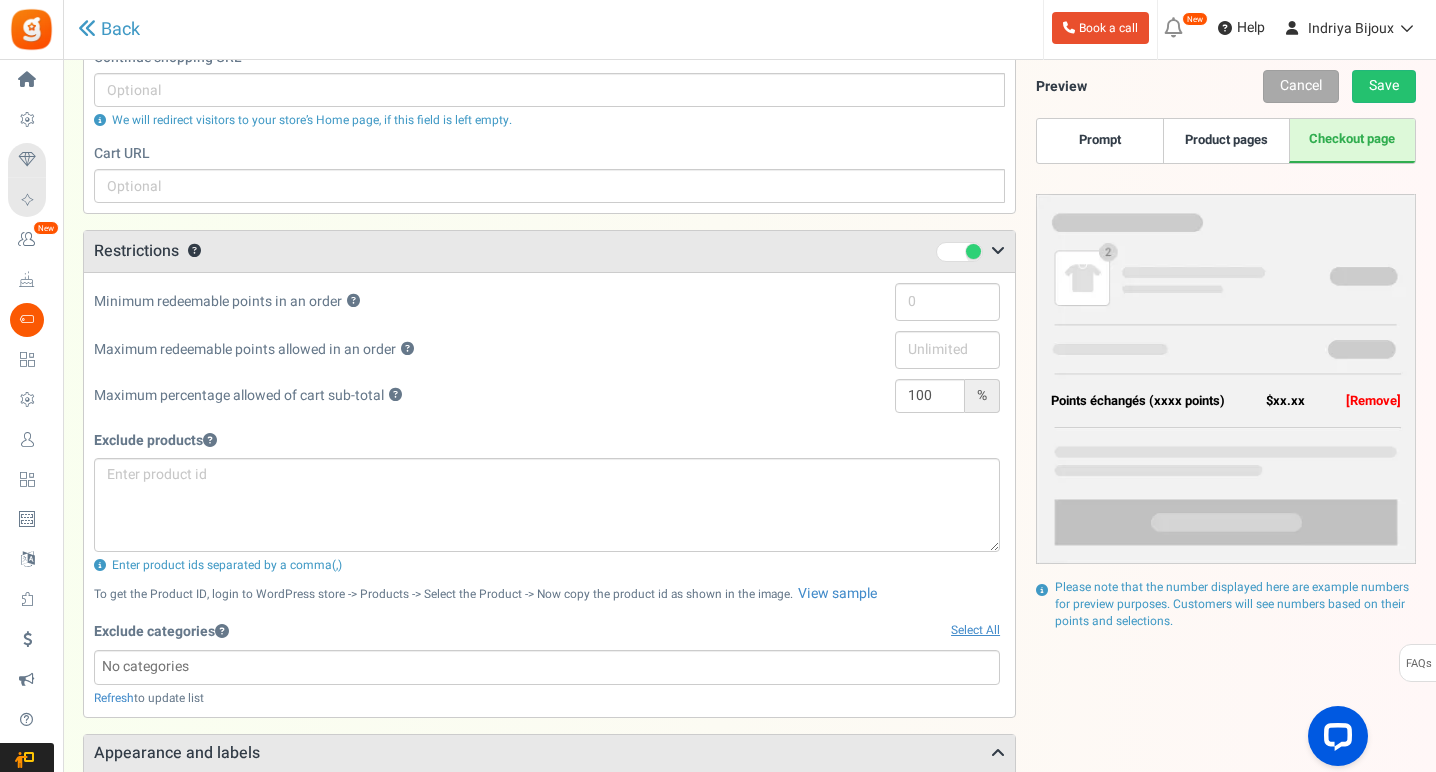 scroll, scrollTop: 507, scrollLeft: 0, axis: vertical 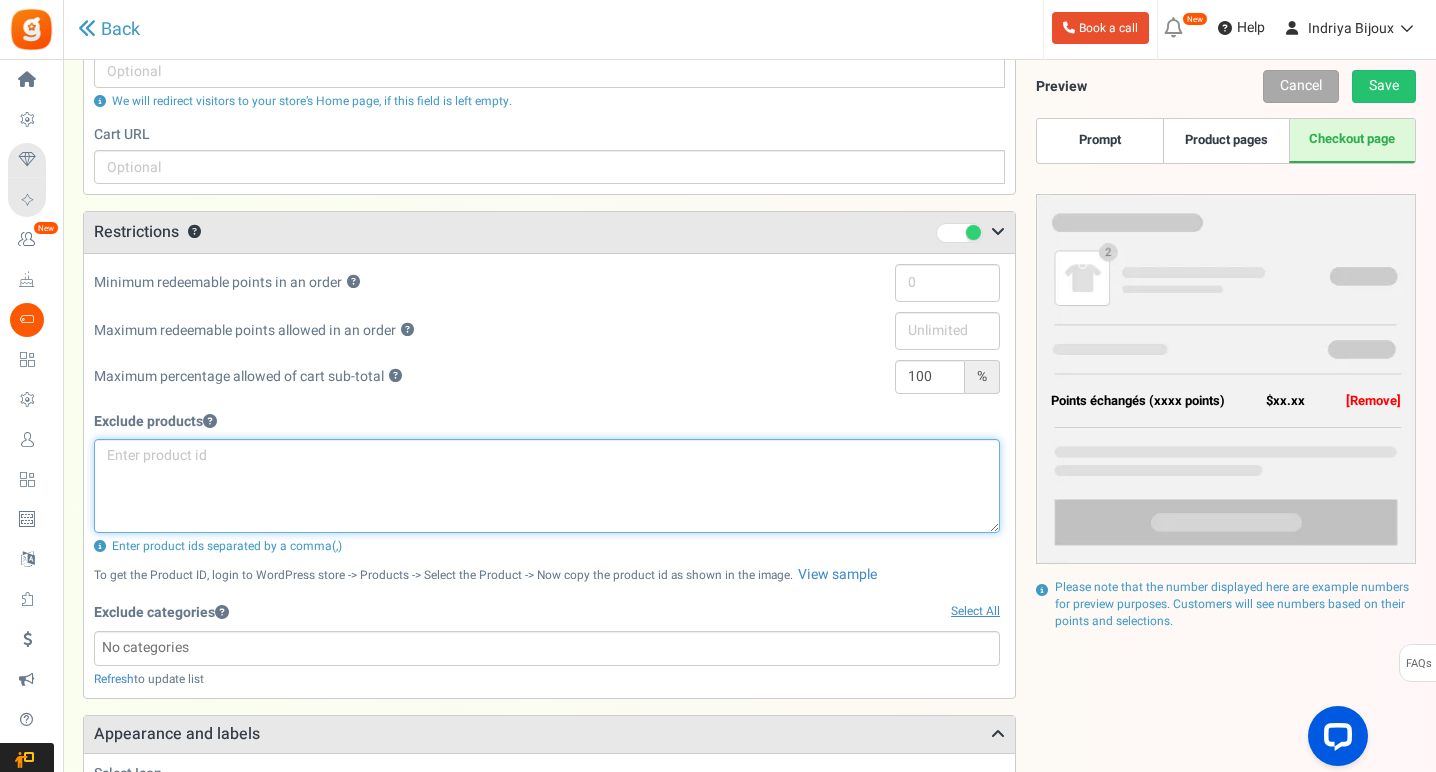 click at bounding box center (547, 486) 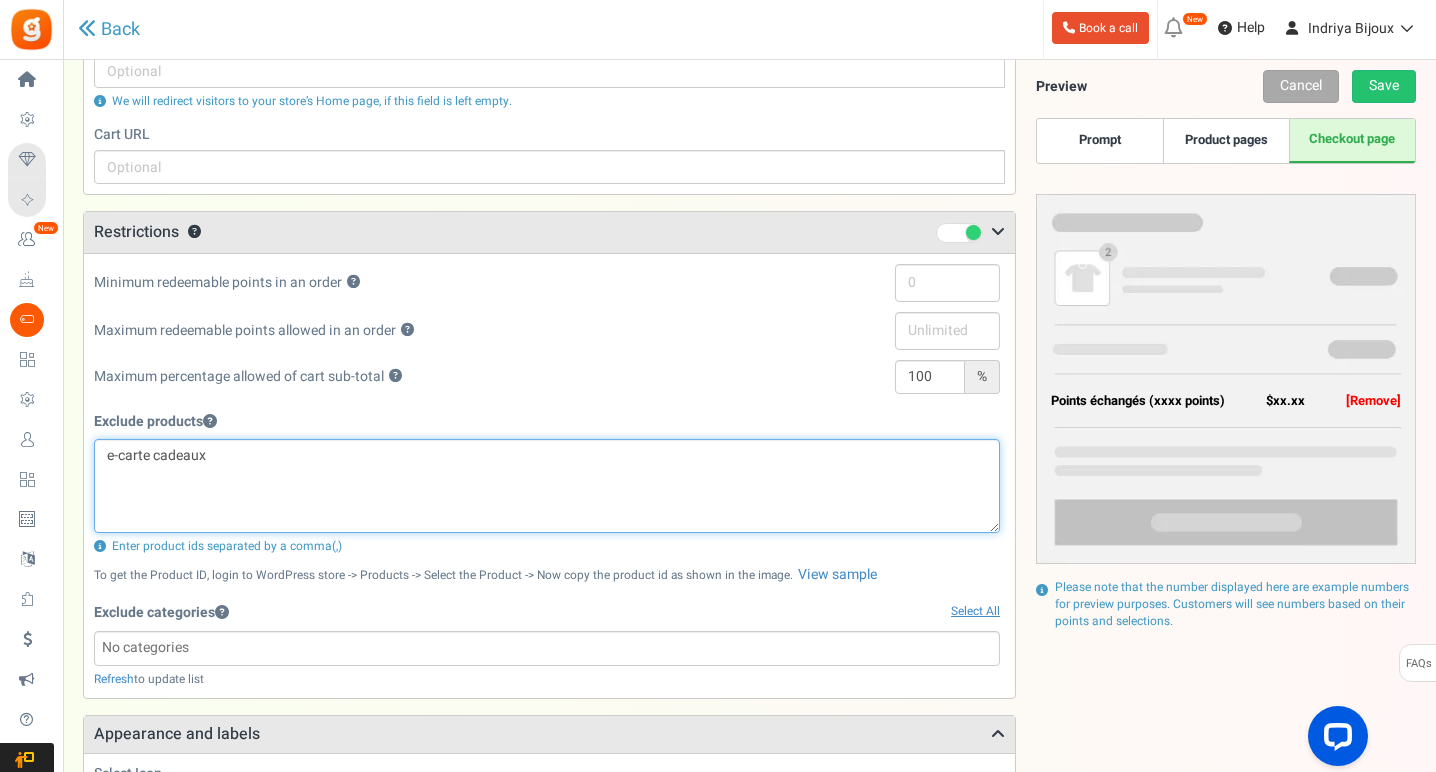 type on "e-carte cadeaux" 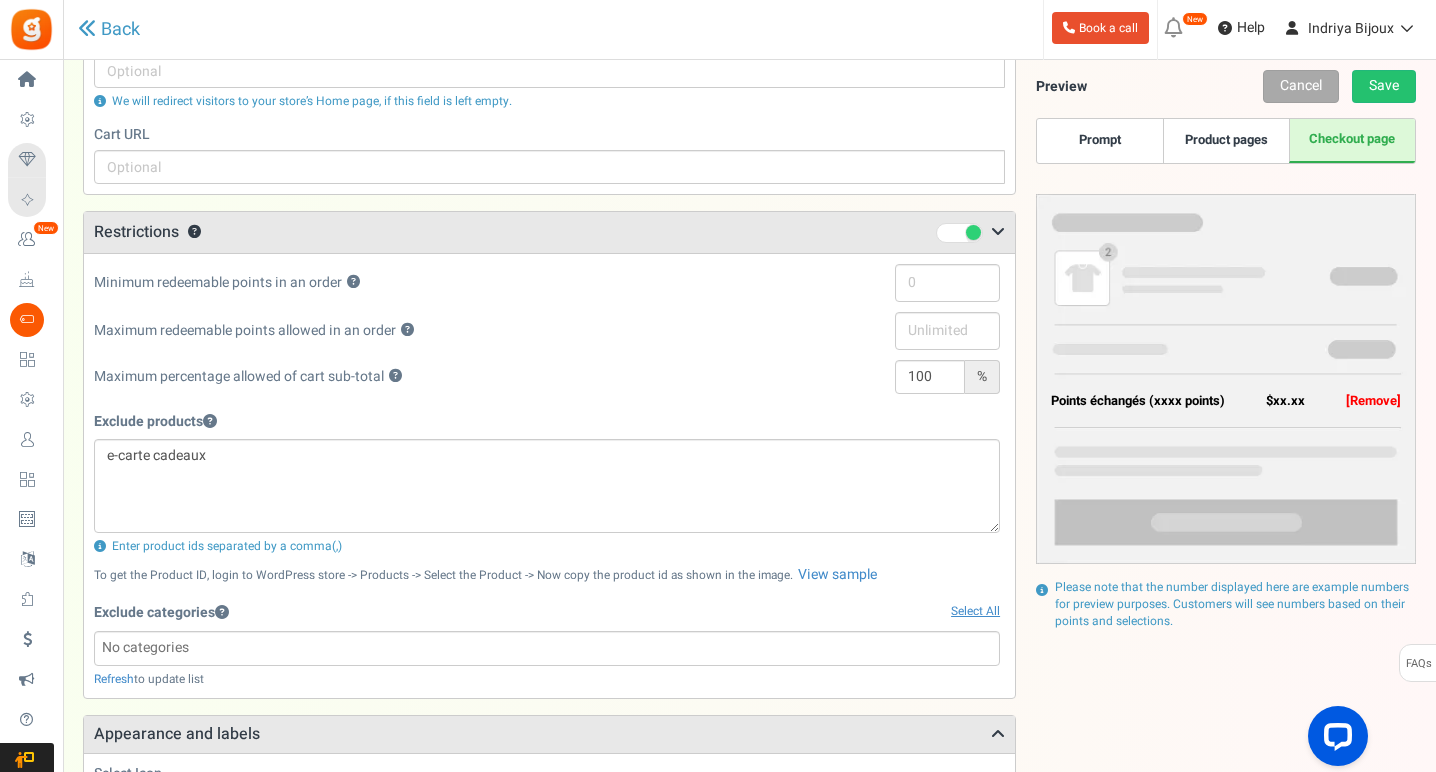 click on "To get the Product ID, login to WordPress store -> Products -> Select the Product -> Now copy the product id as shown in the image. View sample" at bounding box center [547, 575] 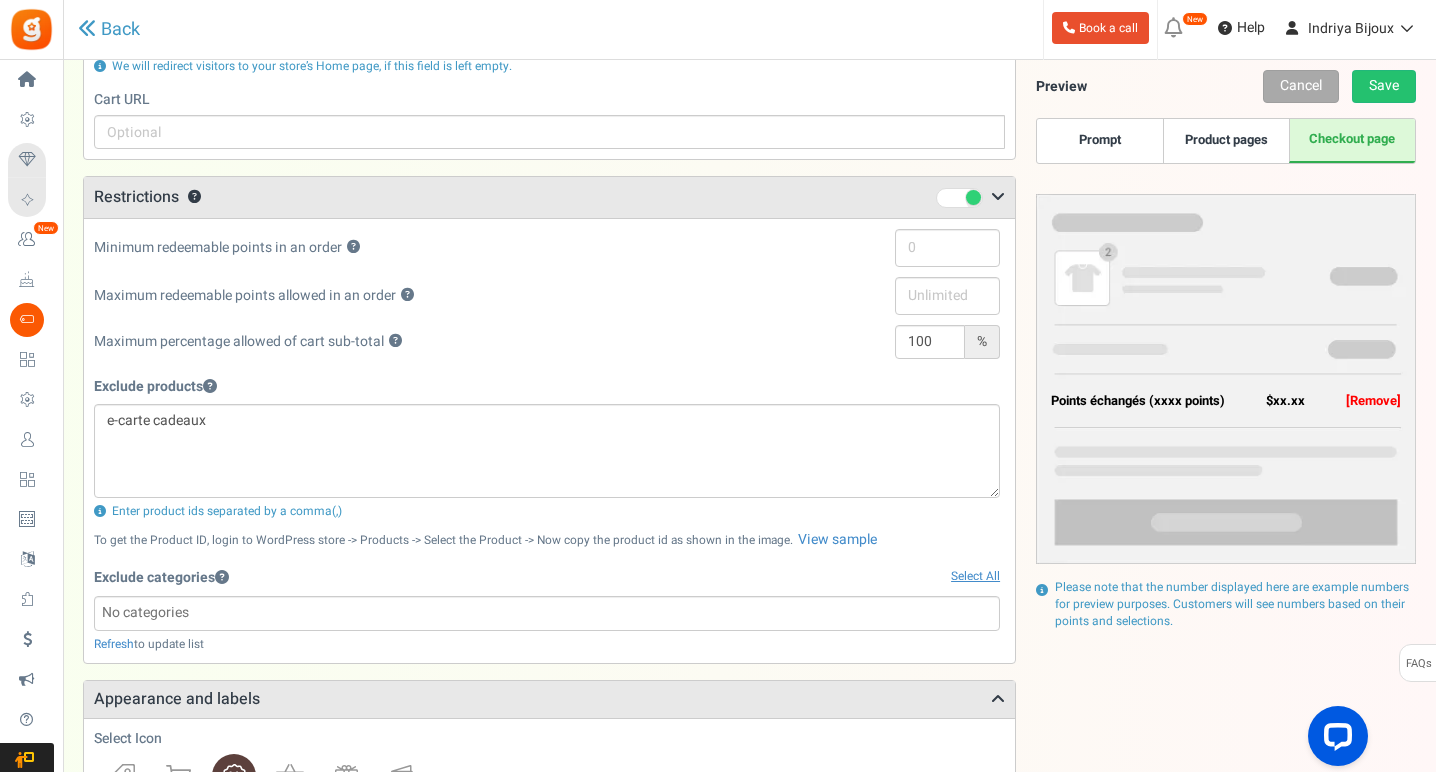 scroll, scrollTop: 548, scrollLeft: 0, axis: vertical 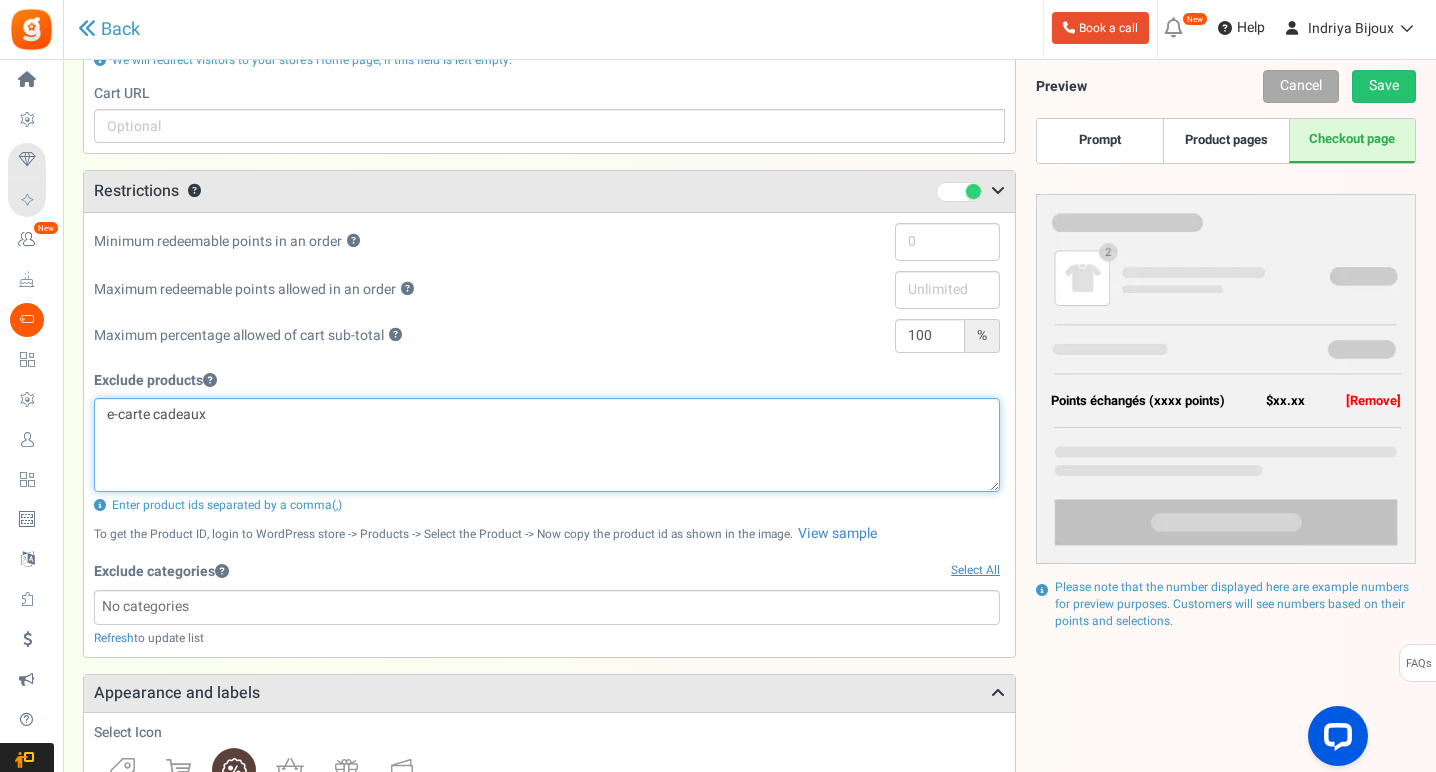 click on "e-carte cadeaux" at bounding box center [547, 445] 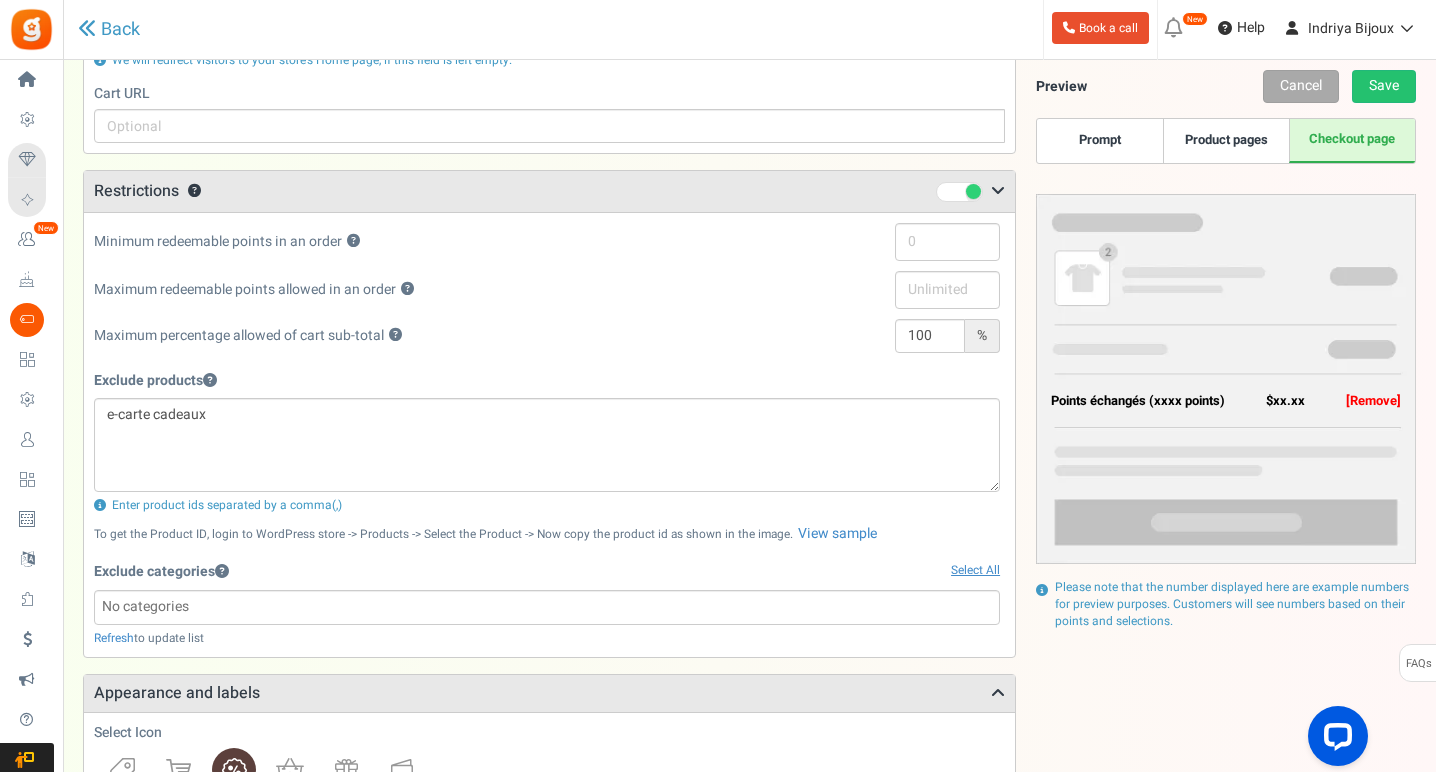 click on "Enter product ids separated by a comma(,)" at bounding box center (547, 505) 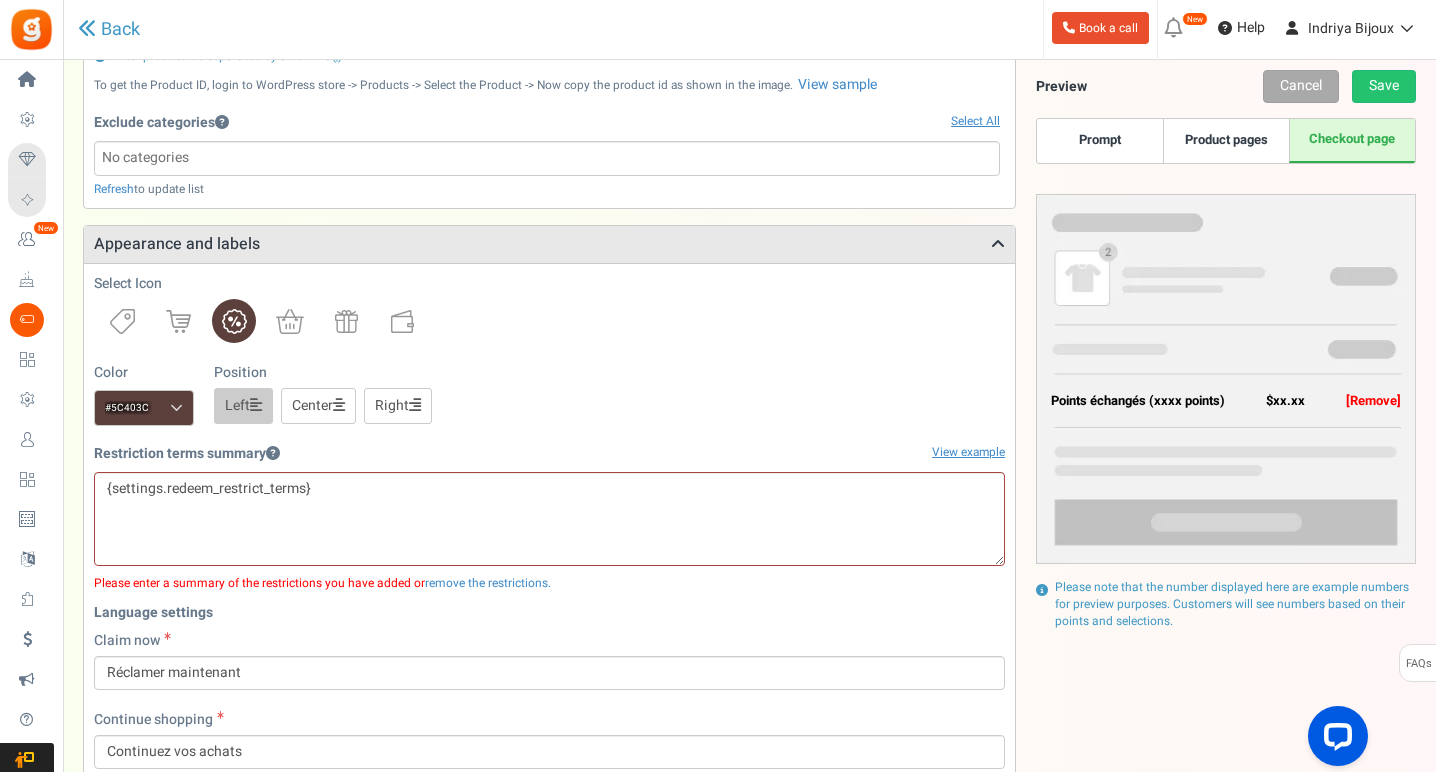 scroll, scrollTop: 1001, scrollLeft: 0, axis: vertical 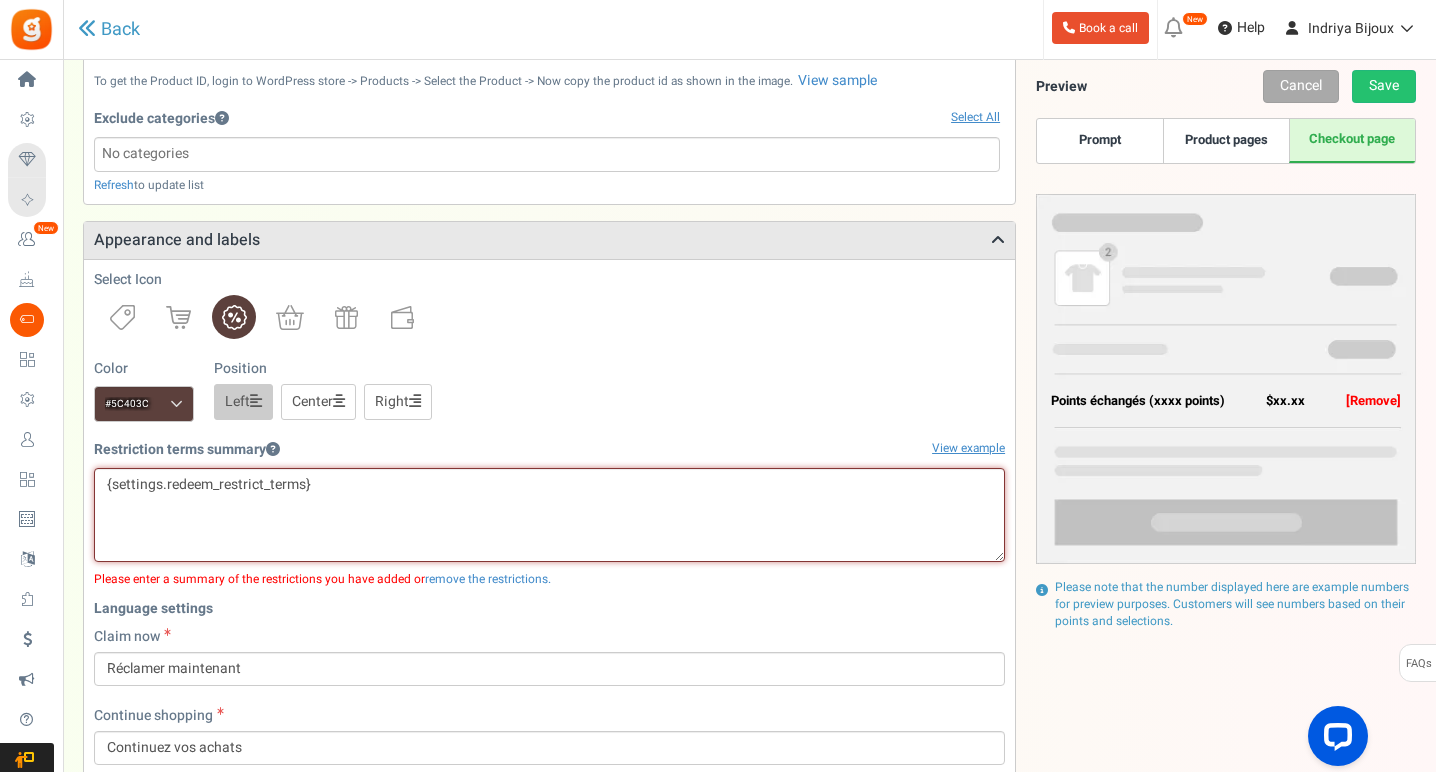 click on "{settings.redeem_restrict_terms}" at bounding box center (549, 515) 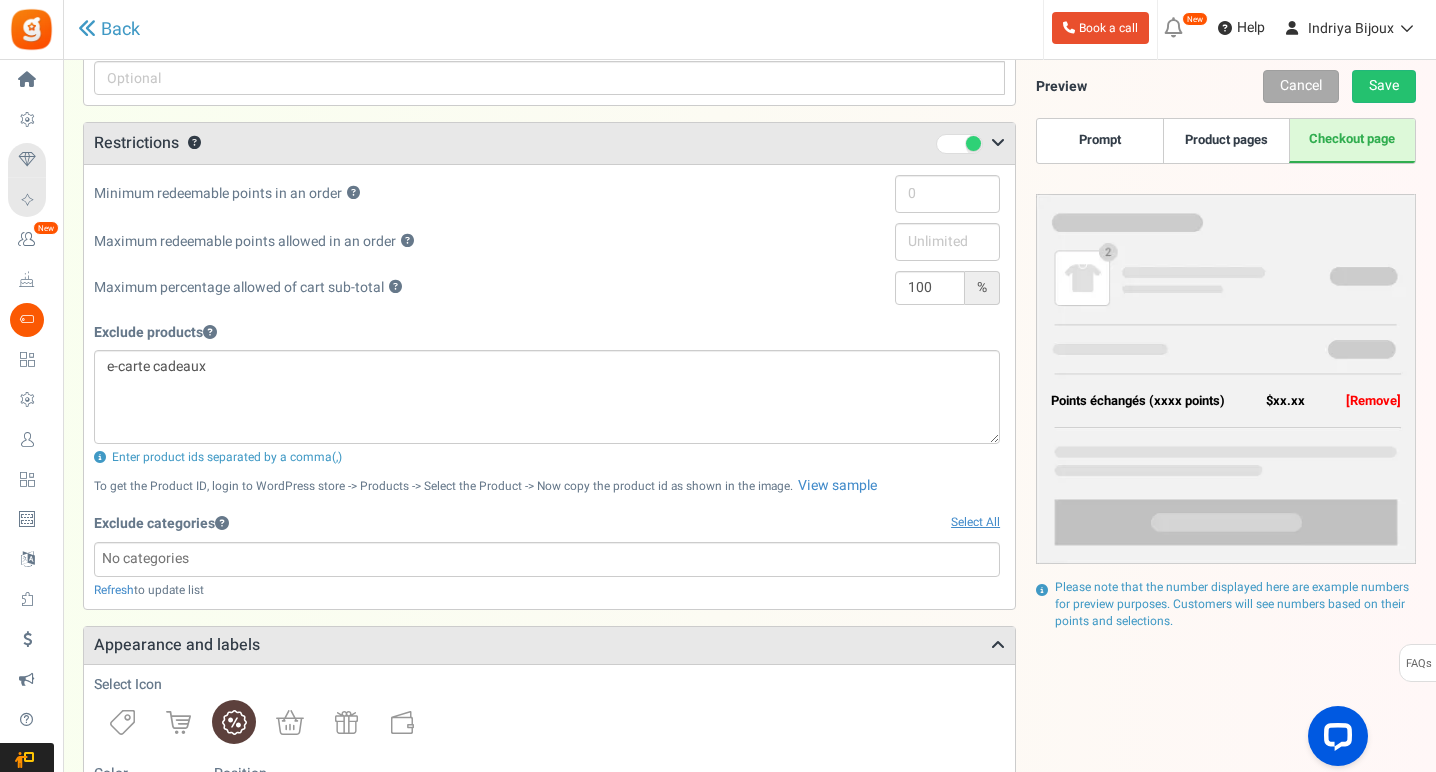 scroll, scrollTop: 577, scrollLeft: 0, axis: vertical 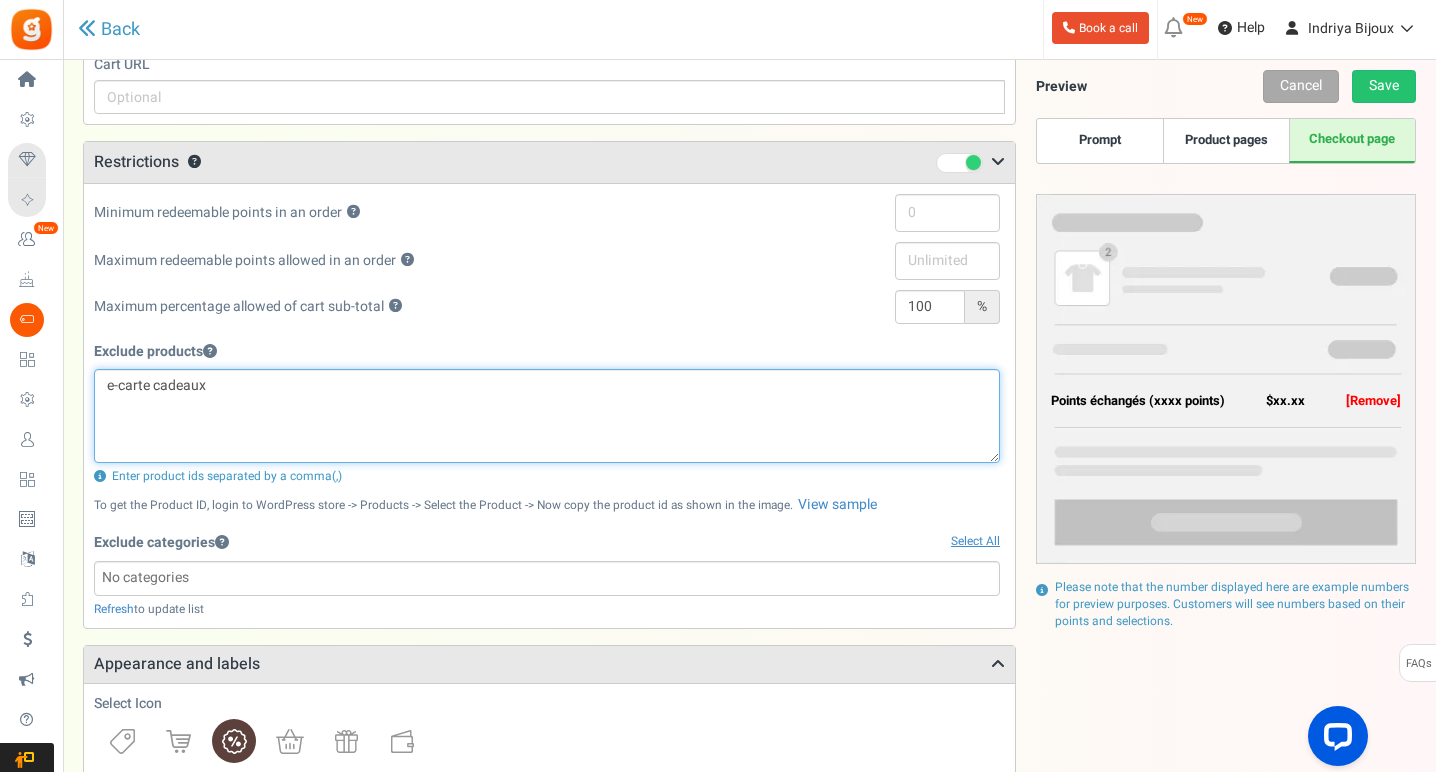 click on "e-carte cadeaux" at bounding box center (547, 416) 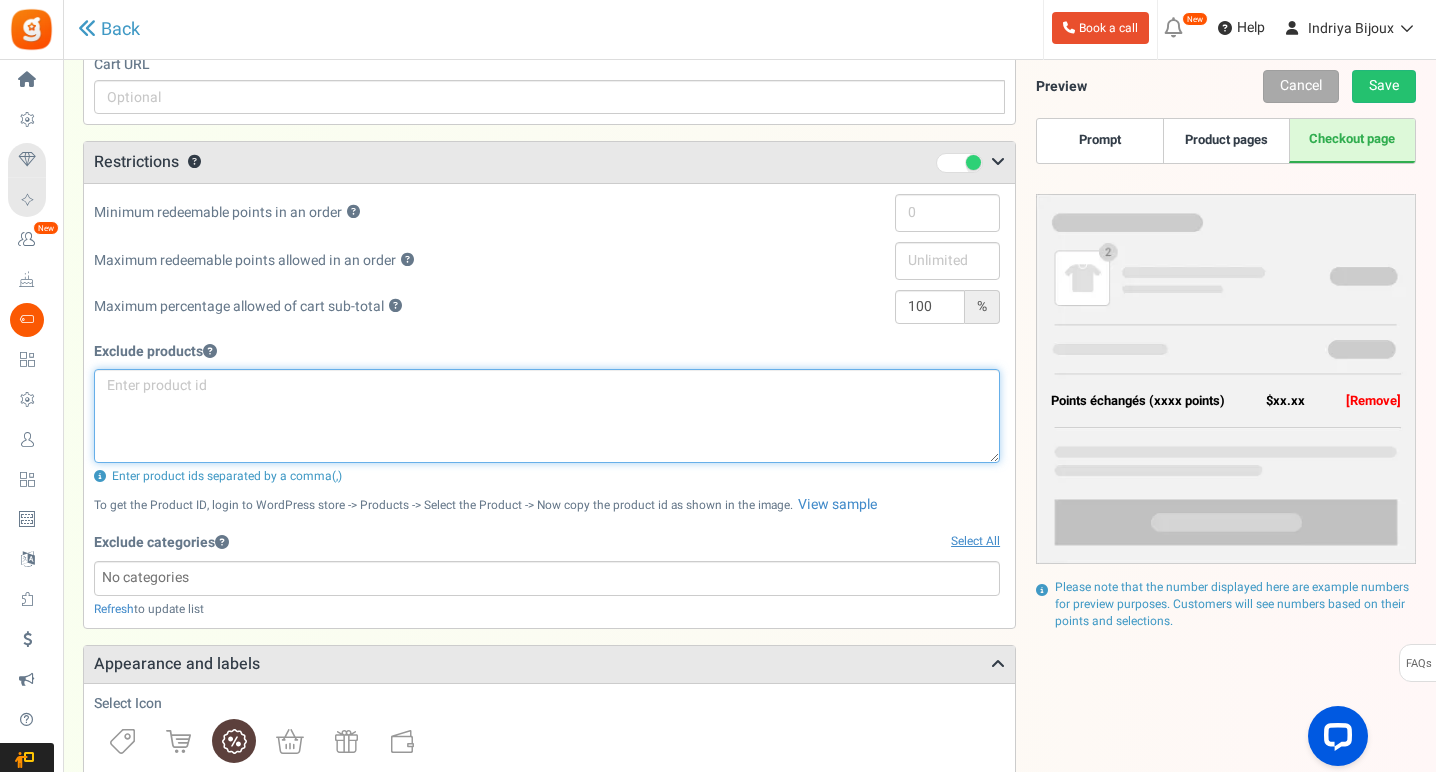 type 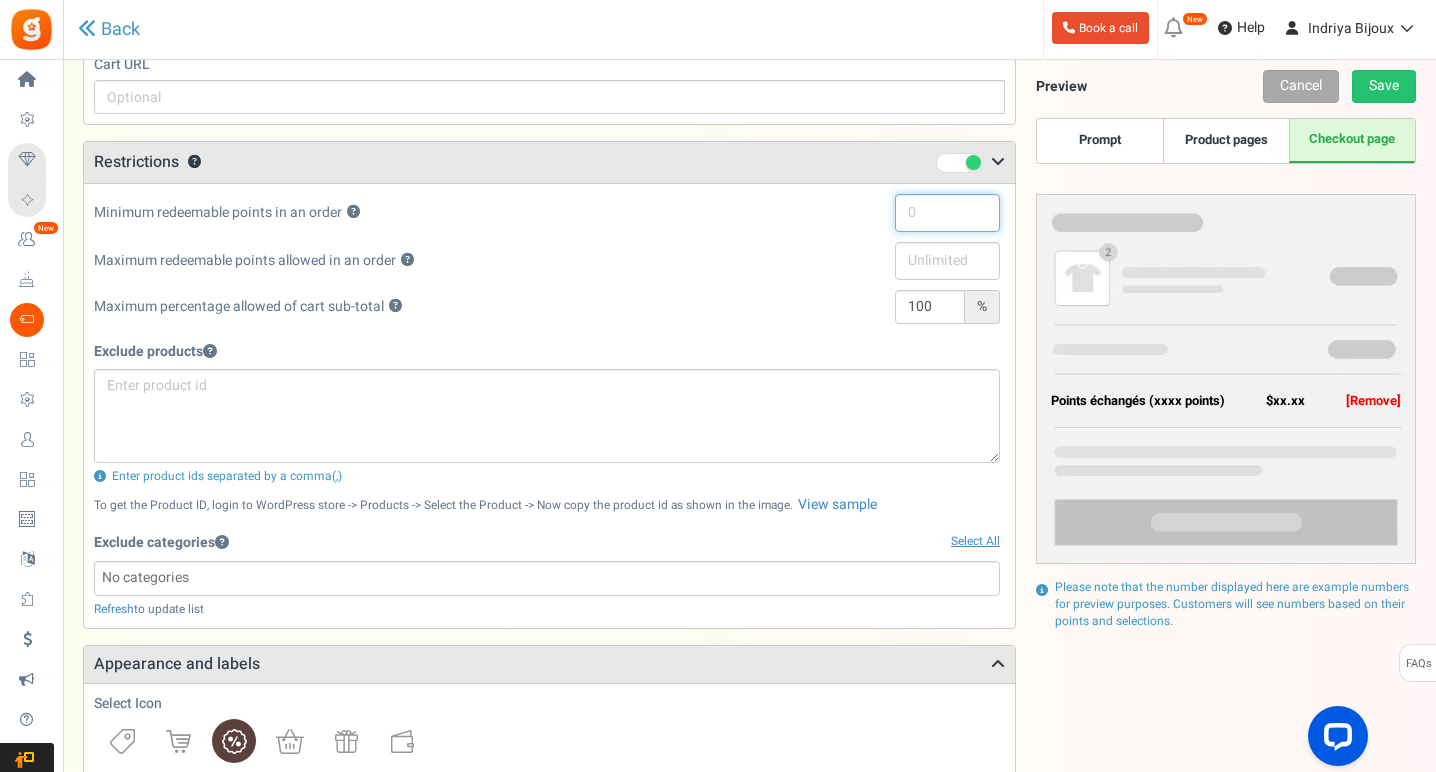 click at bounding box center [947, 213] 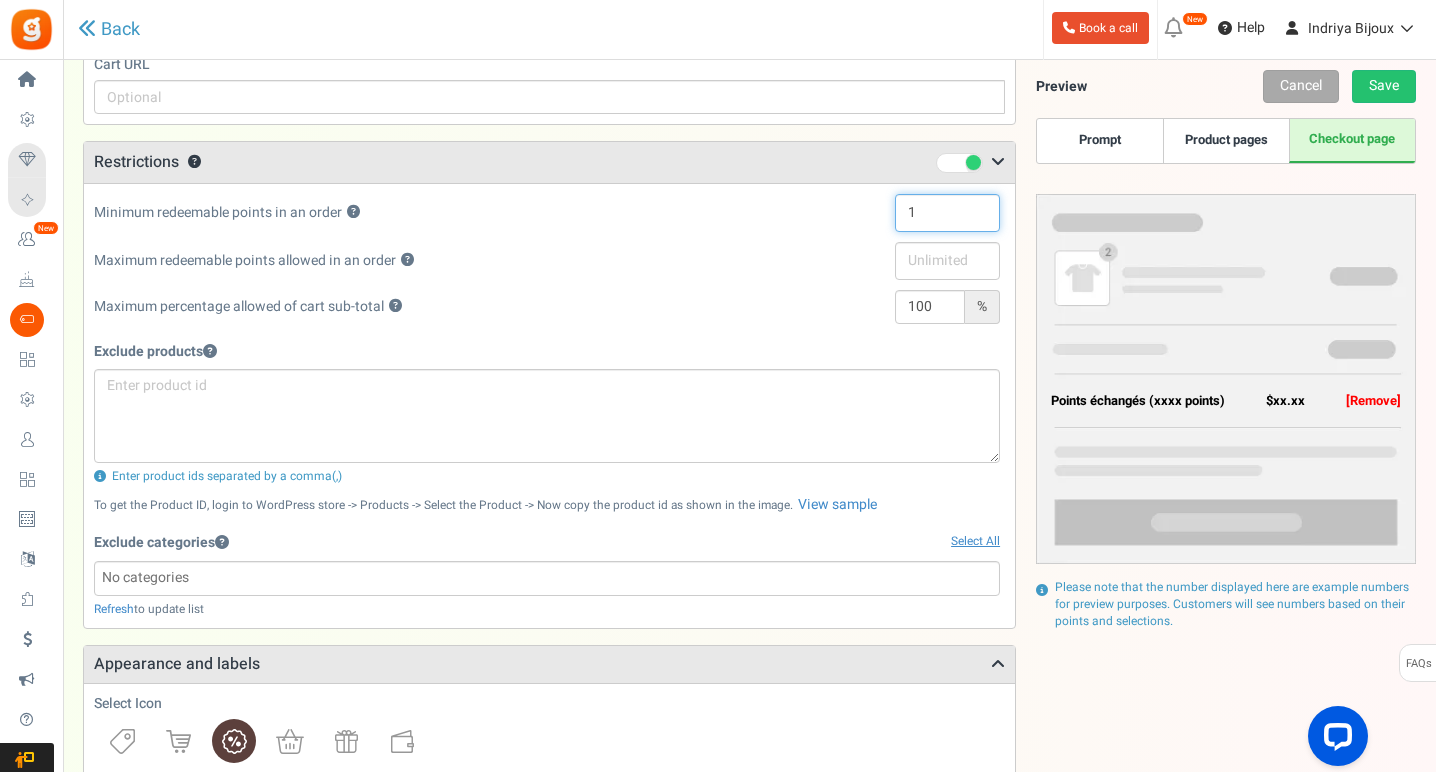 scroll, scrollTop: 582, scrollLeft: 0, axis: vertical 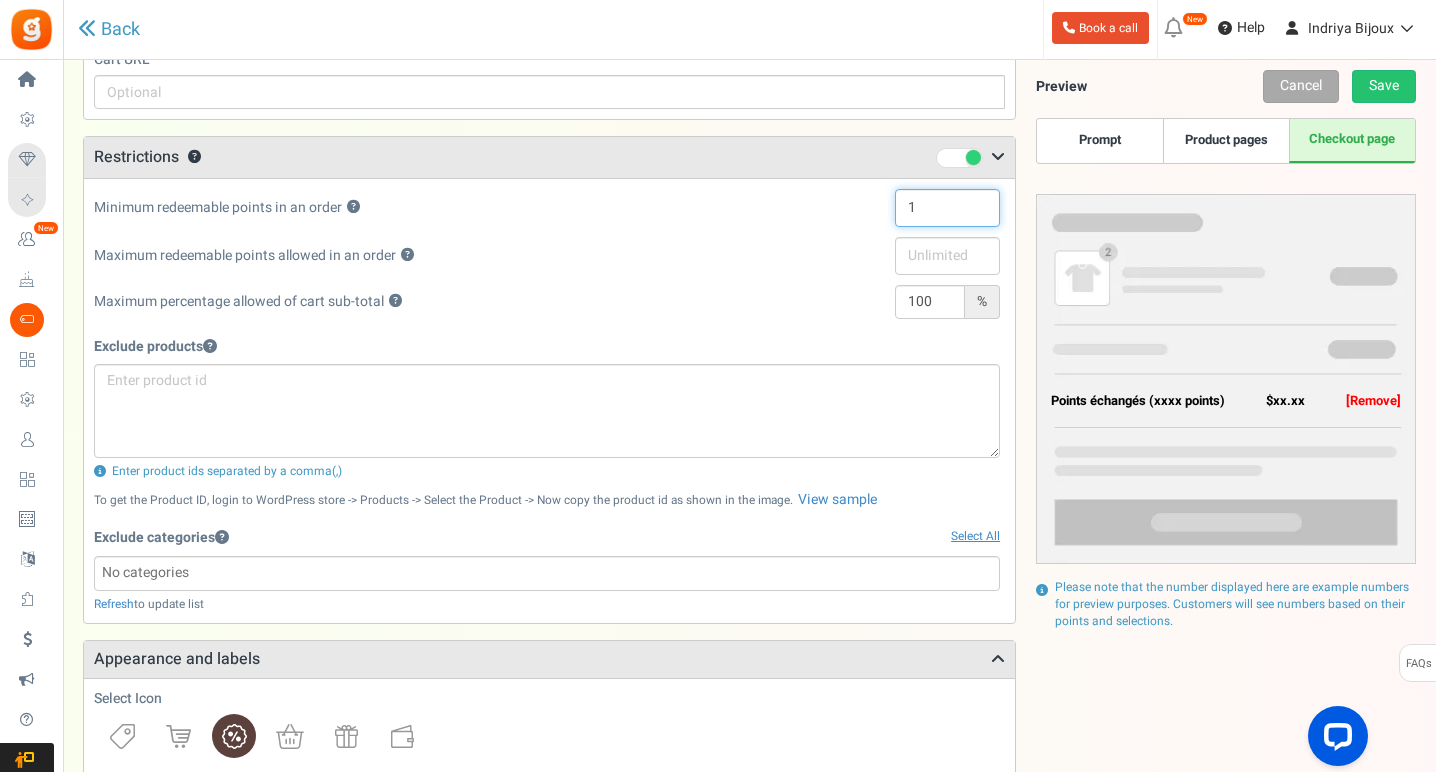 type on "1" 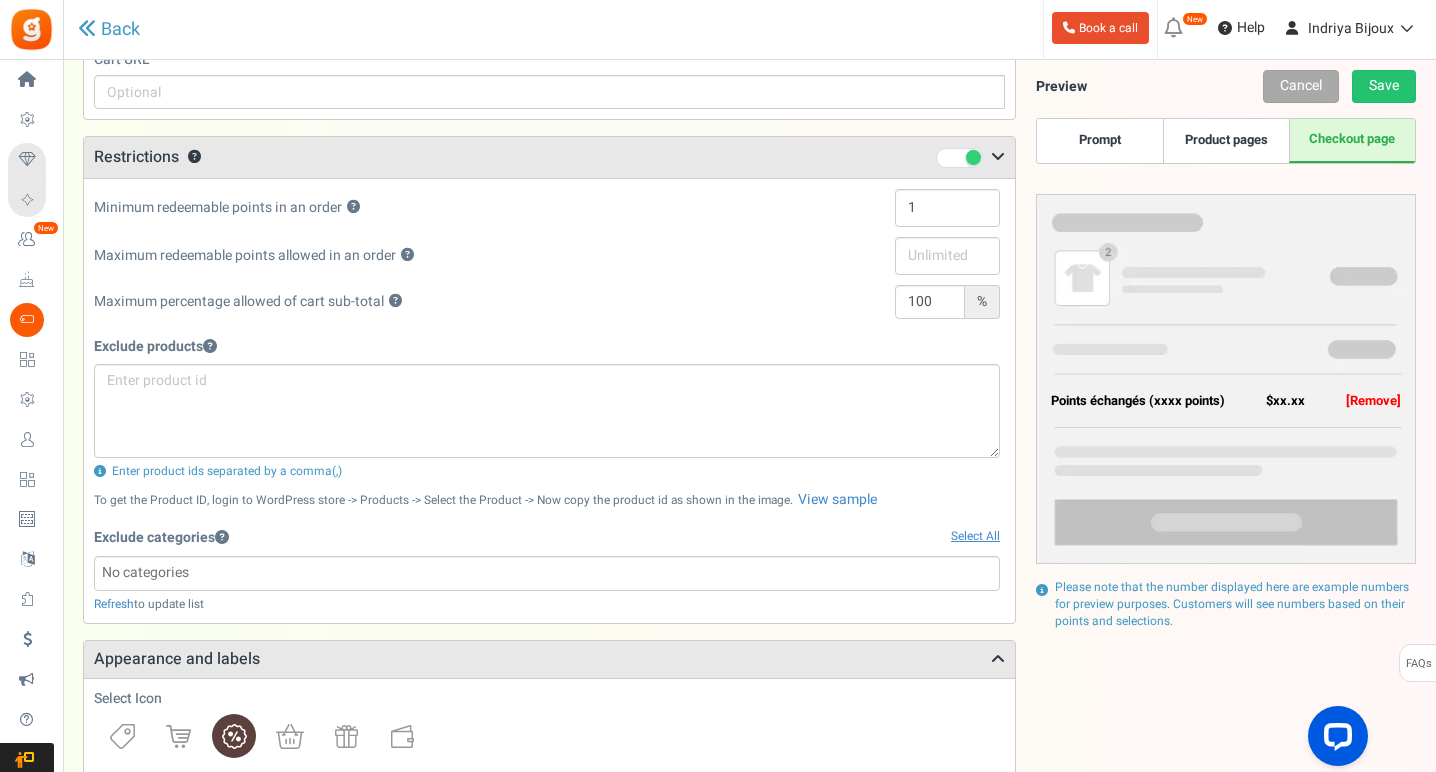click on "Exclude categories
Select All" at bounding box center (547, 537) 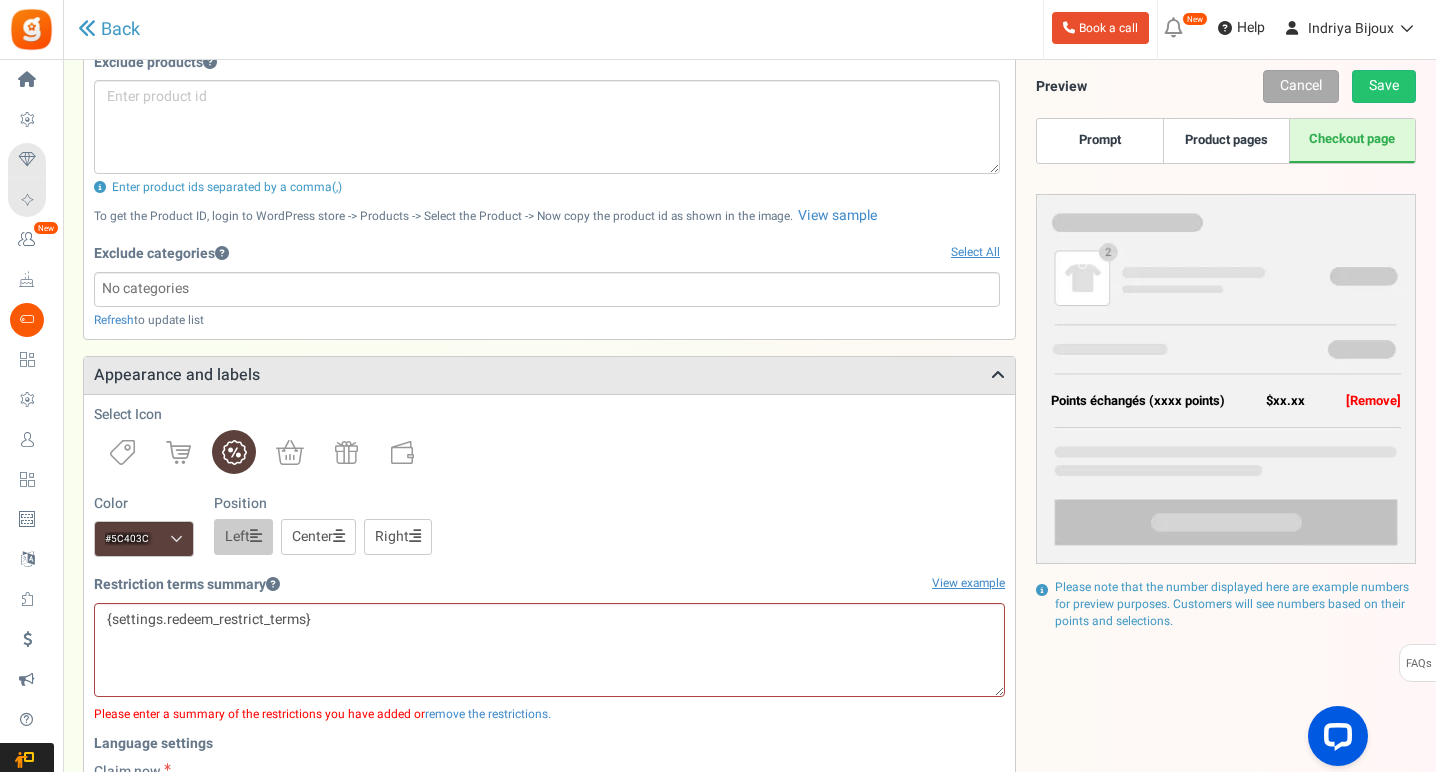 scroll, scrollTop: 892, scrollLeft: 0, axis: vertical 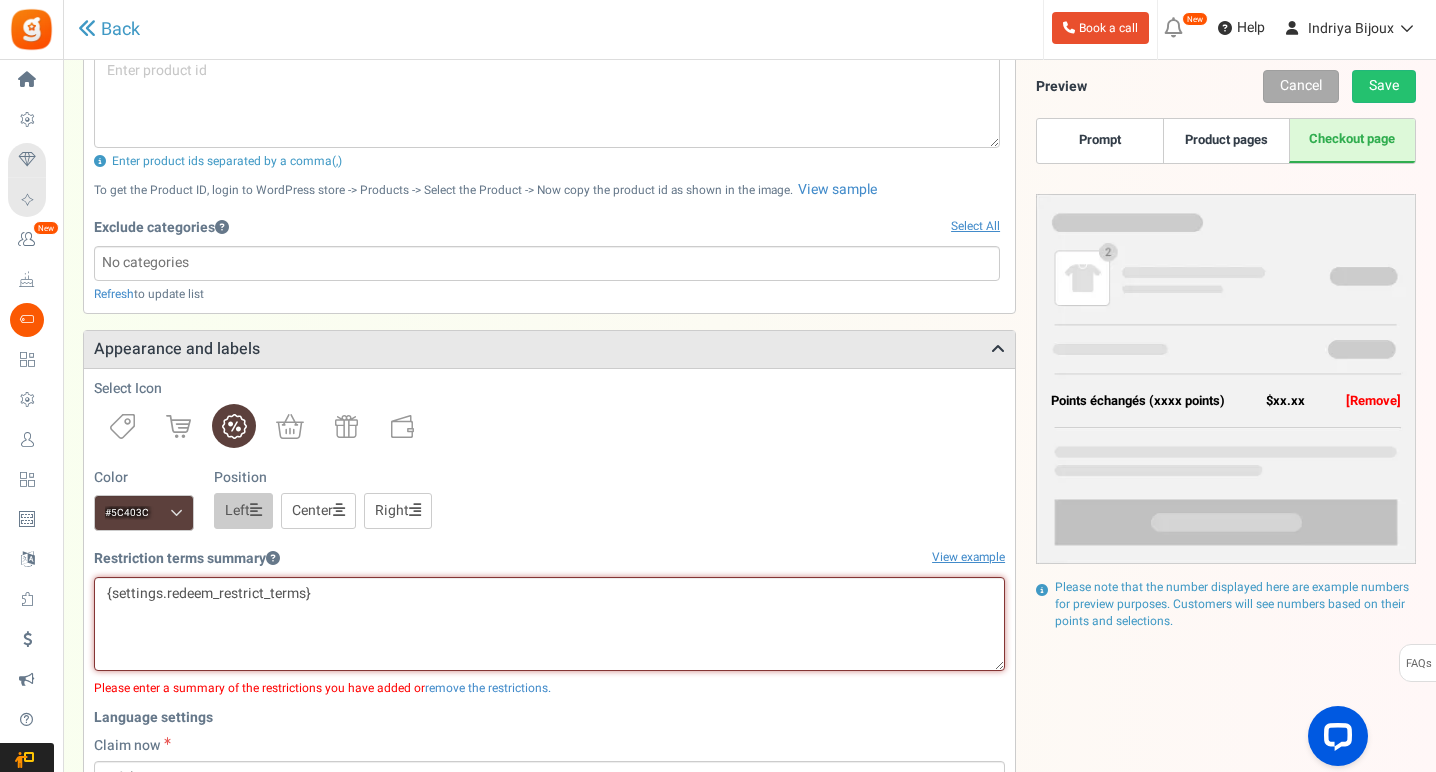 click on "{settings.redeem_restrict_terms}" at bounding box center [549, 624] 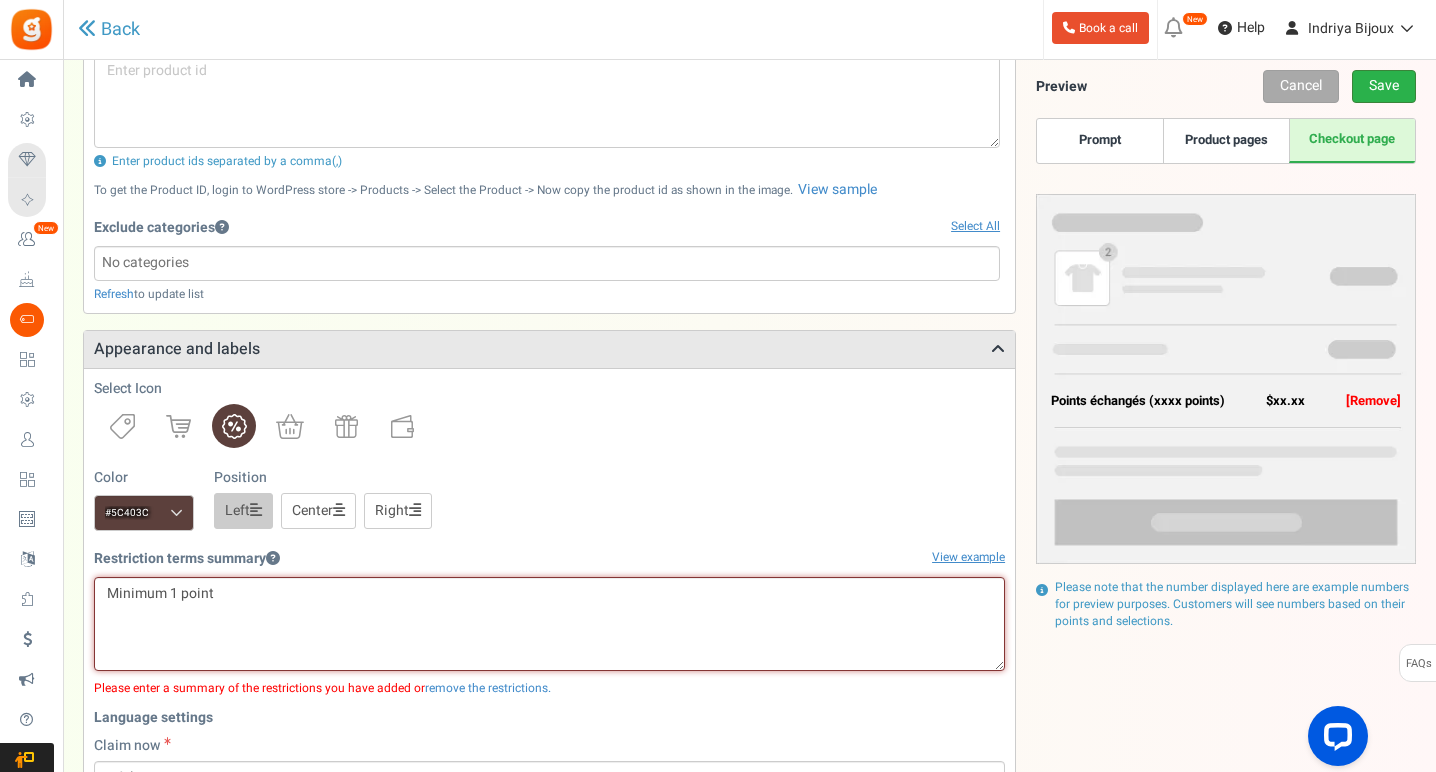 type on "Minimum 1 point" 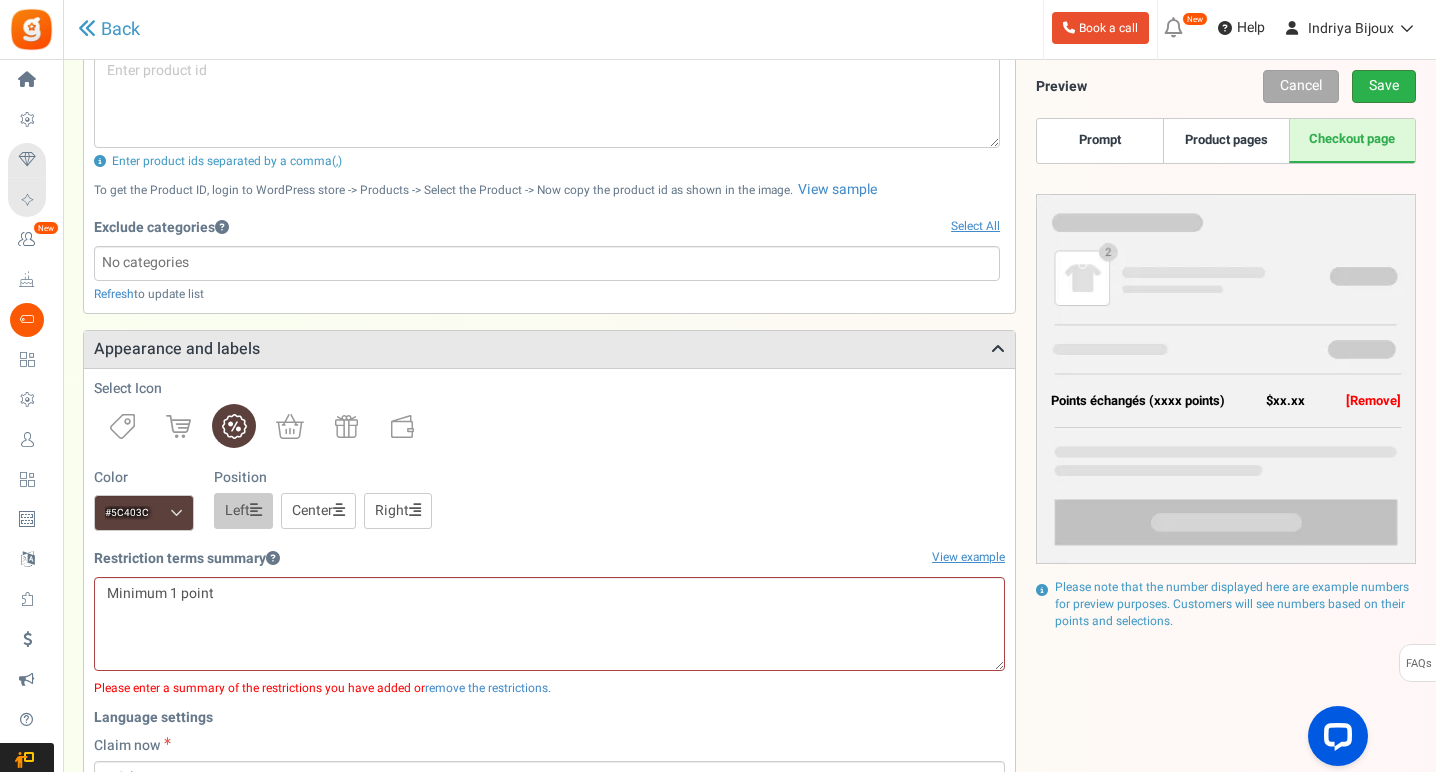 click on "Save" at bounding box center [1384, 86] 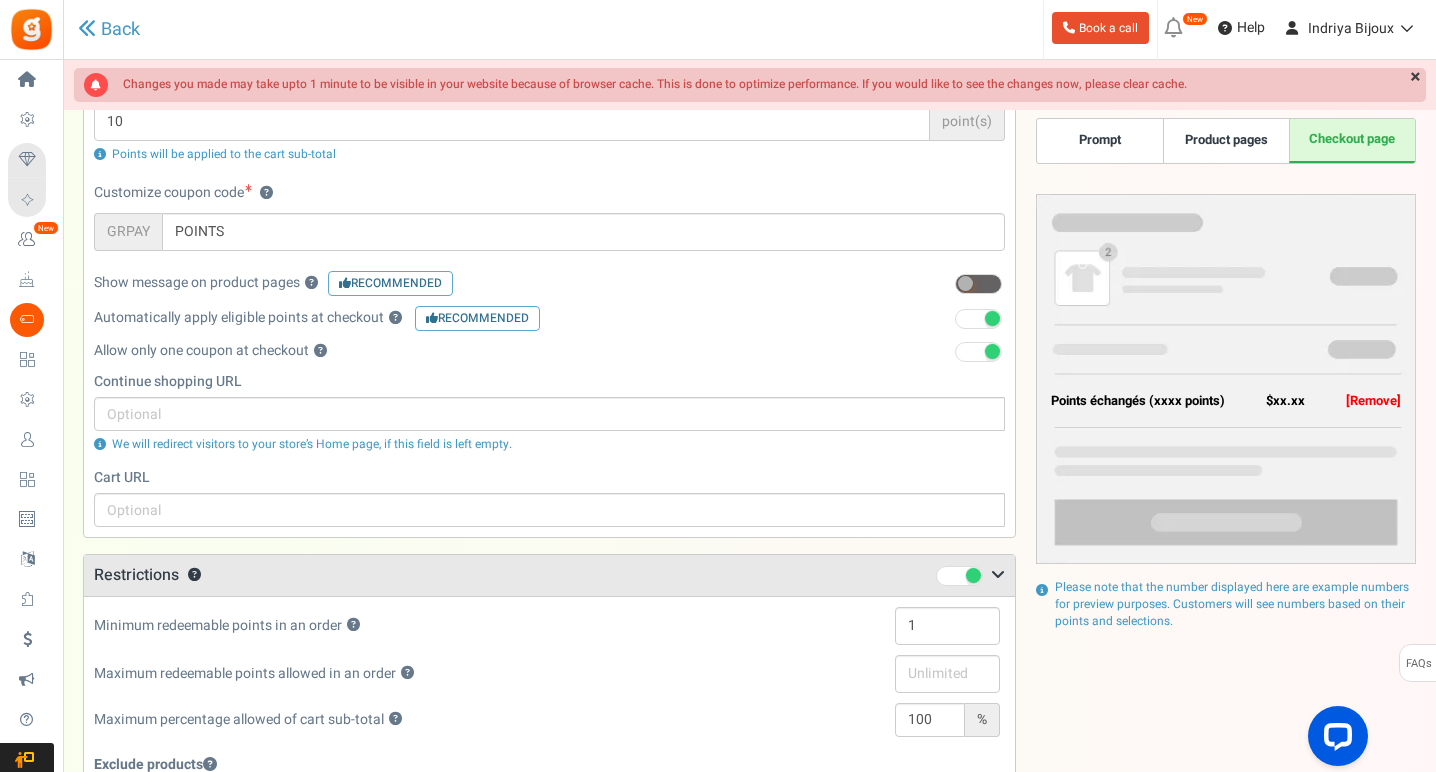 scroll, scrollTop: 245, scrollLeft: 0, axis: vertical 